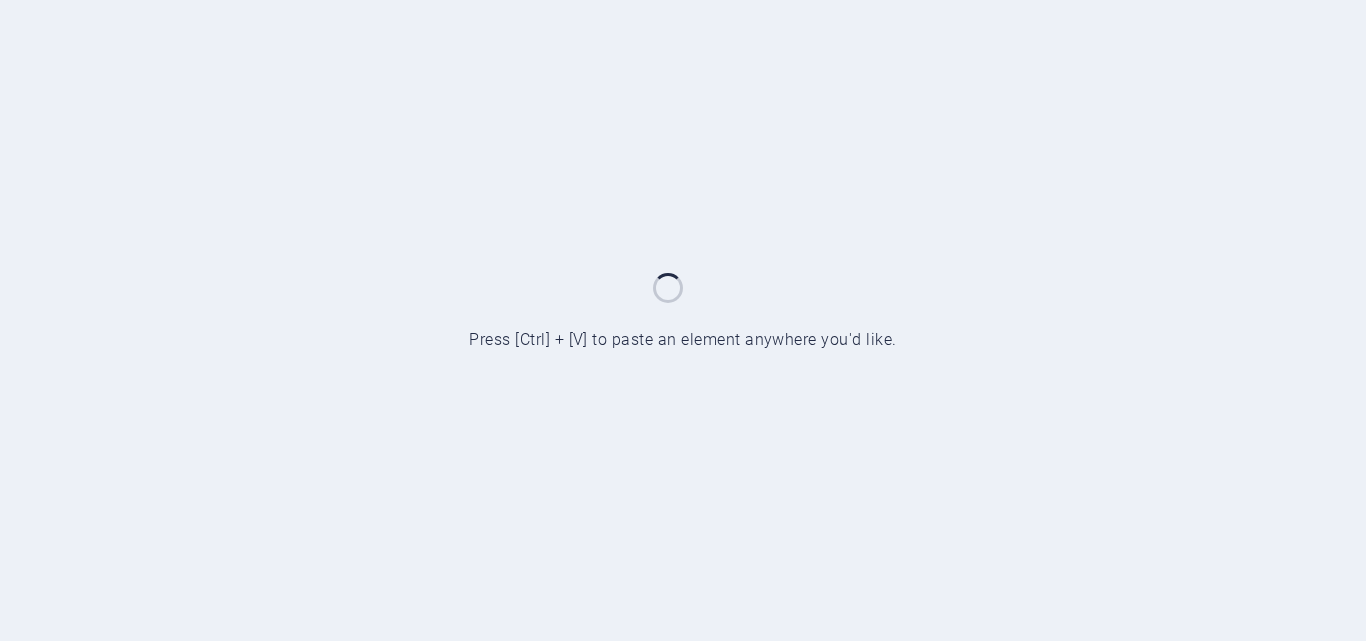 scroll, scrollTop: 0, scrollLeft: 0, axis: both 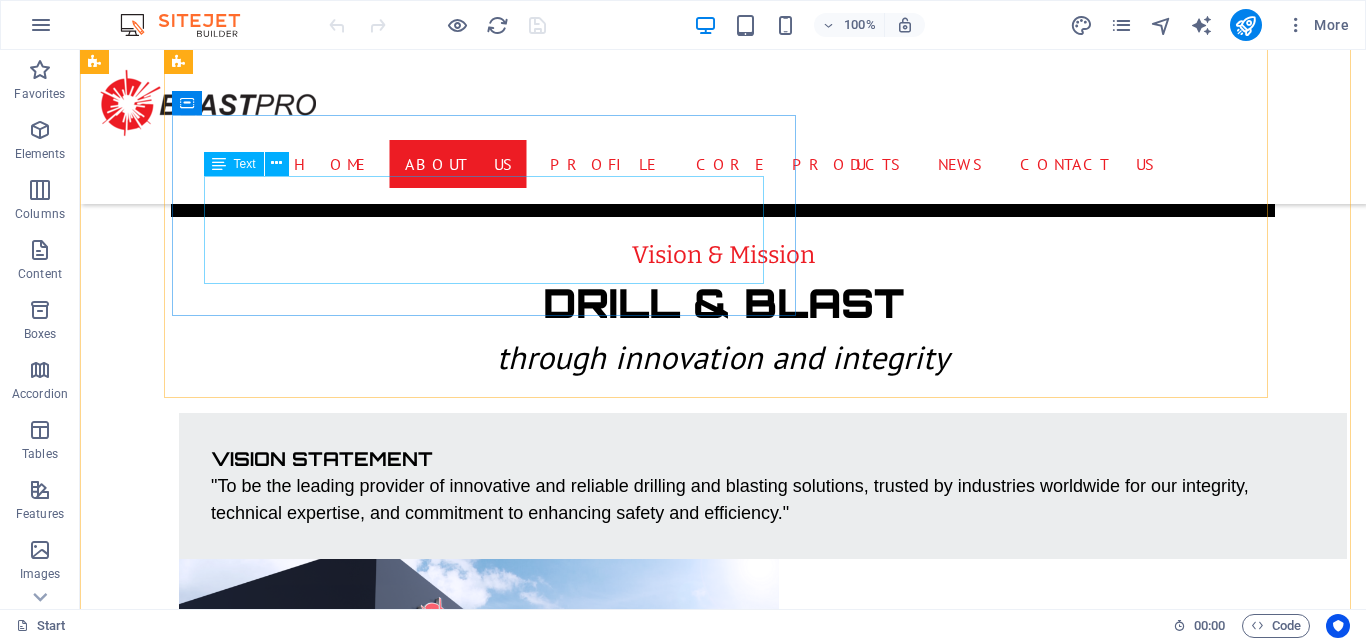 click on ""To be the leading provider of innovative and reliable drilling and blasting solutions, trusted by industries worldwide for our integrity, technical expertise, and commitment to enhancing safety and efficiency."" at bounding box center [763, 500] 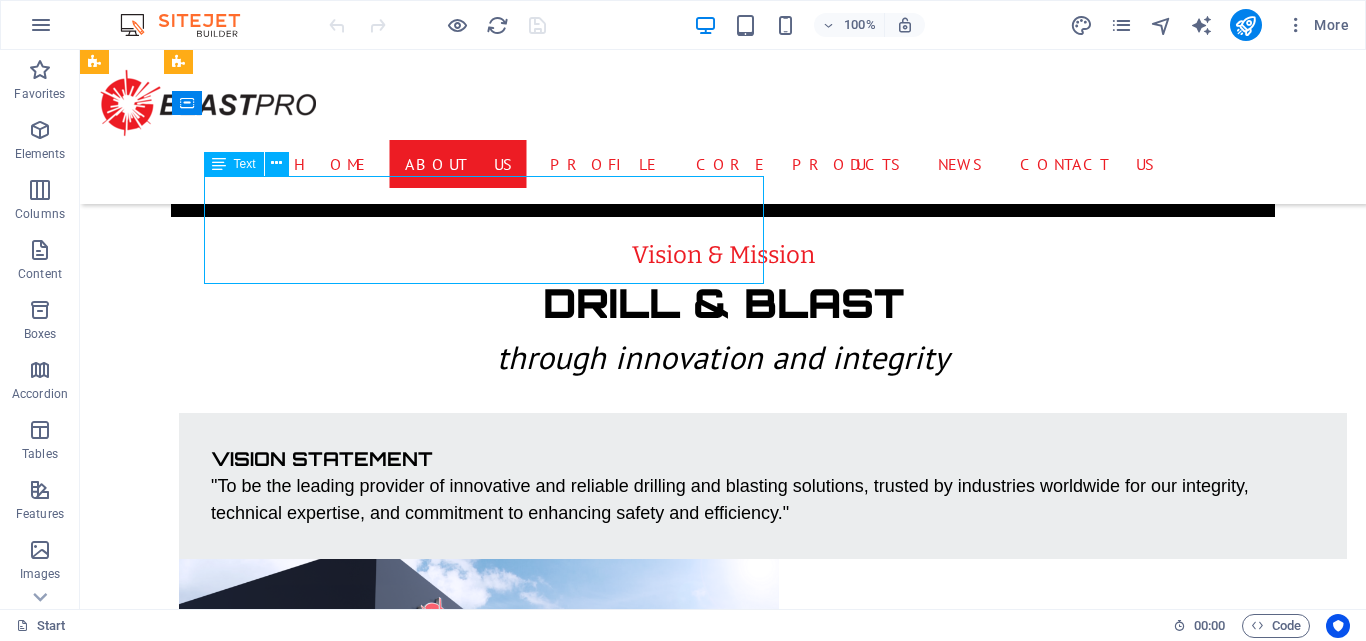 click on ""To be the leading provider of innovative and reliable drilling and blasting solutions, trusted by industries worldwide for our integrity, technical expertise, and commitment to enhancing safety and efficiency."" at bounding box center [763, 500] 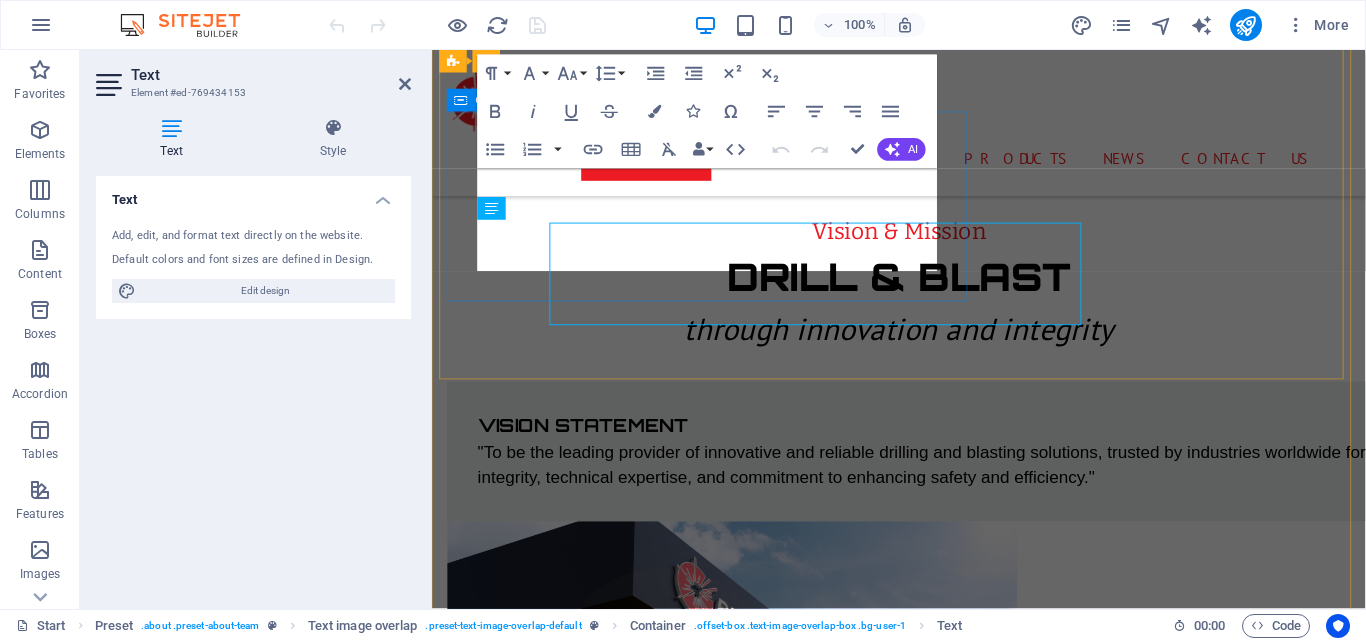 scroll, scrollTop: 2603, scrollLeft: 0, axis: vertical 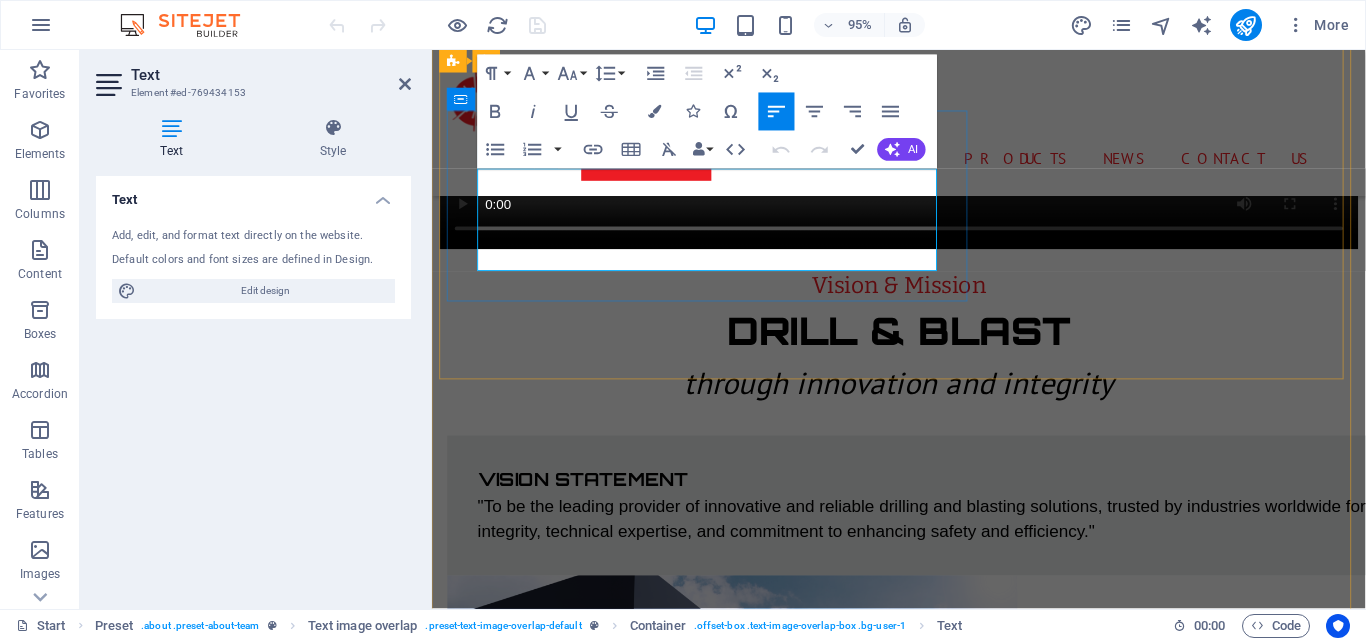 click on ""To be the leading provider of innovative and reliable drilling and blasting solutions, trusted by industries worldwide for our integrity, technical expertise, and commitment to enhancing safety and efficiency."" at bounding box center (963, 543) 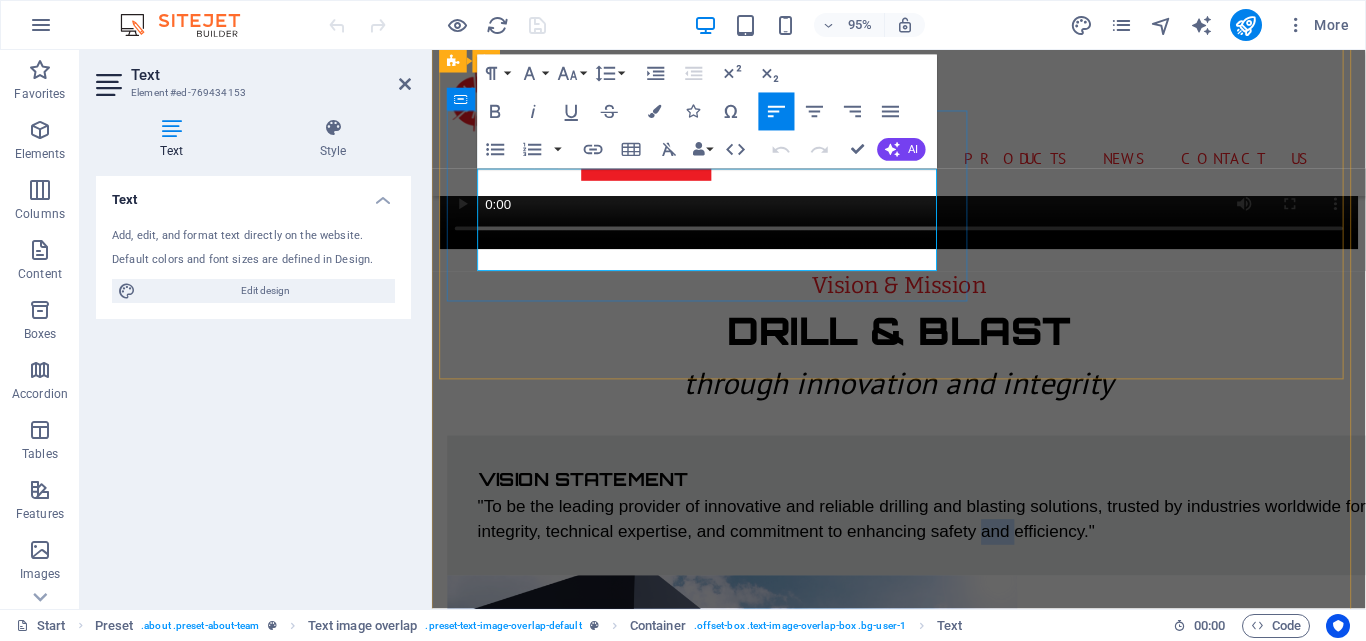 click on ""To be the leading provider of innovative and reliable drilling and blasting solutions, trusted by industries worldwide for our integrity, technical expertise, and commitment to enhancing safety and efficiency."" at bounding box center [963, 543] 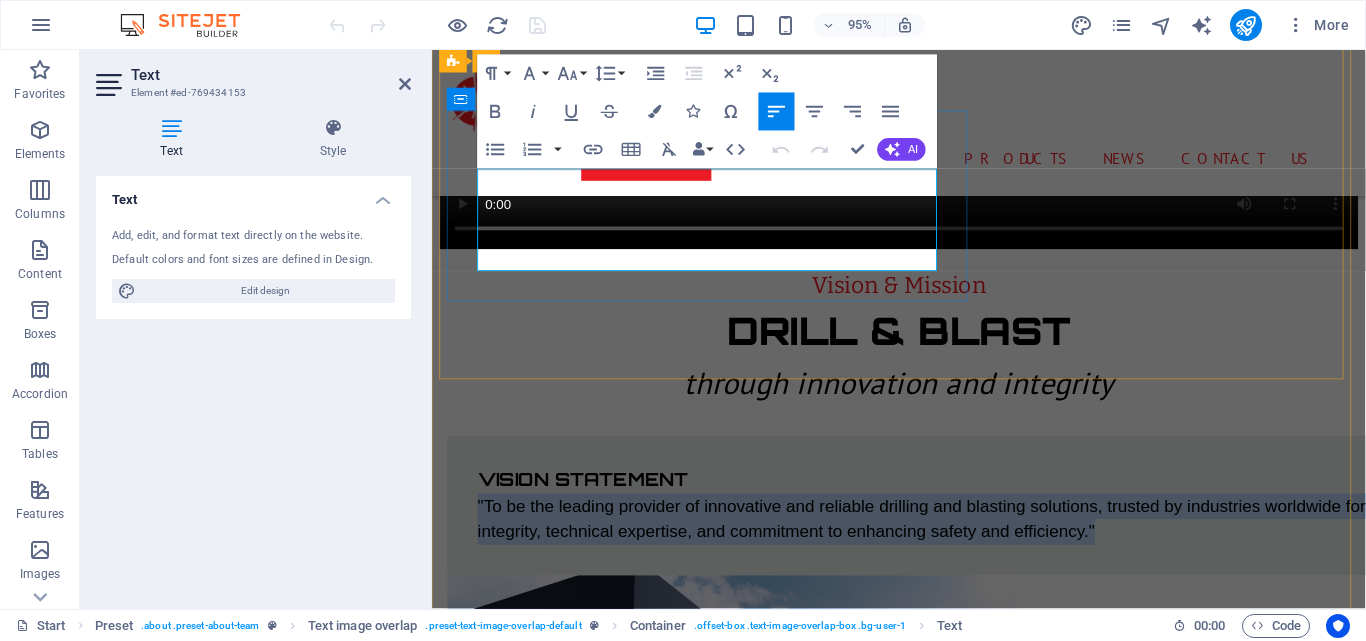 click on ""To be the leading provider of innovative and reliable drilling and blasting solutions, trusted by industries worldwide for our integrity, technical expertise, and commitment to enhancing safety and efficiency."" at bounding box center (963, 543) 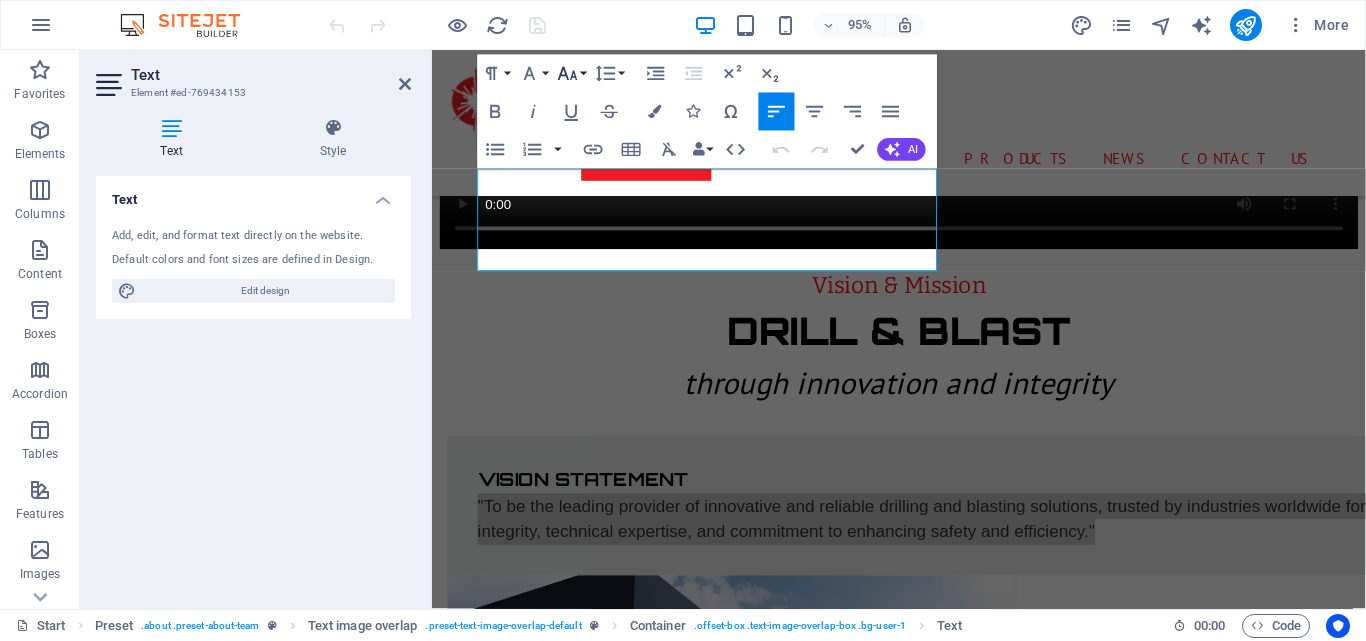 click 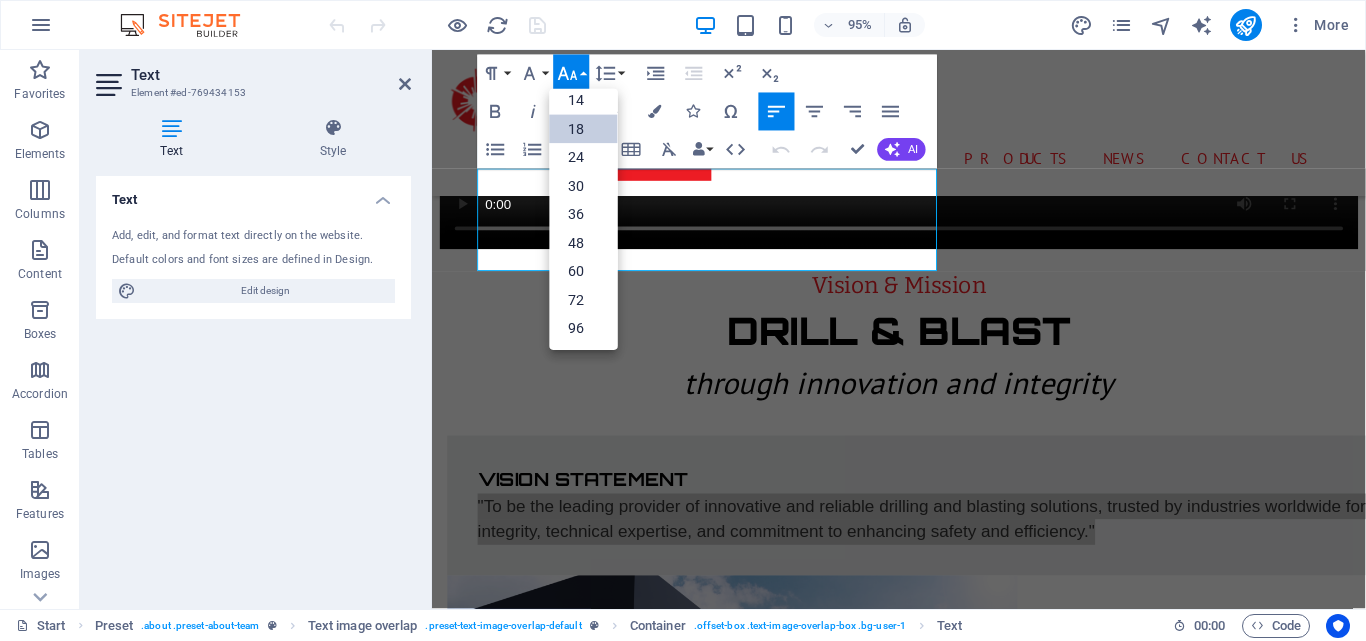 scroll, scrollTop: 161, scrollLeft: 0, axis: vertical 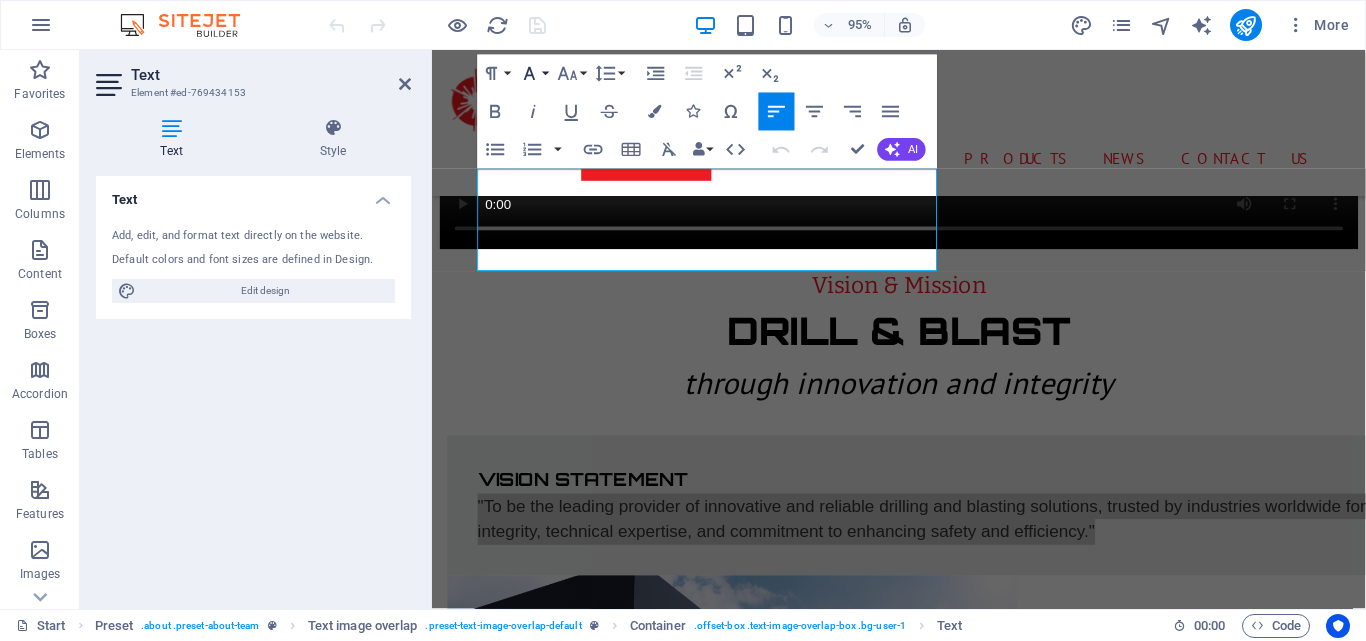 click on "Font Family" at bounding box center (534, 74) 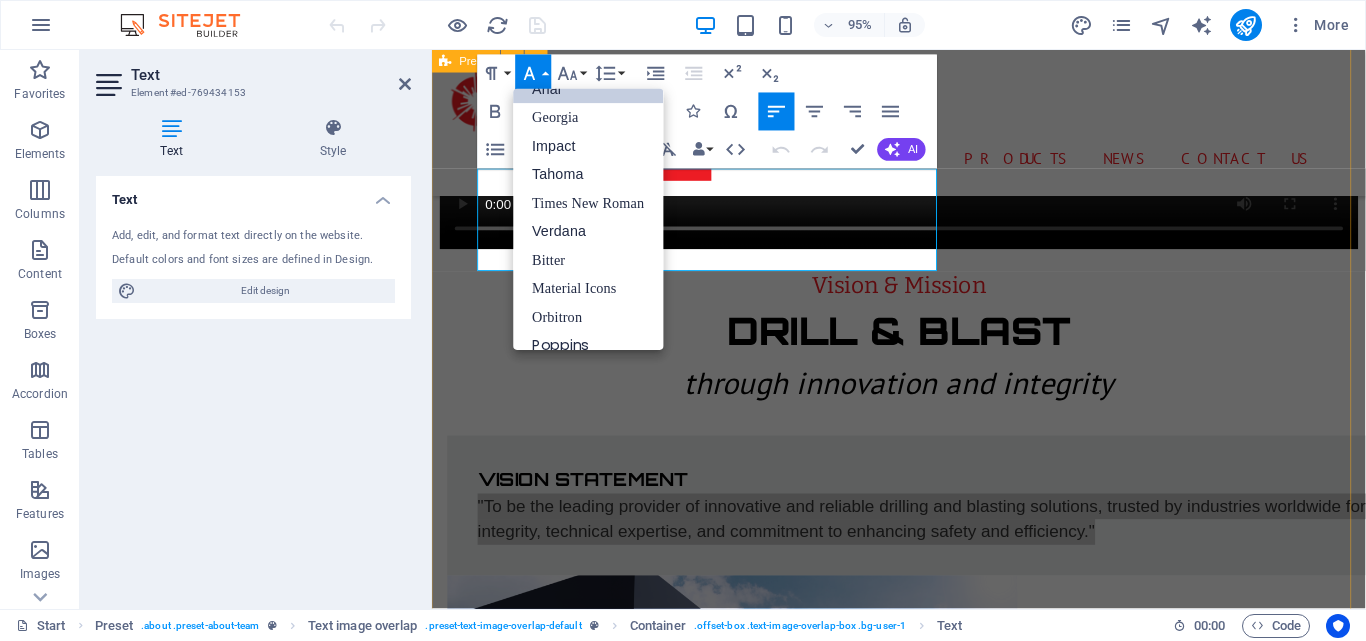 click on "Vision & Mission DRILL & BLAST through innovation and integrity vision statement "To be the leading provider of innovative and reliable drilling and blasting solutions, trusted by industries worldwide for our integrity, technical expertise, and commitment to enhancing safety and efficiency." mission statement "At Blast Pro, we deliver cutting-edge, cost-effective drilling and blasting products that meet the evolving needs of our customers. With a team rooted  in technical expertise and a passion for innovation, we prioritize integrity, safety, and family values to provide solutions that drive success and build lasting relationships."" at bounding box center [923, 624] 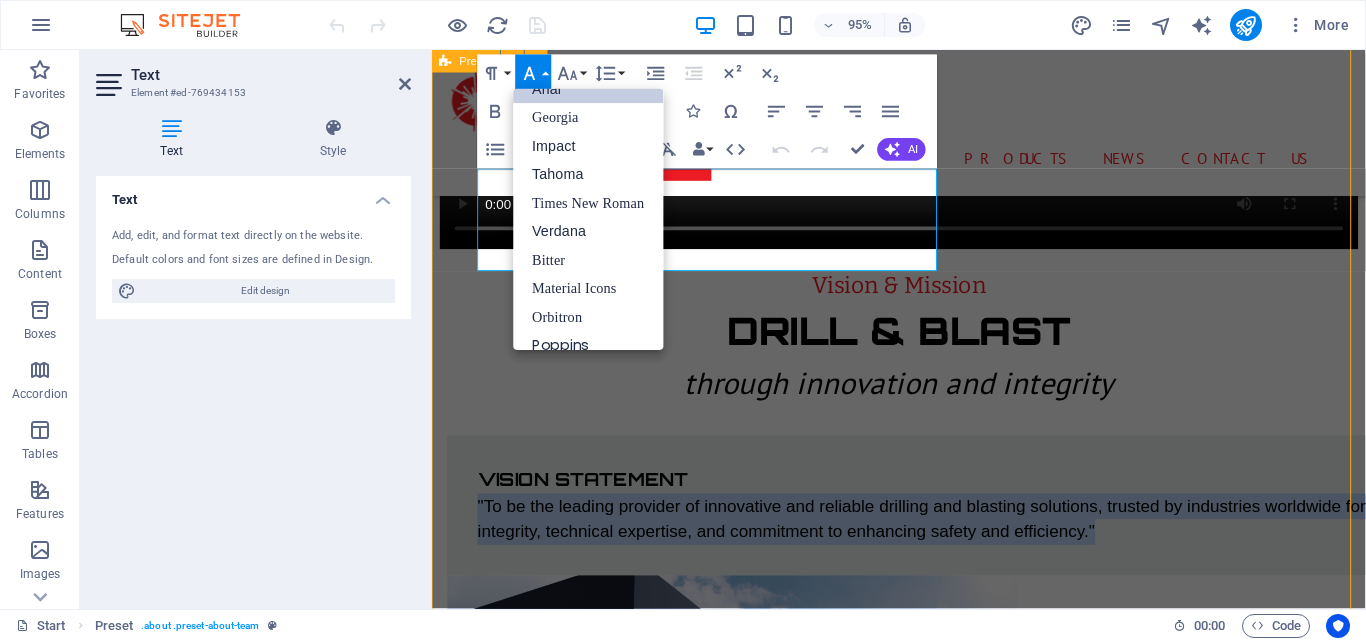 scroll, scrollTop: 2661, scrollLeft: 0, axis: vertical 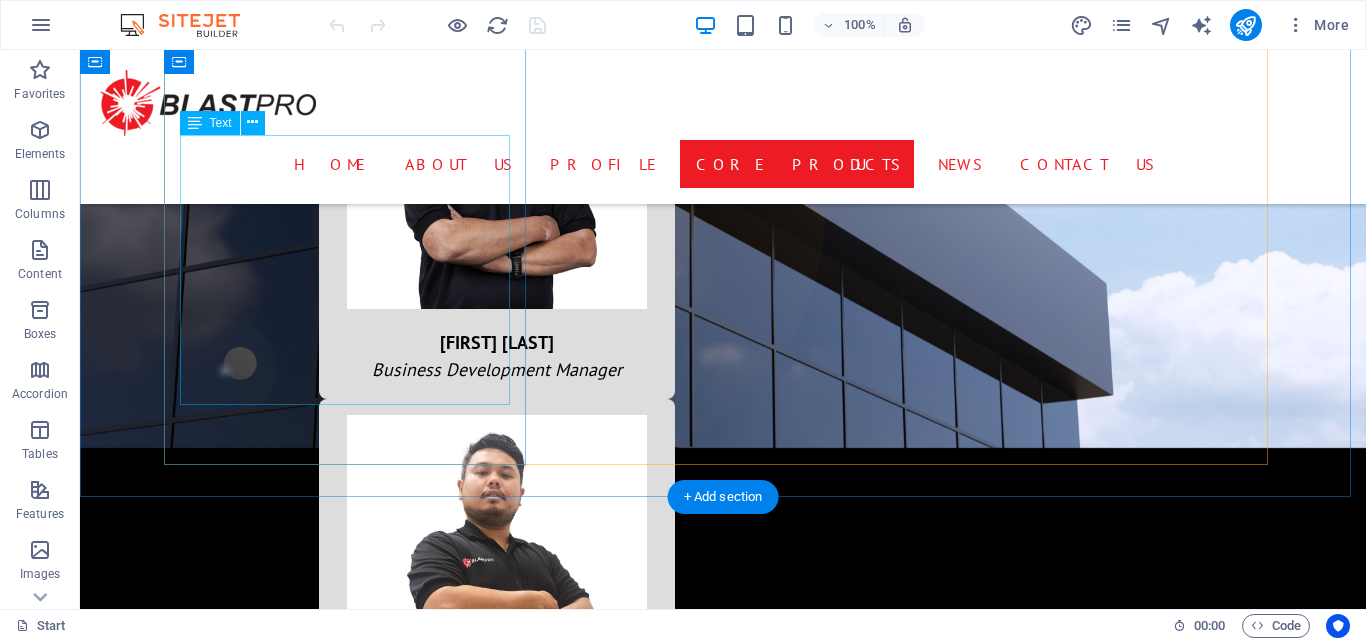 click on "Blastpro holds an exclusive agency for JK Drill, the largest drilling company in China. JK Drill is renowned for its highly productive and efficient equipment, specializing in Down-The-Hole (DTH) drilling technology. This method offers superior efficiency in medium to hard ground conditions, enhancing productivity and reducing operational costs." at bounding box center (352, 1322) 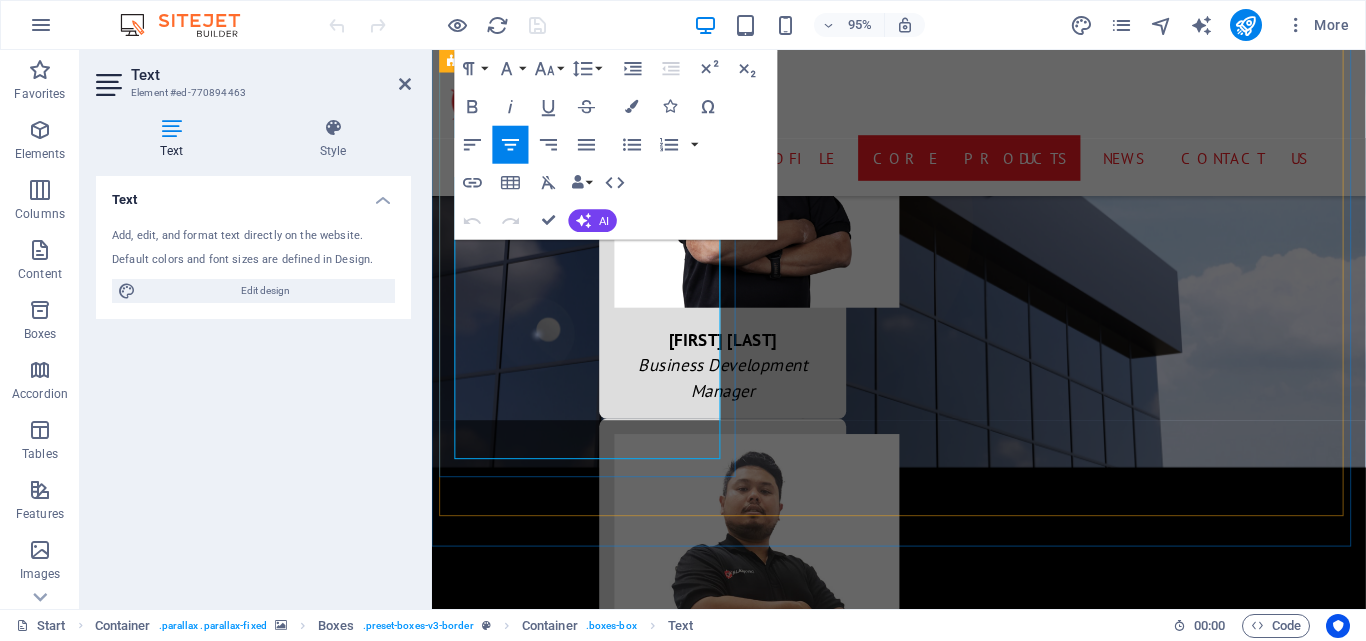 scroll, scrollTop: 5223, scrollLeft: 0, axis: vertical 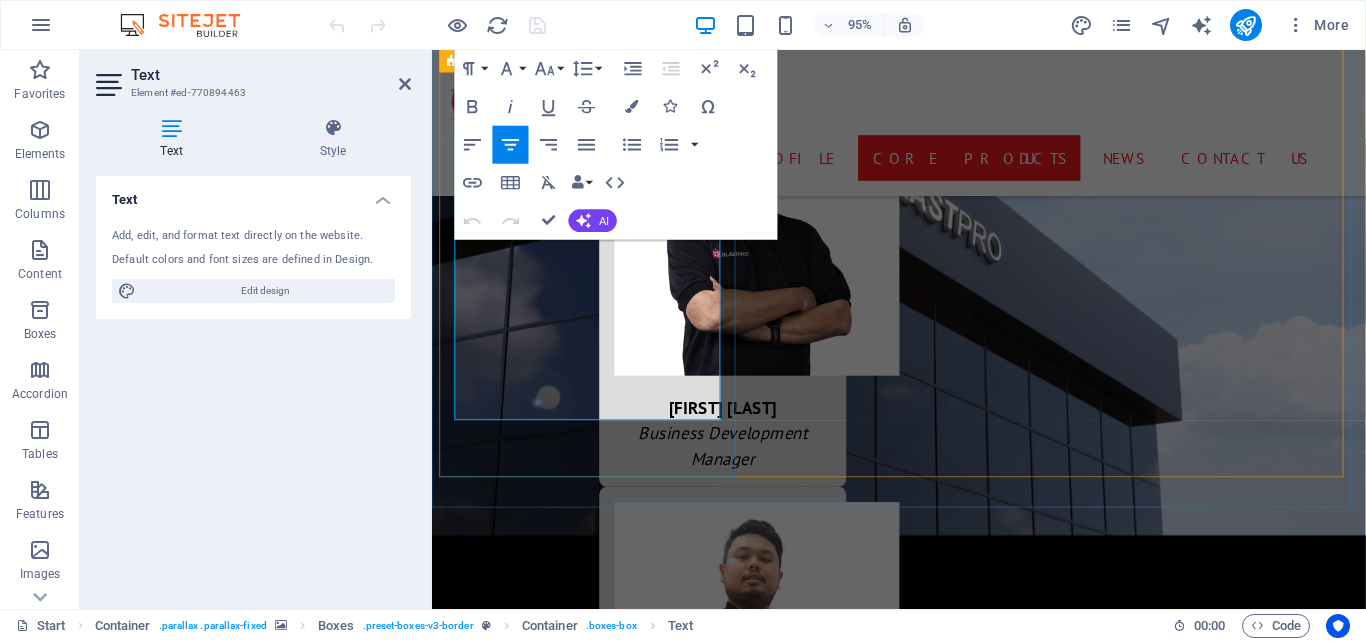 click on "Blastpro holds an exclusive agency for JK Drill, the largest drilling company in China. JK Drill is renowned for its highly productive and efficient equipment, specializing in Down-The-Hole (DTH) drilling technology. This method offers superior efficiency in medium to hard ground conditions, enhancing productivity and reducing operational costs." at bounding box center [598, 1460] 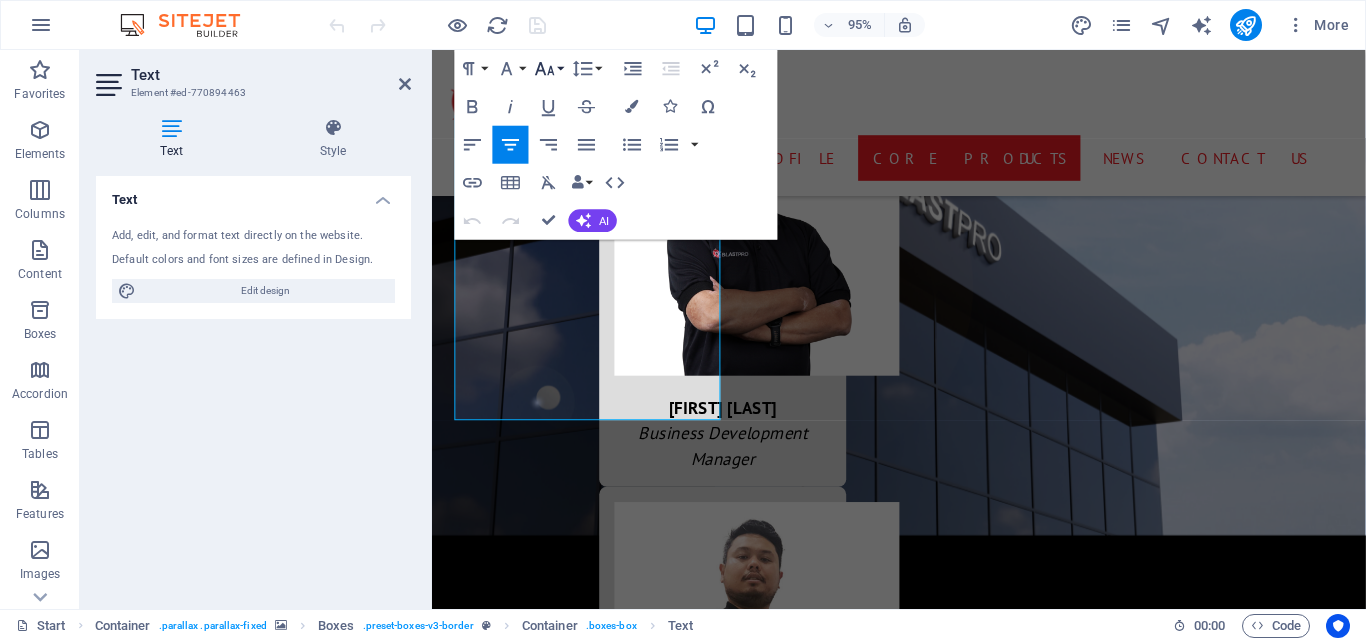 click on "Font Size" at bounding box center (549, 69) 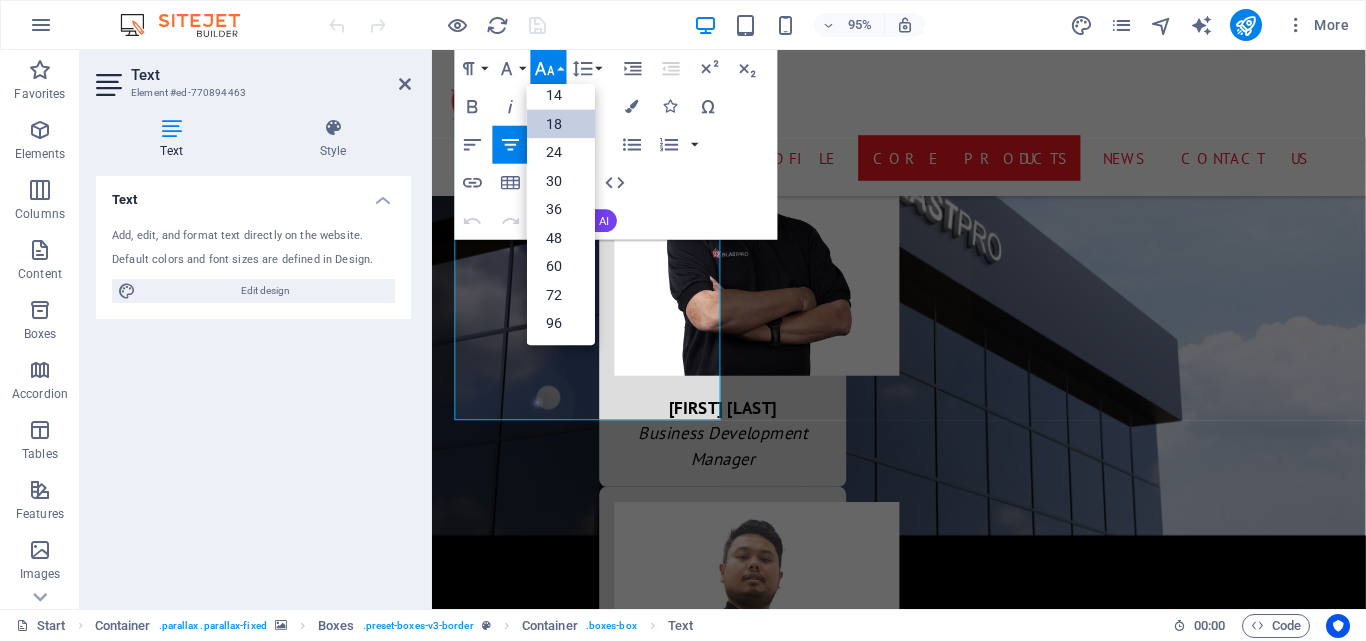 scroll, scrollTop: 161, scrollLeft: 0, axis: vertical 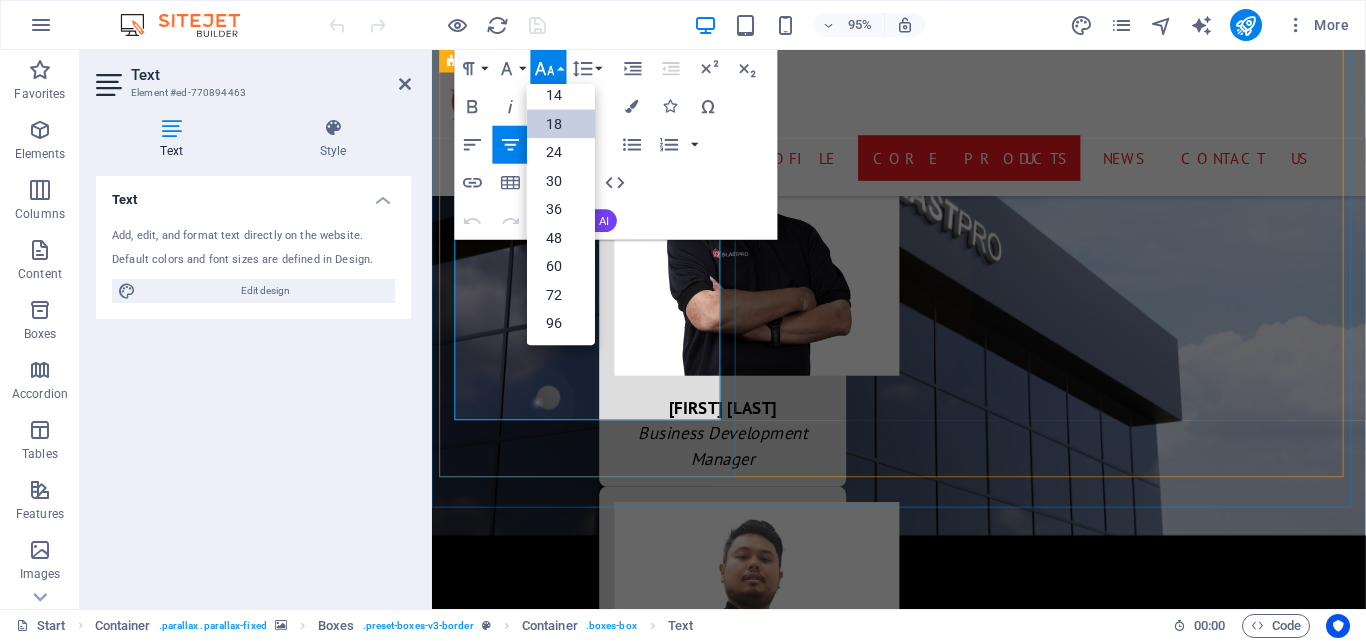 click on "Blastpro holds an exclusive agency for JK Drill, the largest drilling company in China. JK Drill is renowned for its highly productive and efficient equipment, specializing in Down-The-Hole (DTH) drilling technology. This method offers superior efficiency in medium to hard ground conditions, enhancing productivity and reducing operational costs." at bounding box center [598, 1460] 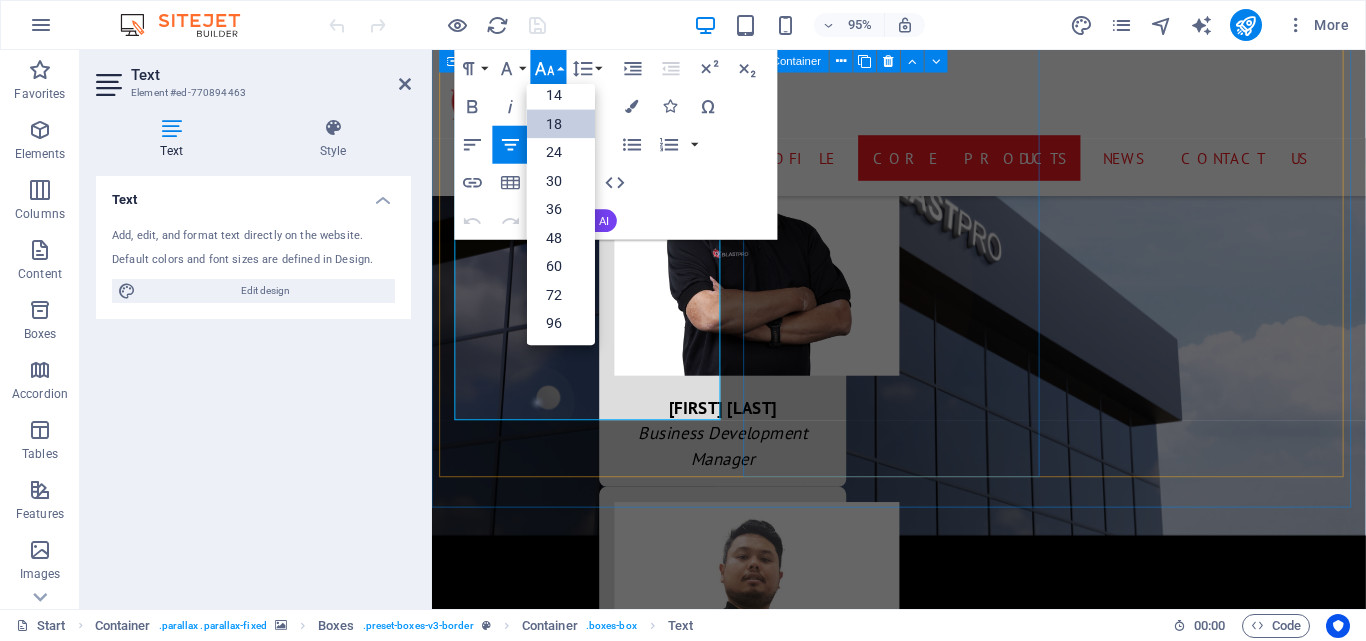 click on "LOx Breaker LOx Breaker is an innovative product that utilizes liquid oxygen for rock breakage. This technology provides a more cost-effective solution for companies facing challenges with obtaining explosive licenses, addressing social concerns, and mitigating vibration issues compared to traditional rock-breaking methods. Read more" at bounding box center [598, 1967] 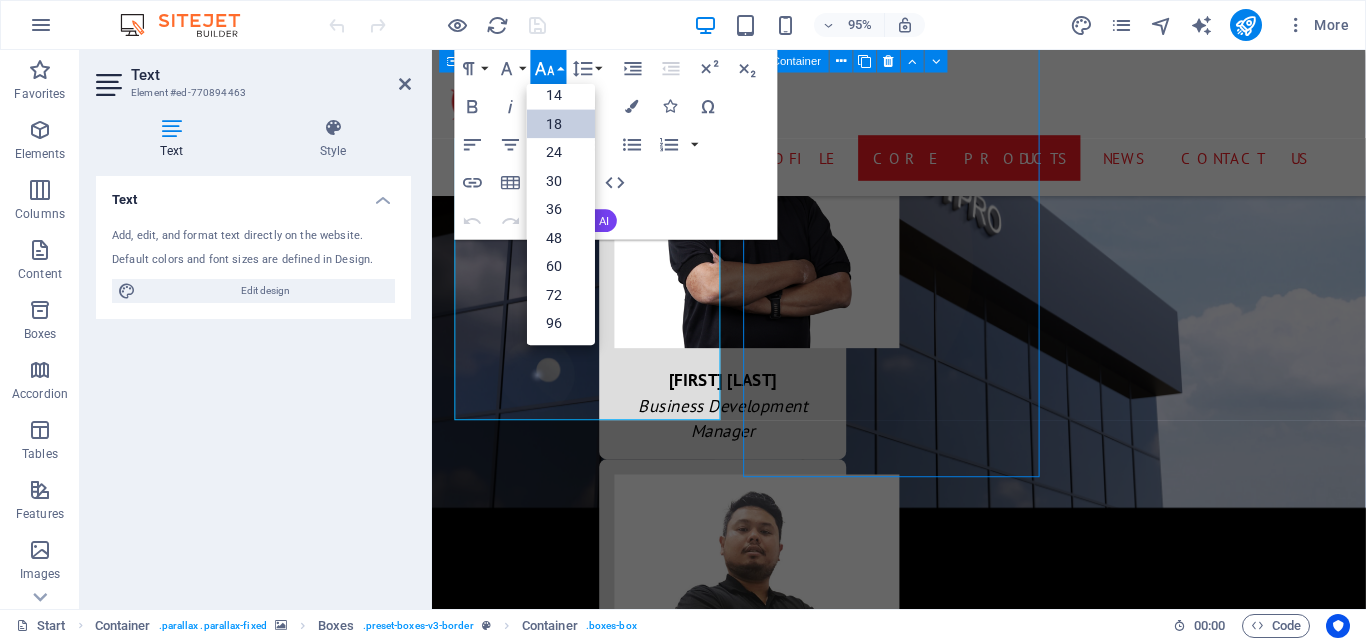 scroll, scrollTop: 5294, scrollLeft: 0, axis: vertical 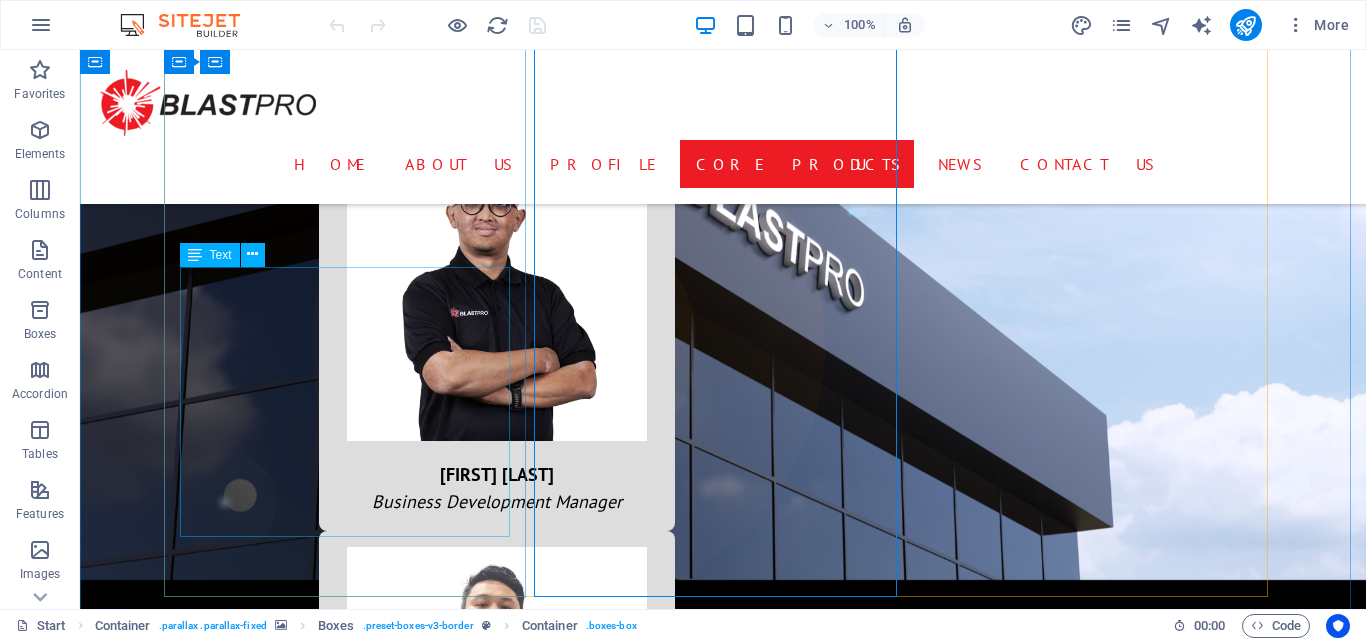 click on "Blastpro holds an exclusive agency for JK Drill, the largest drilling company in China. JK Drill is renowned for its highly productive and efficient equipment, specializing in Down-The-Hole (DTH) drilling technology. This method offers superior efficiency in medium to hard ground conditions, enhancing productivity and reducing operational costs." at bounding box center [352, 1454] 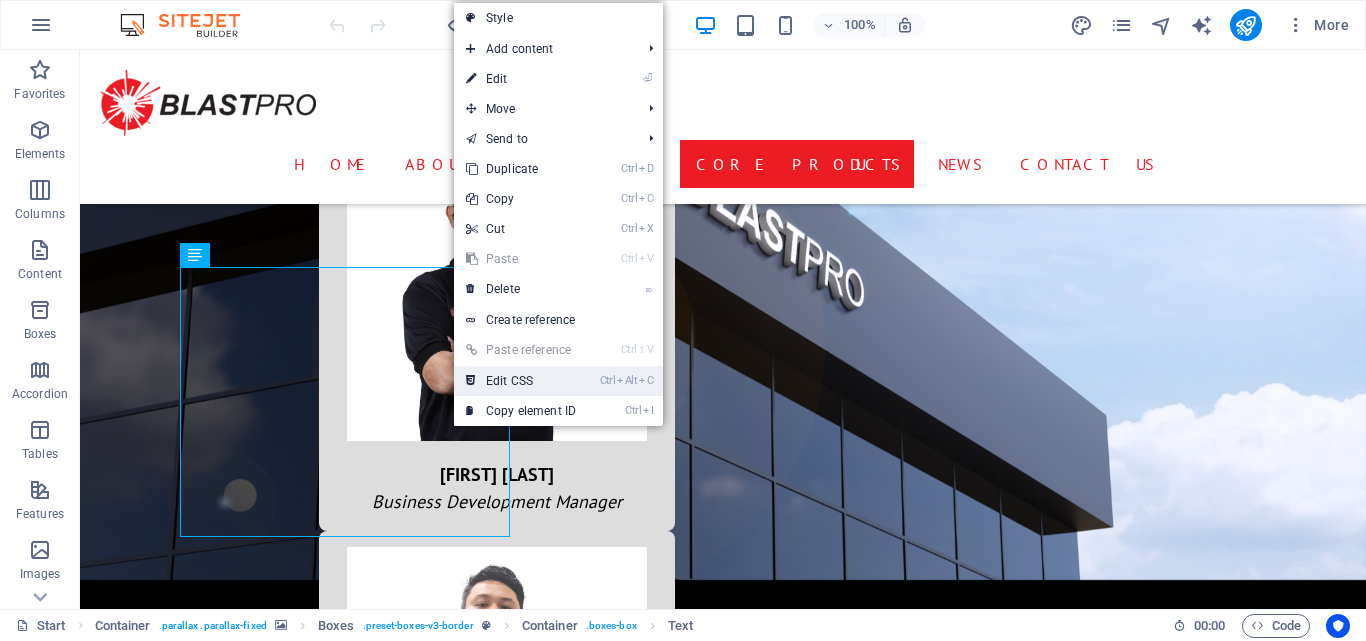 click on "Ctrl Alt C  Edit CSS" at bounding box center (558, 381) 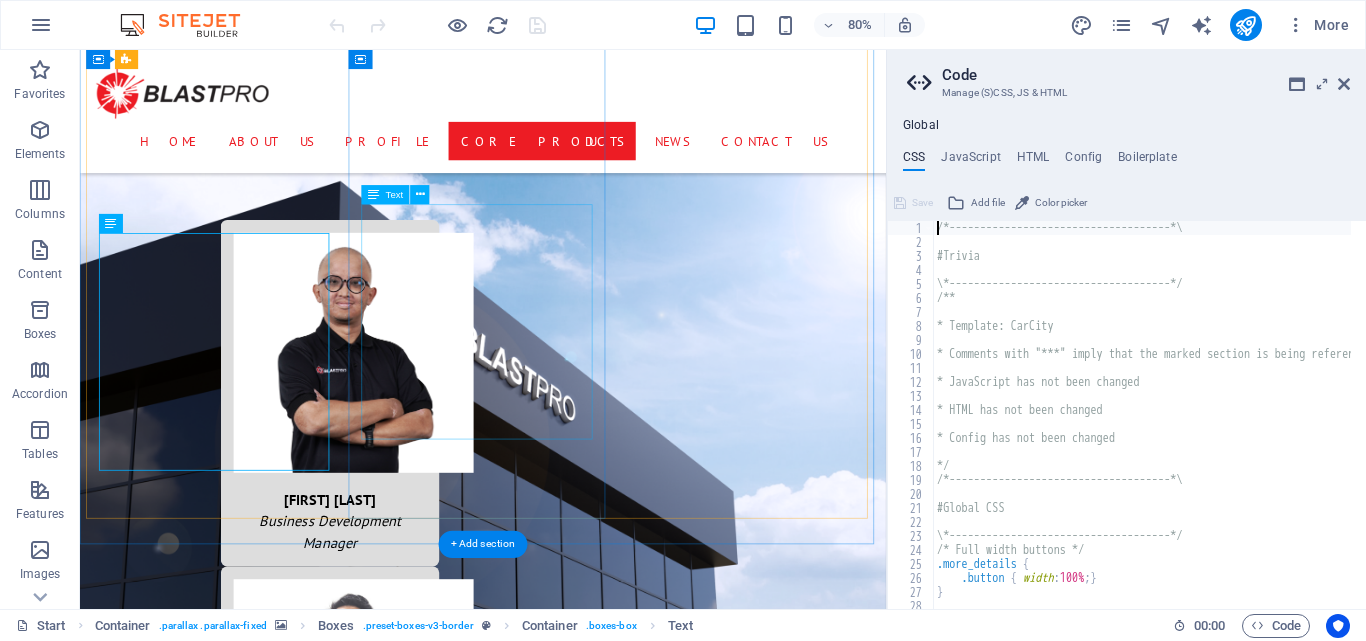 scroll, scrollTop: 5231, scrollLeft: 0, axis: vertical 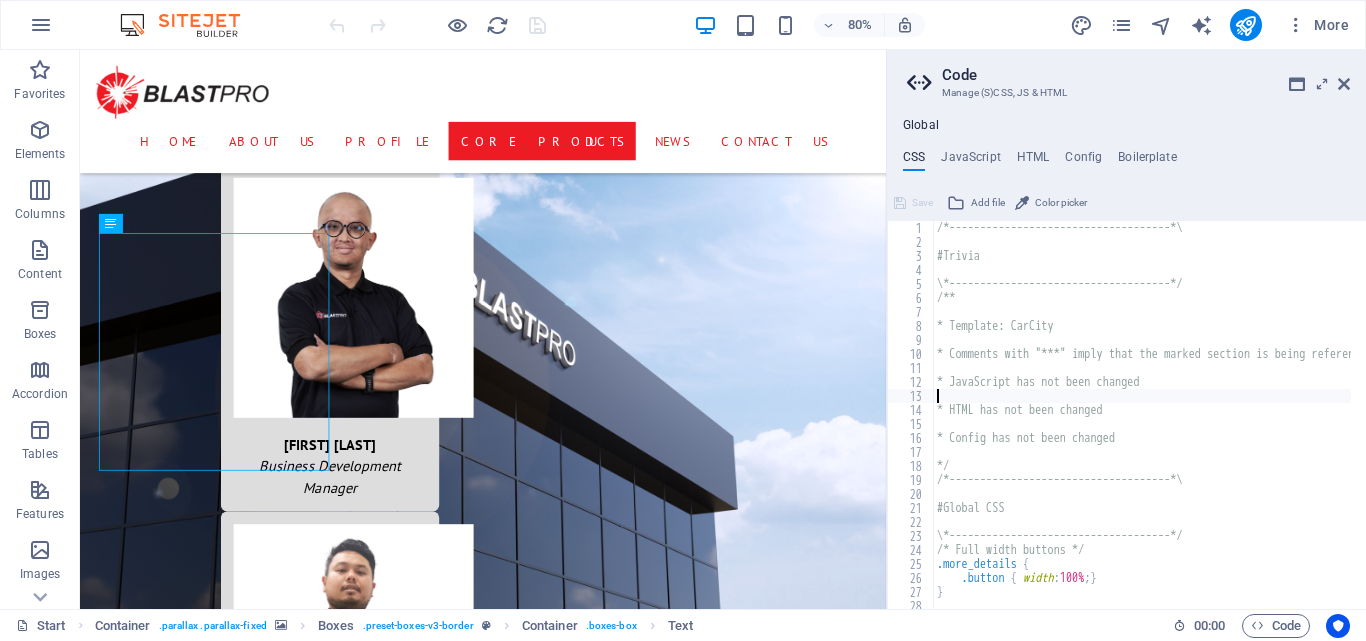 click on "/*------------------------------------*\     #Trivia \*------------------------------------*/ /**   * Template: CarCity   * Comments with "***" imply that the marked section is being referenced somewhere else   * JavaScript has not been changed   * HTML has not been changed   * Config has not been changed   */ /*------------------------------------*\     #Global CSS \*------------------------------------*/ /* Full width buttons */ .more_details   {      .button   {   width :  100% ;  } }" at bounding box center [1233, 421] 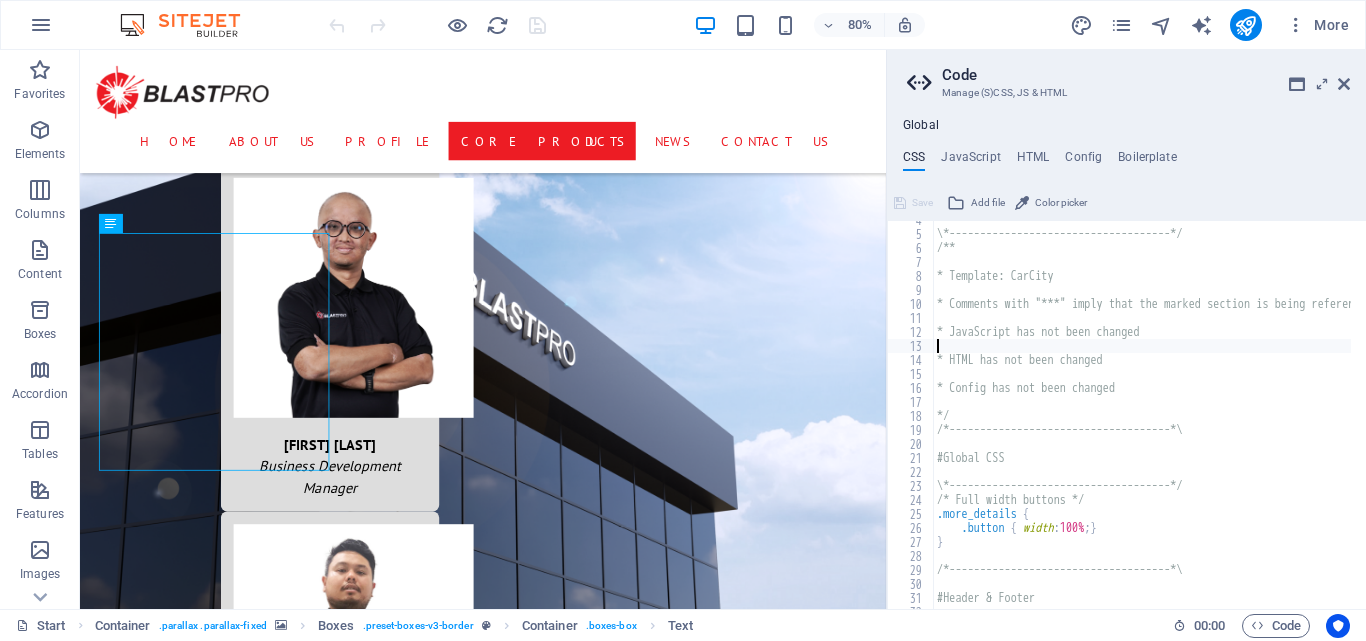 scroll, scrollTop: 0, scrollLeft: 0, axis: both 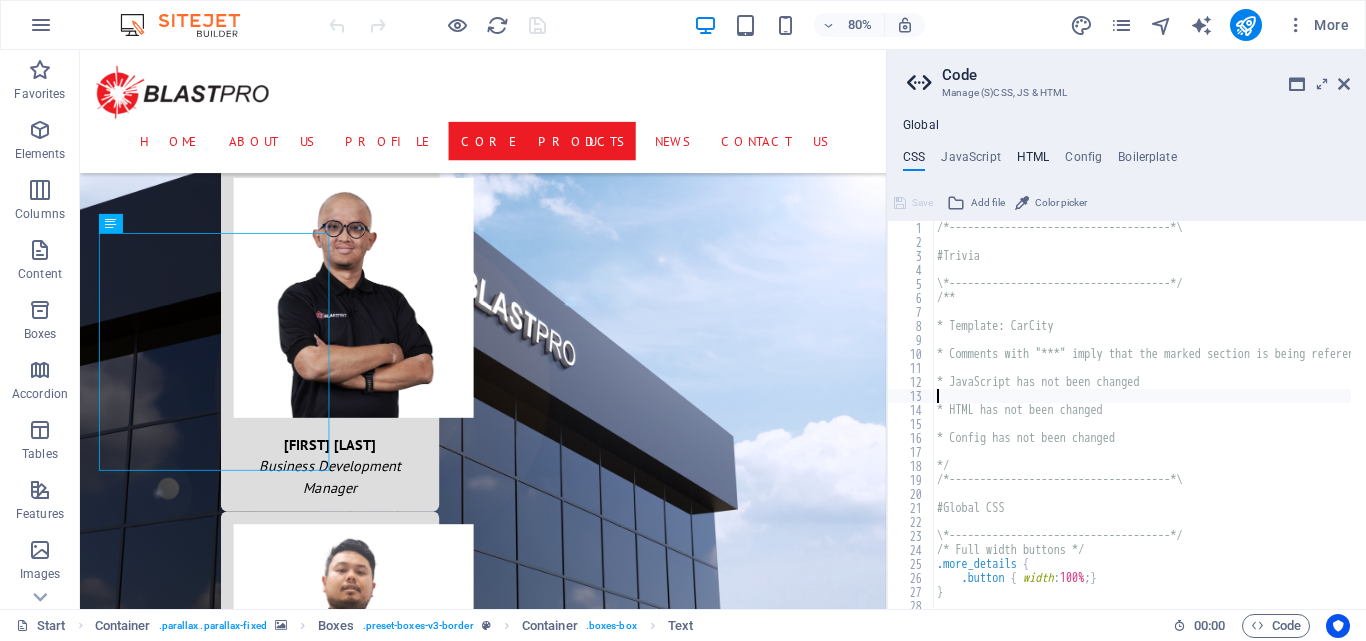 click on "HTML" at bounding box center (1033, 161) 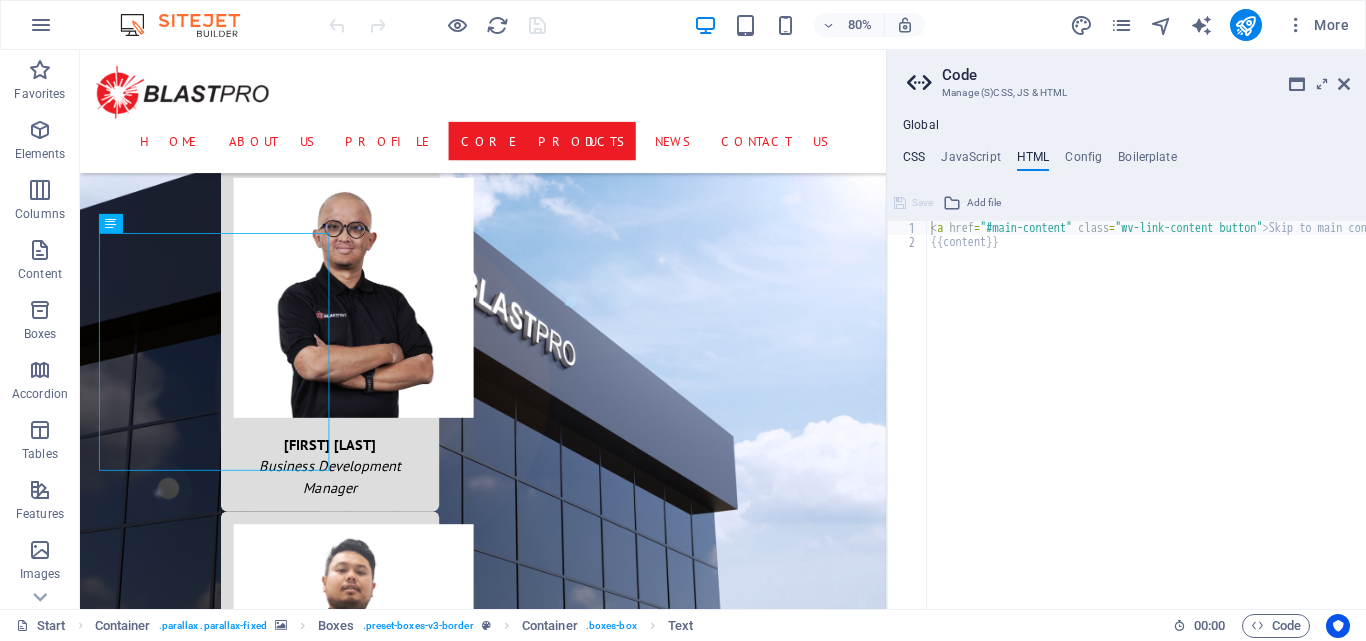 click on "CSS" at bounding box center (914, 161) 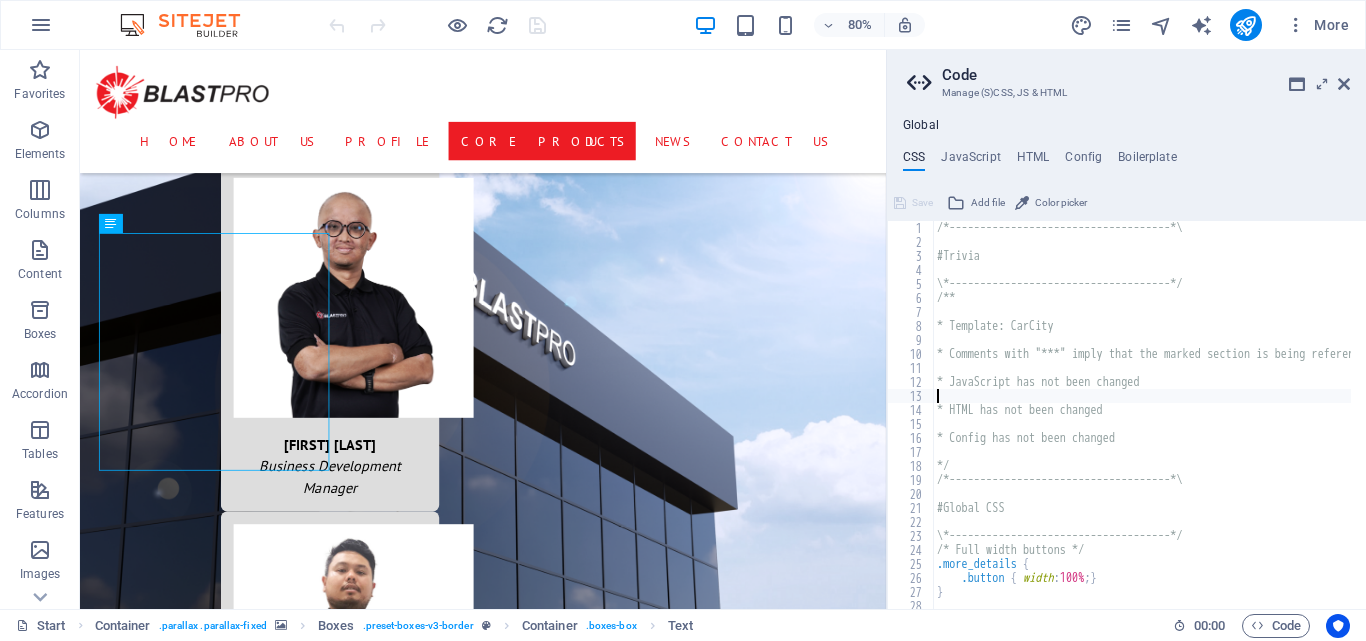 click on "/*------------------------------------*\     #Trivia \*------------------------------------*/ /**   * Template: CarCity   * Comments with "***" imply that the marked section is being referenced somewhere else   * JavaScript has not been changed   * HTML has not been changed   * Config has not been changed   */ /*------------------------------------*\     #Global CSS \*------------------------------------*/ /* Full width buttons */ .more_details   {      .button   {   width :  100% ;  } }" at bounding box center [1233, 421] 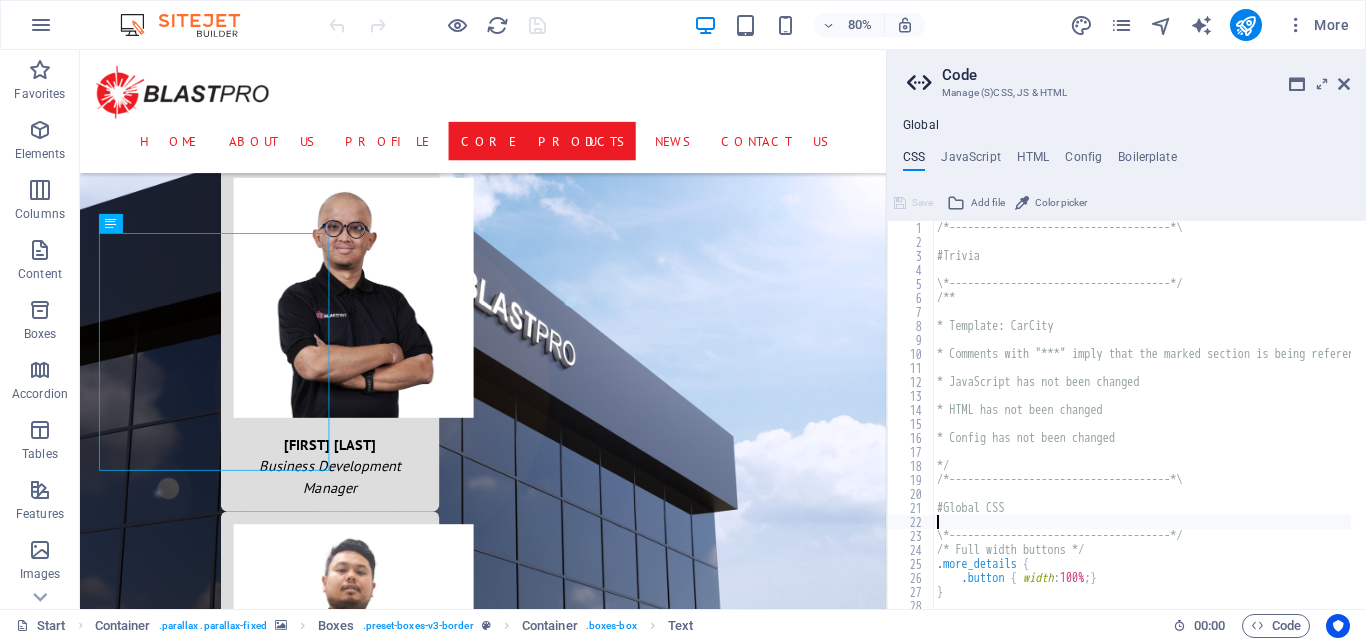 drag, startPoint x: 1049, startPoint y: 556, endPoint x: 1135, endPoint y: 567, distance: 86.70064 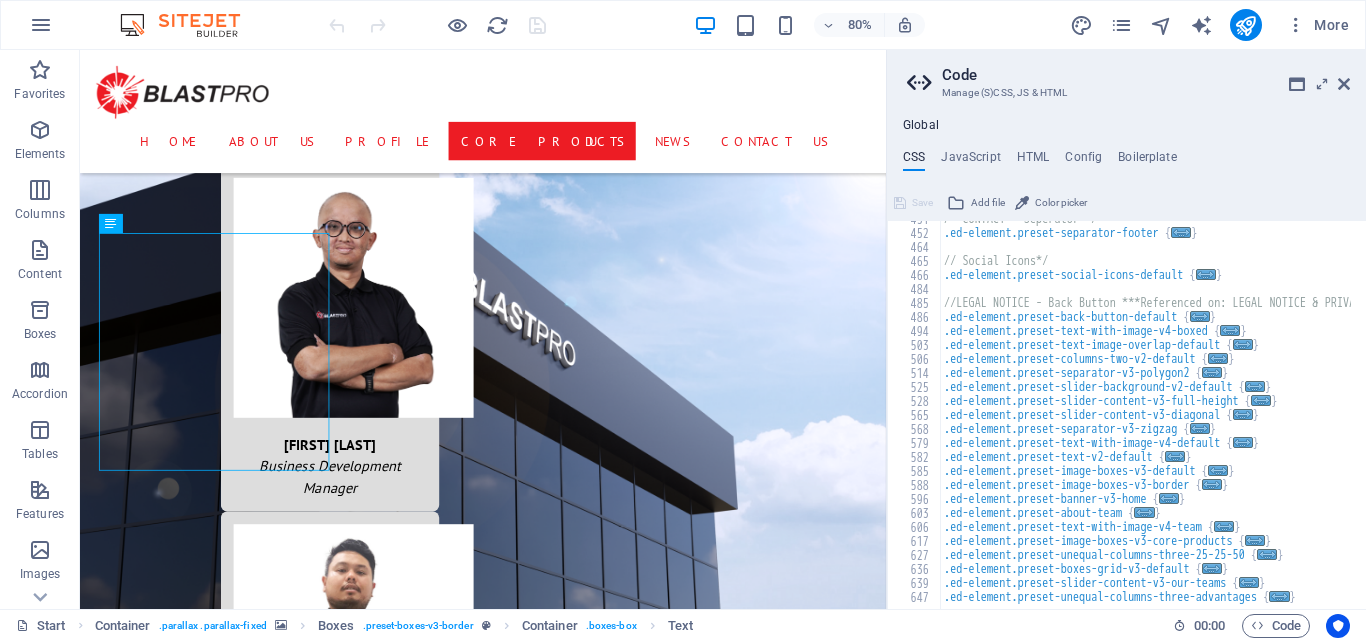 scroll, scrollTop: 1249, scrollLeft: 0, axis: vertical 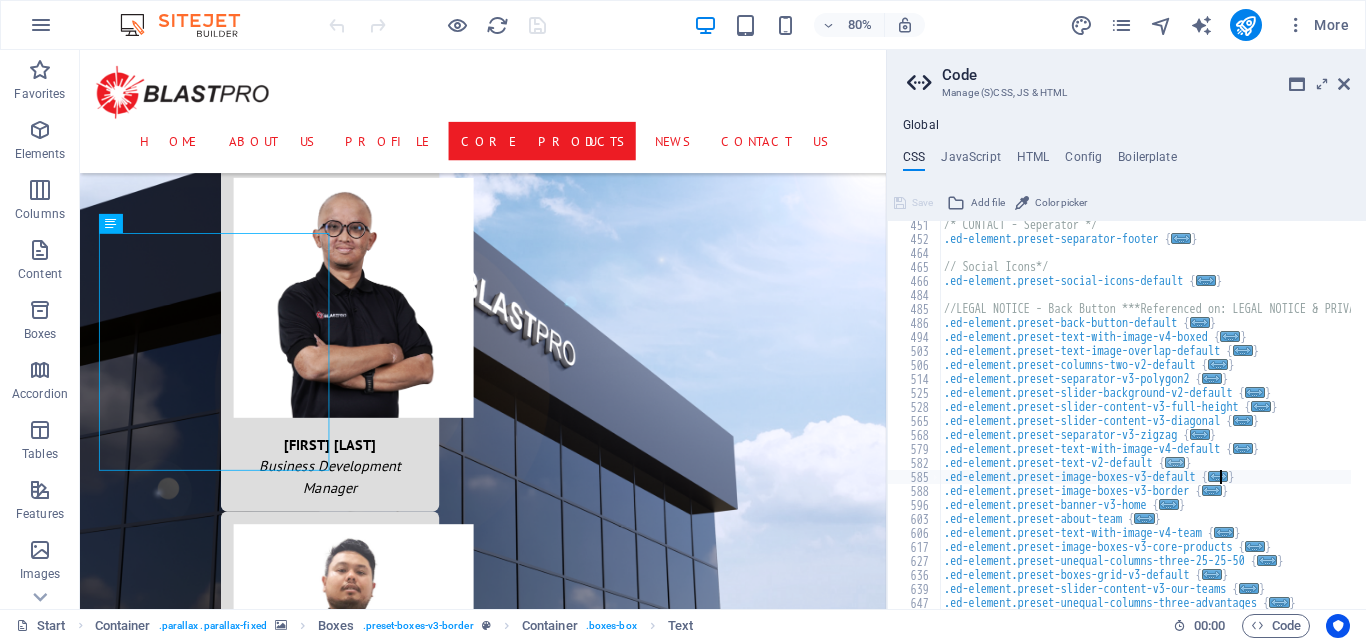 click on ".ed-element.preset-image-boxes-v3-default { 451 452 464 465 466 484 485 486 494 503 506 514 525 528 565 568 579 582 585 588 596 603 606 617 627 636 639 647 /* CONTACT - Seperator */ .ed-element.preset-separator-footer   { ... } // Social Icons*/ .ed-element.preset-social-icons-default   { ... } //LEGAL NOTICE - Back Button ***Referenced on: LEGAL NOTICE & PRIVACY */ .ed-element.preset-back-button-default   { ... } .ed-element.preset-text-with-image-v4-boxed   { ... } .ed-element.preset-text-image-overlap-default   { ... } .ed-element.preset-columns-two-v2-default   { ... } .ed-element.preset-separator-v3-polygon2   { ... } .ed-element.preset-slider-background-v2-default   { ... } .ed-element.preset-slider-content-v3-full-height   { ... } .ed-element.preset-slider-content-v3-diagonal   { ... } .ed-element.preset-separator-v3-zigzag   { ... } .ed-element.preset-text-with-image-v4-default   { ... } .ed-element.preset-text-v2-default   { ... } .ed-element.preset-image-boxes-v3-default   { ... }   { ... }   { ..." at bounding box center [1126, 415] 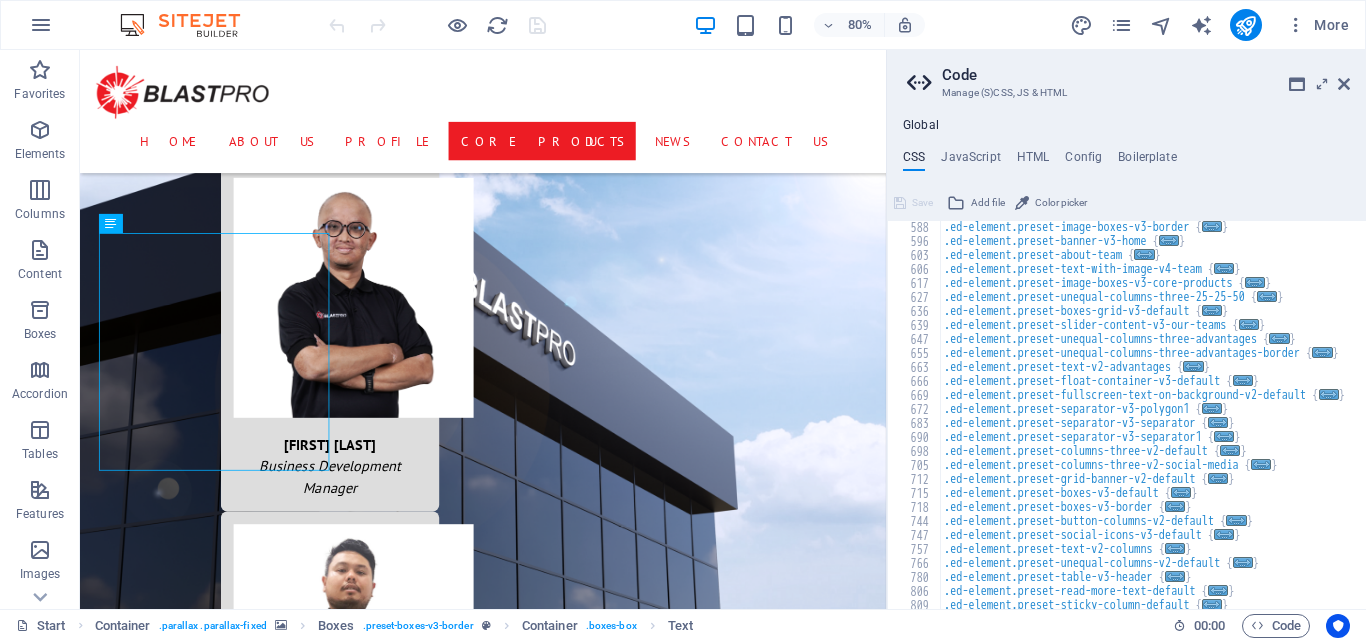 scroll, scrollTop: 1727, scrollLeft: 0, axis: vertical 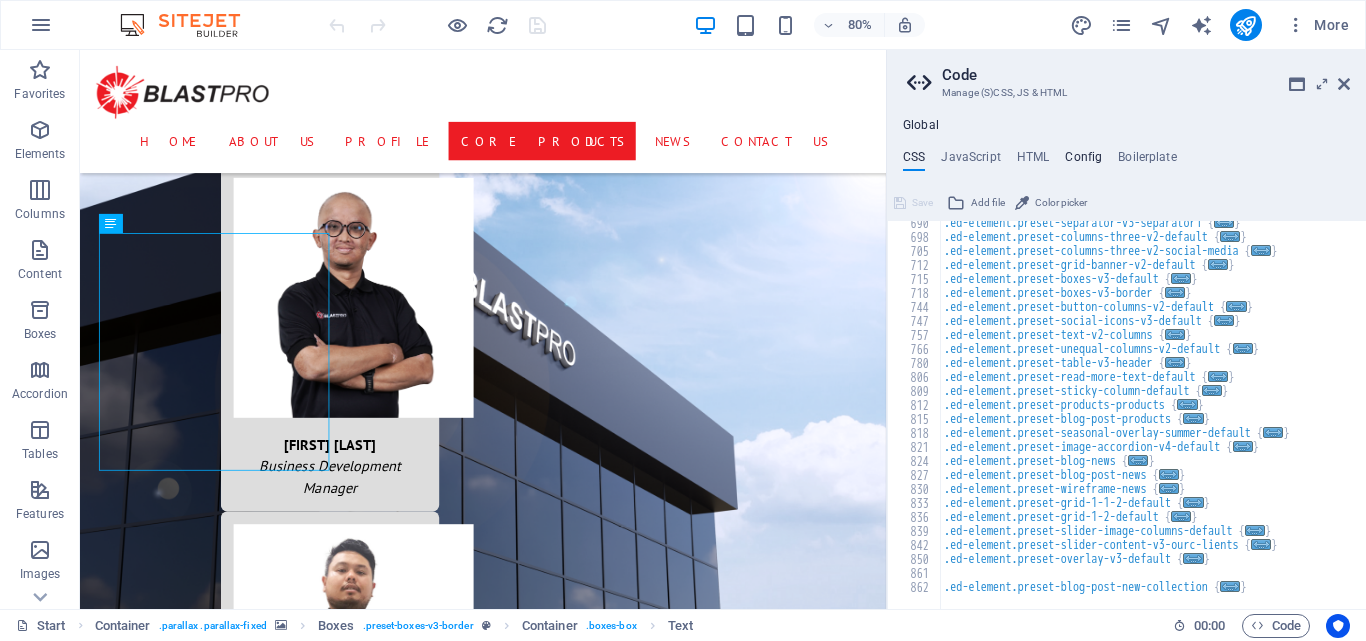 click on "Config" at bounding box center [1083, 161] 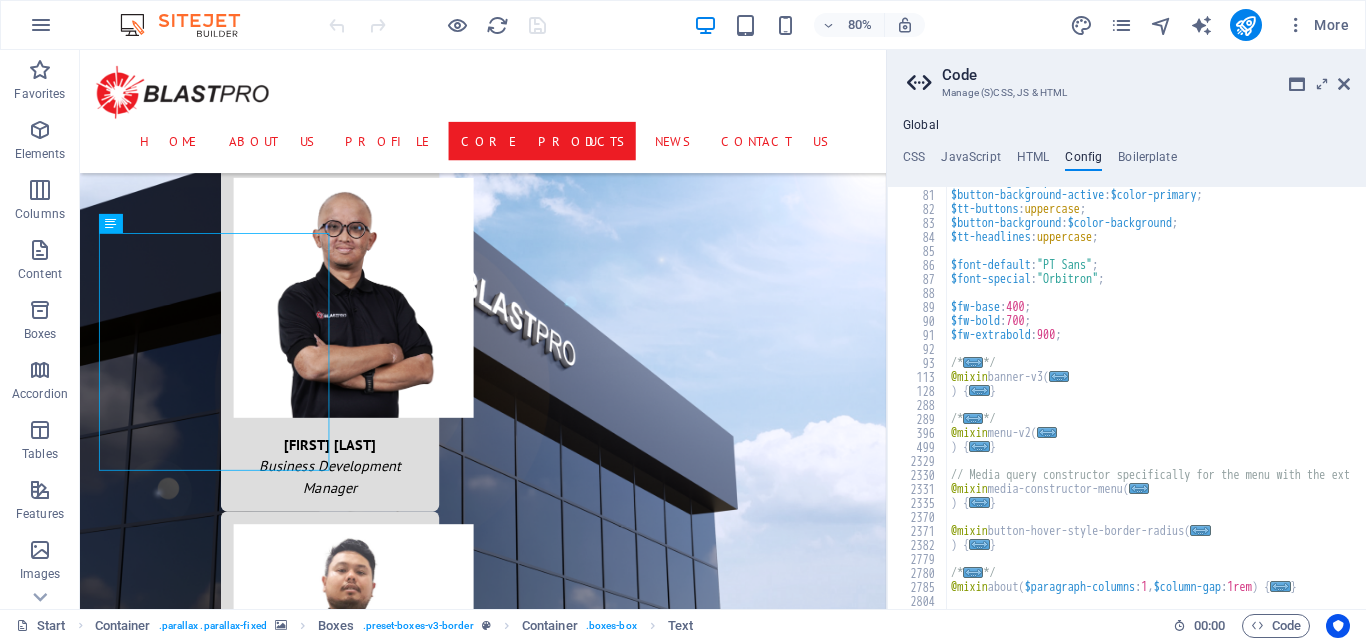 scroll, scrollTop: 1417, scrollLeft: 0, axis: vertical 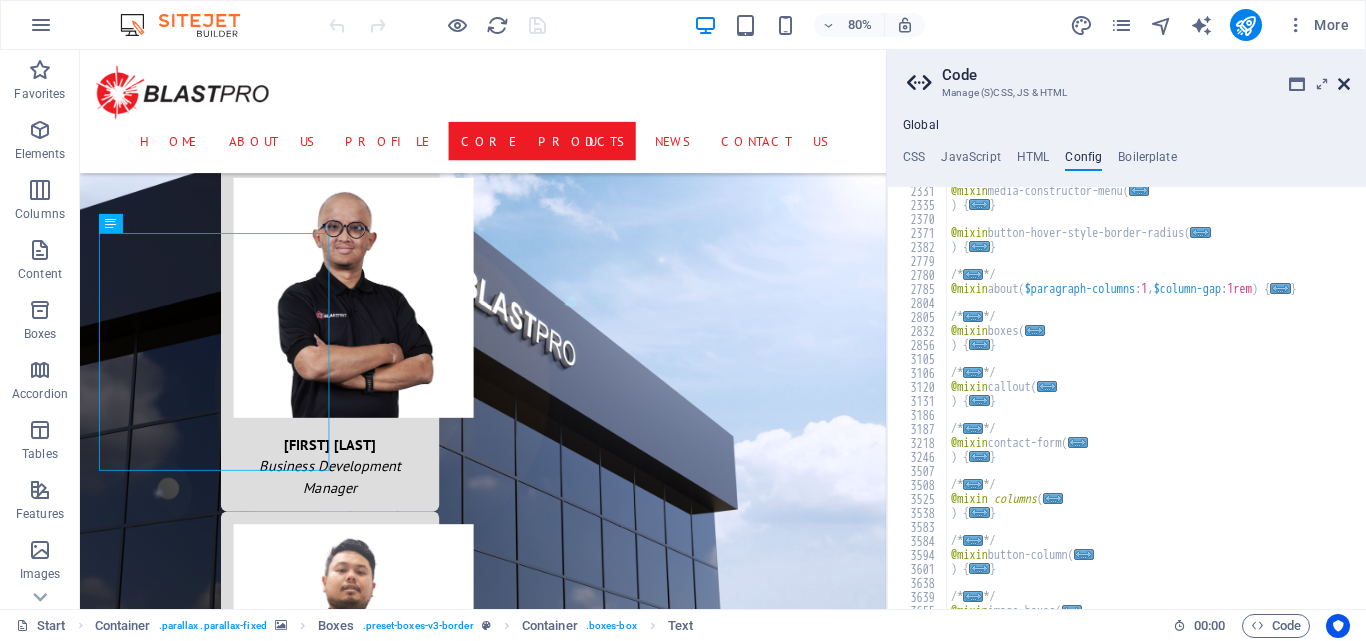 drag, startPoint x: 1342, startPoint y: 82, endPoint x: 1262, endPoint y: 33, distance: 93.813644 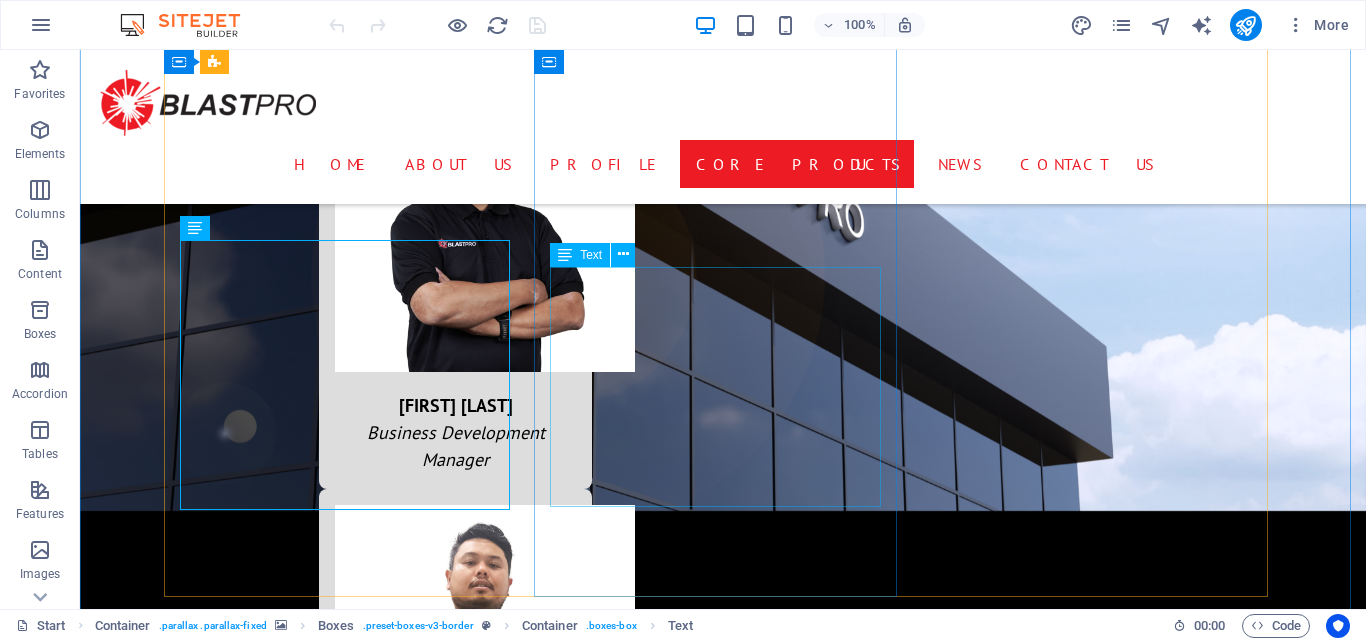 scroll, scrollTop: 5162, scrollLeft: 0, axis: vertical 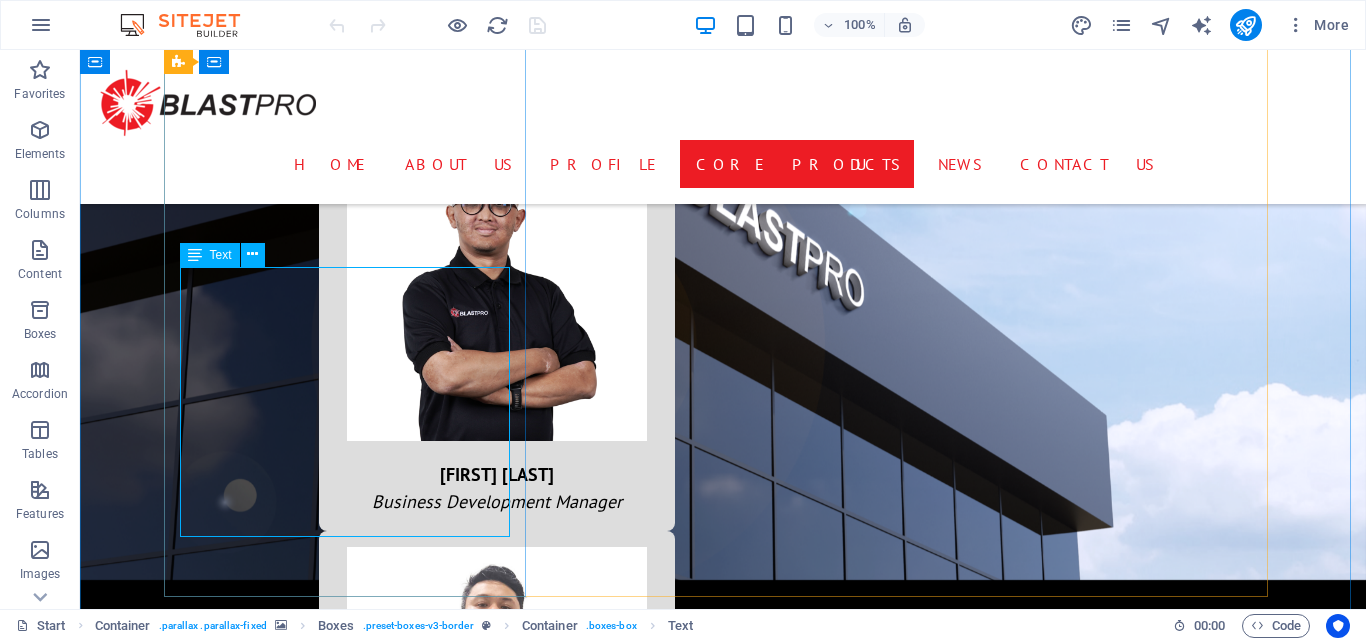 click on "Blastpro holds an exclusive agency for JK Drill, the largest drilling company in China. JK Drill is renowned for its highly productive and efficient equipment, specializing in Down-The-Hole (DTH) drilling technology. This method offers superior efficiency in medium to hard ground conditions, enhancing productivity and reducing operational costs." at bounding box center (352, 1454) 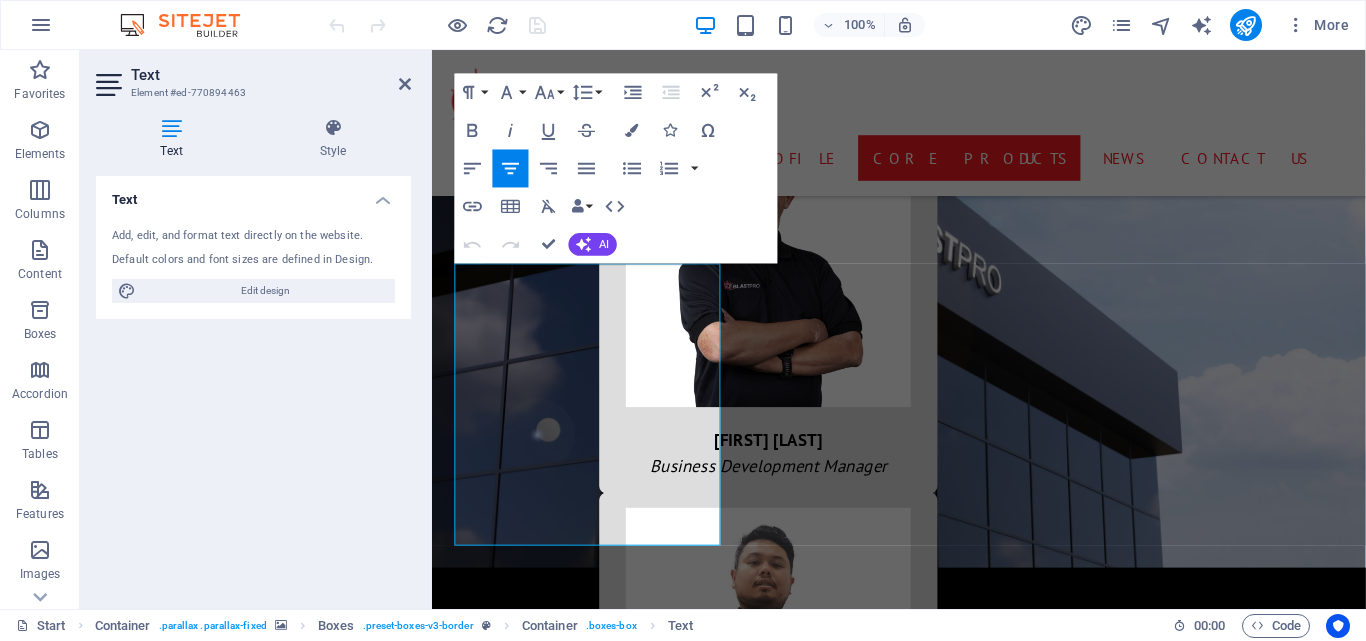 scroll, scrollTop: 5091, scrollLeft: 0, axis: vertical 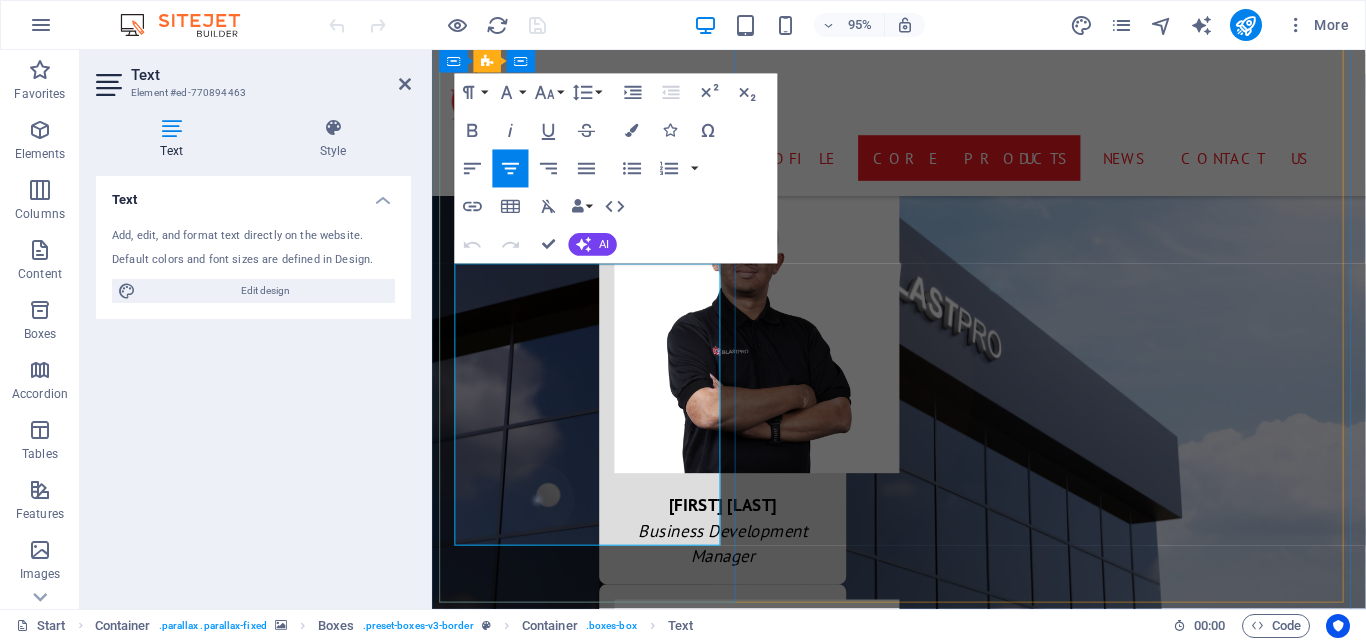 click on "Blastpro holds an exclusive agency for JK Drill, the largest drilling company in China. JK Drill is renowned for its highly productive and efficient equipment, specializing in Down-The-Hole (DTH) drilling technology. This method offers superior efficiency in medium to hard ground conditions, enhancing productivity and reducing operational costs." at bounding box center [598, 1563] 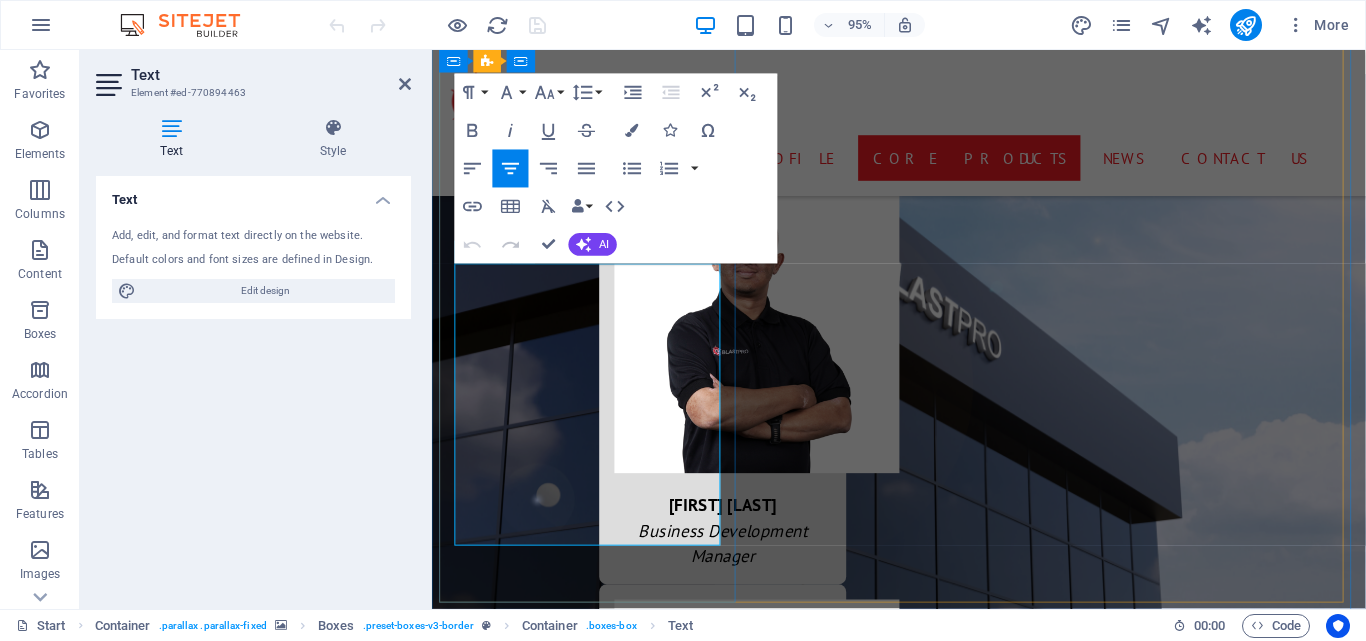 drag, startPoint x: 126, startPoint y: 296, endPoint x: 512, endPoint y: 230, distance: 391.60184 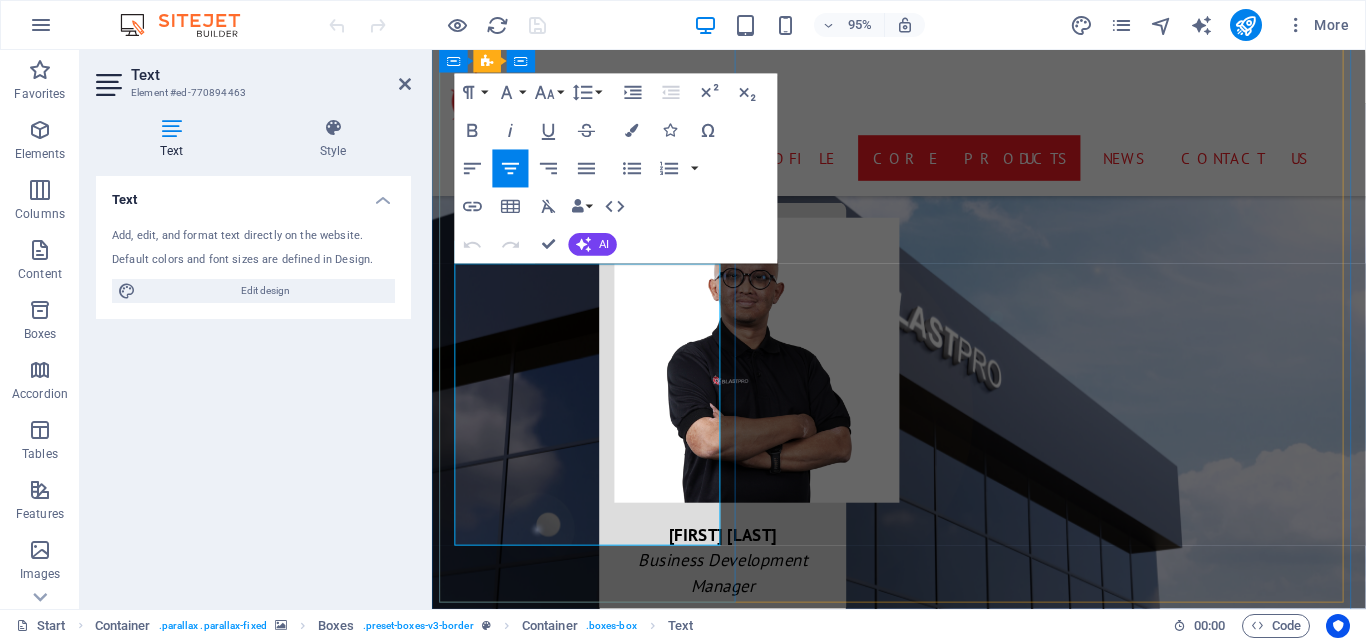 scroll, scrollTop: 5091, scrollLeft: 0, axis: vertical 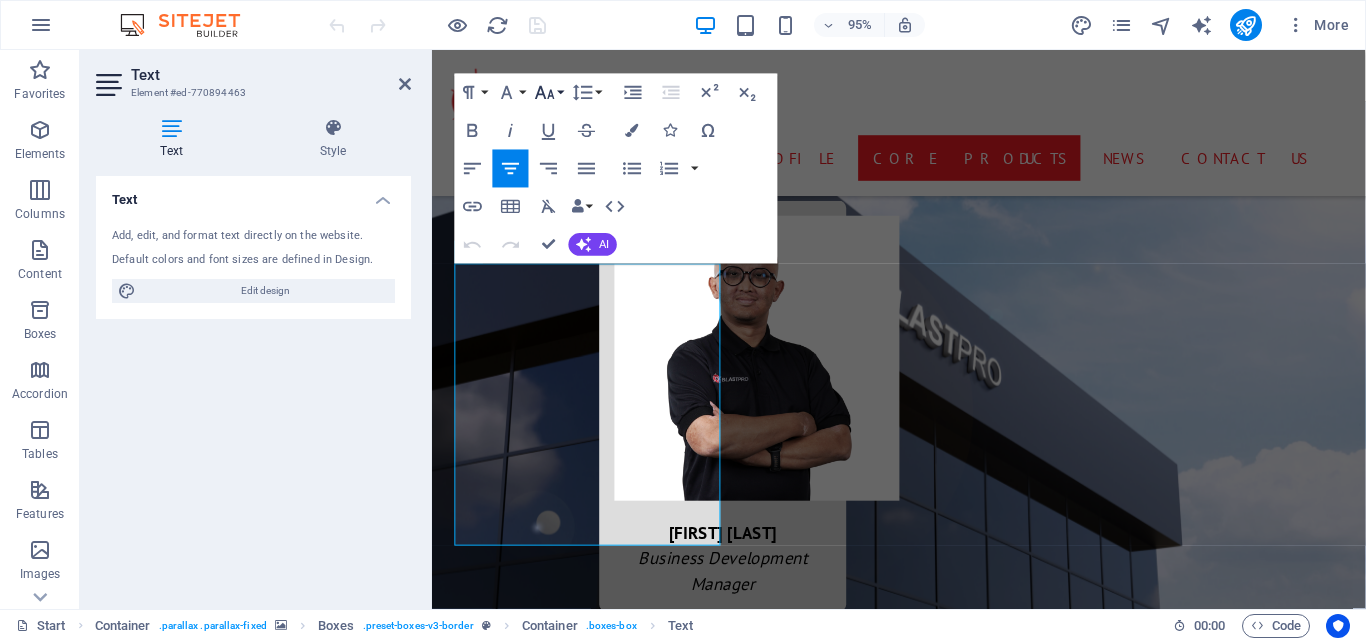 click on "Font Size" at bounding box center [549, 92] 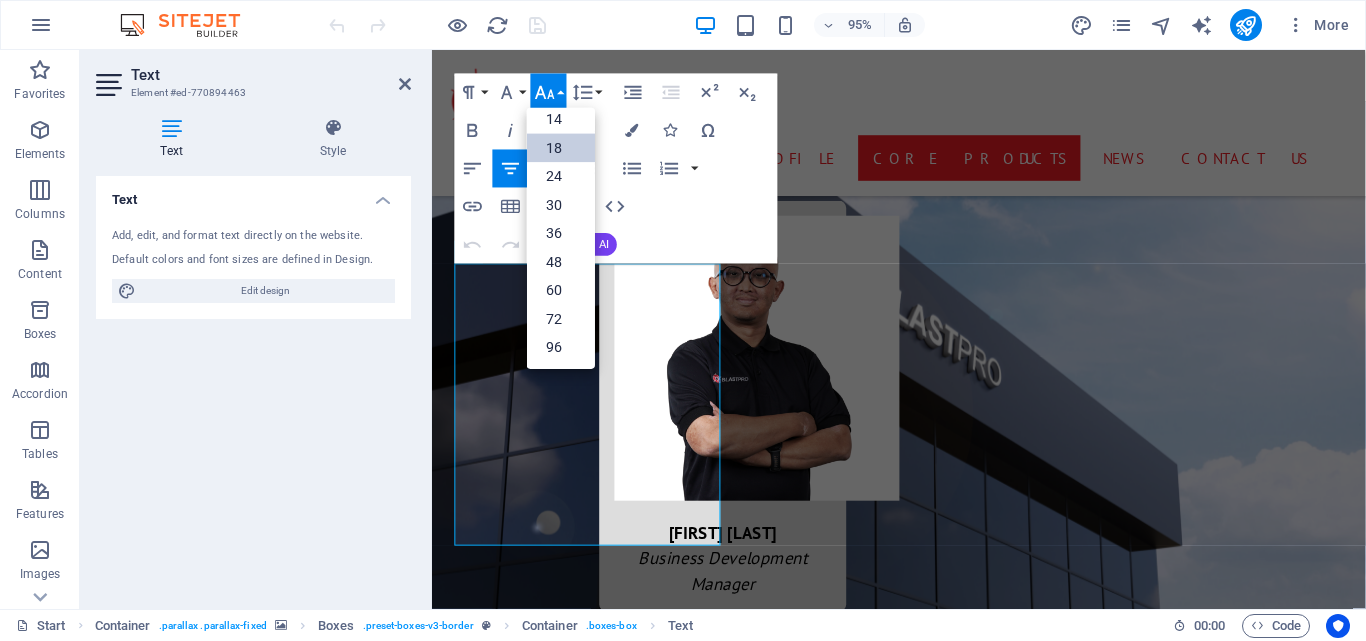 scroll, scrollTop: 161, scrollLeft: 0, axis: vertical 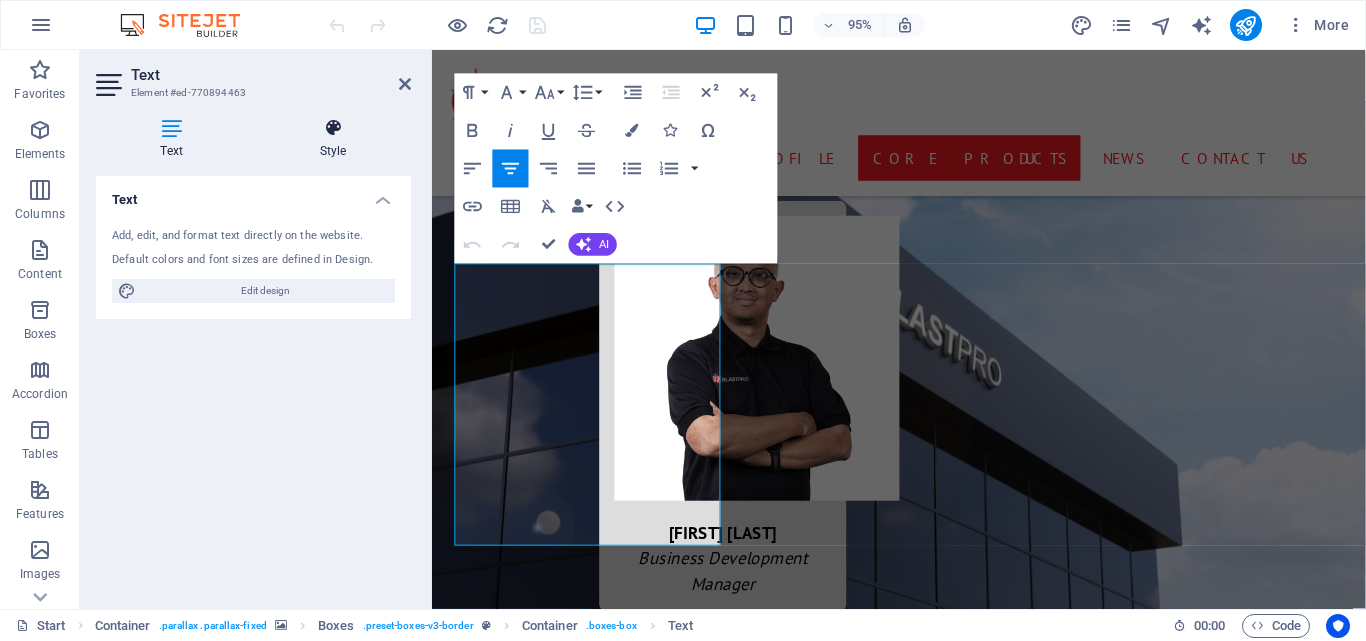 click at bounding box center [333, 128] 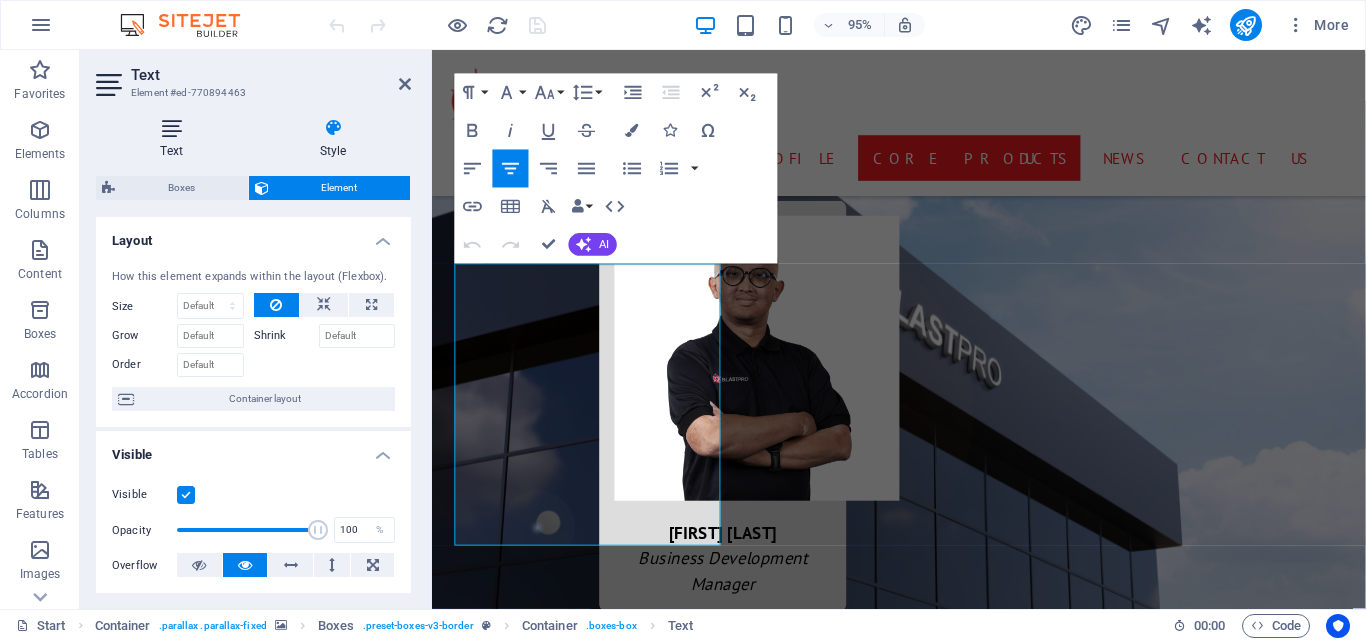 click at bounding box center (171, 128) 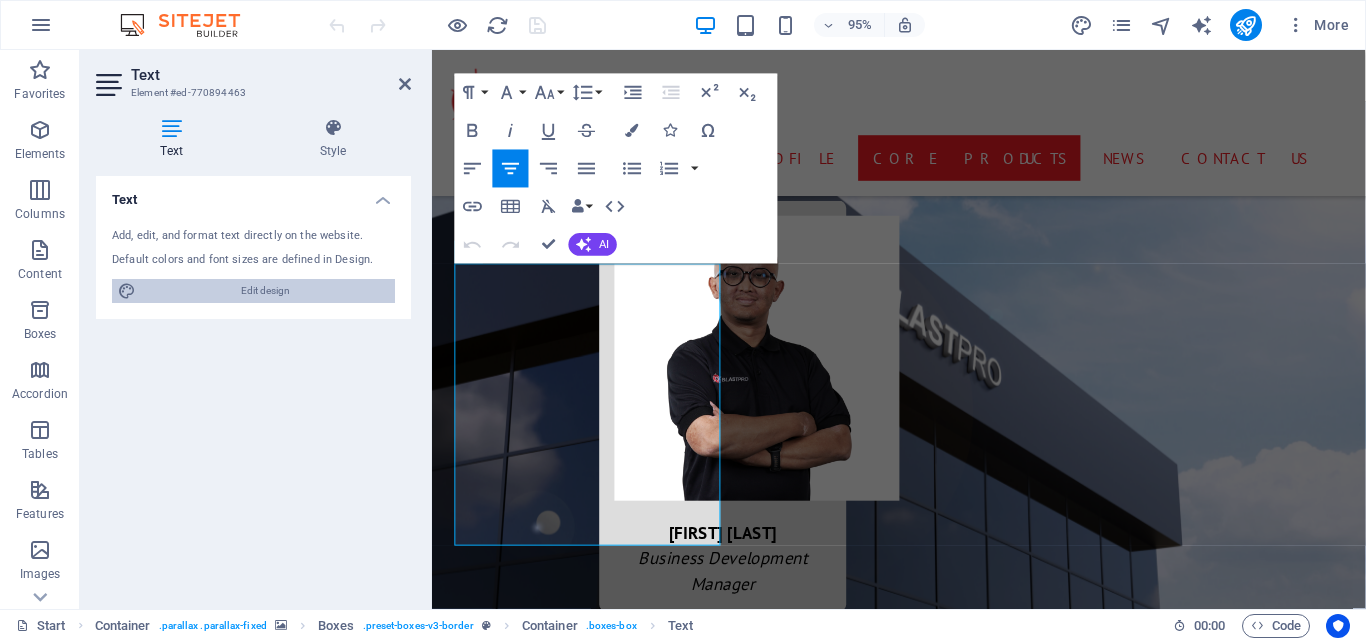 click on "Edit design" at bounding box center [265, 291] 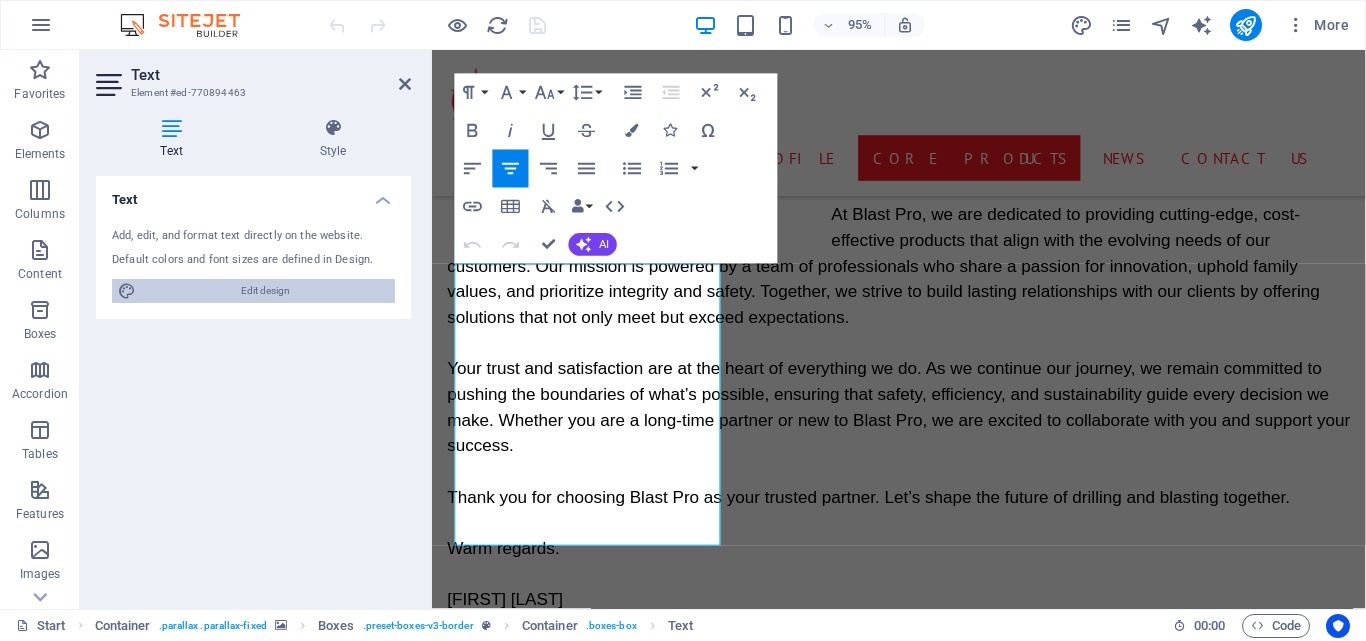 select on "px" 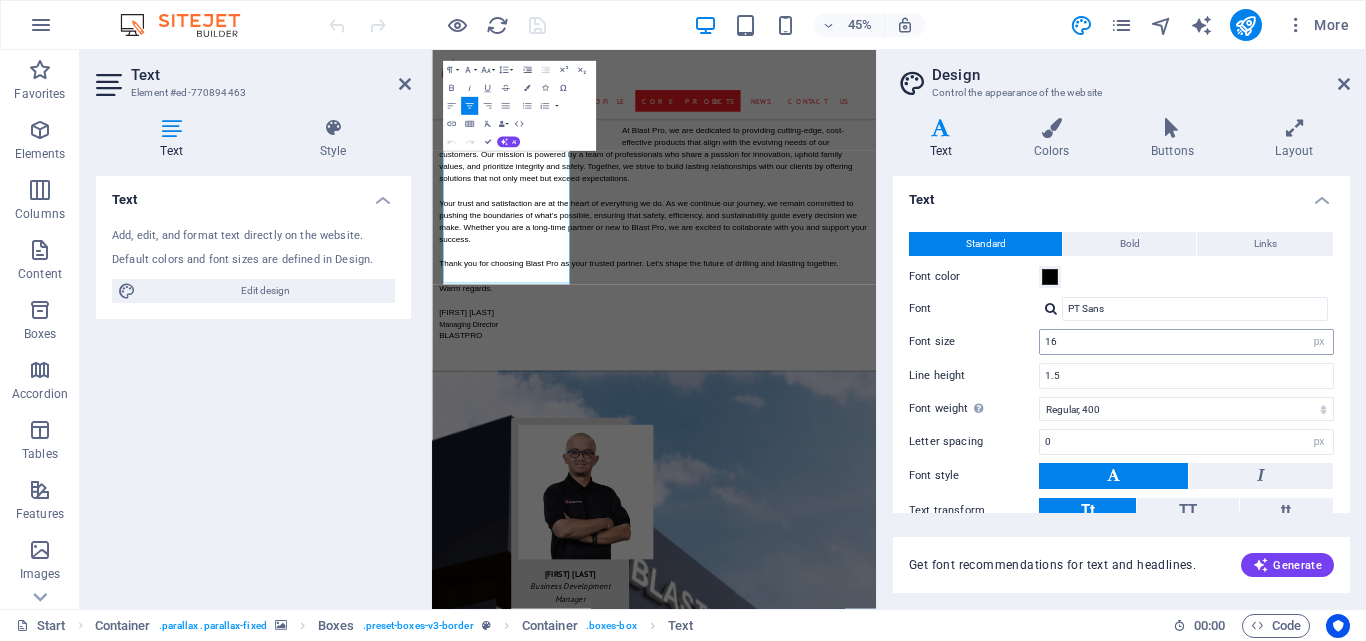 scroll, scrollTop: 5751, scrollLeft: 0, axis: vertical 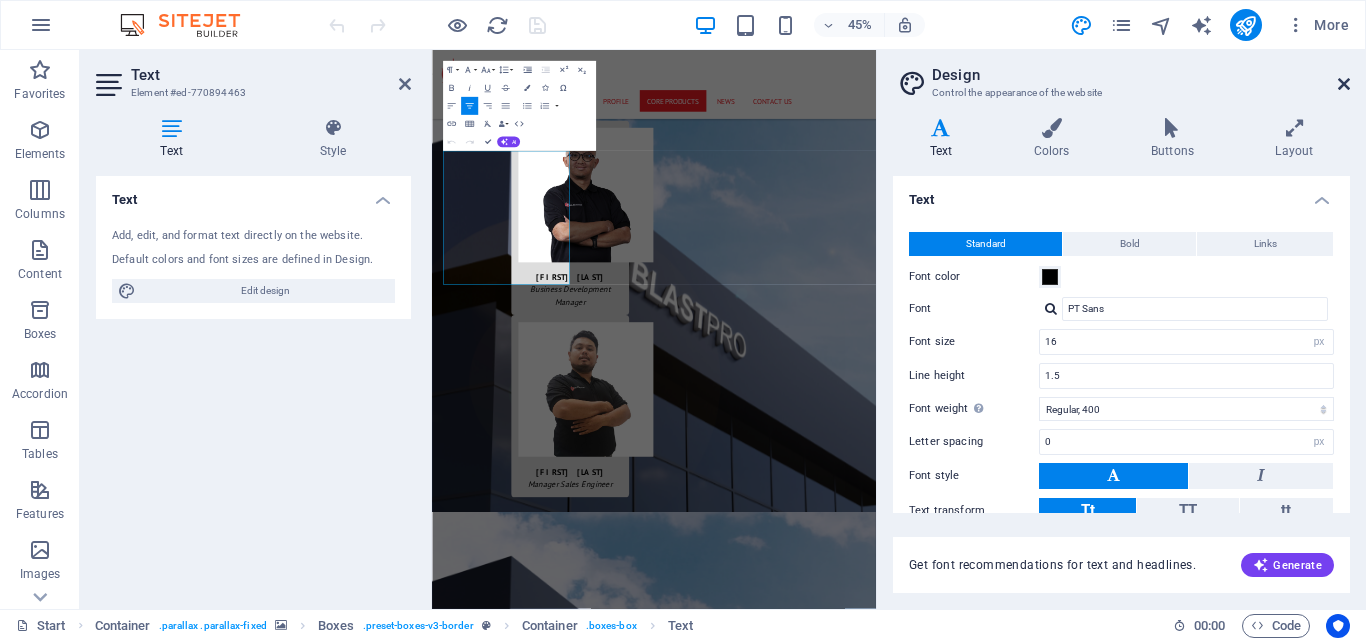 click at bounding box center (1344, 84) 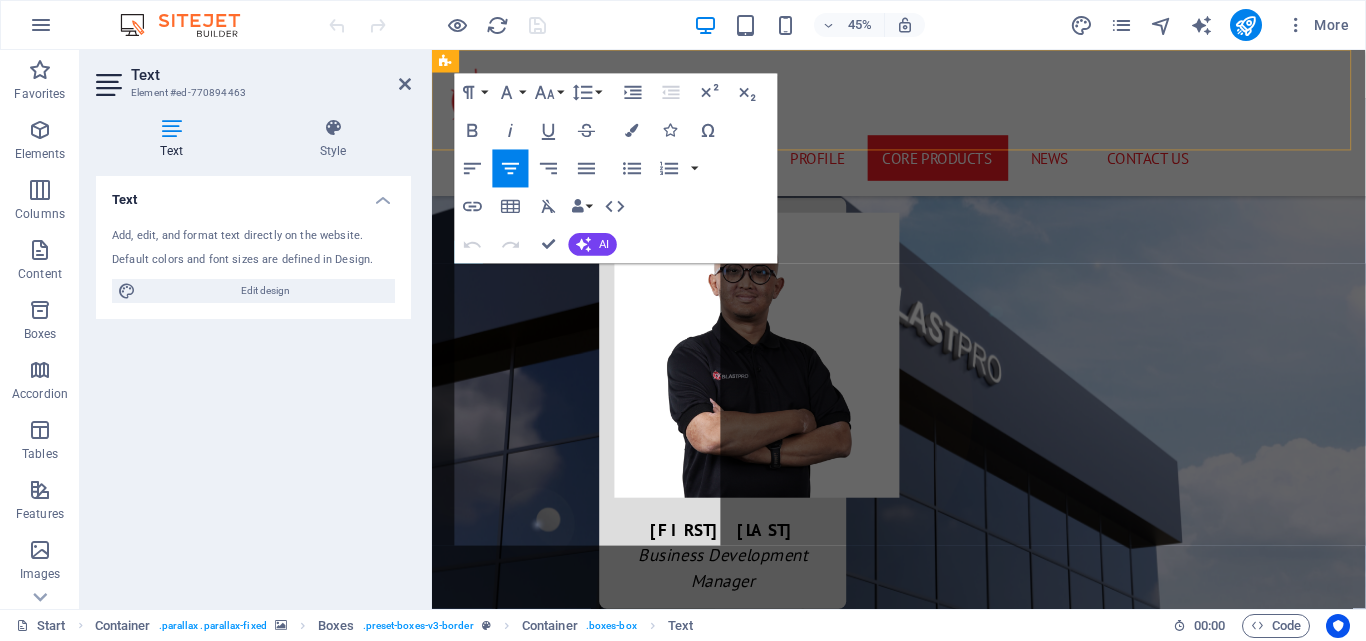 scroll, scrollTop: 5091, scrollLeft: 0, axis: vertical 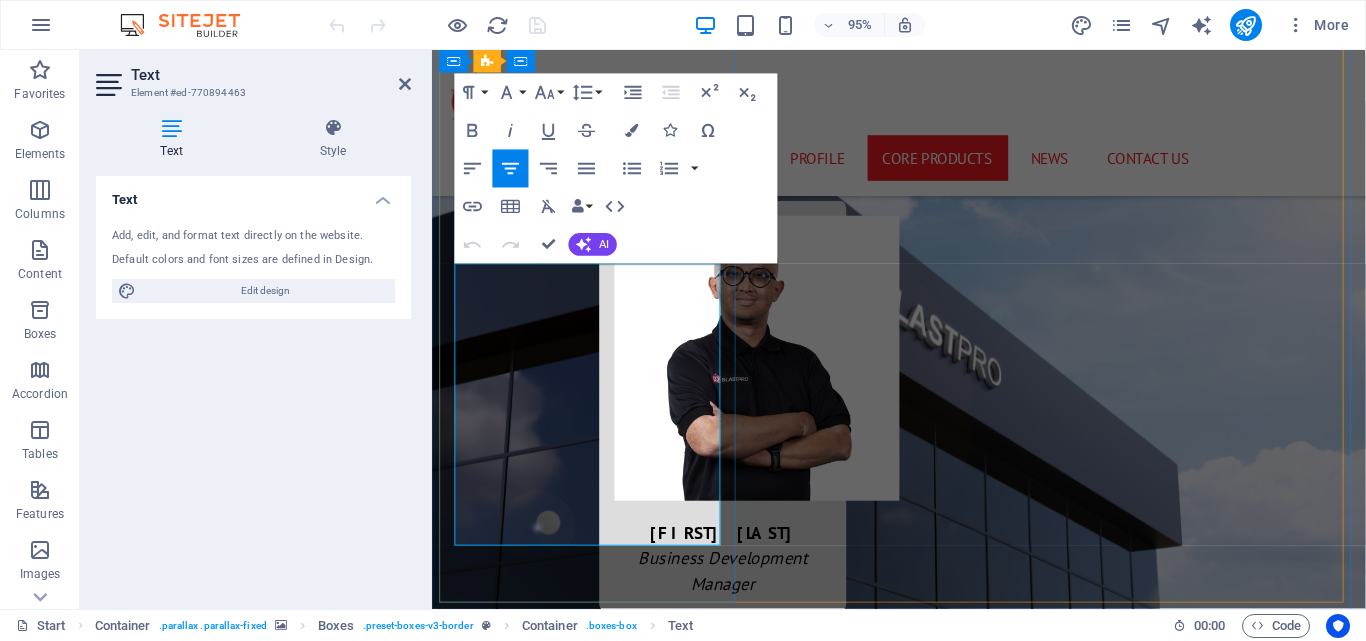 click on "Blastpro holds an exclusive agency for JK Drill, the largest drilling company in China. JK Drill is renowned for its highly productive and efficient equipment, specializing in Down-The-Hole (DTH) drilling technology. This method offers superior efficiency in medium to hard ground conditions, enhancing productivity and reducing operational costs." at bounding box center (598, 1592) 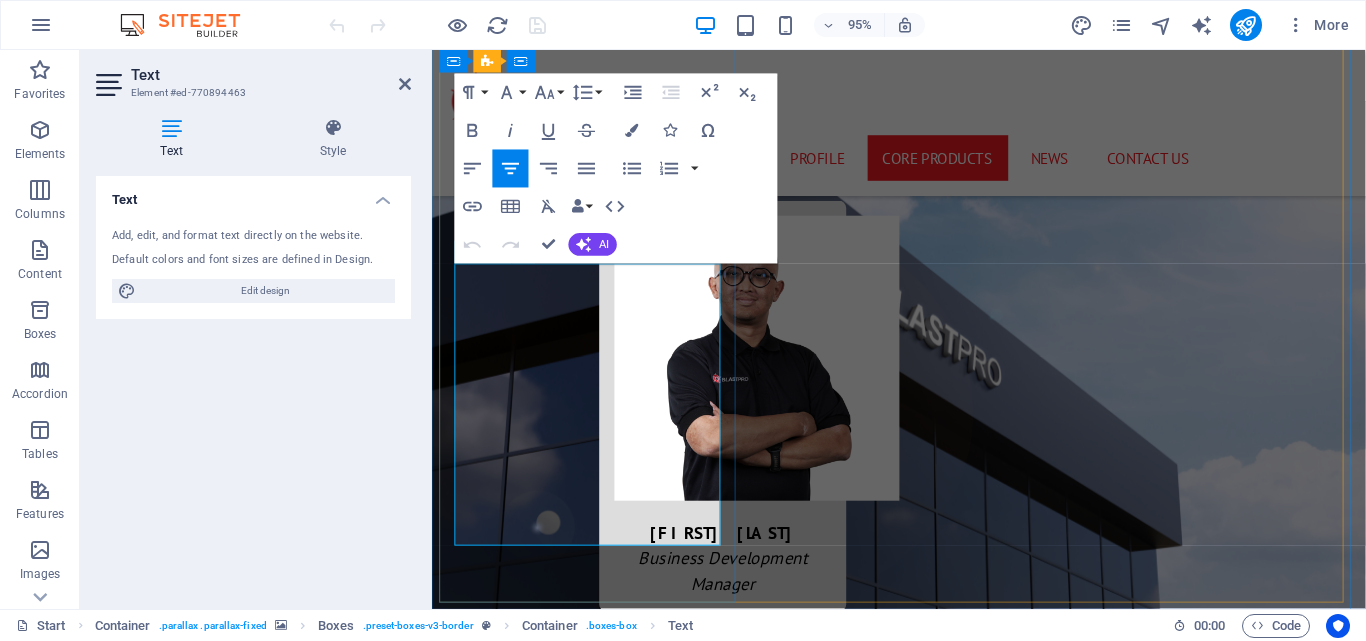 click on "Blastpro holds an exclusive agency for JK Drill, the largest drilling company in China. JK Drill is renowned for its highly productive and efficient equipment, specializing in Down-The-Hole (DTH) drilling technology. This method offers superior efficiency in medium to hard ground conditions, enhancing productivity and reducing operational costs." at bounding box center (598, 1592) 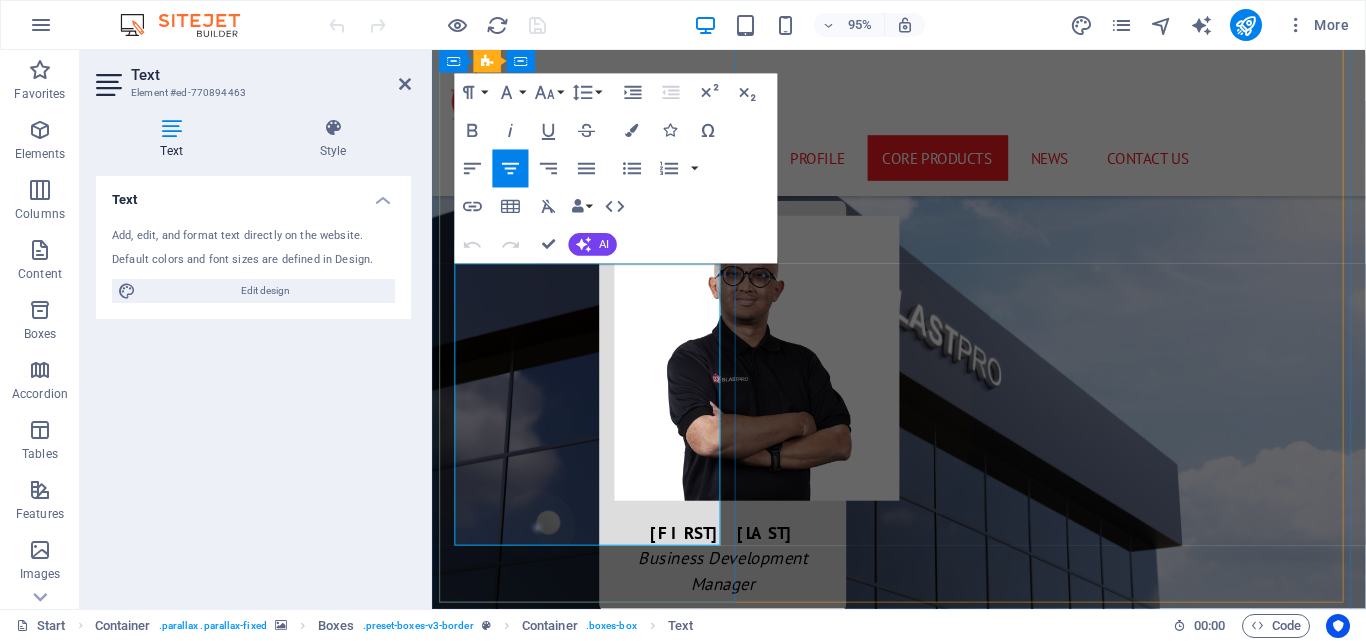 click on "Blastpro holds an exclusive agency for JK Drill, the largest drilling company in China. JK Drill is renowned for its highly productive and efficient equipment, specializing in Down-The-Hole (DTH) drilling technology. This method offers superior efficiency in medium to hard ground conditions, enhancing productivity and reducing operational costs." at bounding box center [598, 1592] 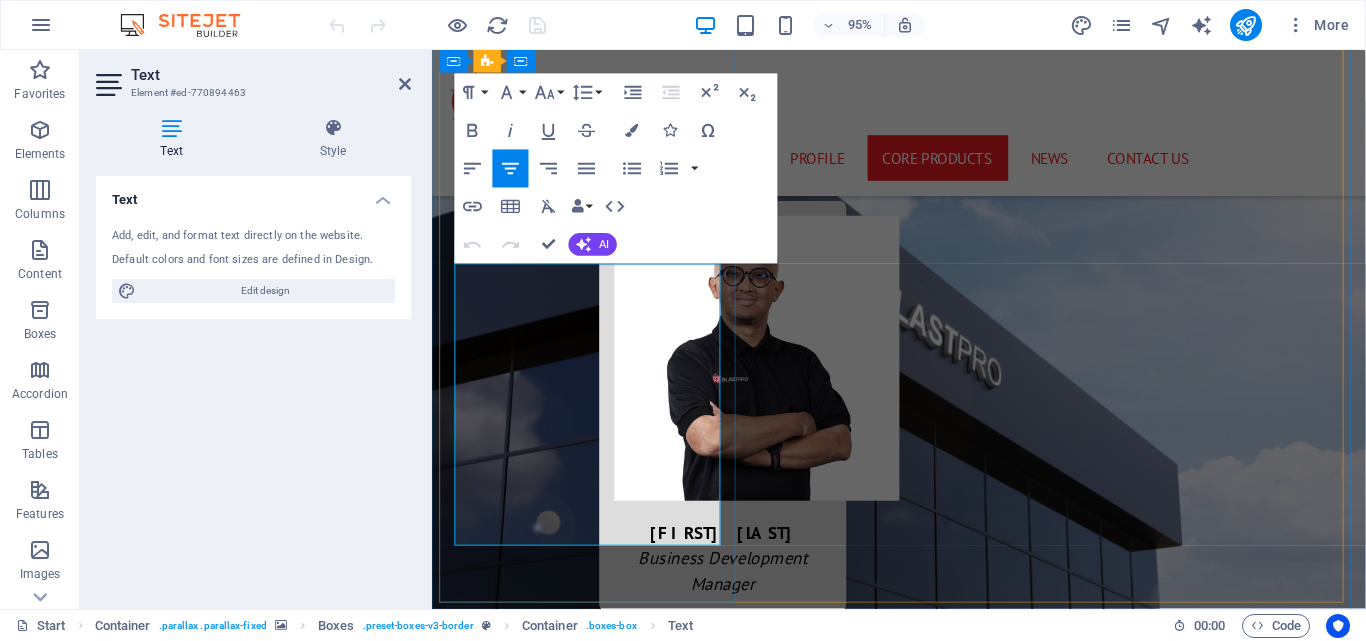 click on "Blastpro holds an exclusive agency for JK Drill, the largest drilling company in China. JK Drill is renowned for its highly productive and efficient equipment, specializing in Down-The-Hole (DTH) drilling technology. This method offers superior efficiency in medium to hard ground conditions, enhancing productivity and reducing operational costs." at bounding box center [598, 1592] 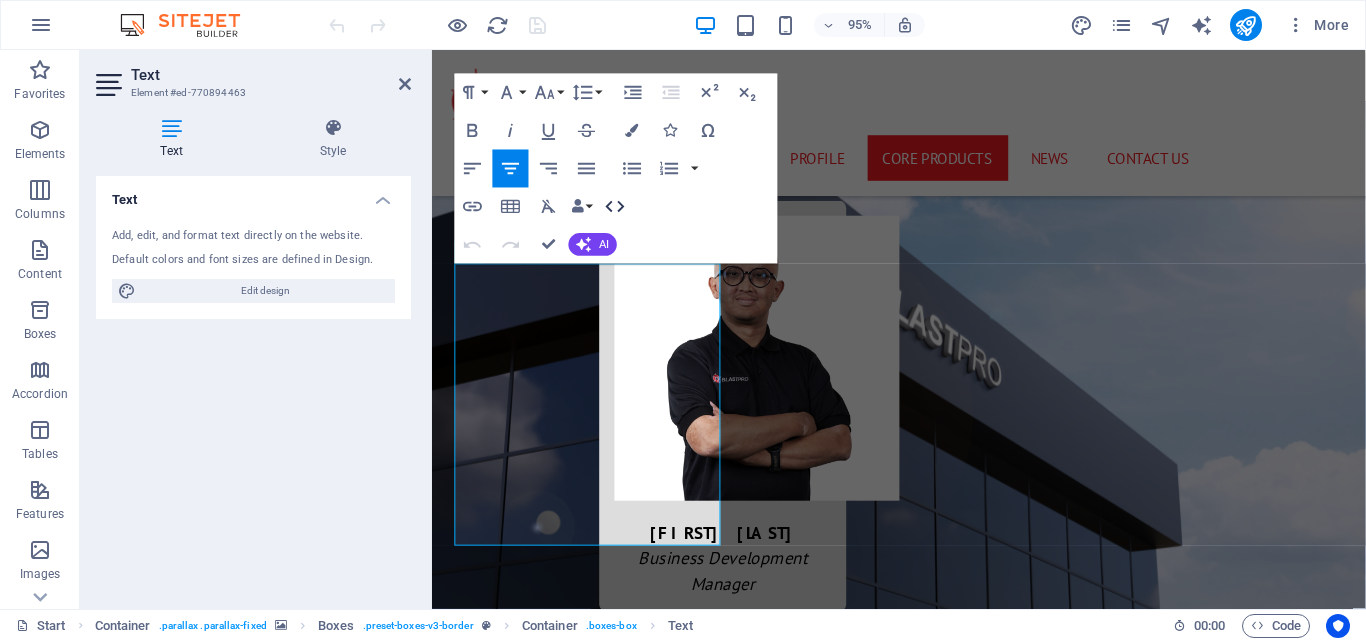 click 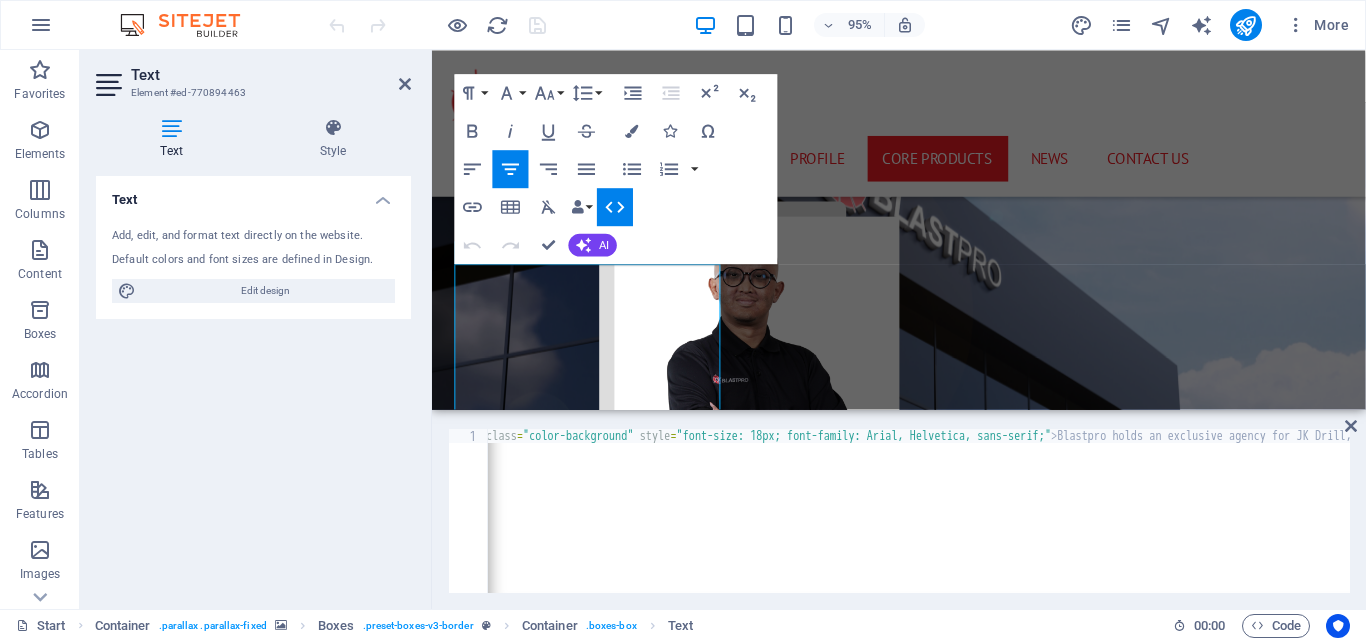 scroll, scrollTop: 0, scrollLeft: 233, axis: horizontal 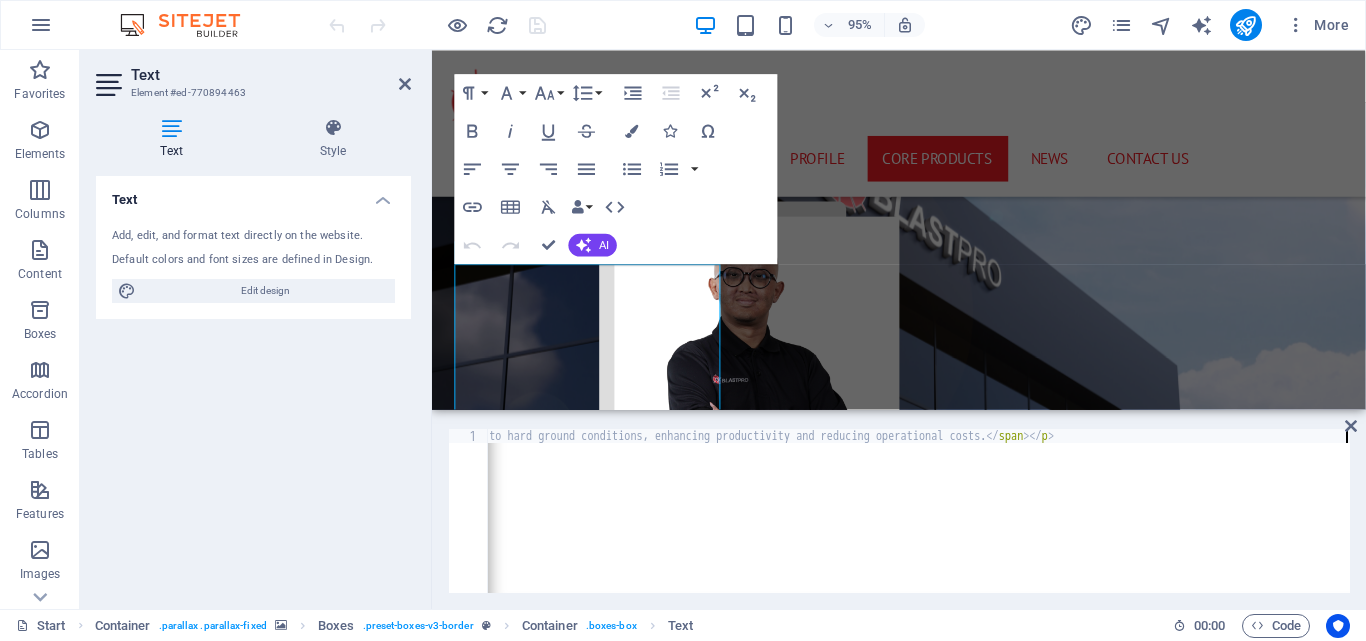 click on "< p   style = "text-align: center;" > < span   class = "color-background"   style = "font-size: 18px; font-family: Arial, Helvetica, sans-serif;" > Blastpro holds an exclusive agency for JK Drill, the largest drilling company in China. JK Drill is renowned for its highly productive and efficient equipment, specializing in Down-The-Hole (DTH) drilling technology. This method offers superior efficiency in medium to hard ground conditions, enhancing productivity and reducing operational costs. </ span > </ p >" at bounding box center (-298, 523) 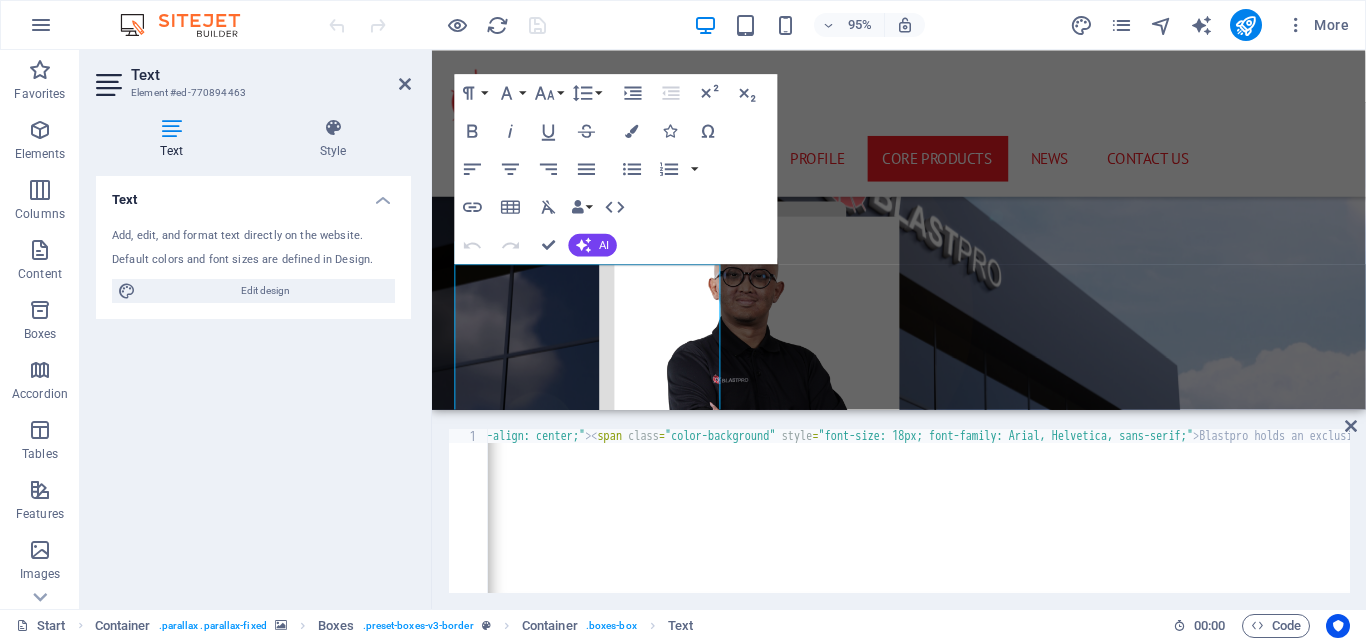 scroll, scrollTop: 0, scrollLeft: 0, axis: both 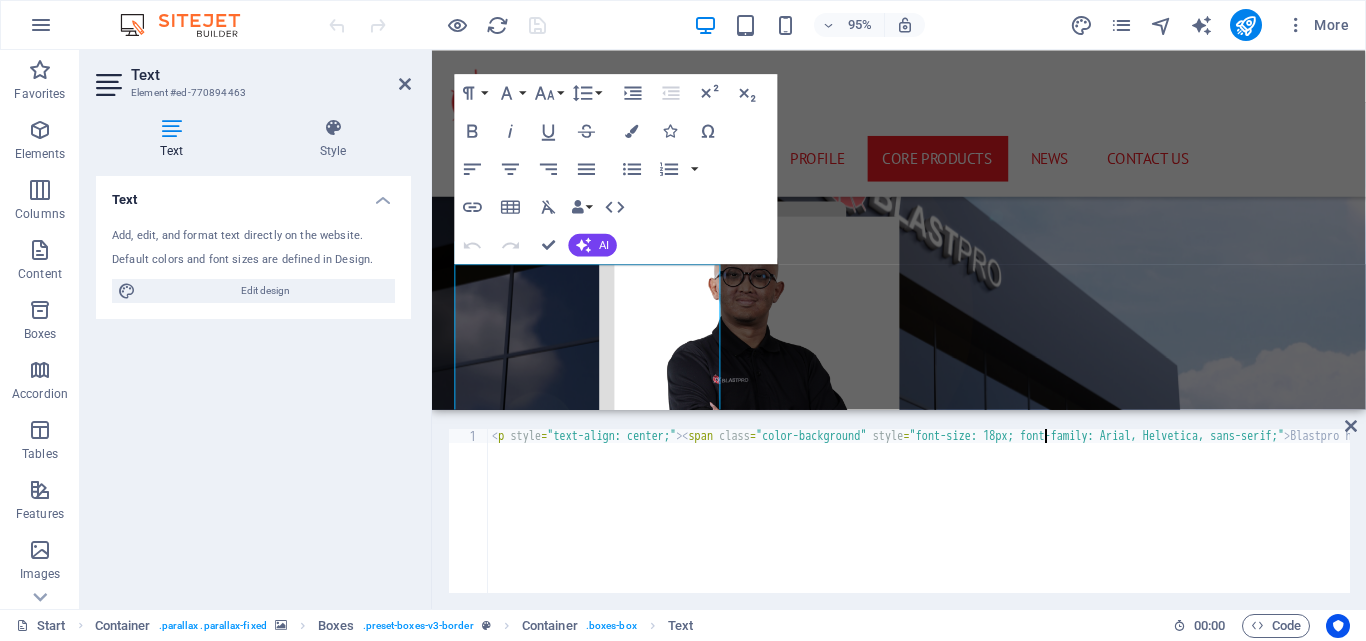 click on "< p   style = "text-align: center;" > < span   class = "color-background"   style = "font-size: 18px; font-family: Arial, Helvetica, sans-serif;" > Blastpro holds an exclusive agency for JK Drill, the largest drilling company in China. JK Drill is renowned for its highly productive and efficient equipment, specializing in Down-The-Hole (DTH) drilling technology. This method offers superior efficiency in medium to hard ground conditions, enhancing productivity and reducing operational costs. </ span > </ p >" at bounding box center [2136, 523] 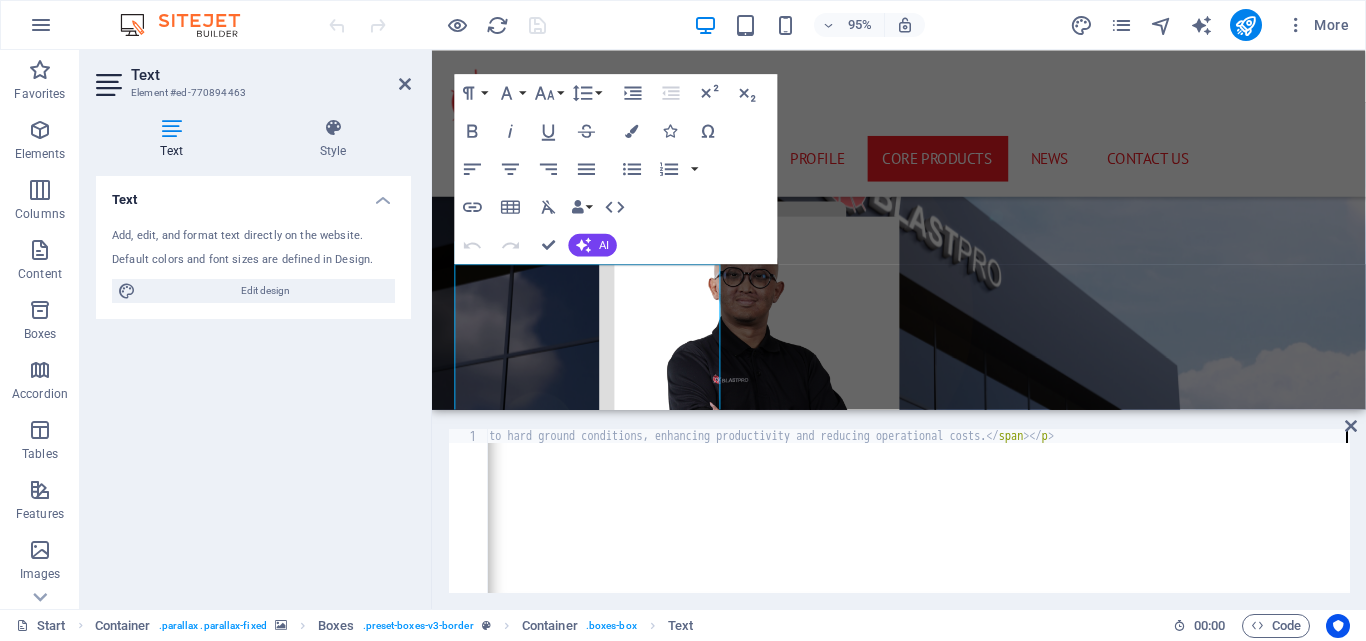 click on "< p   style = "text-align: center;" > < span   class = "color-background"   style = "font-size: 18px; font-family: Arial, Helvetica, sans-serif;" > Blastpro holds an exclusive agency for JK Drill, the largest drilling company in China. JK Drill is renowned for its highly productive and efficient equipment, specializing in Down-The-Hole (DTH) drilling technology. This method offers superior efficiency in medium to hard ground conditions, enhancing productivity and reducing operational costs. </ span > </ p >" at bounding box center [-298, 523] 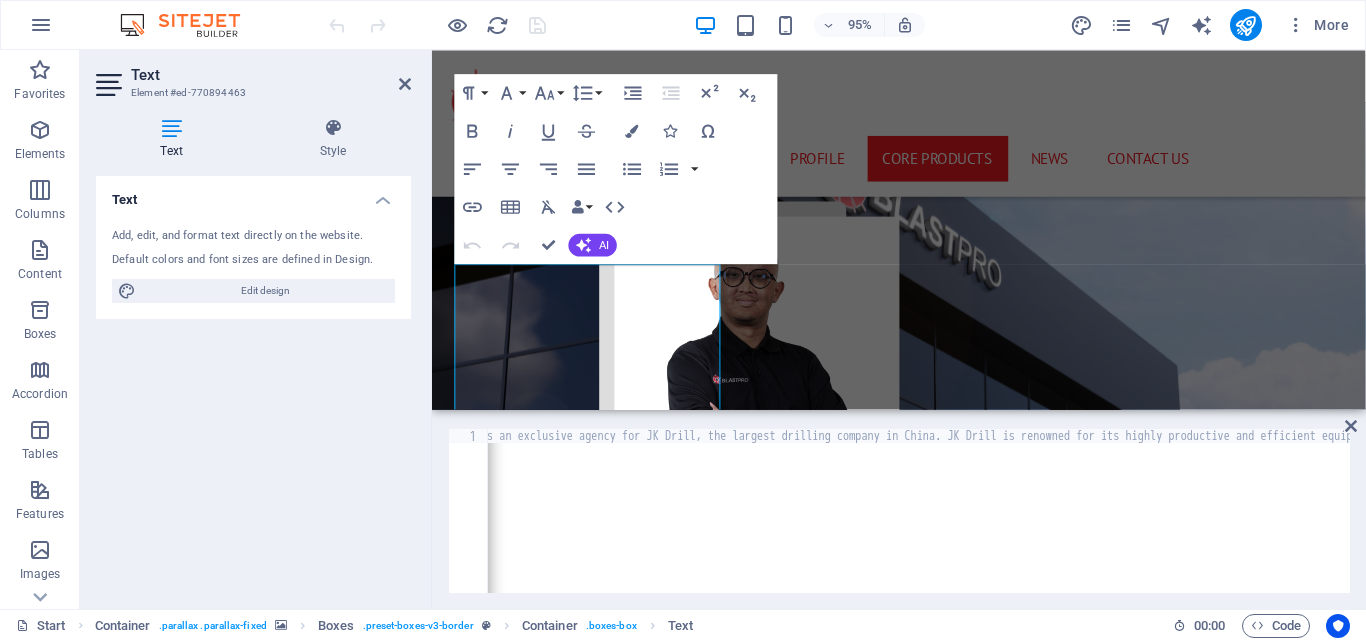scroll, scrollTop: 0, scrollLeft: 0, axis: both 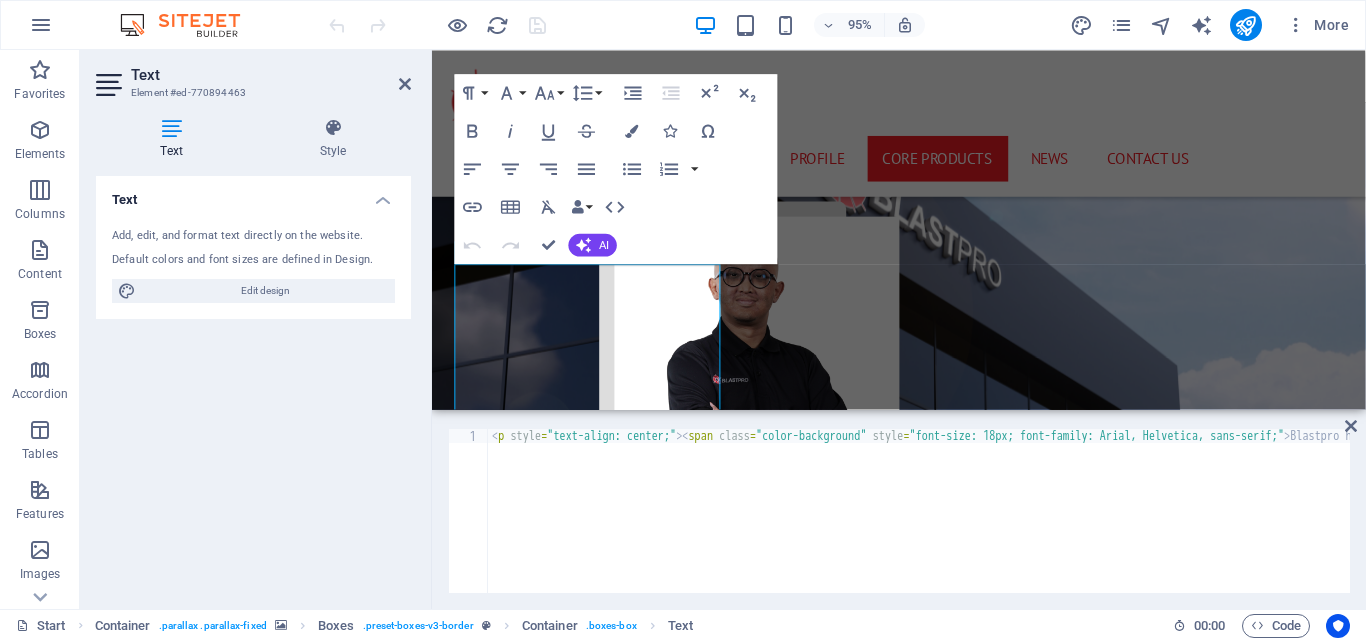 click on "< p   style = "text-align: center;" > < span   class = "color-background"   style = "font-size: 18px; font-family: Arial, Helvetica, sans-serif;" > Blastpro holds an exclusive agency for JK Drill, the largest drilling company in China. JK Drill is renowned for its highly productive and efficient equipment, specializing in Down-The-Hole (DTH) drilling technology. This method offers superior efficiency in medium to hard ground conditions, enhancing productivity and reducing operational costs. </ span > </ p >" at bounding box center [2136, 523] 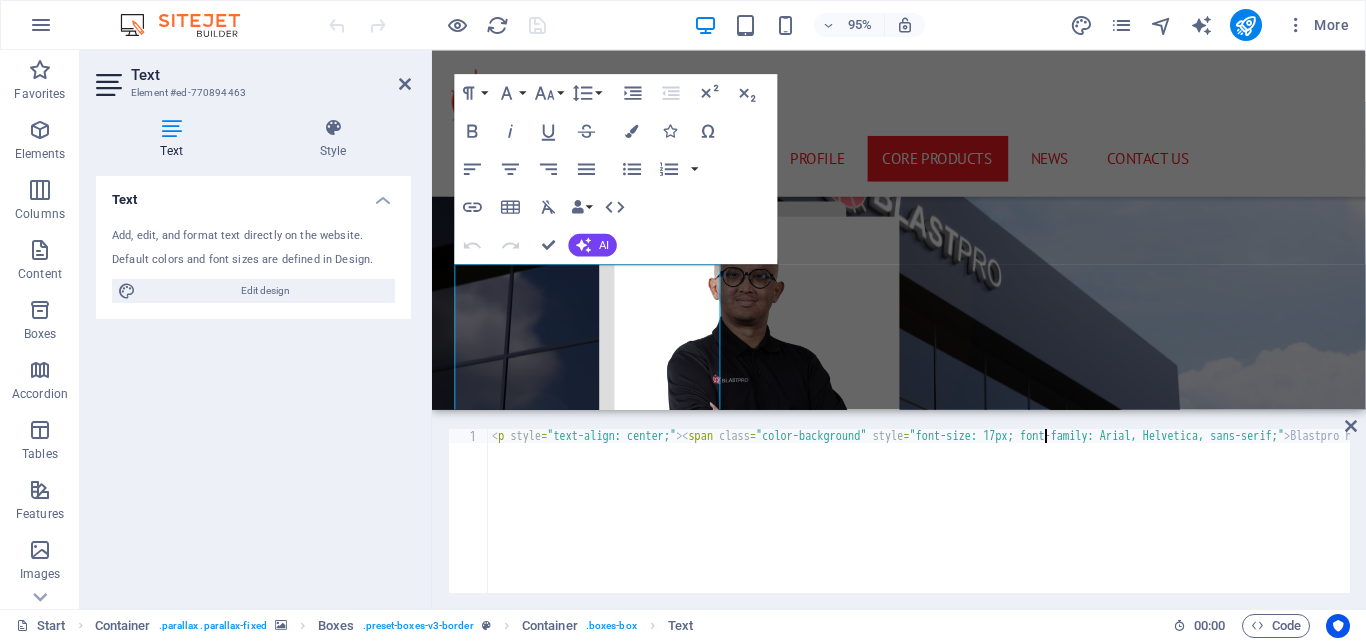 scroll, scrollTop: 0, scrollLeft: 45, axis: horizontal 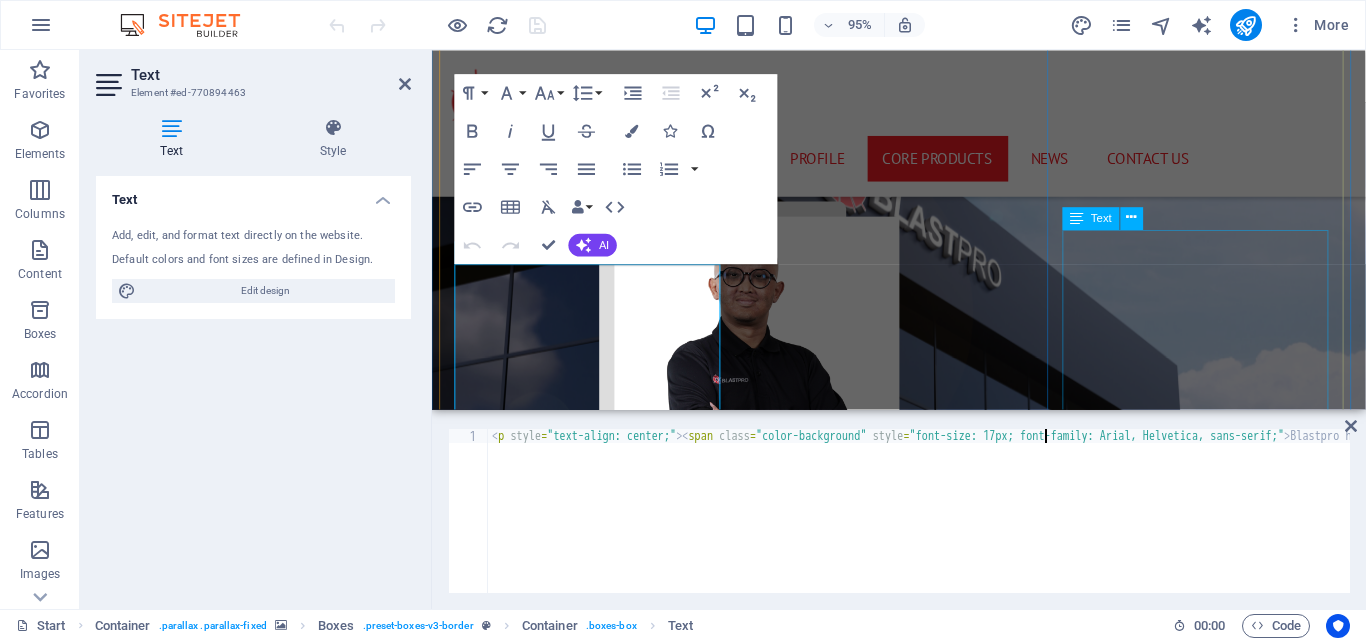 type on "<p style="text-align: center;"><span class="color-background" style="font-size: 17px; font-family: Arial, Helvetica, sans-serif;">Blastpro holds an exclusive agency for JK Drill, the largest drilling company in China. JK Drill is renowned for its highly productive and efficient equipment, specializing in Down-The-Hole (DTH) drilling technology. This method offers superior efficiency in medium to ha" 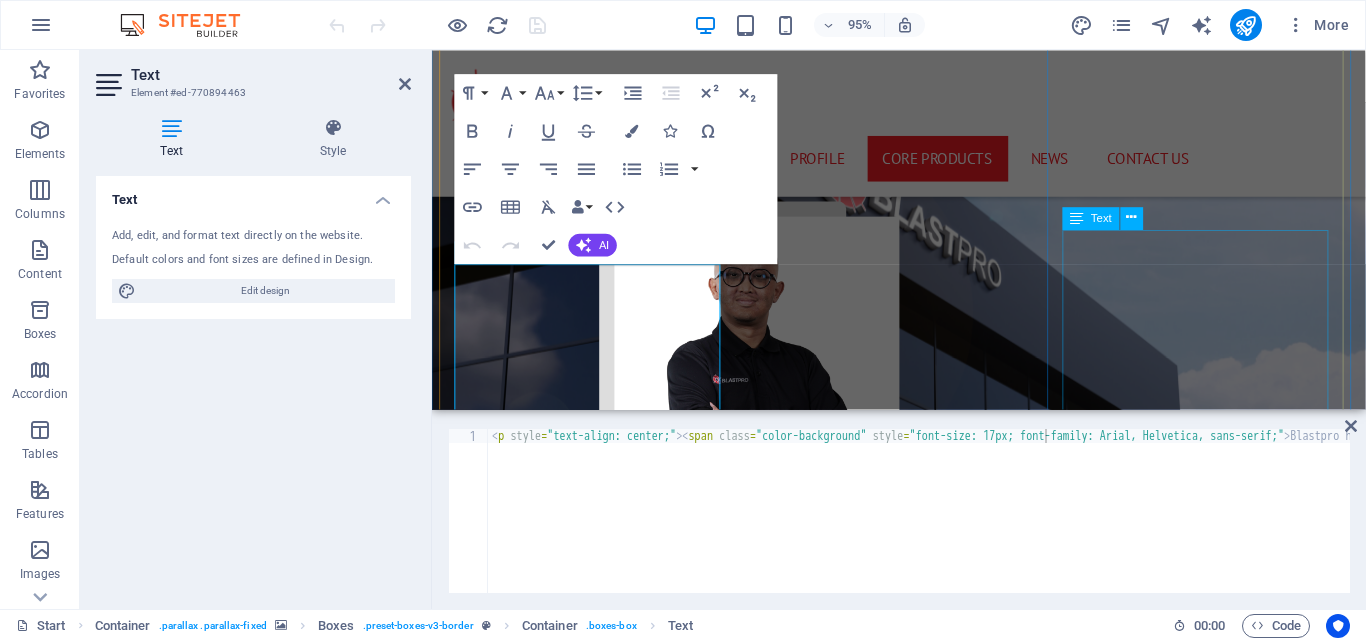 click on "Blastpro offers end-to-end drilling and blasting services, including design, drilling, quality assurance/quality control (QA/QC), blasting, and post-blasting reviews. Our comprehensive approach ensures that blasting outcomes achieve maximum productivity while minimizing costs, delivering efficient and effective solutions for your projects." at bounding box center (598, 2743) 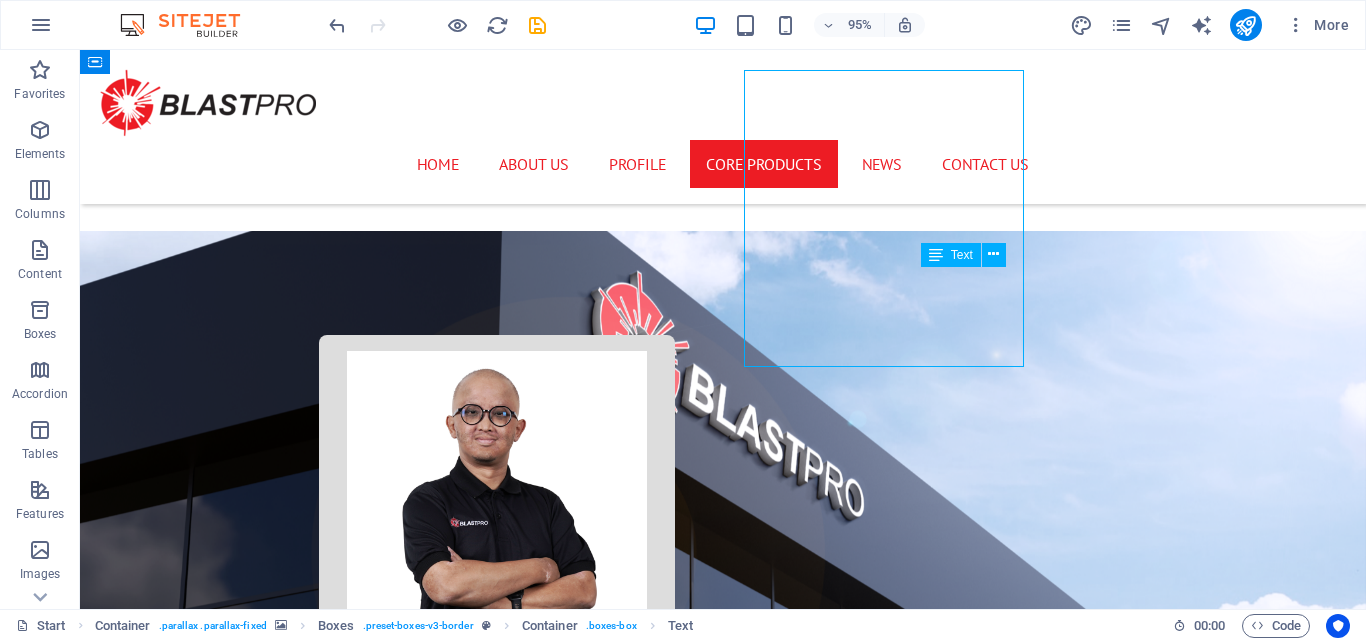 scroll, scrollTop: 5162, scrollLeft: 0, axis: vertical 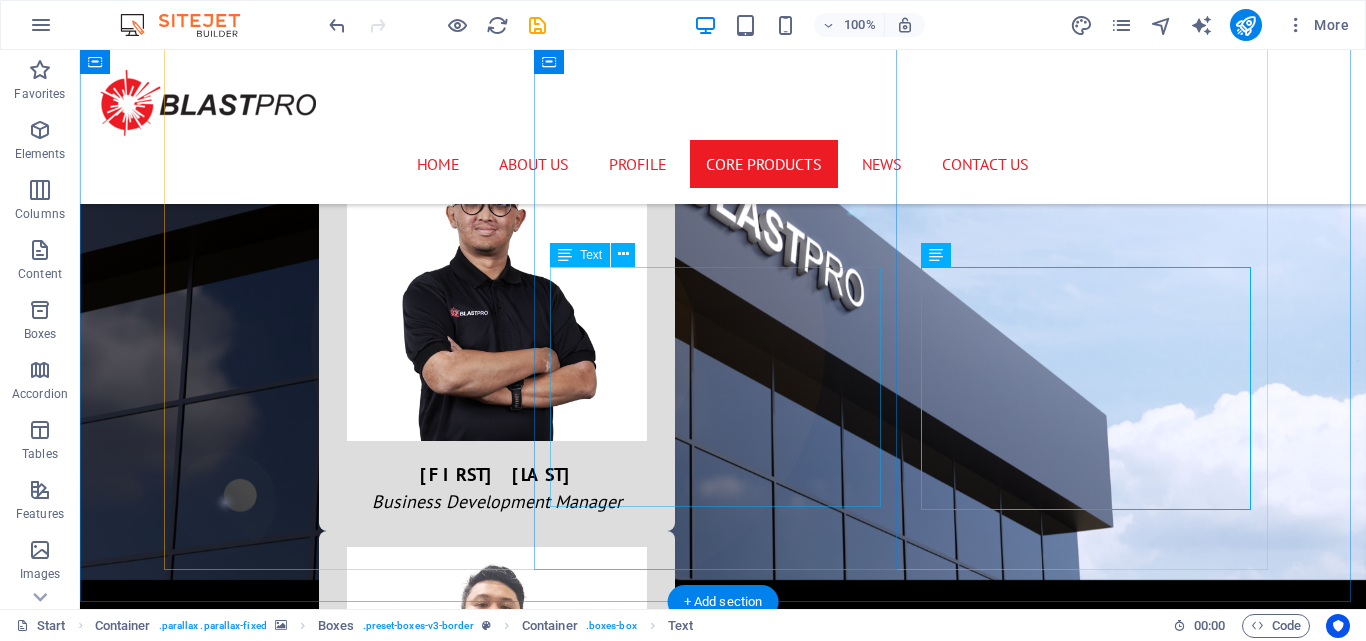 click on "LOx Breaker is an innovative product that utilizes liquid oxygen for rock breakage. This technology provides a more cost-effective solution for companies facing challenges with obtaining explosive licenses, addressing social concerns, and mitigating vibration issues compared to traditional rock-breaking methods." at bounding box center (352, 1980) 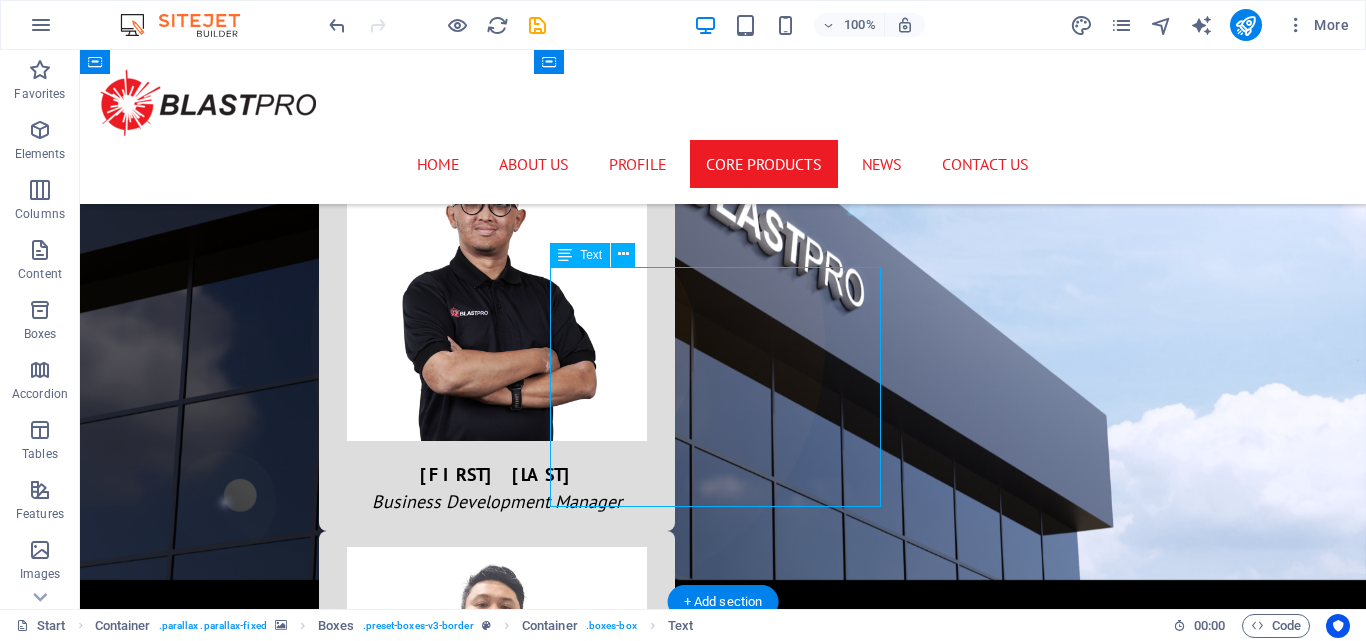 click on "LOx Breaker is an innovative product that utilizes liquid oxygen for rock breakage. This technology provides a more cost-effective solution for companies facing challenges with obtaining explosive licenses, addressing social concerns, and mitigating vibration issues compared to traditional rock-breaking methods." at bounding box center [352, 1980] 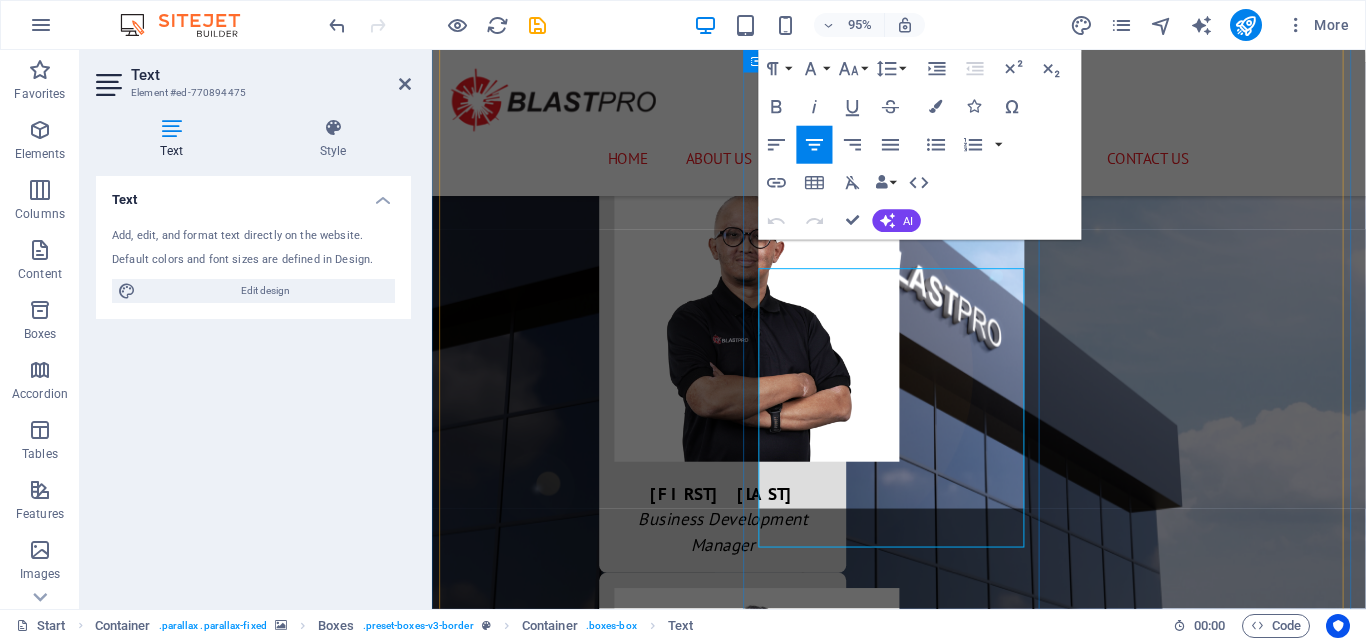 click on "LOx Breaker is an innovative product that utilizes liquid oxygen for rock breakage. This technology provides a more cost-effective solution for companies facing challenges with obtaining explosive licenses, addressing social concerns, and mitigating vibration issues compared to traditional rock-breaking methods." at bounding box center (598, 2106) 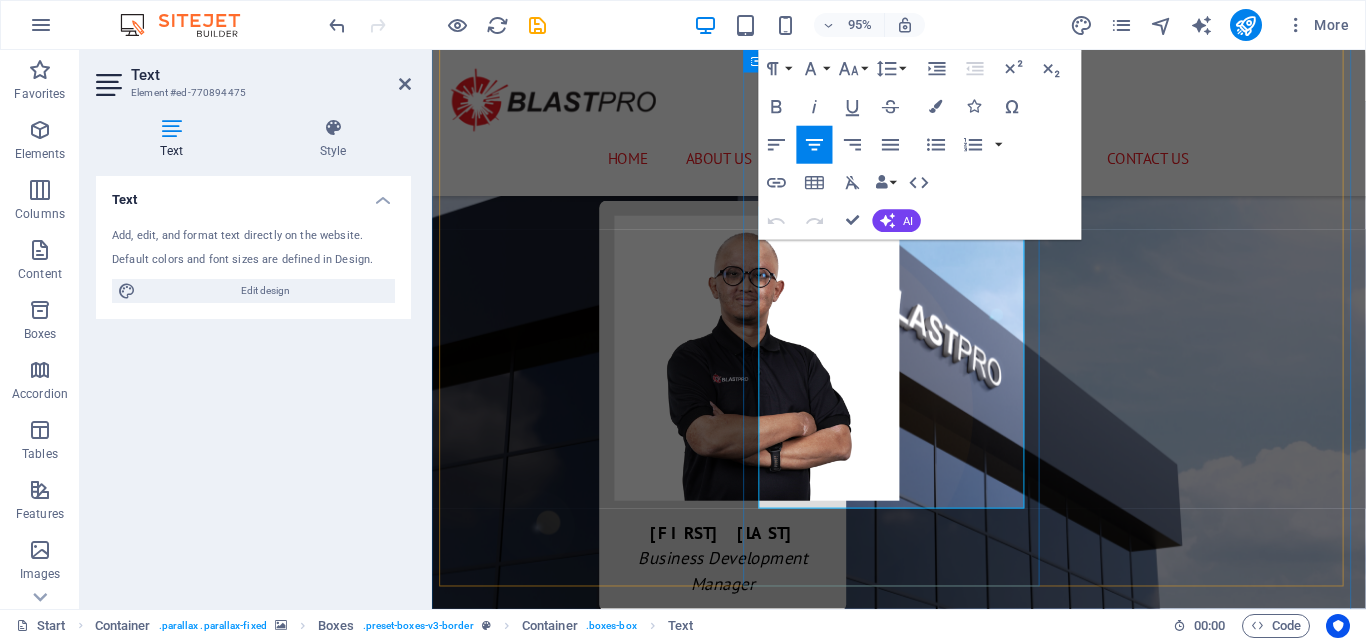 drag, startPoint x: 1141, startPoint y: 317, endPoint x: 911, endPoint y: 358, distance: 233.62576 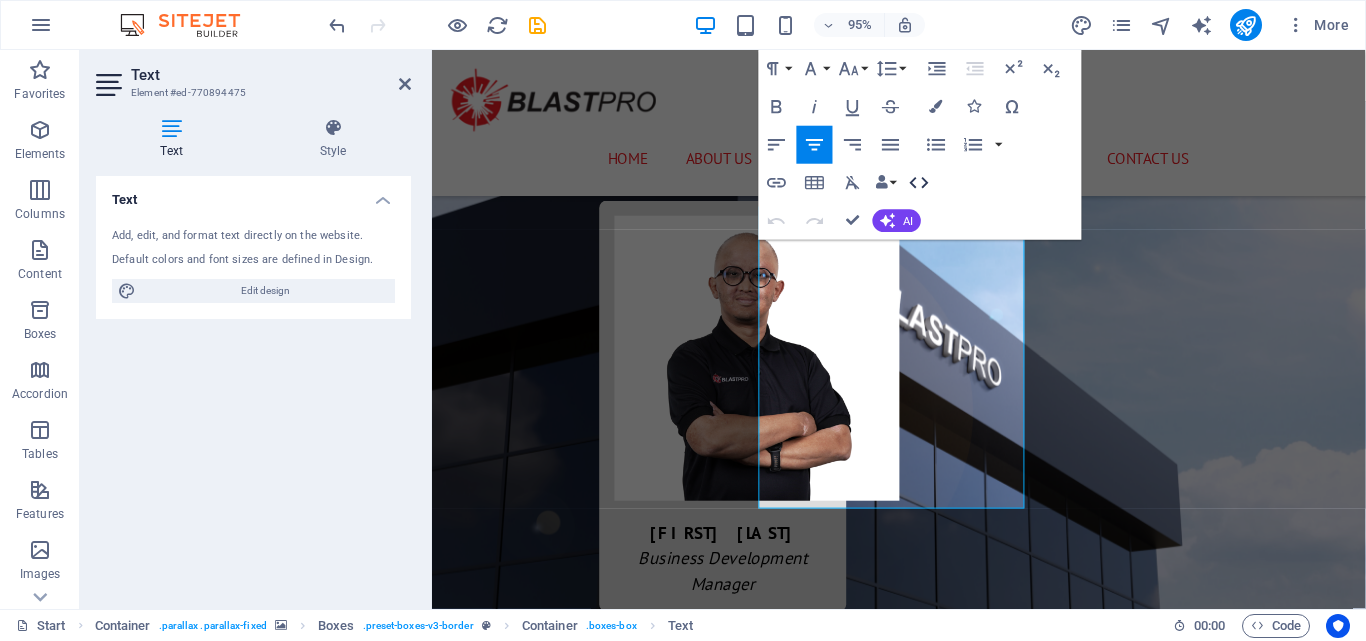 click 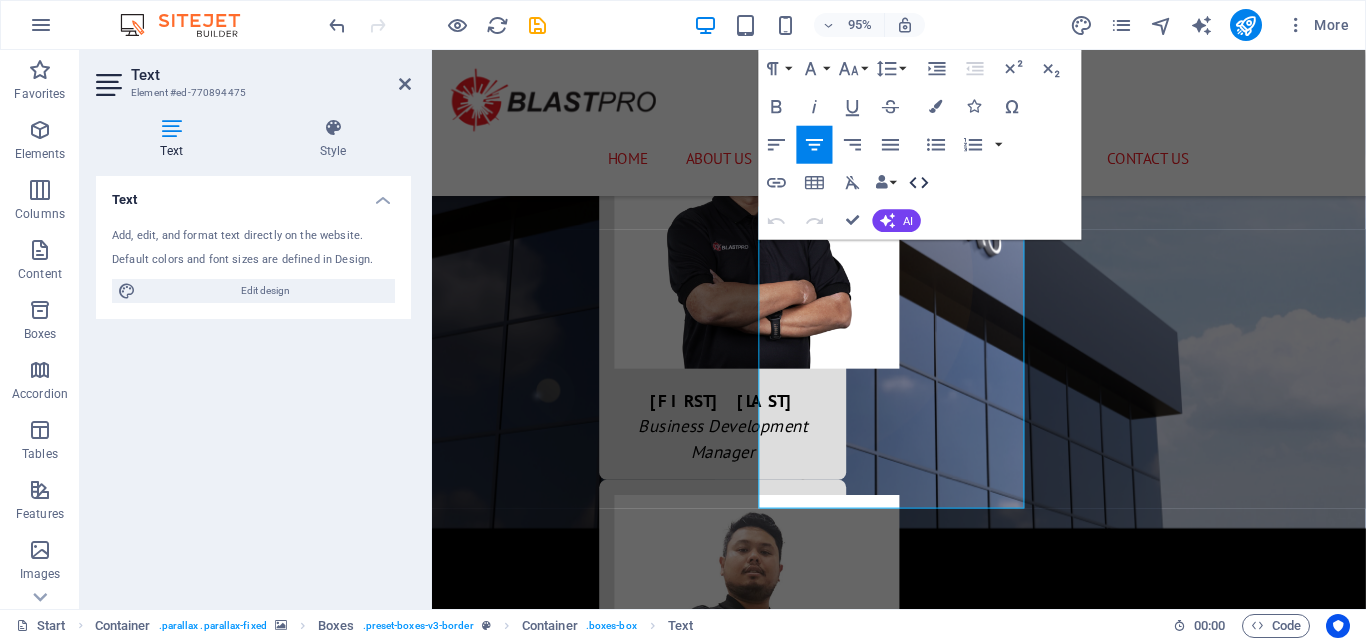 scroll, scrollTop: 4952, scrollLeft: 0, axis: vertical 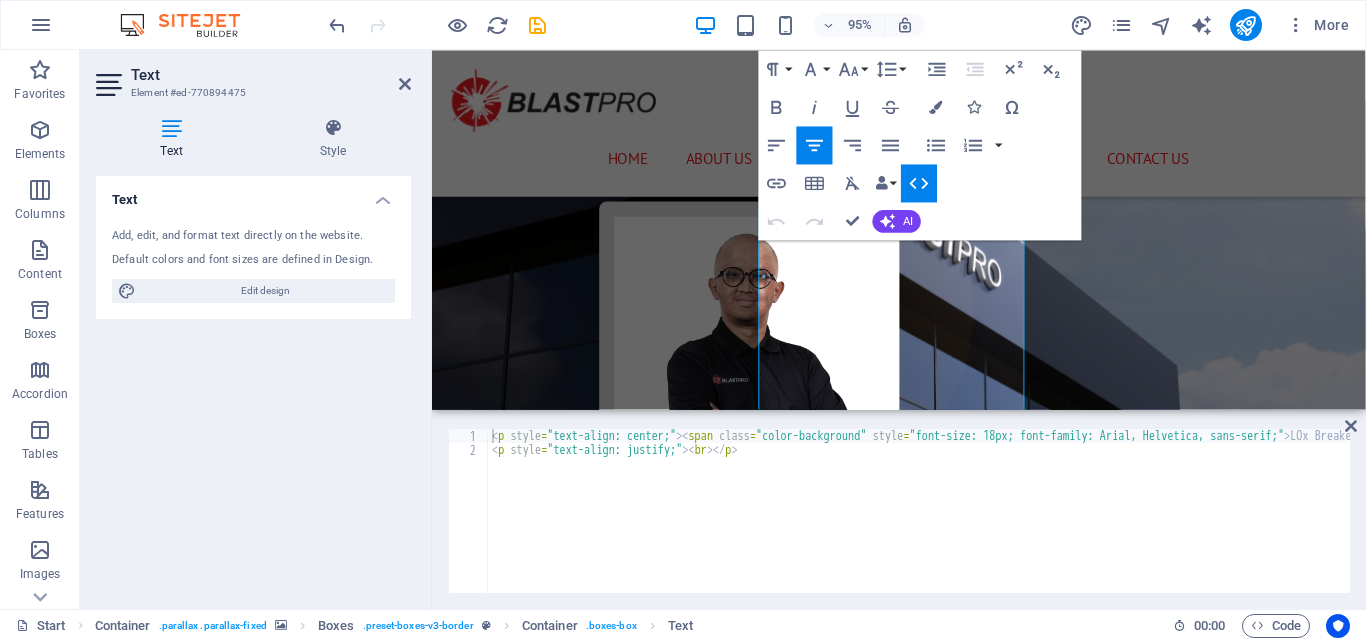 type on "<p style="text-align: center;"><span class="color-background" style="font-size: 18px; font-family: Arial, Helvetica, sans-serif;">LOx Breaker is an innovative product that utilizes liquid oxygen for rock breakage. This technology provides a more cost-effective solution for companies facing challenges with obtaining explosive licenses, addressing social concerns, and mitigating vibration issues com" 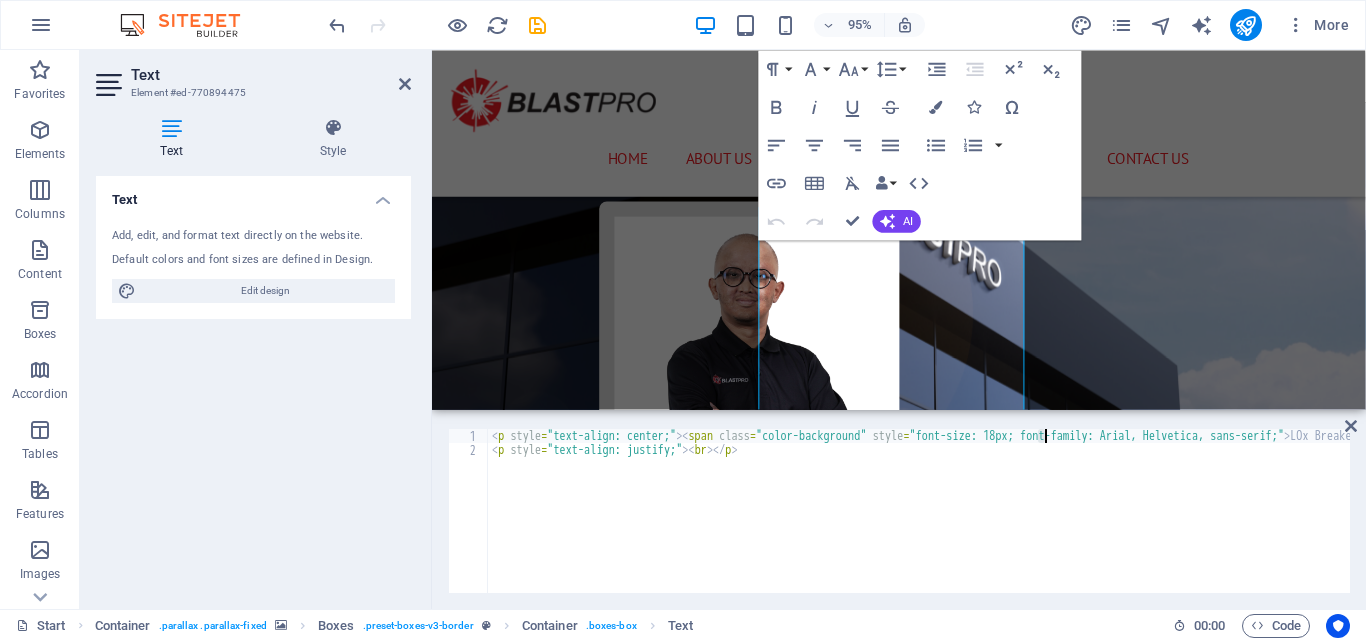 drag, startPoint x: 1038, startPoint y: 437, endPoint x: 1100, endPoint y: 506, distance: 92.76314 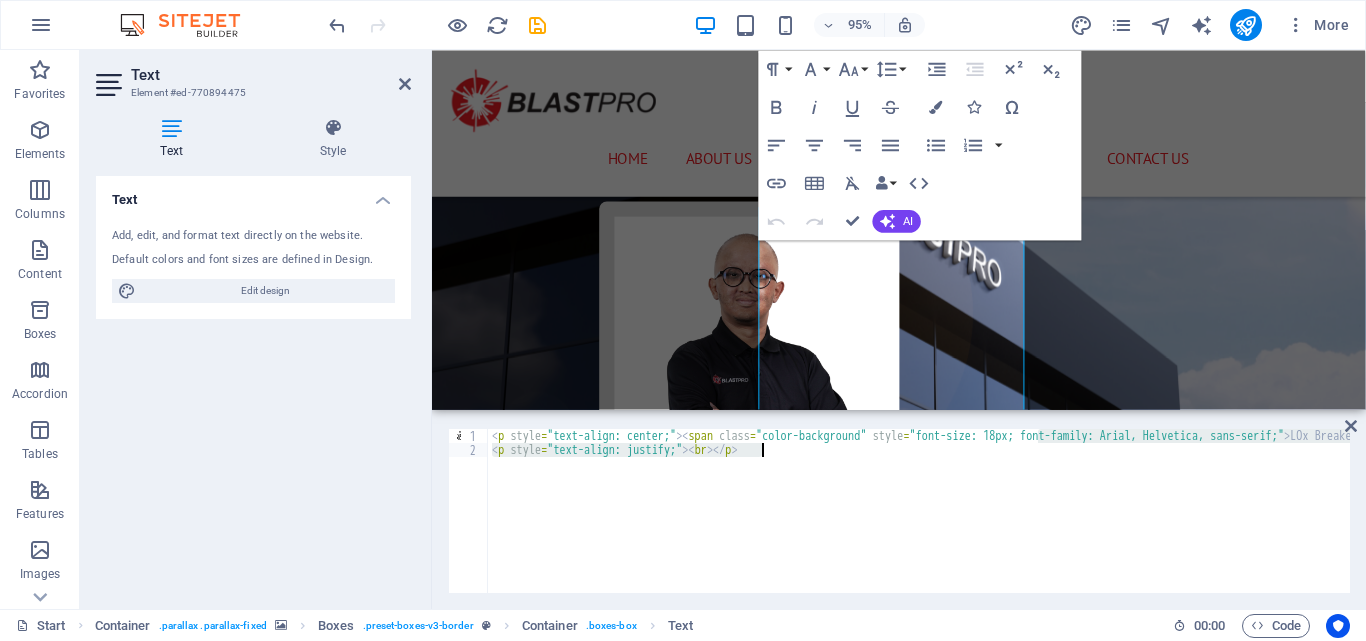 click on "< p   style = "text-align: center;" > < span   class = "color-background"   style = "font-size: 18px; font-family: Arial, Helvetica, sans-serif;" > LOx Breaker is an innovative product that utilizes liquid oxygen for rock breakage. This technology provides a more cost-effective solution for companies facing challenges with obtaining explosive licenses, addressing social concerns, and mitigating vibration issues compared to traditional rock-breaking methods. </ span > </ p > < p   style = "text-align: justify;" > < br > </ p >" at bounding box center (919, 511) 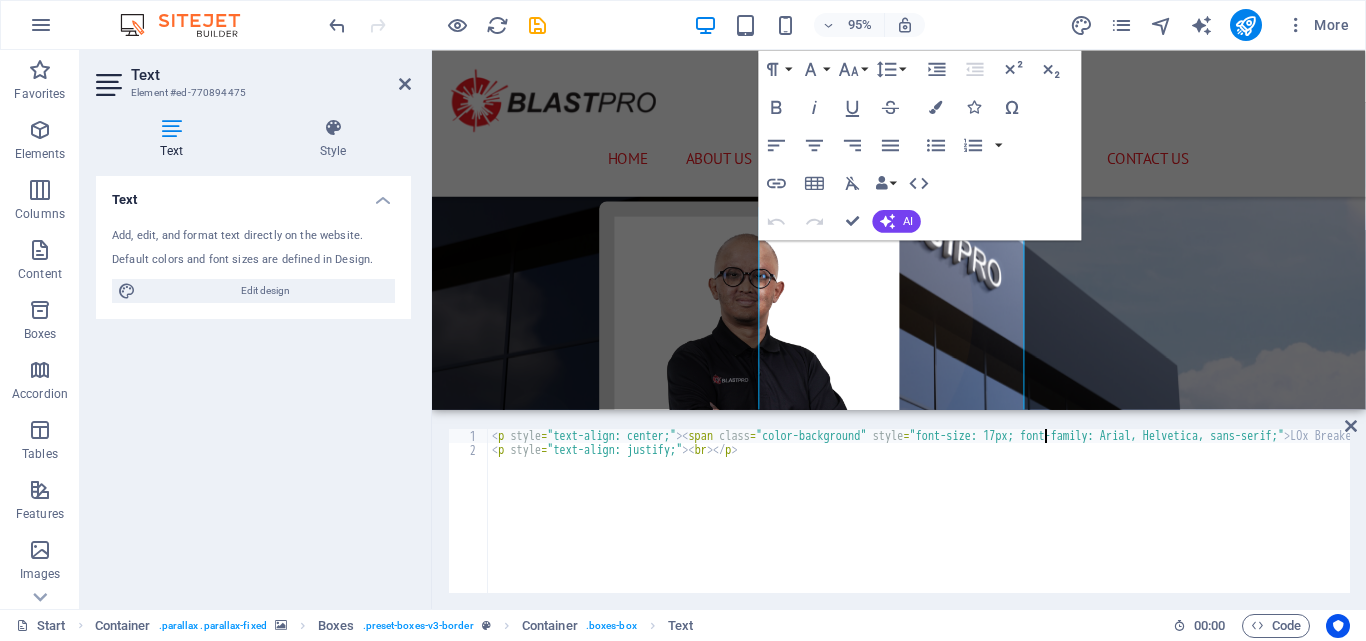 scroll, scrollTop: 0, scrollLeft: 45, axis: horizontal 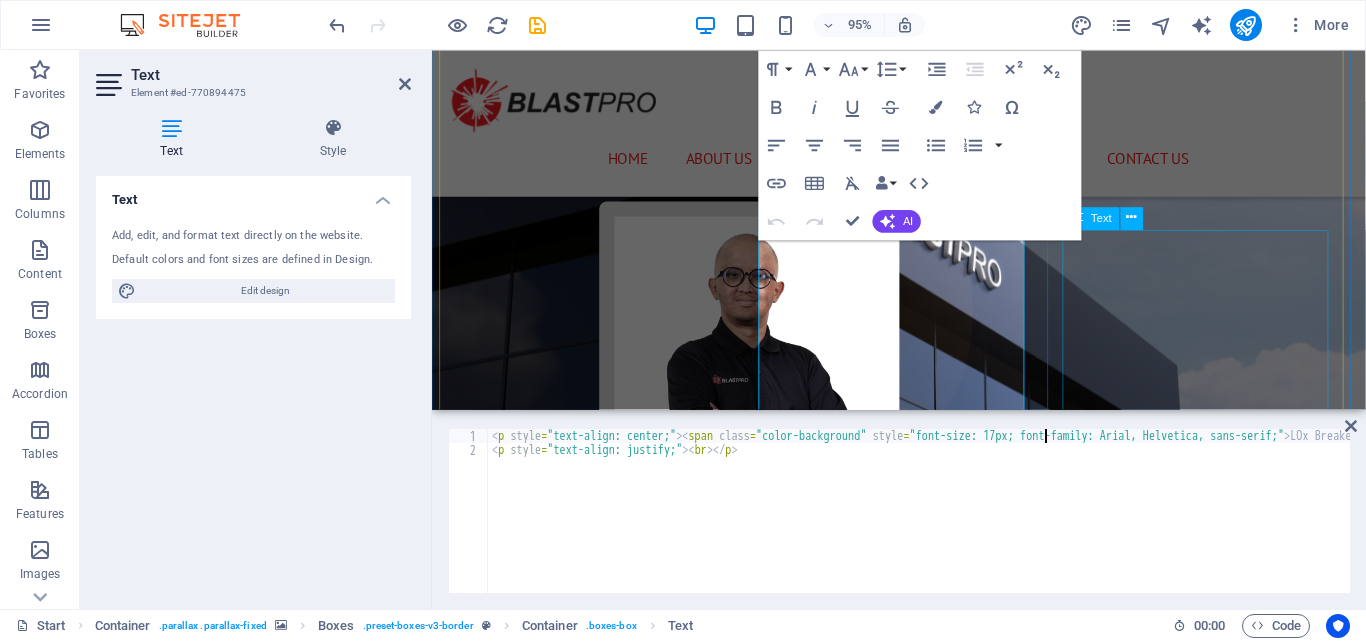 type on "<p style="text-align: center;"><span class="color-background" style="font-size: 17px; font-family: Arial, Helvetica, sans-serif;">LOx Breaker is an innovative product that utilizes liquid oxygen for rock breakage. This technology provides a more cost-effective solution for companies facing challenges with obtaining explosive licenses, addressing social concerns, and mitigating vibration issues comp" 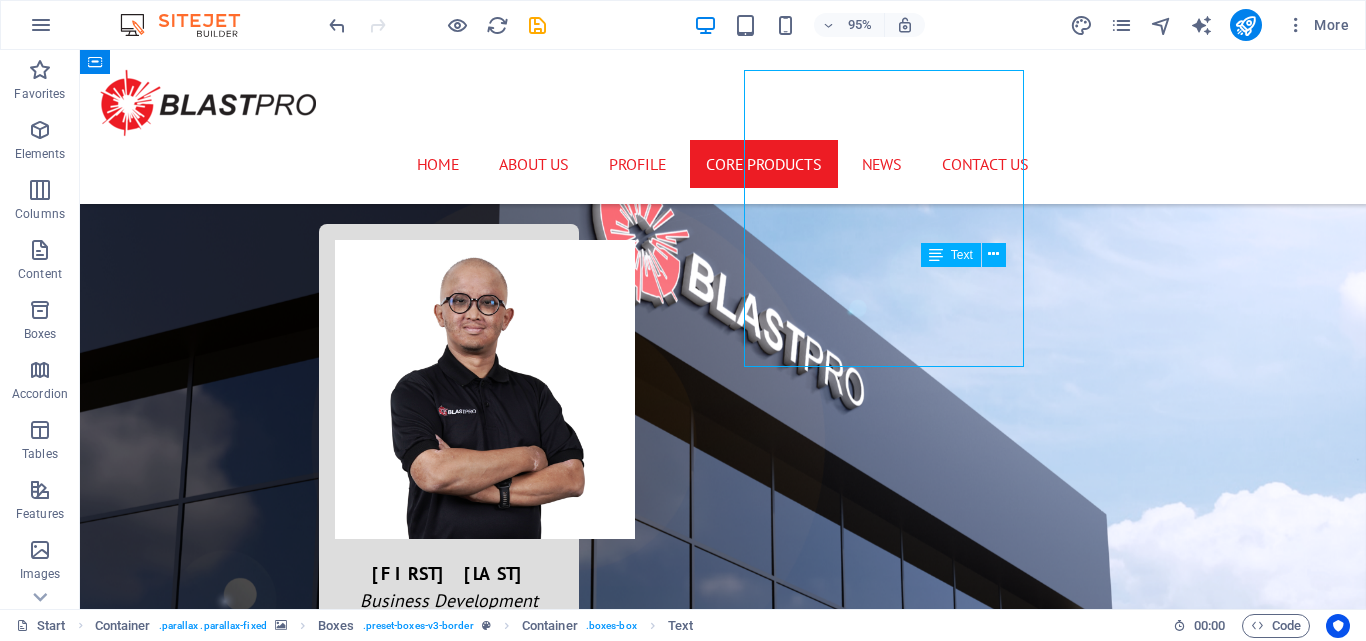 scroll, scrollTop: 5162, scrollLeft: 0, axis: vertical 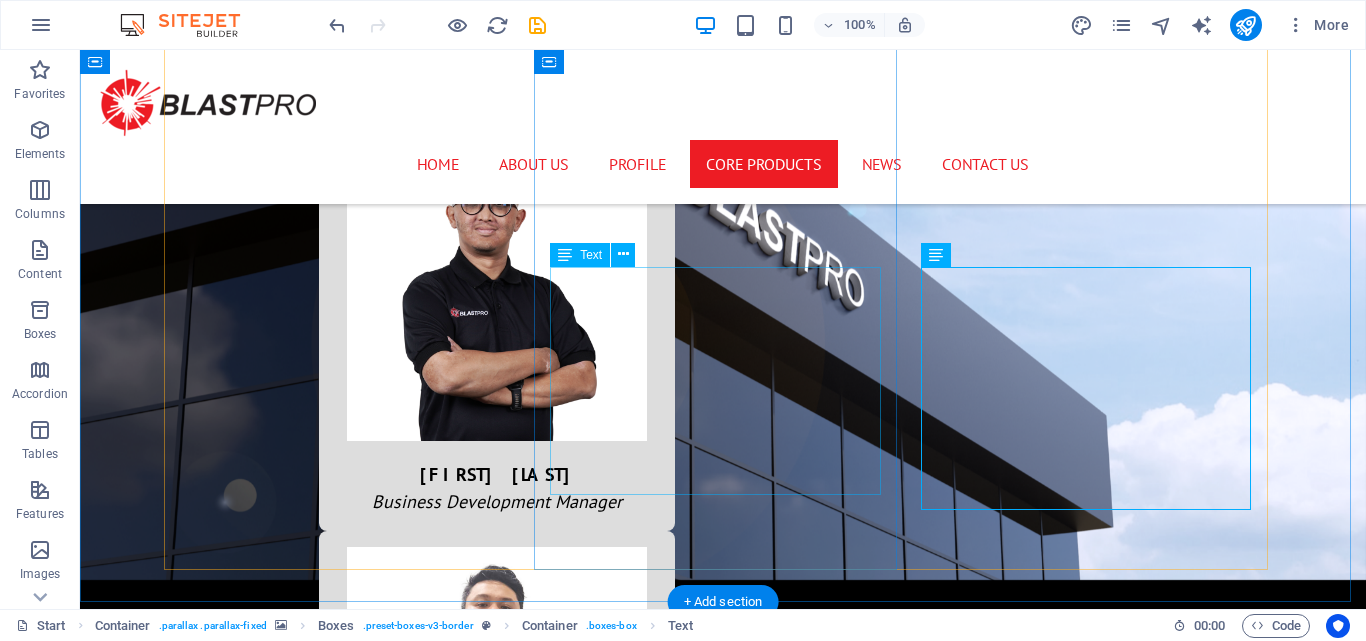 click on "LOx Breaker is an innovative product that utilizes liquid oxygen for rock breakage. This technology provides a more cost-effective solution for companies facing challenges with obtaining explosive licenses, addressing social concerns, and mitigating vibration issues compared to traditional rock-breaking methods." at bounding box center [352, 1974] 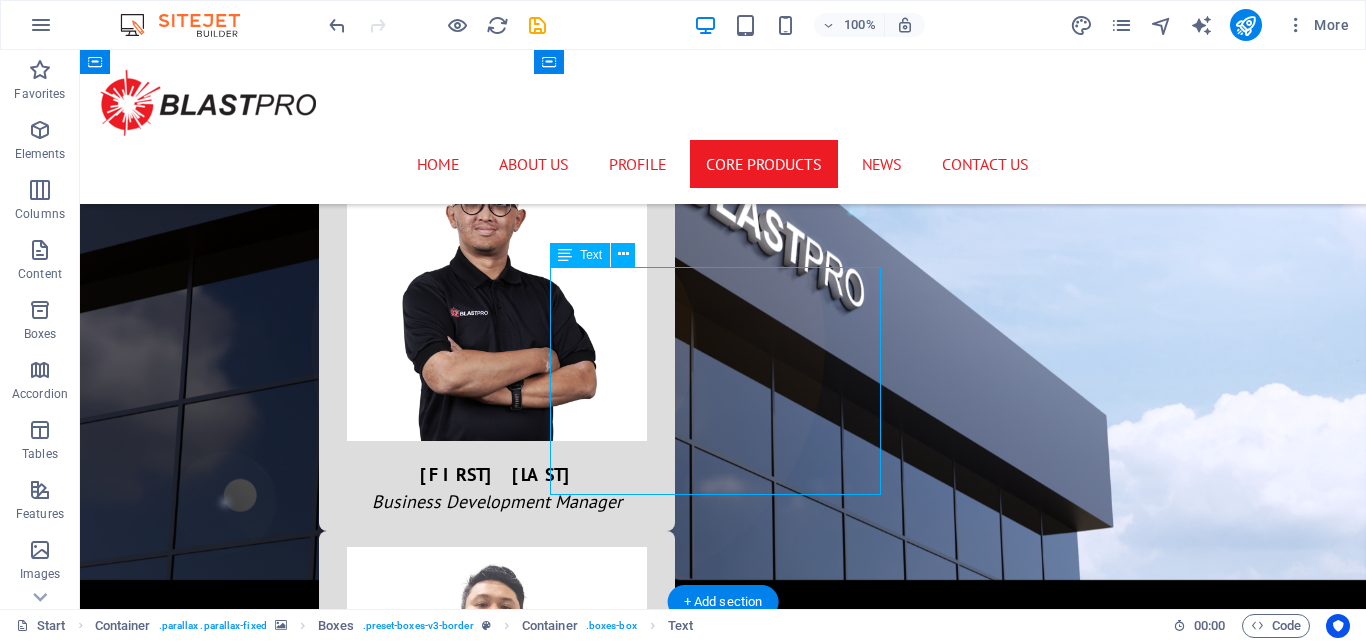 click on "LOx Breaker is an innovative product that utilizes liquid oxygen for rock breakage. This technology provides a more cost-effective solution for companies facing challenges with obtaining explosive licenses, addressing social concerns, and mitigating vibration issues compared to traditional rock-breaking methods." at bounding box center [352, 1974] 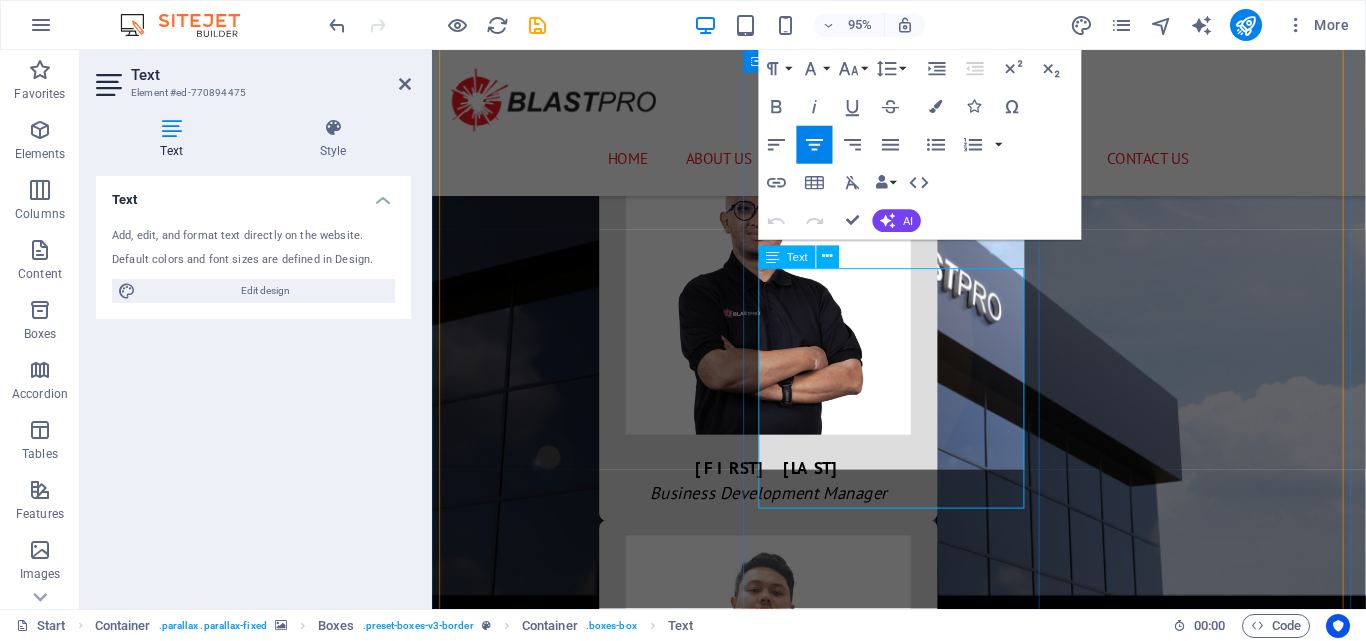 scroll, scrollTop: 5091, scrollLeft: 0, axis: vertical 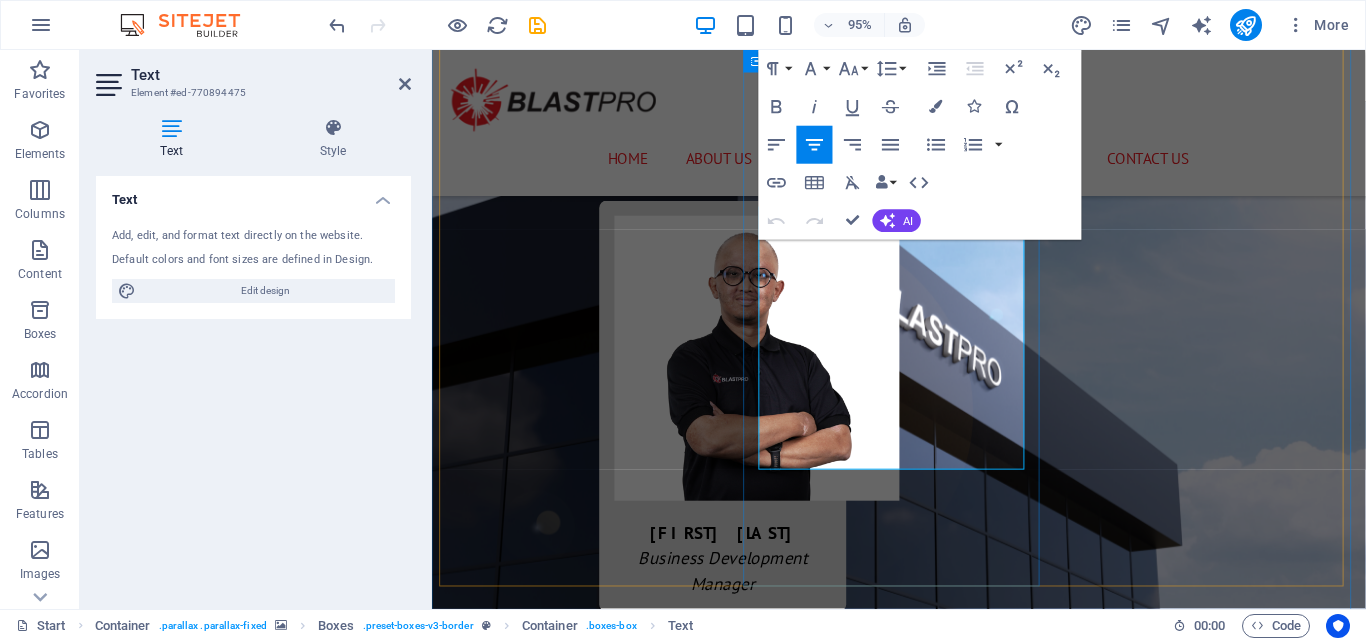 click on "LOx Breaker is an innovative product that utilizes liquid oxygen for rock breakage. This technology provides a more cost-effective solution for companies facing challenges with obtaining explosive licenses, addressing social concerns, and mitigating vibration issues compared to traditional rock-breaking methods." at bounding box center (598, 2127) 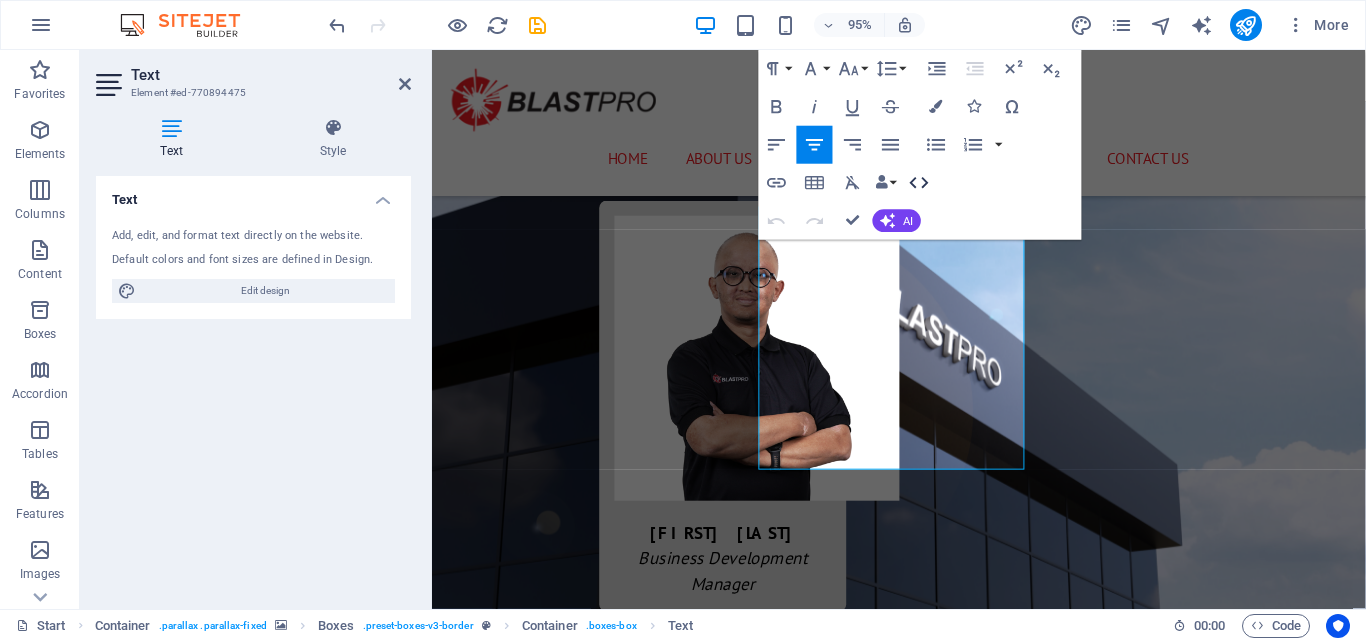 click 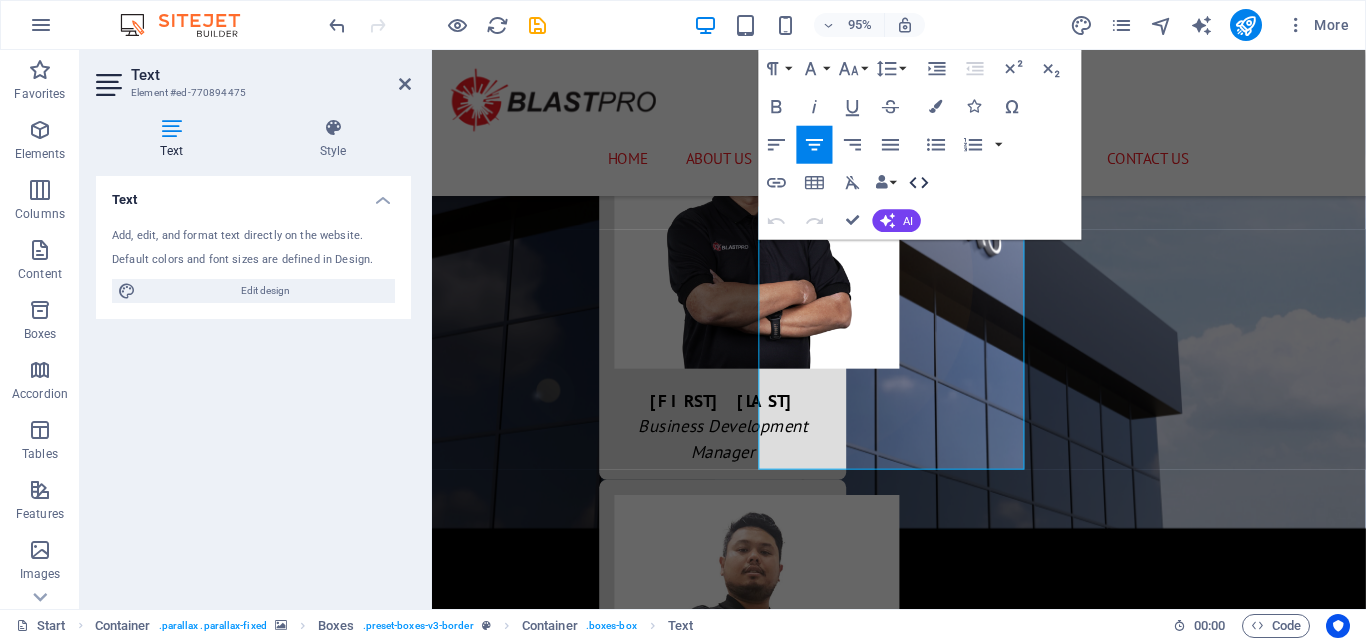 scroll, scrollTop: 4952, scrollLeft: 0, axis: vertical 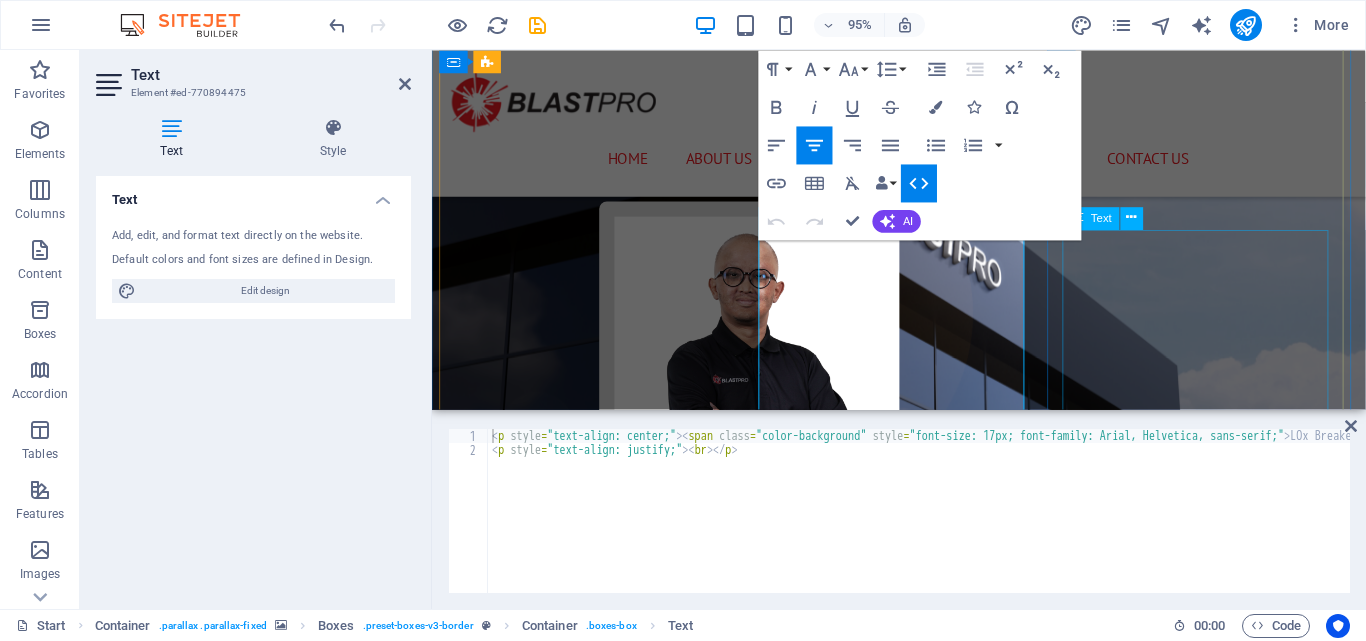 click on "Blastpro offers end-to-end drilling and blasting services, including design, drilling, quality assurance/quality control (QA/QC), blasting, and post-blasting reviews. Our comprehensive approach ensures that blasting outcomes achieve maximum productivity while minimizing costs, delivering efficient and effective solutions for your projects." at bounding box center (598, 2703) 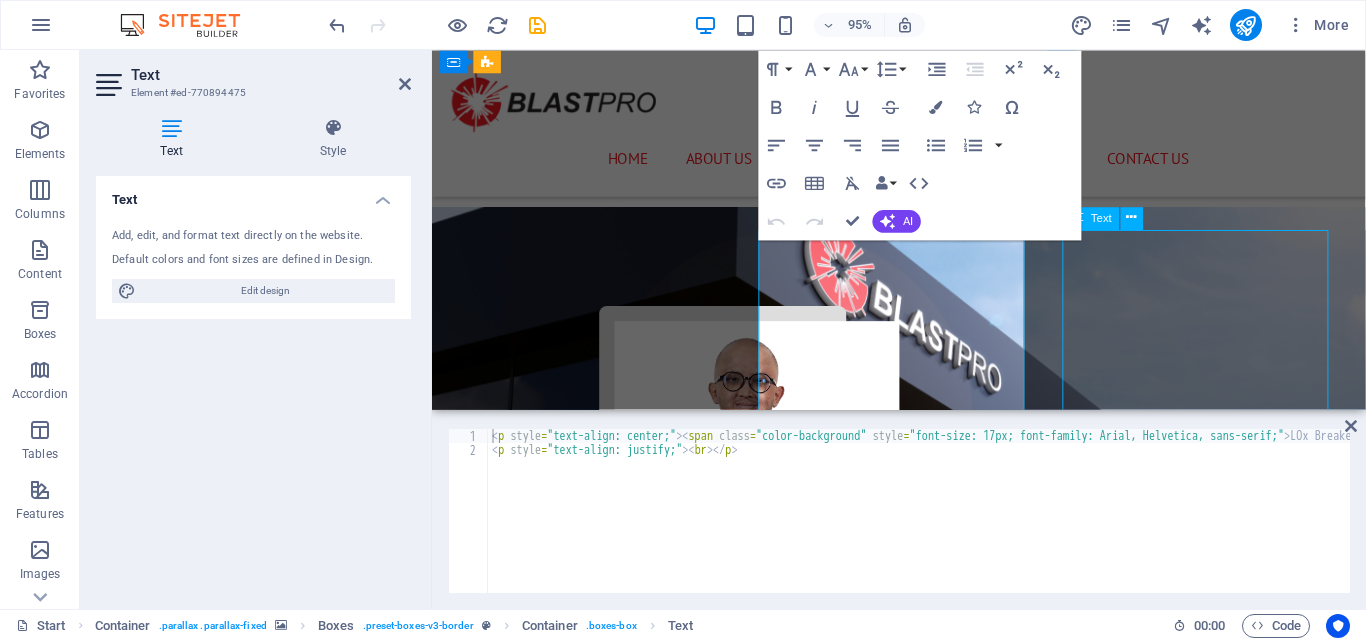 scroll, scrollTop: 5162, scrollLeft: 0, axis: vertical 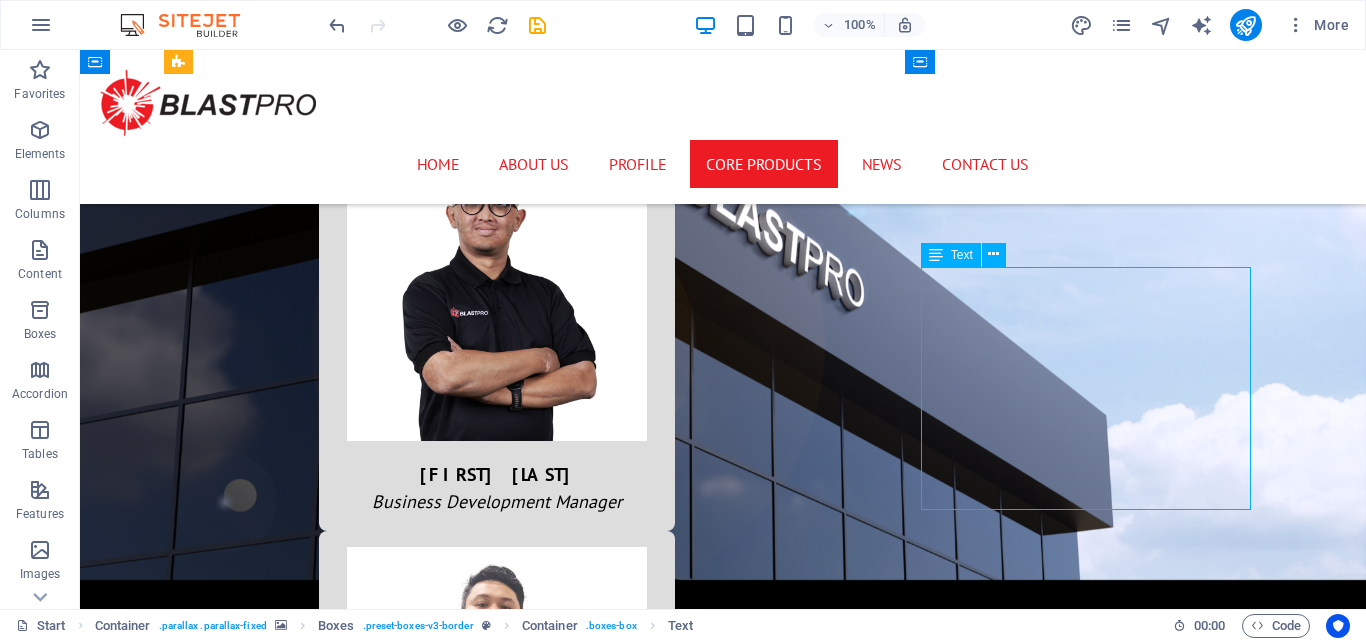 click on "Blastpro offers end-to-end drilling and blasting services, including design, drilling, quality assurance/quality control (QA/QC), blasting, and post-blasting reviews. Our comprehensive approach ensures that blasting outcomes achieve maximum productivity while minimizing costs, delivering efficient and effective solutions for your projects." at bounding box center [352, 2520] 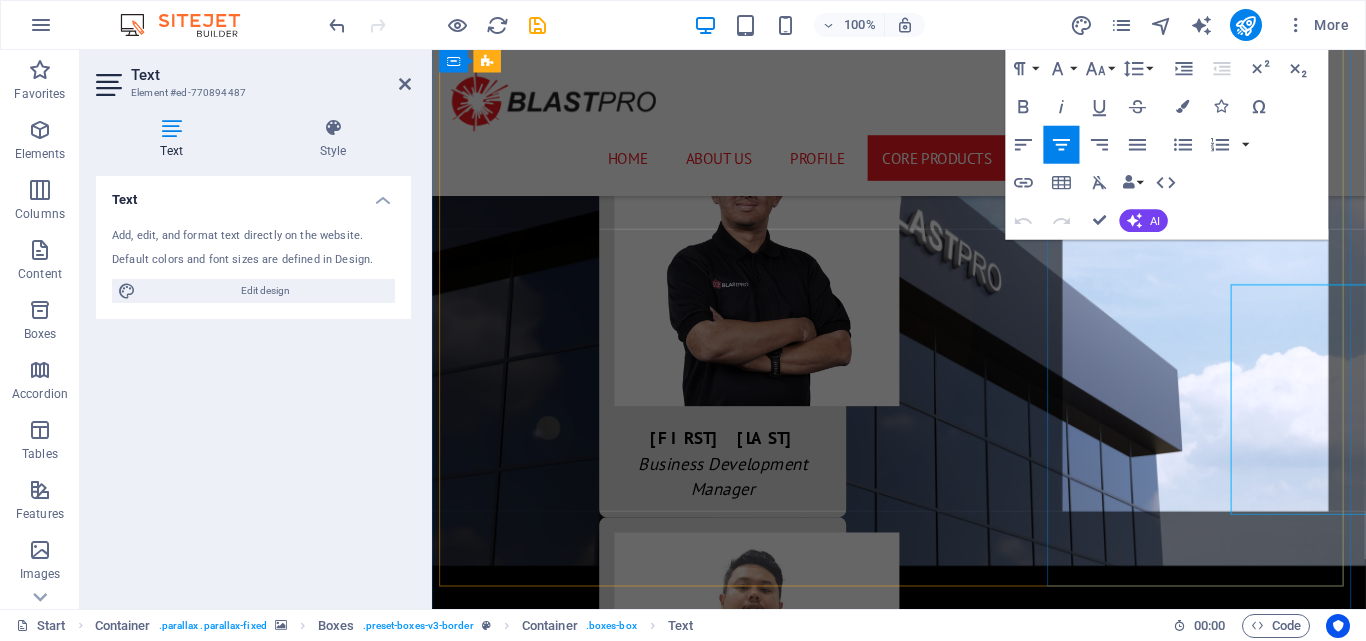 scroll, scrollTop: 5091, scrollLeft: 0, axis: vertical 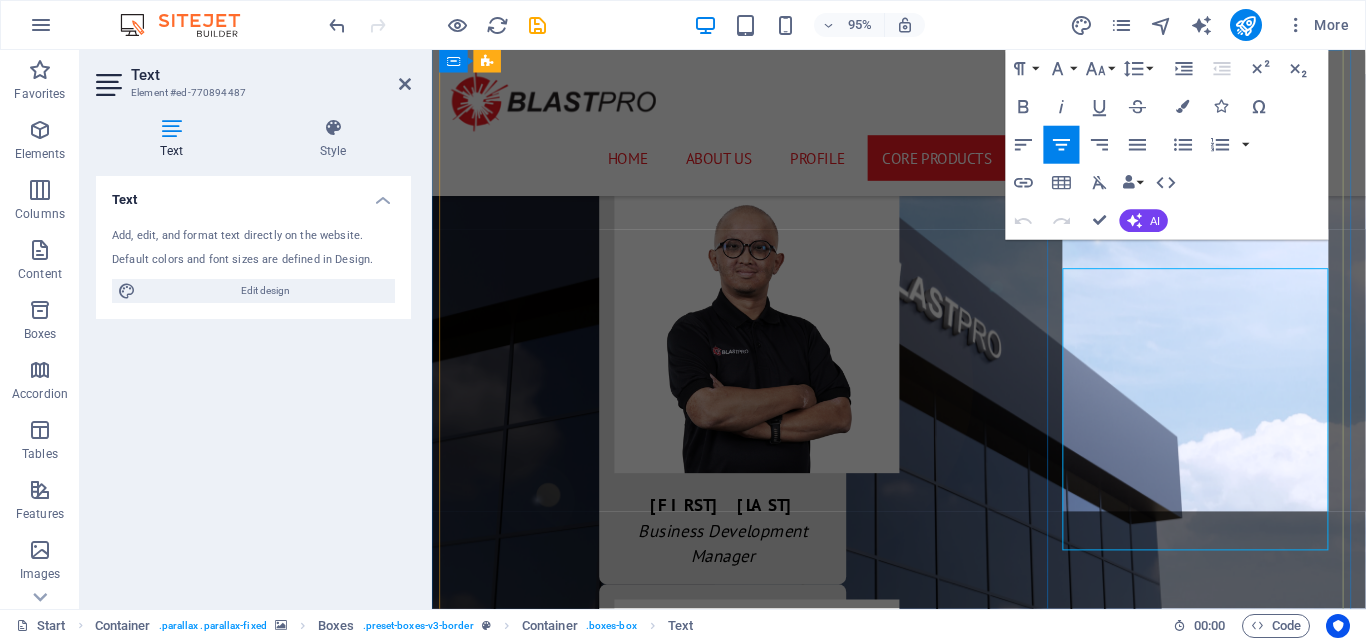 drag, startPoint x: 1431, startPoint y: 335, endPoint x: 1203, endPoint y: 349, distance: 228.42941 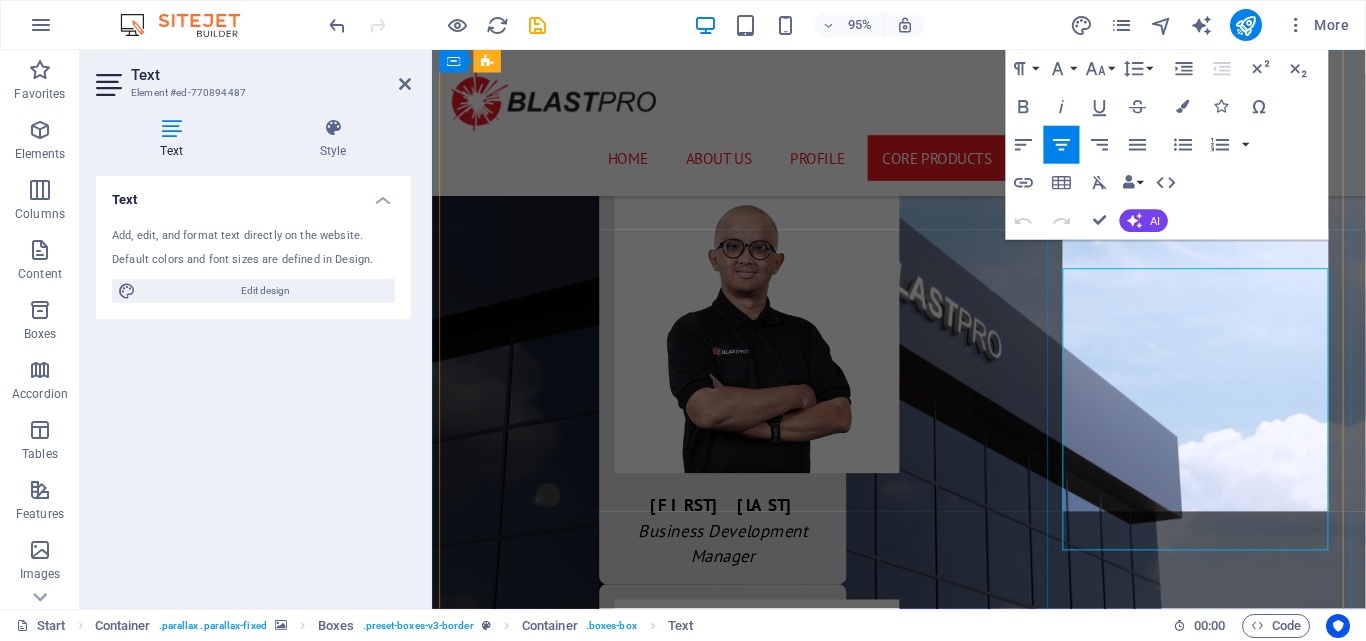 click on "Blastpro offers end-to-end drilling and blasting services, including design, drilling, quality assurance/quality control (QA/QC), blasting, and post-blasting reviews. Our comprehensive approach ensures that blasting outcomes achieve maximum productivity while minimizing costs, delivering efficient and effective solutions for your projects." at bounding box center [598, 2674] 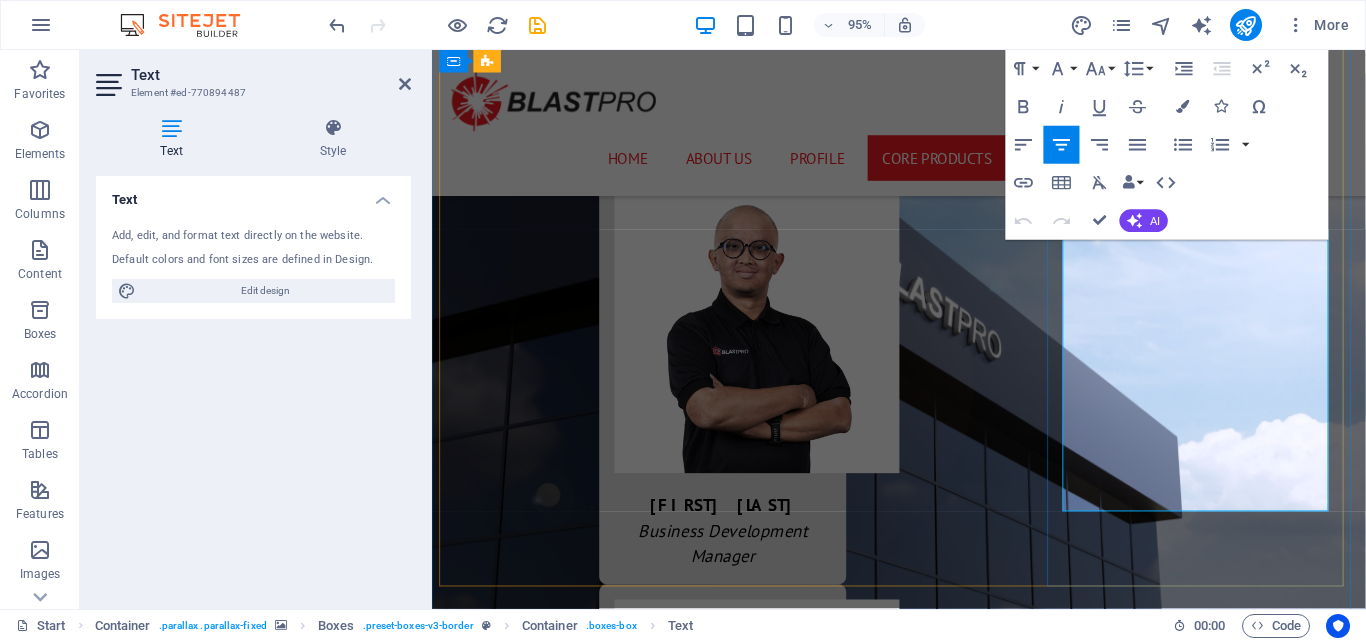 click on "Blastpro offers end-to-end drilling and blasting services, including design, drilling, quality assurance/quality control (QA/QC), blasting, and post-blasting reviews. Our comprehensive approach ensures that blasting outcomes achieve maximum productivity while minimizing costs, delivering efficient and effective solutions for your projects." at bounding box center (598, 2674) 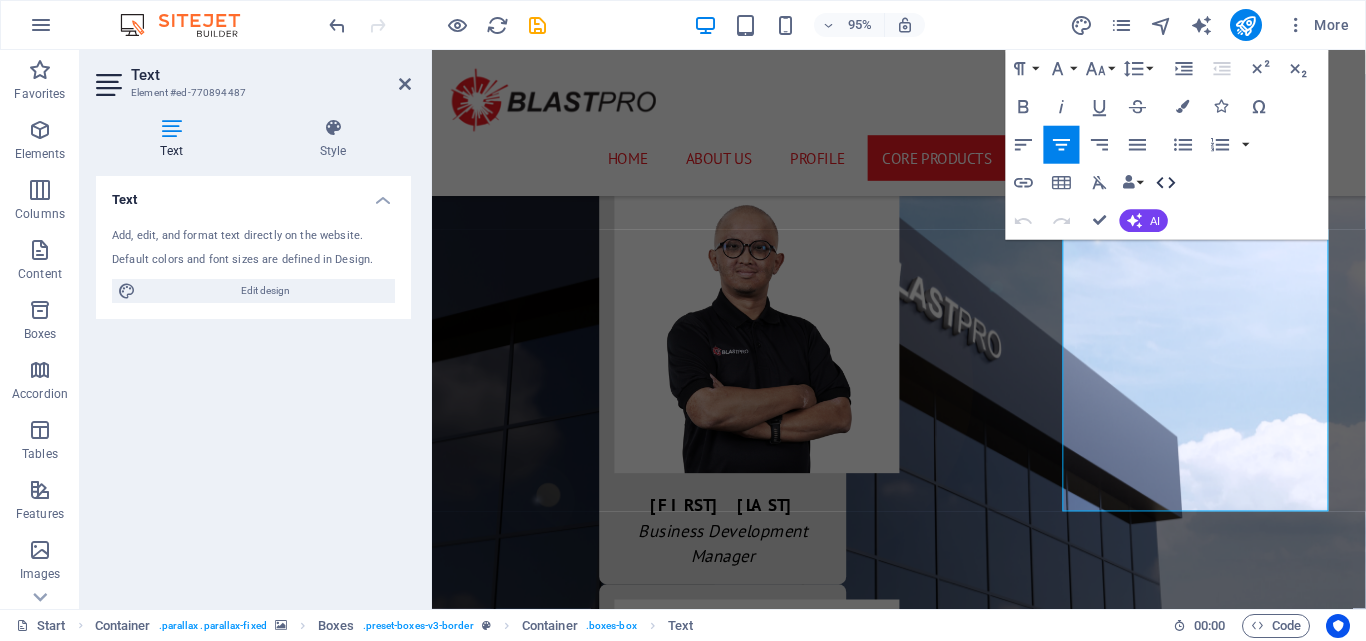 click 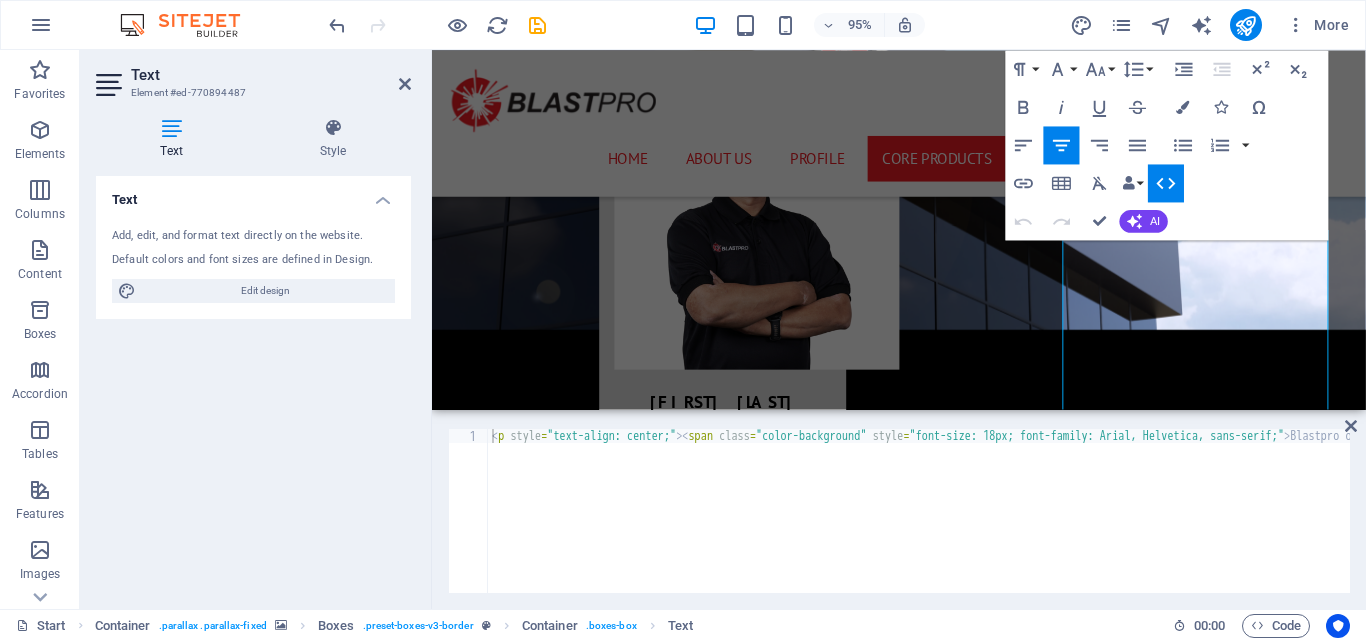 scroll, scrollTop: 4952, scrollLeft: 0, axis: vertical 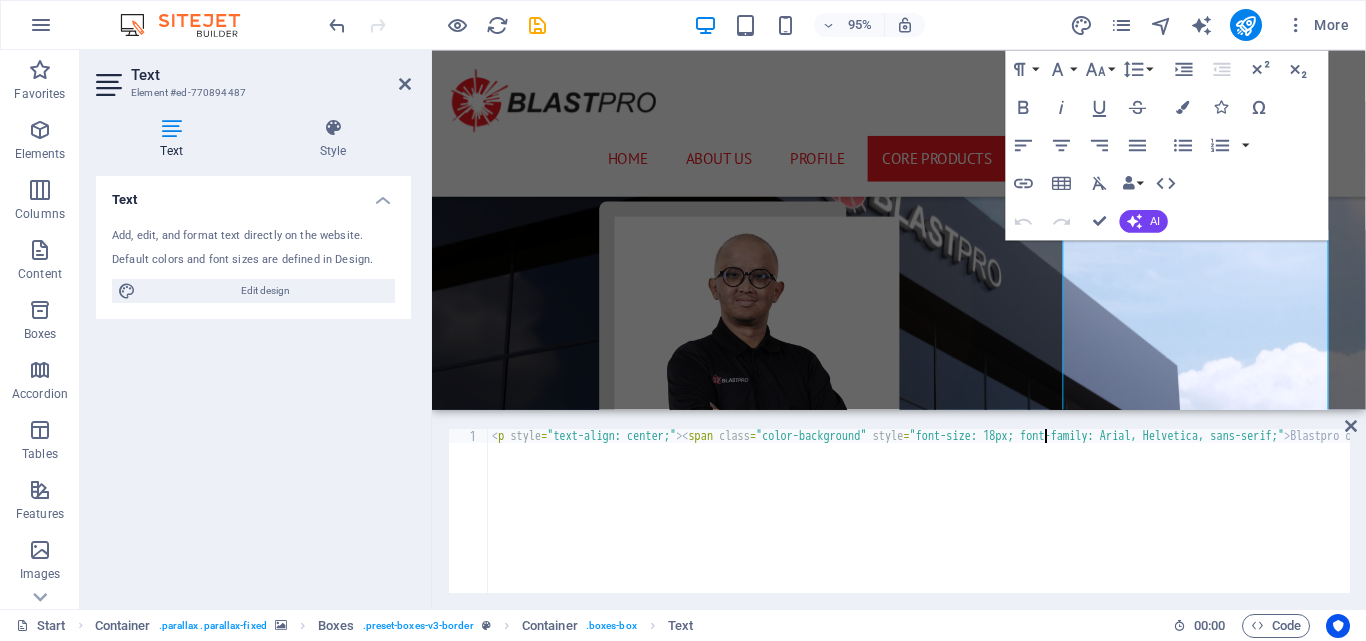 click on "< p   style = "text-align: center;" > < span   class = "color-background"   style = "font-size: 18px; font-family: Arial, Helvetica, sans-serif;" > Blastpro offers end-to-end drilling and blasting services, including design, drilling, quality assurance/quality control (QA/QC), blasting, and post-blasting reviews. Our comprehensive approach ensures that blasting outcomes achieve maximum productivity while minimizing costs, delivering efficient and effective solutions for your projects. </ span > </ p >" at bounding box center [2116, 523] 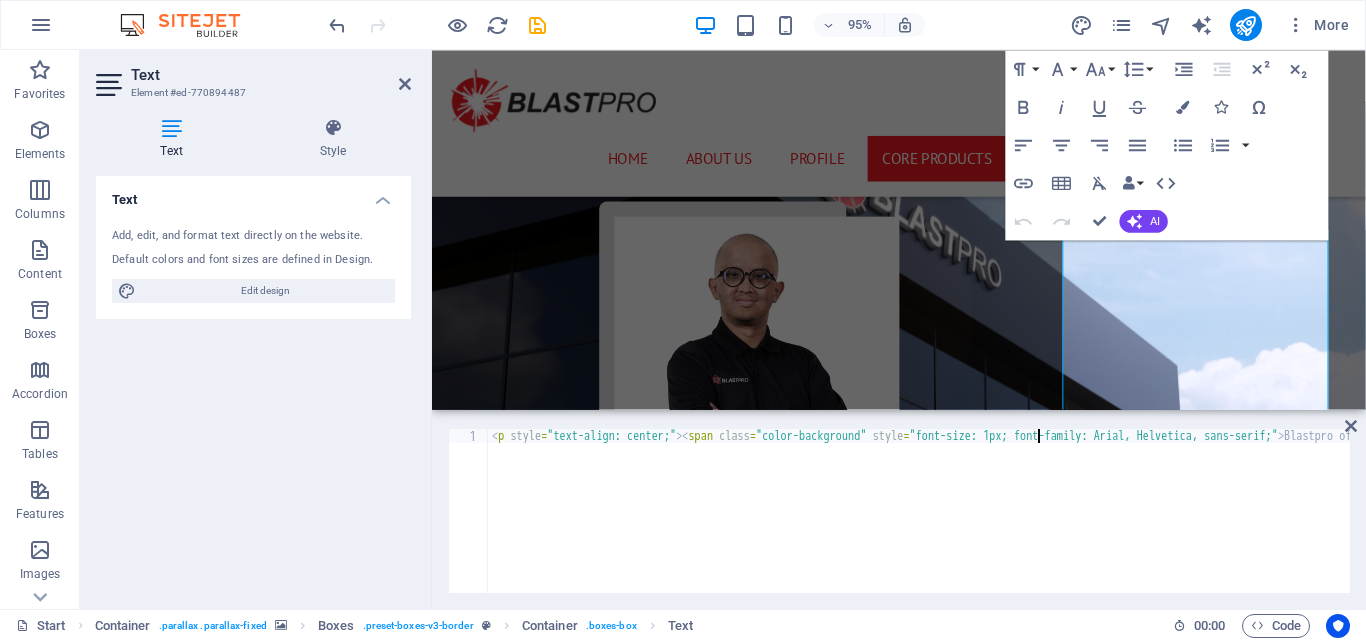scroll, scrollTop: 0, scrollLeft: 45, axis: horizontal 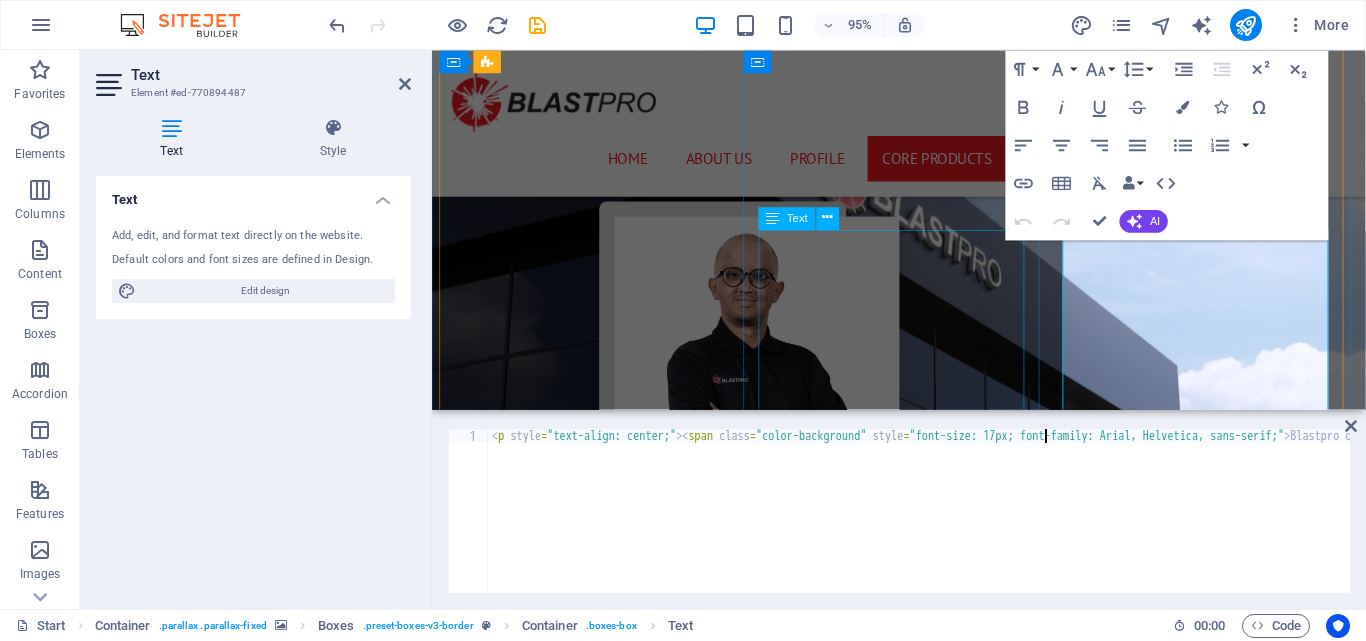 type on "<p style="text-align: center;"><span class="color-background" style="font-size: 17px; font-family: Arial, Helvetica, sans-serif;">Blastpro offers end-to-end drilling and blasting services, including design, drilling, quality assurance/quality control (QA/QC), blasting, and post-blasting reviews. Our comprehensive approach ensures that blasting outcomes achieve maximum productivity while minimizing" 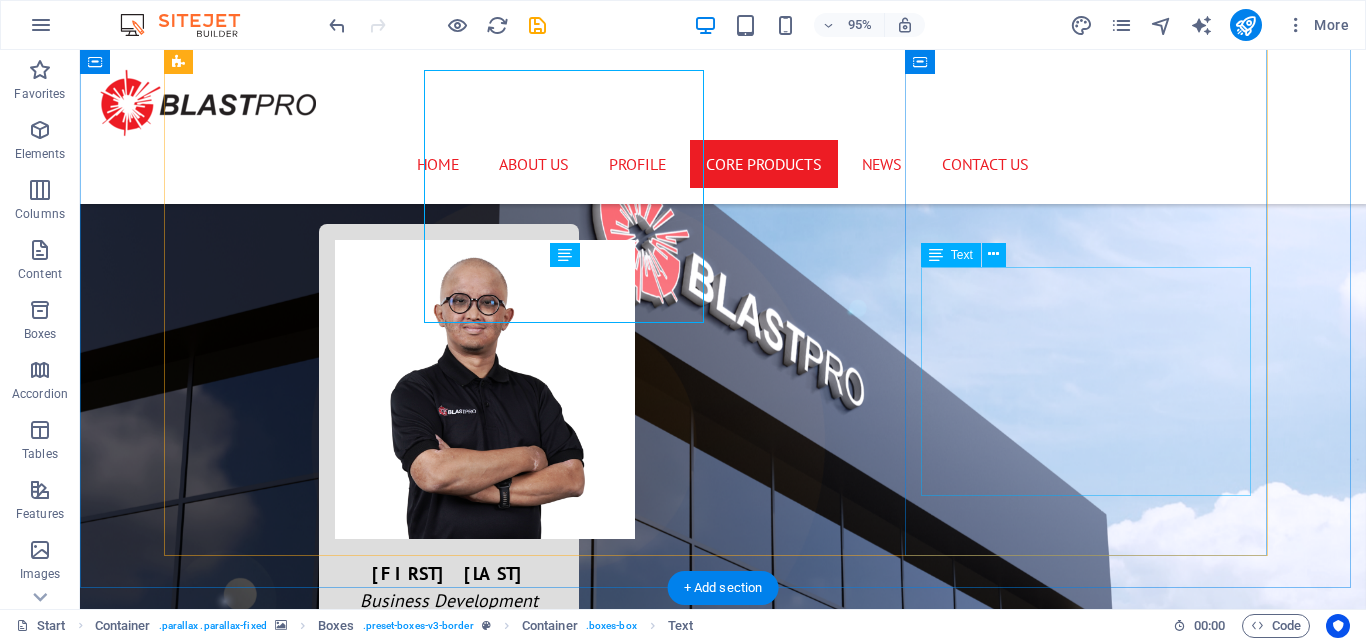 scroll, scrollTop: 5162, scrollLeft: 0, axis: vertical 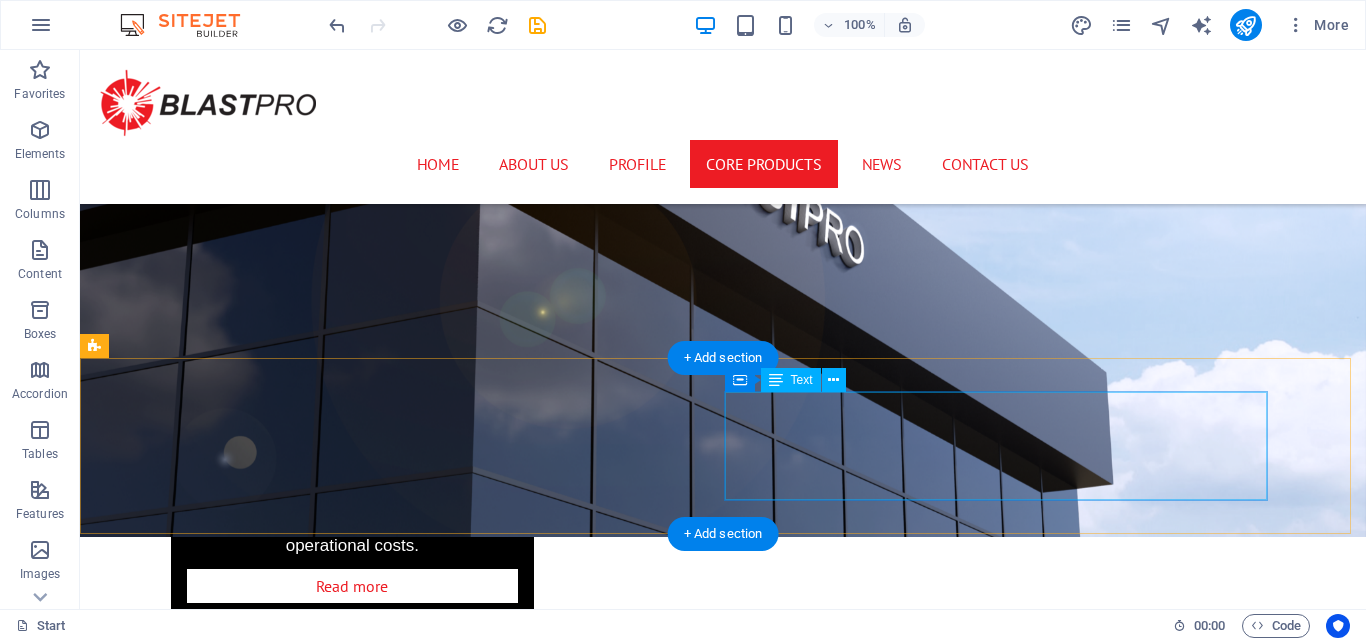 click on "Pride in our work drives us to employ industry best practices, delivering services with the utmost integrity. Our innovative approach ensures that we not only meet but exceed industry standards." at bounding box center (640, 8211) 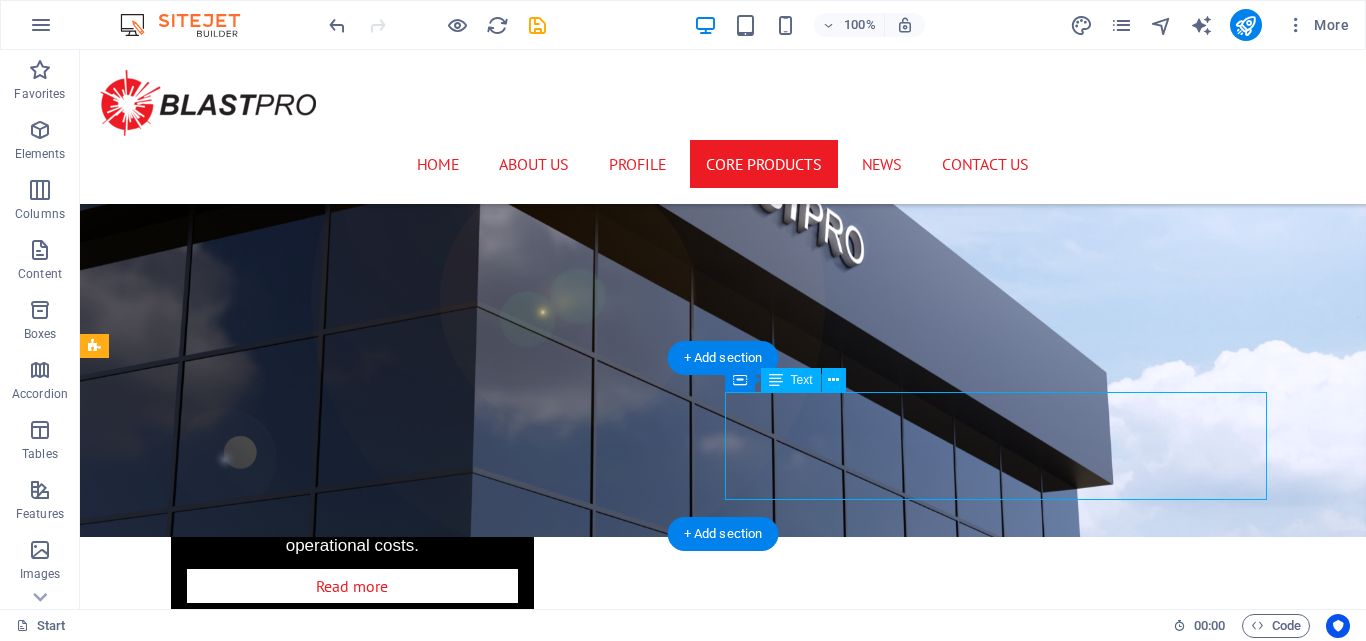 click on "Pride in our work drives us to employ industry best practices, delivering services with the utmost integrity. Our innovative approach ensures that we not only meet but exceed industry standards." at bounding box center [640, 8211] 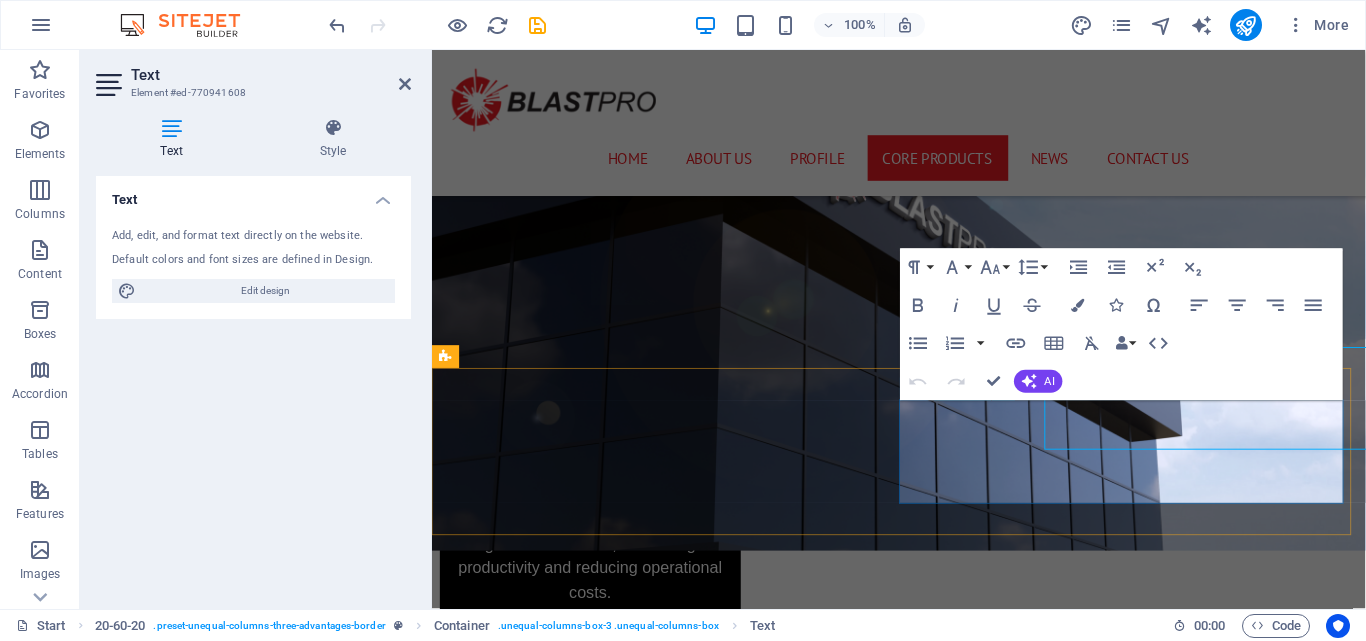 scroll, scrollTop: 6109, scrollLeft: 0, axis: vertical 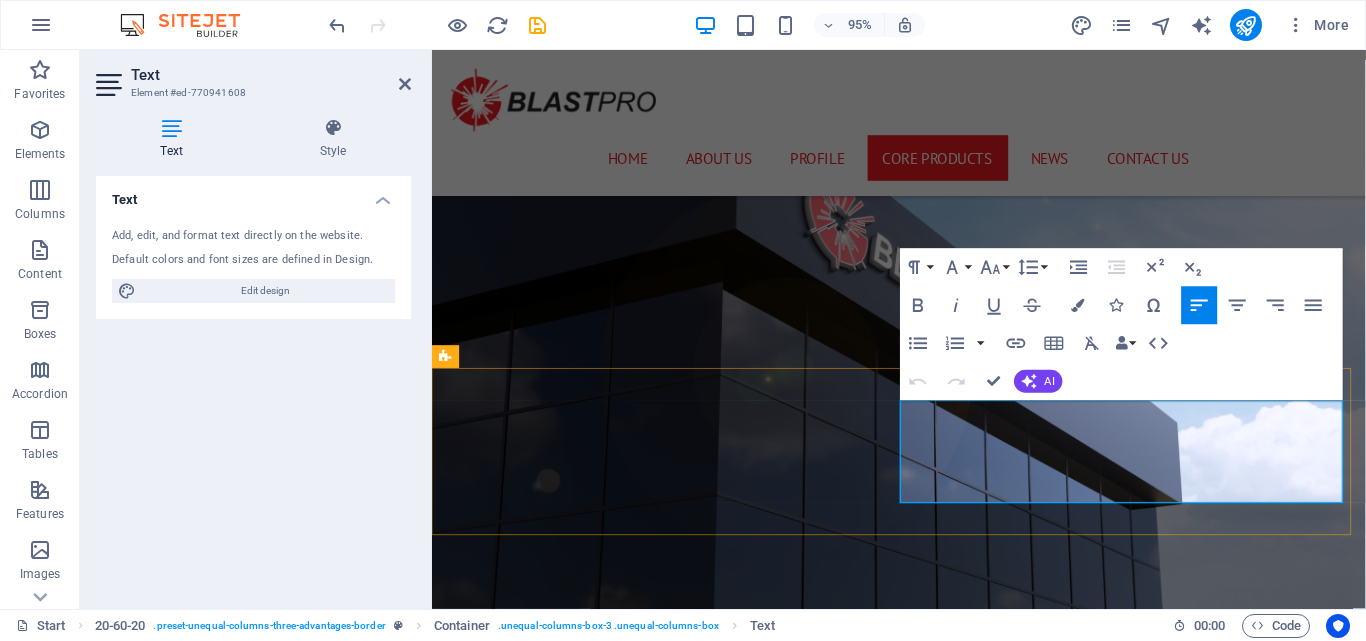 click on "Pride in our work drives us to employ industry best practices, delivering services with the utmost integrity. Our innovative approach ensures that we not only meet but exceed industry standards." at bounding box center [911, 7784] 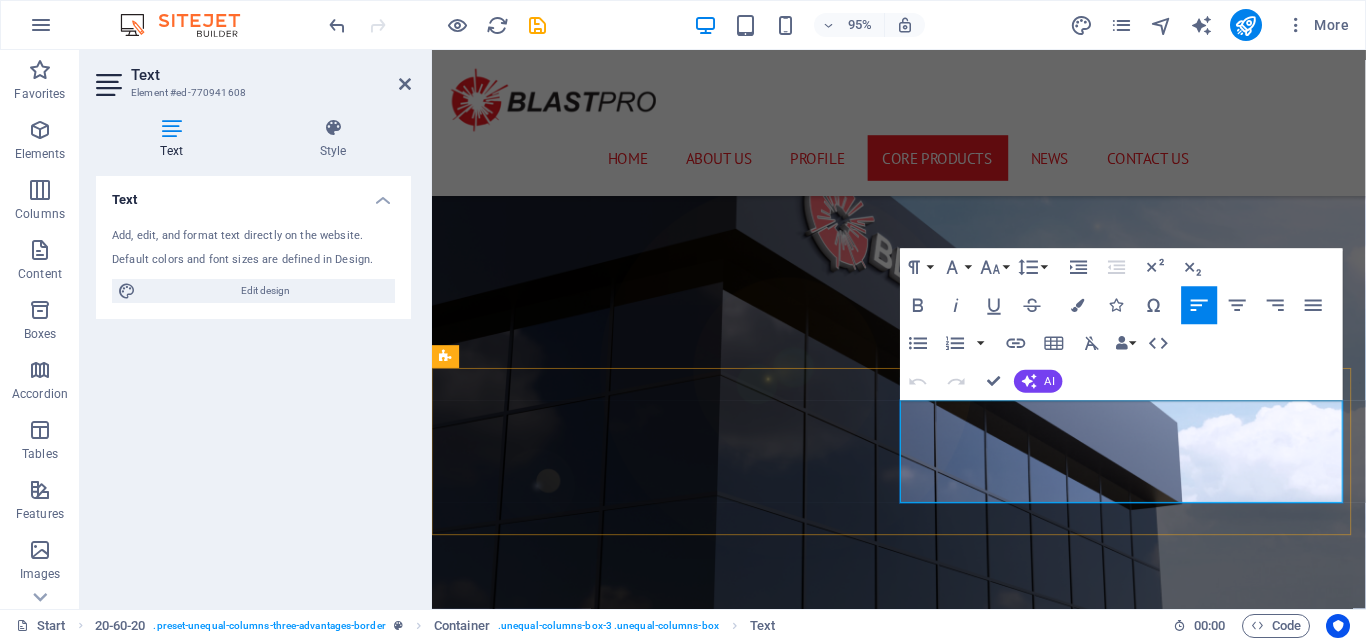 click on "Pride in our work drives us to employ industry best practices, delivering services with the utmost integrity. Our innovative approach ensures that we not only meet but exceed industry standards." at bounding box center (911, 7784) 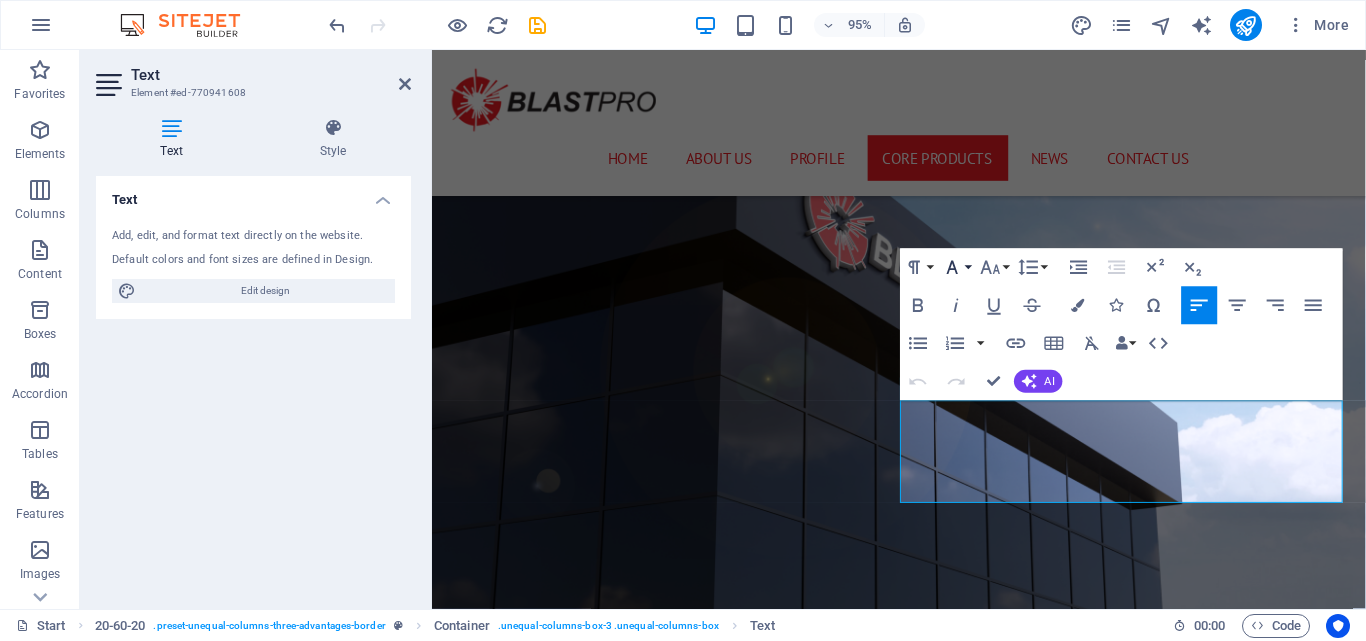 click 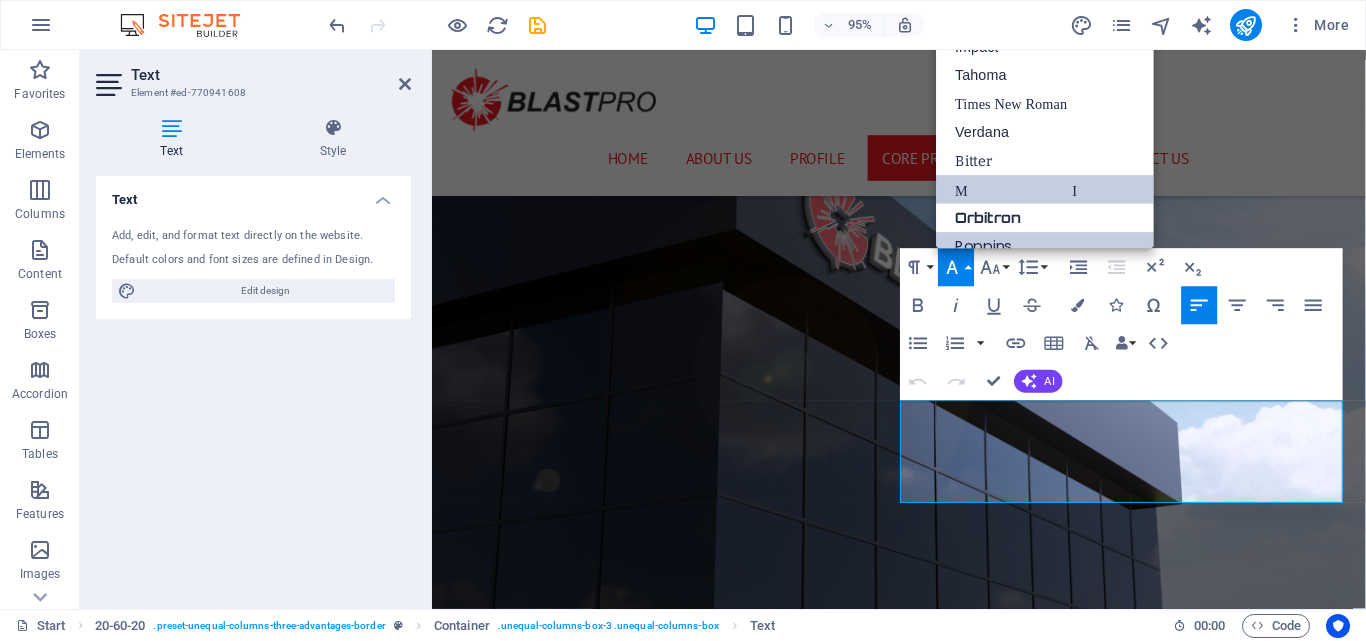 scroll, scrollTop: 0, scrollLeft: 0, axis: both 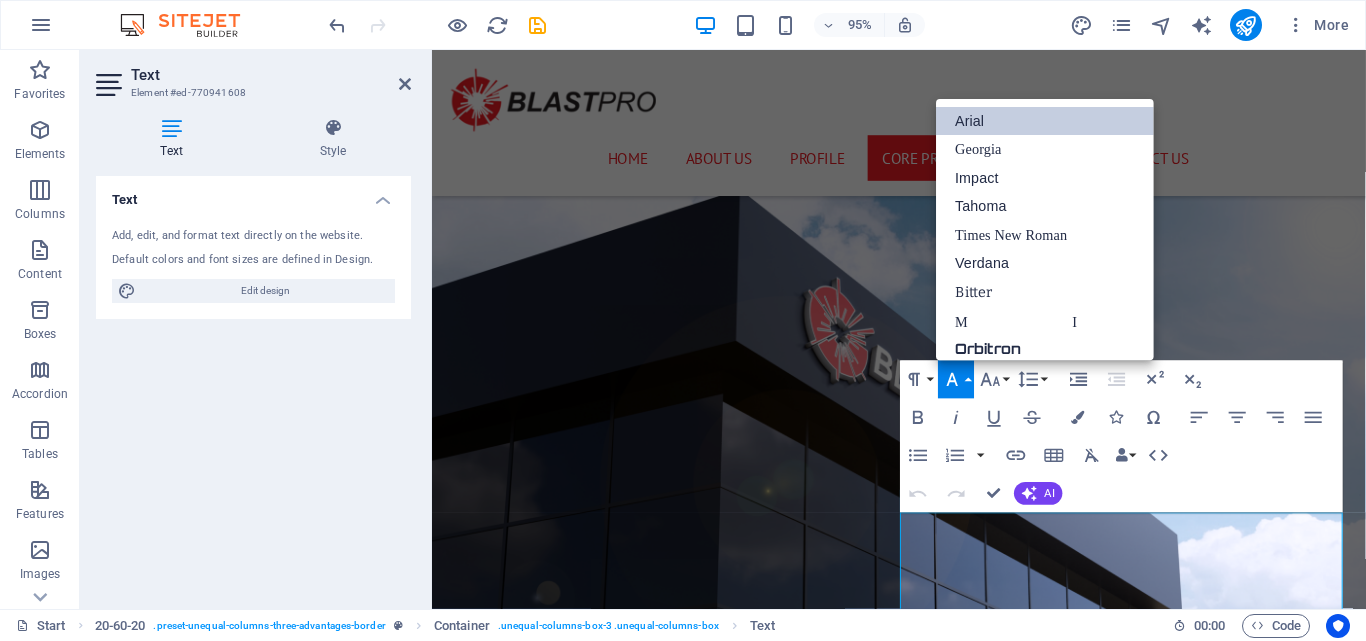 click on "Arial" at bounding box center (1045, 121) 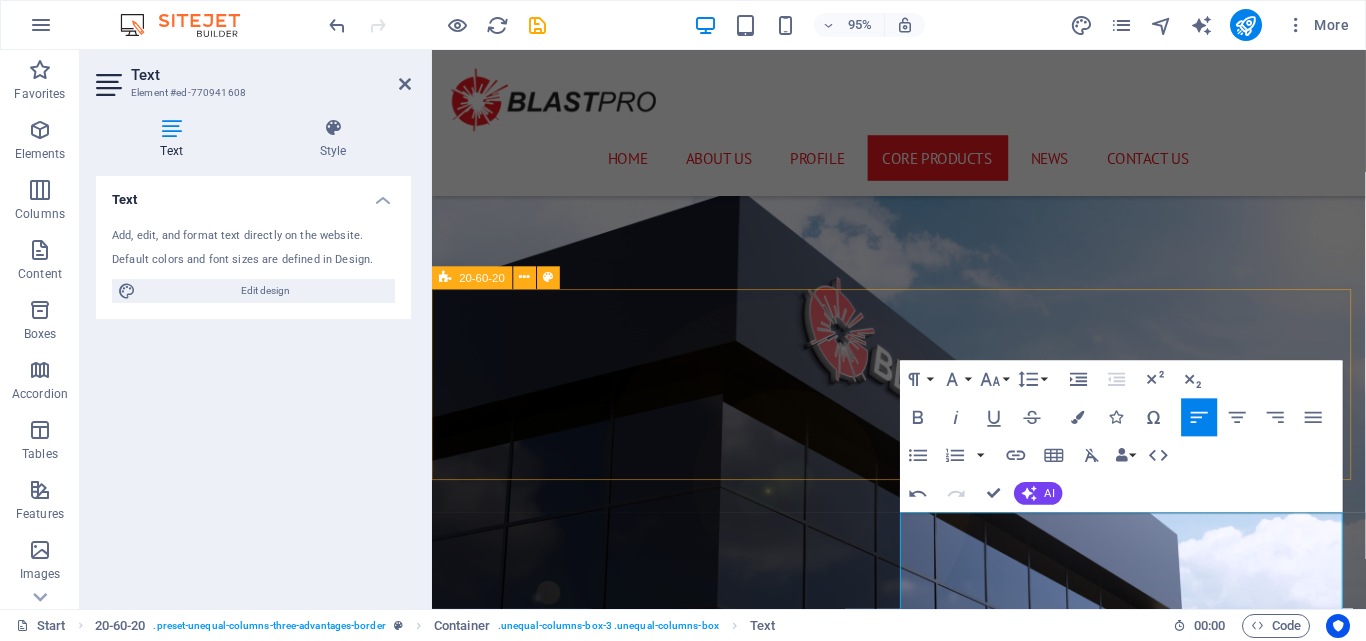 click on "01 Cost Effective Solution We understand the importance of maintaining cost efficiency to stay competitive in today's market. That's why we are committed to providing solutions that enhance your bottom line and deliver the best value for your investment." at bounding box center (923, 7413) 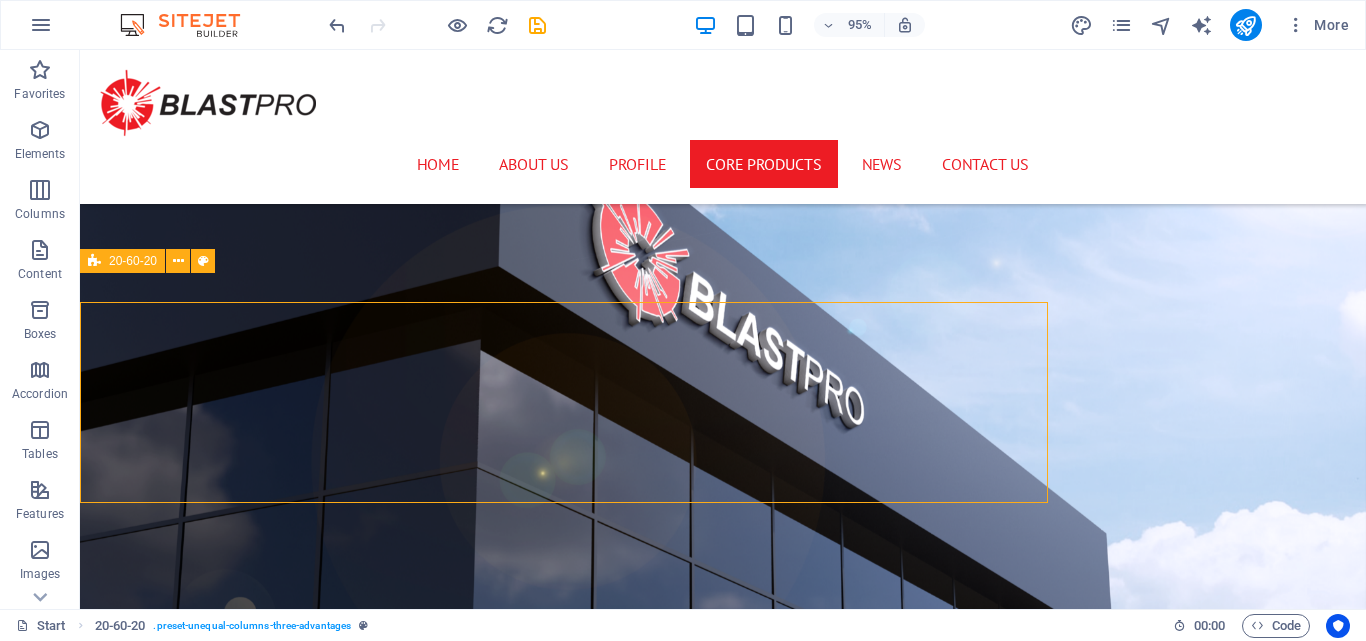 scroll, scrollTop: 6032, scrollLeft: 0, axis: vertical 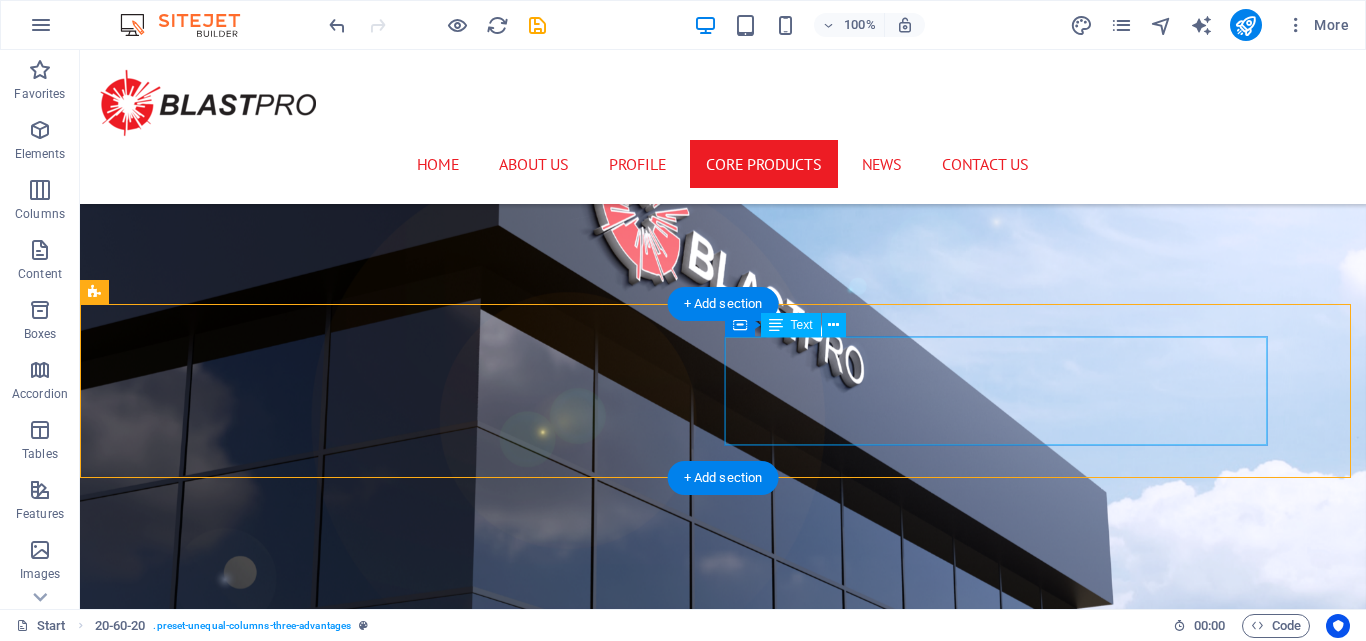 click on "We understand the importance of maintaining cost efficiency to stay competitive in today's market. That's why we are committed to providing solutions that enhance your bottom line and deliver the best value for your investment." at bounding box center [640, 7974] 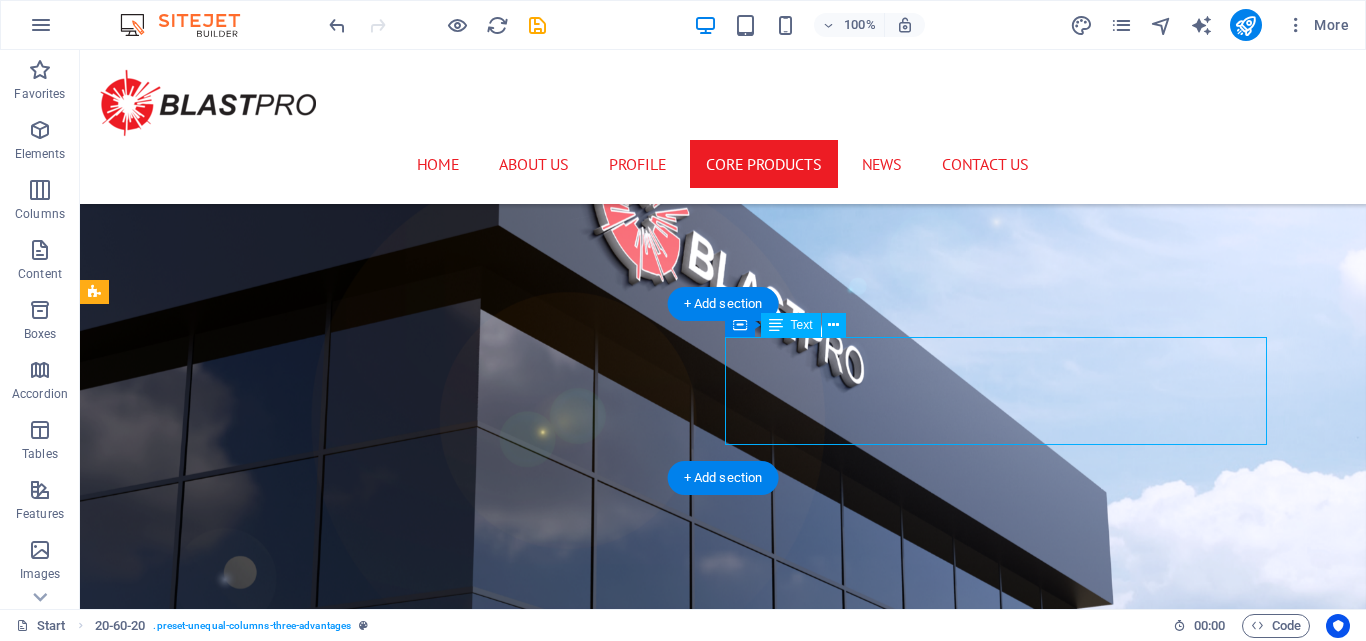 click on "We understand the importance of maintaining cost efficiency to stay competitive in today's market. That's why we are committed to providing solutions that enhance your bottom line and deliver the best value for your investment." at bounding box center [640, 7974] 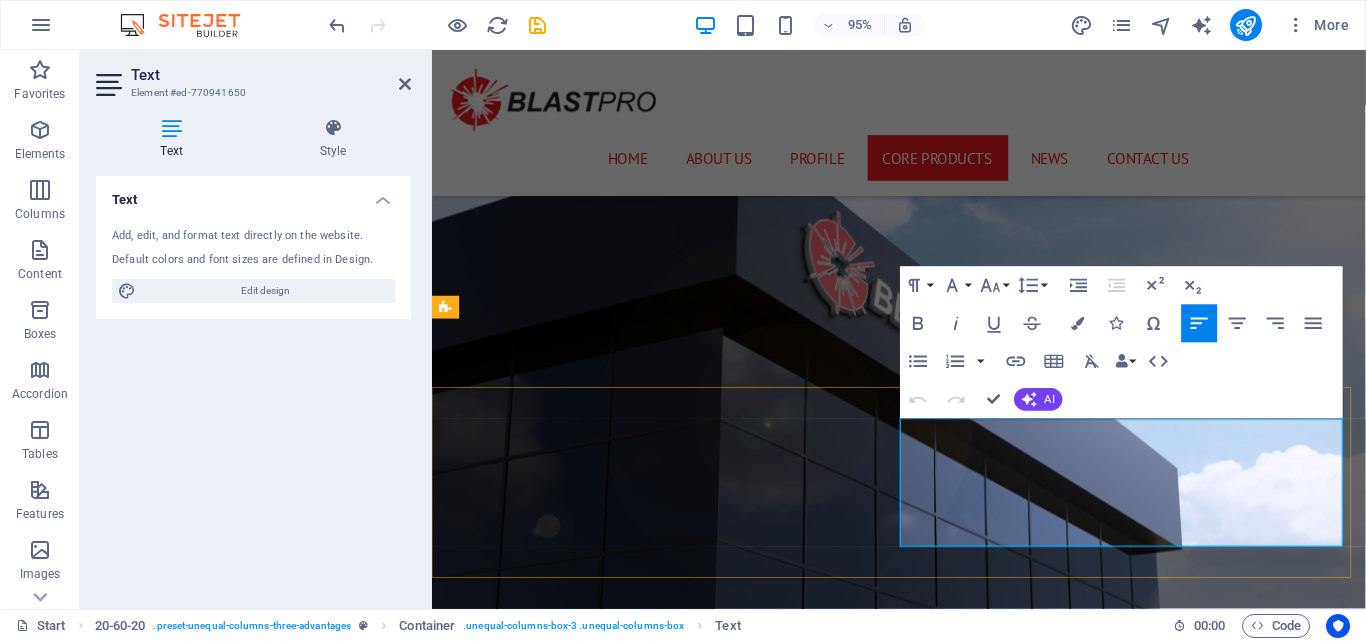 scroll, scrollTop: 5960, scrollLeft: 0, axis: vertical 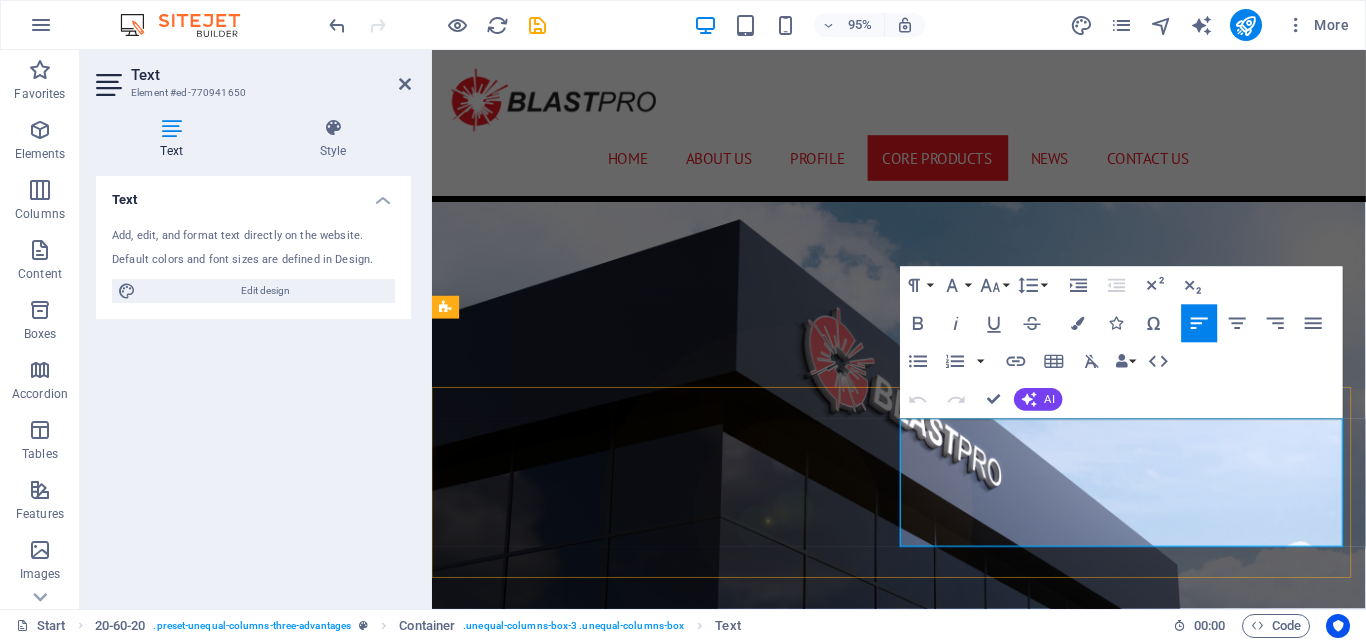 click on "We understand the importance of maintaining cost efficiency to stay competitive in today's market. That's why we are committed to providing solutions that enhance your bottom line and deliver the best value for your investment." at bounding box center (919, 7562) 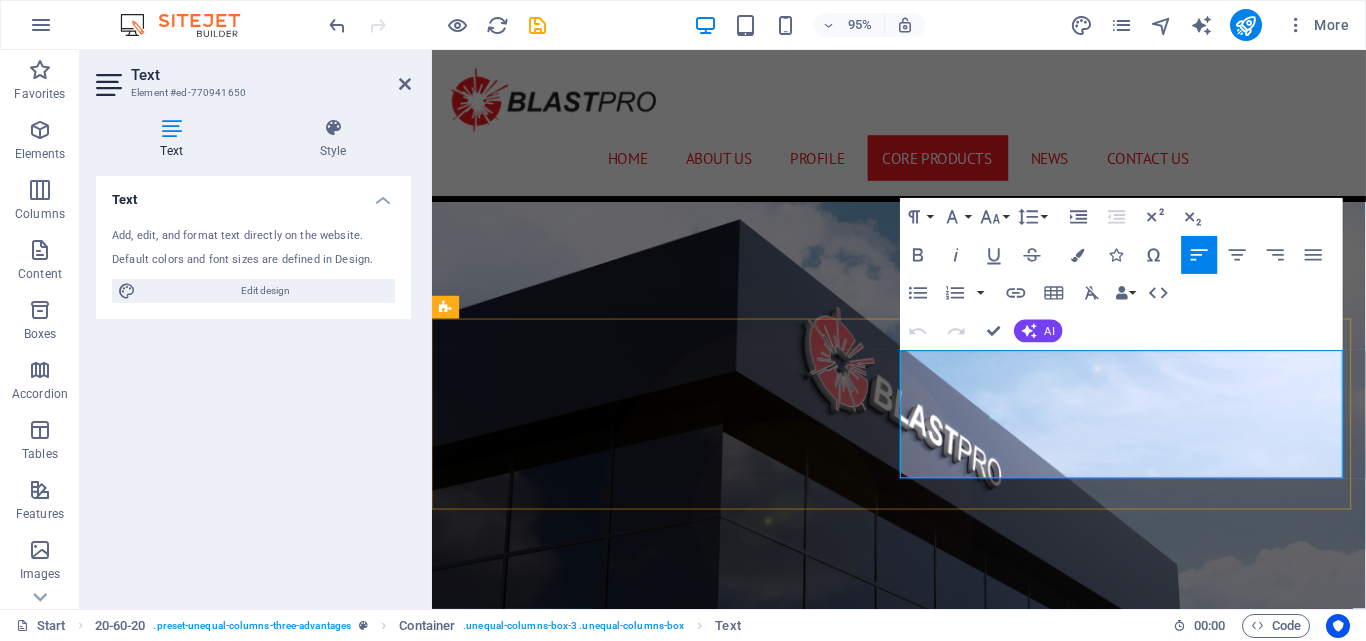 click on "We understand the importance of maintaining cost efficiency to stay competitive in today's market. That's why we are committed to providing solutions that enhance your bottom line and deliver the best value for your investment." at bounding box center (919, 7562) 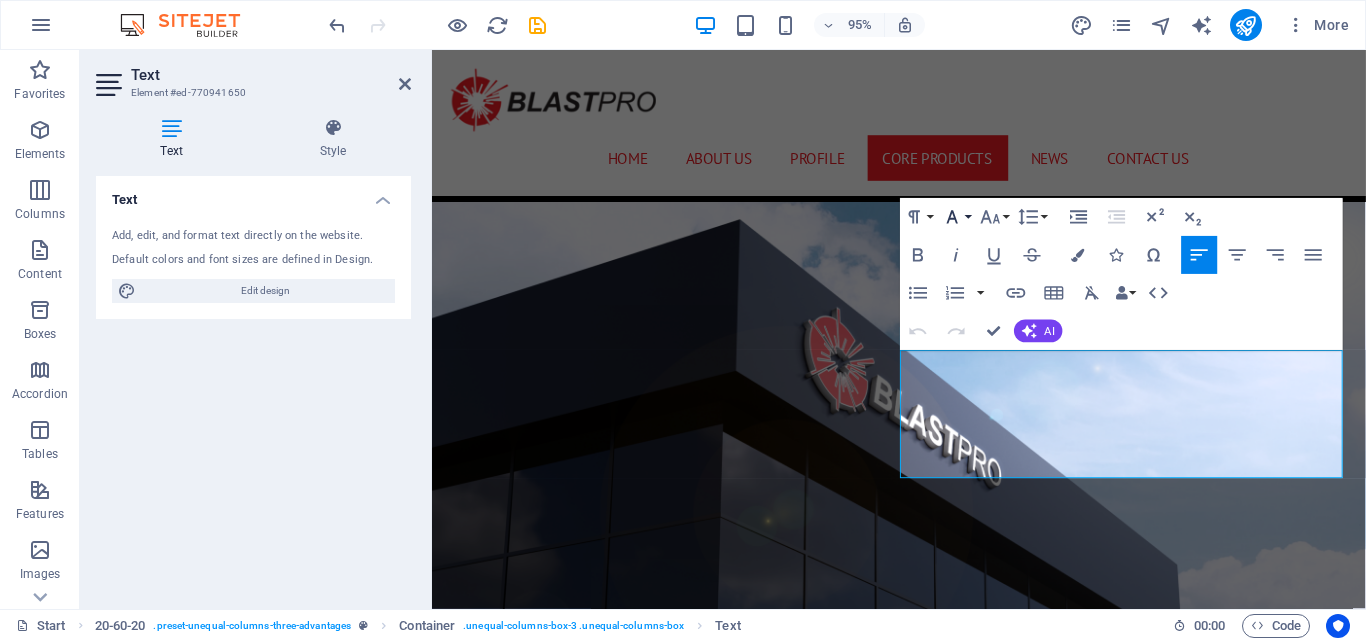 click 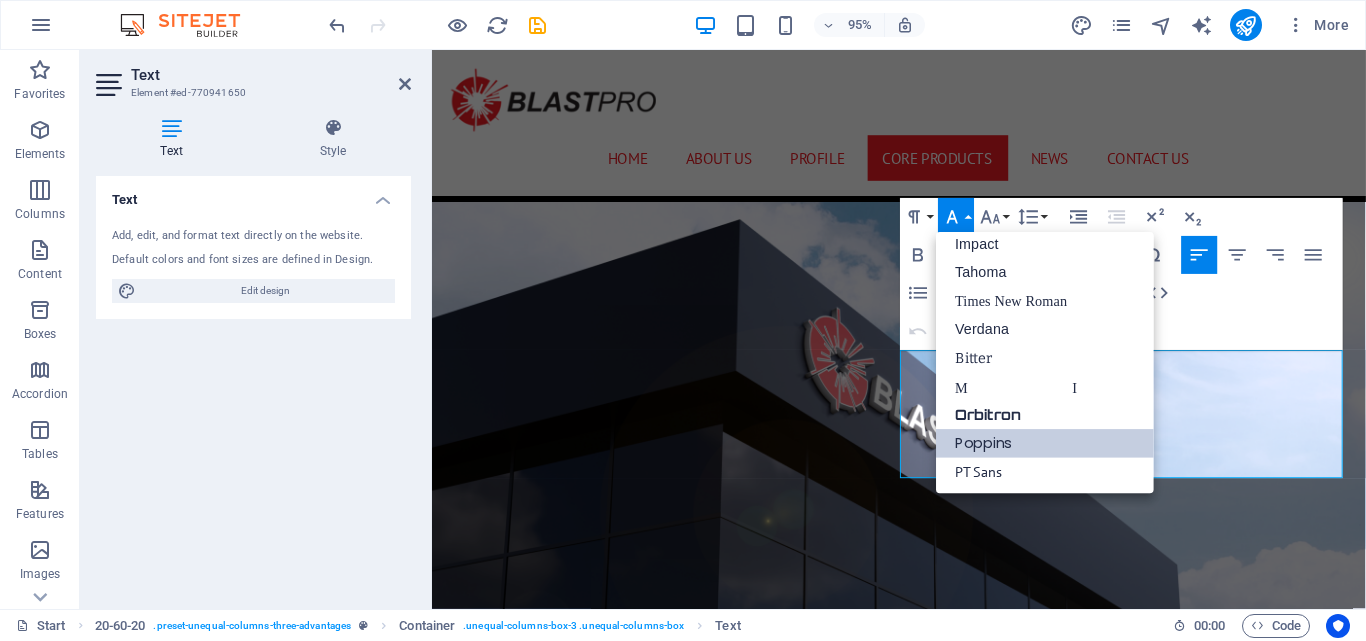 scroll, scrollTop: 0, scrollLeft: 0, axis: both 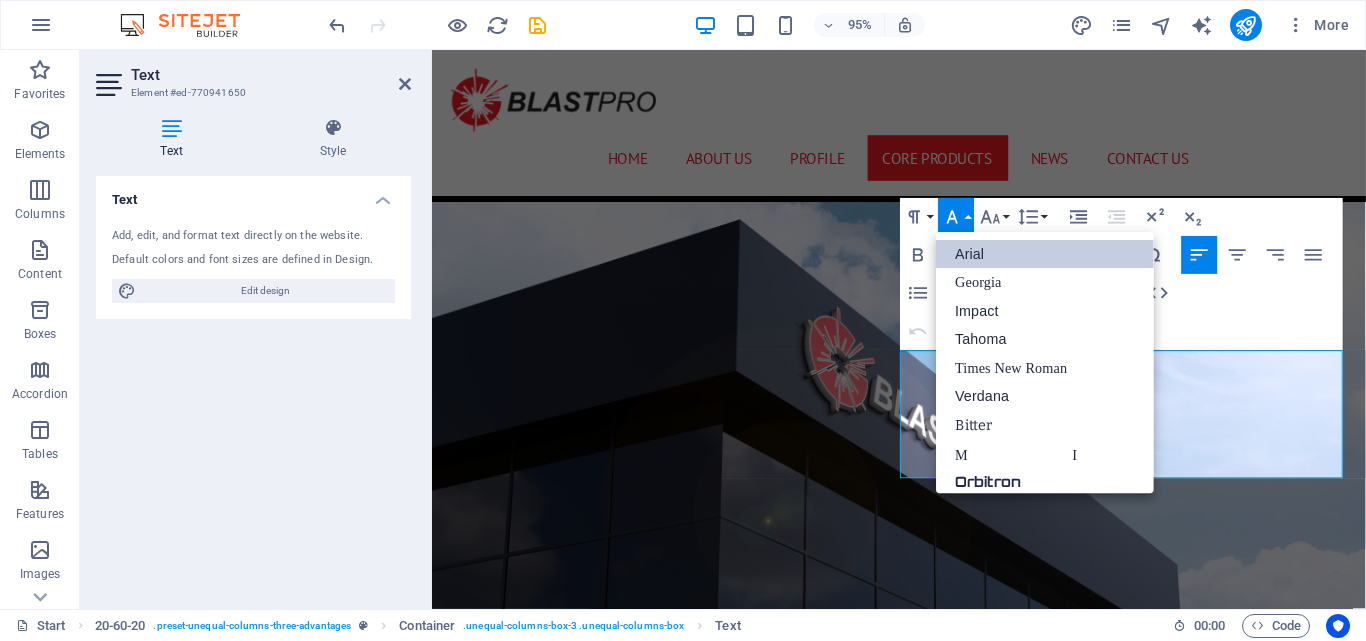 click on "Arial" at bounding box center [1045, 254] 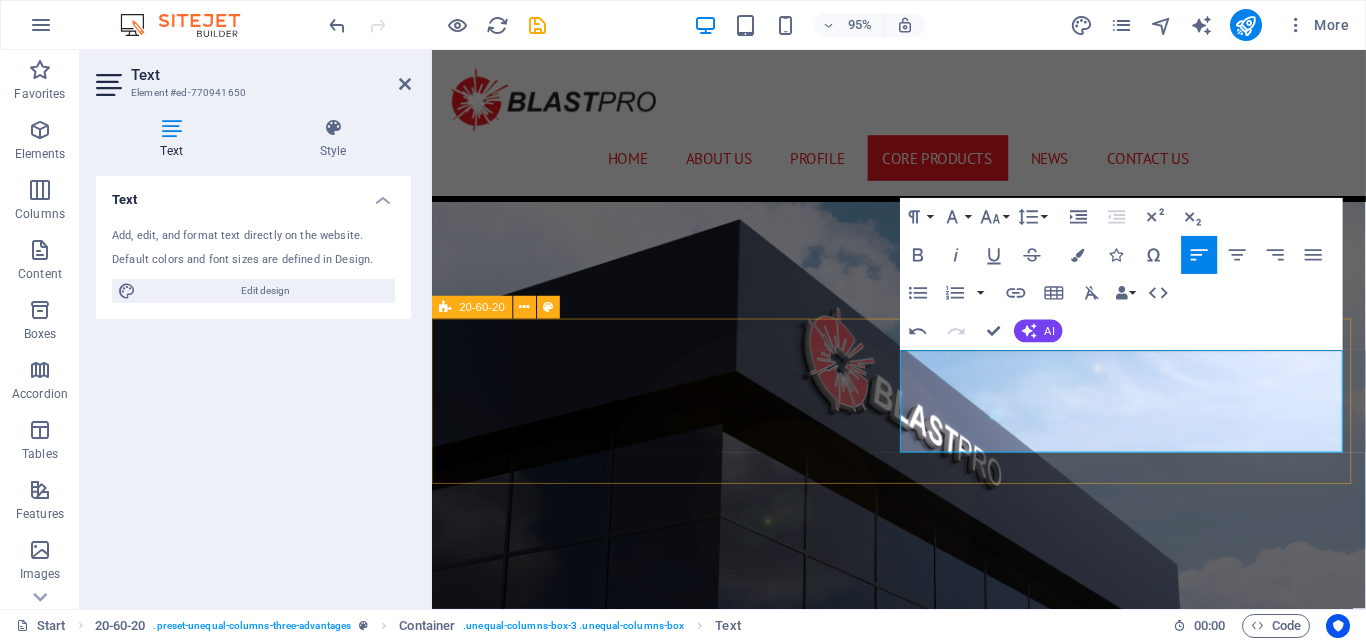 click on "01 Cost Effective Solution We understand the importance of maintaining cost efficiency to stay competitive in today's market. That's why we are committed to providing solutions that enhance your bottom line and deliver the best value for your investment." at bounding box center (923, 7431) 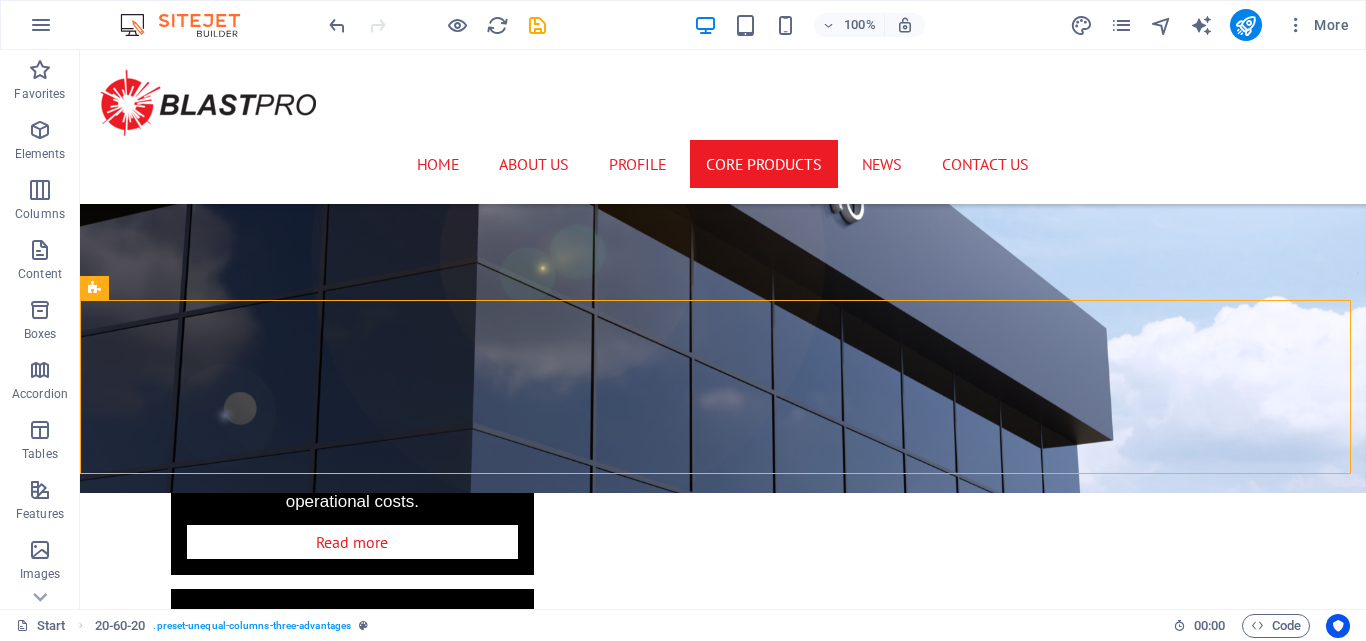 scroll, scrollTop: 6254, scrollLeft: 0, axis: vertical 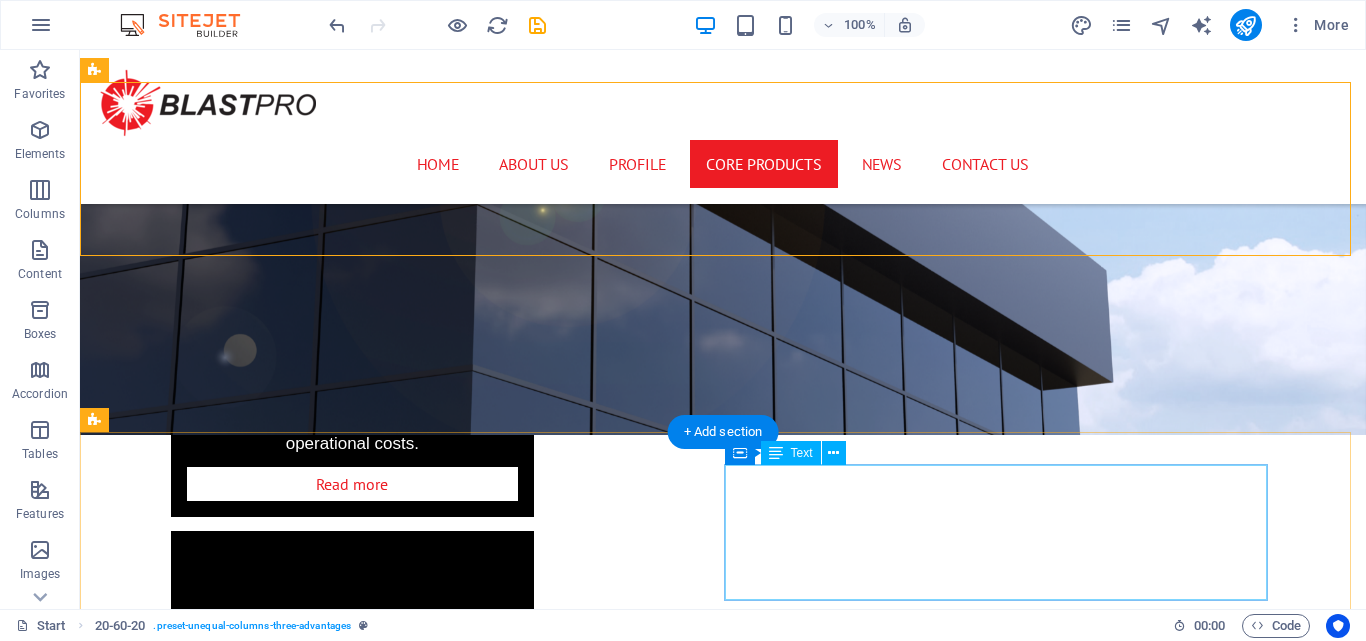 click on "With over 15 years of industry experience, our team of technical specialists knows what it takes to address your challenges effectively. We understand your pain points and are dedicated to providing solutions that meet your specific needs." at bounding box center [640, 8466] 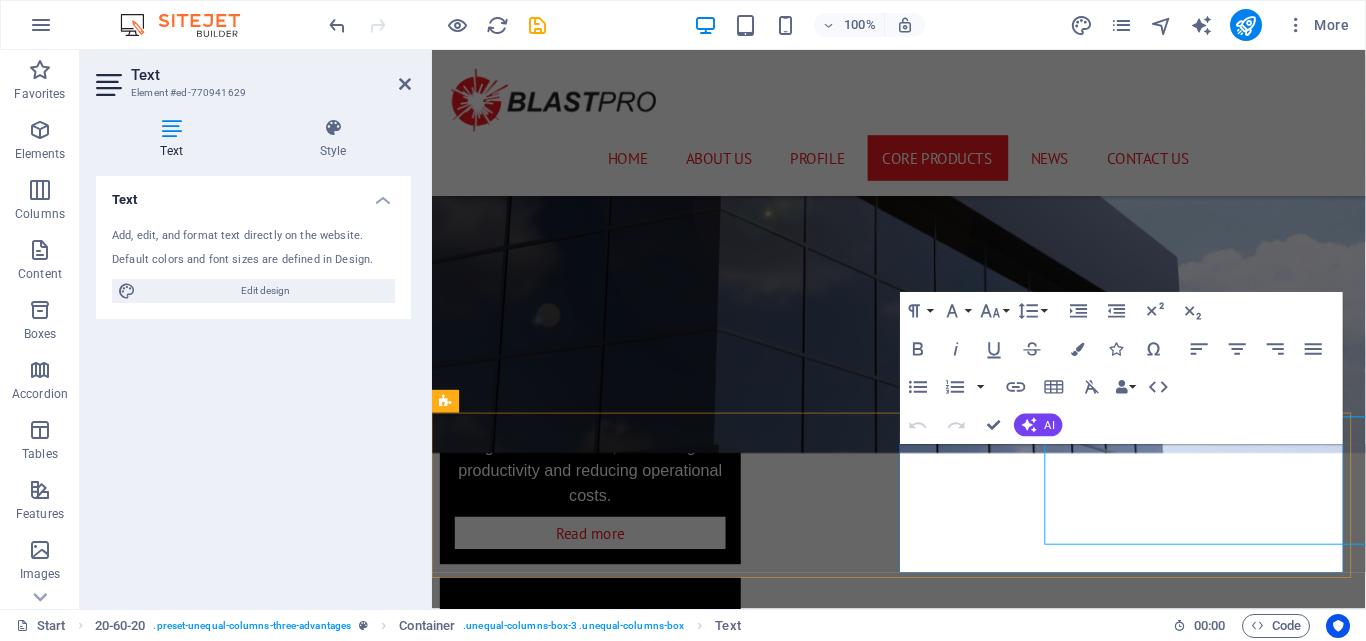 scroll, scrollTop: 6211, scrollLeft: 0, axis: vertical 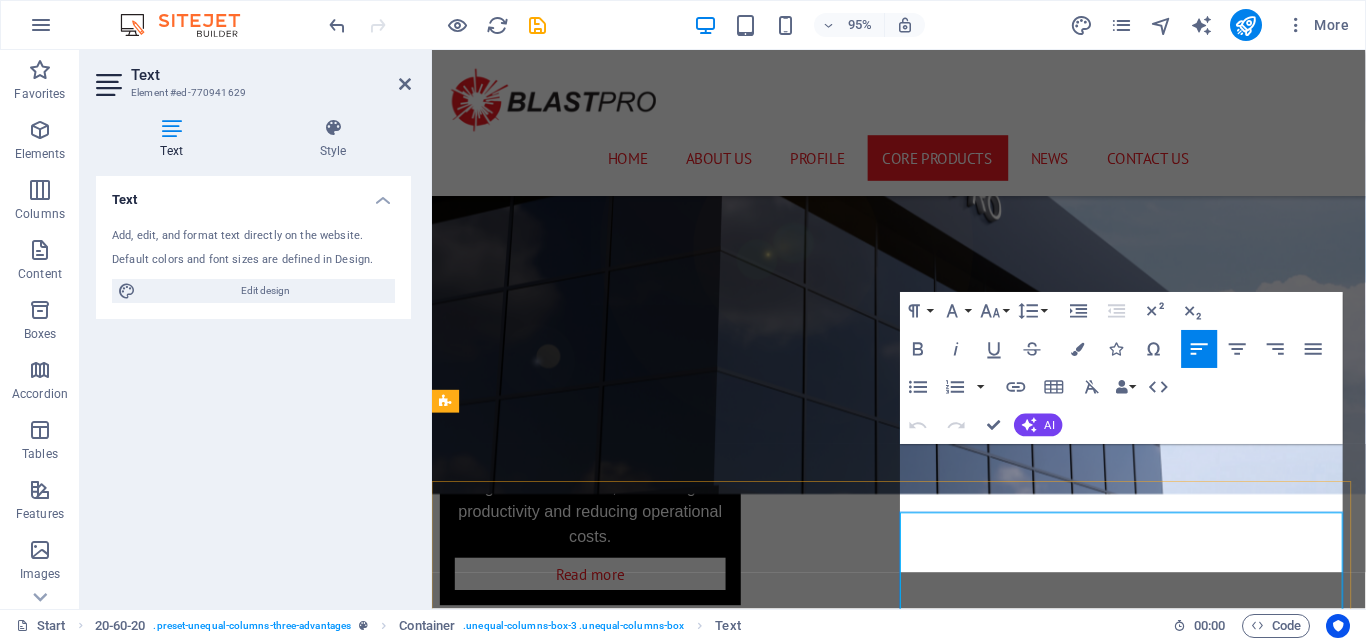 click on "With over 15 years of industry experience, our team of technical specialists knows what it takes to address your challenges effectively. We understand your pain points and are dedicated to providing solutions that meet your specific needs." at bounding box center [918, 7996] 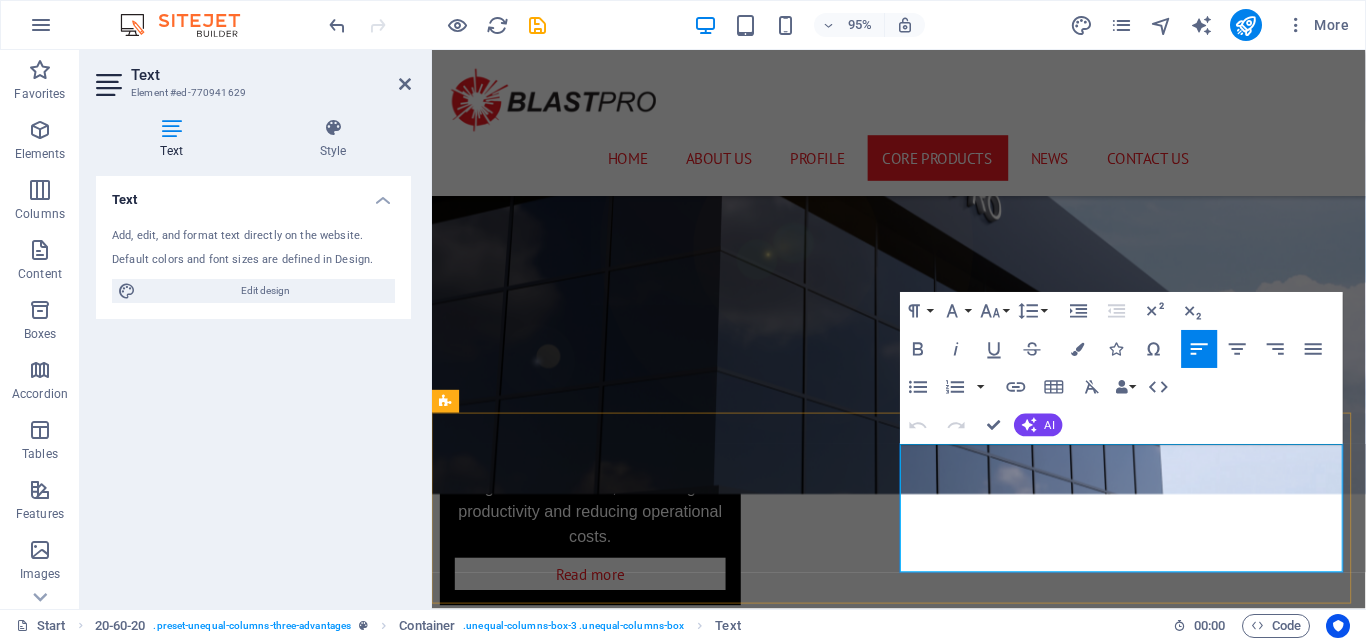 click on "With over 15 years of industry experience, our team of technical specialists knows what it takes to address your challenges effectively. We understand your pain points and are dedicated to providing solutions that meet your specific needs." at bounding box center (918, 7996) 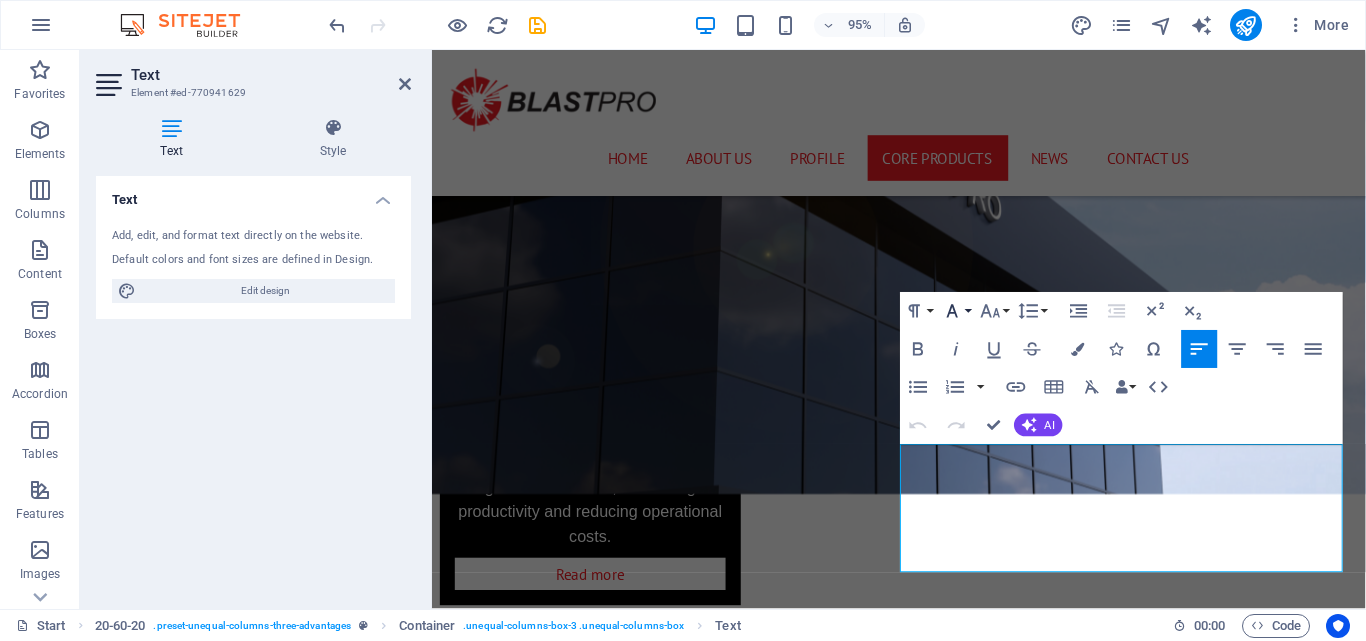 click 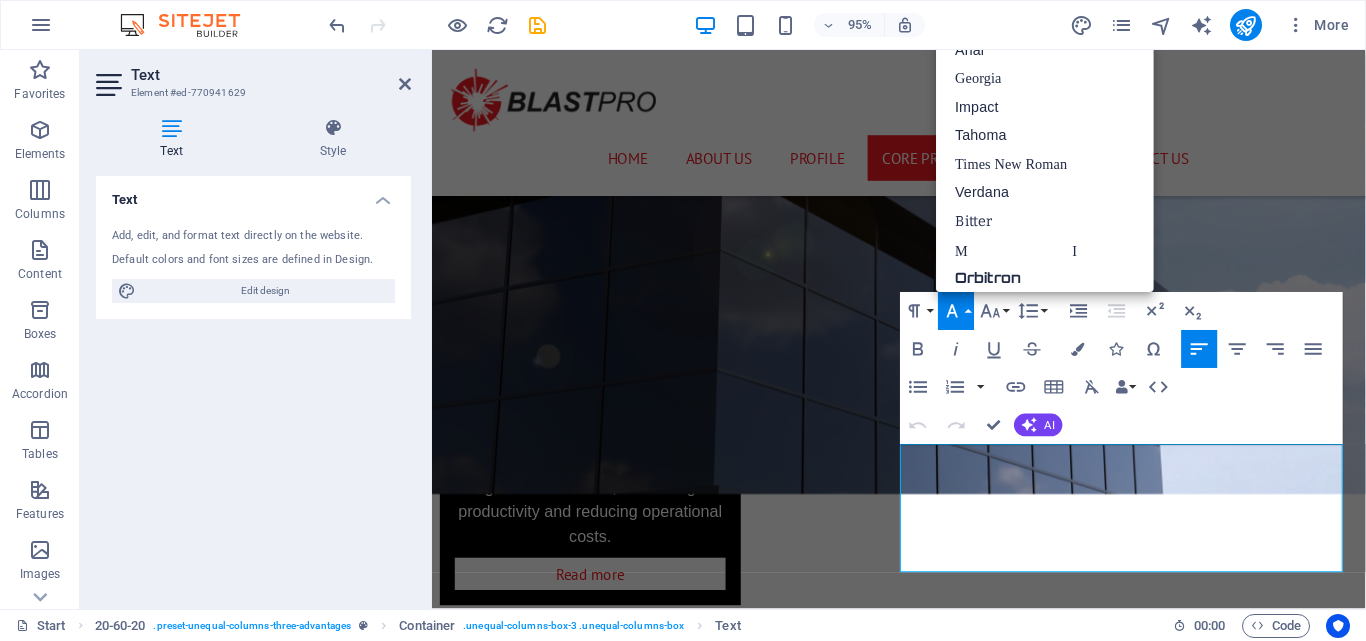 scroll, scrollTop: 0, scrollLeft: 0, axis: both 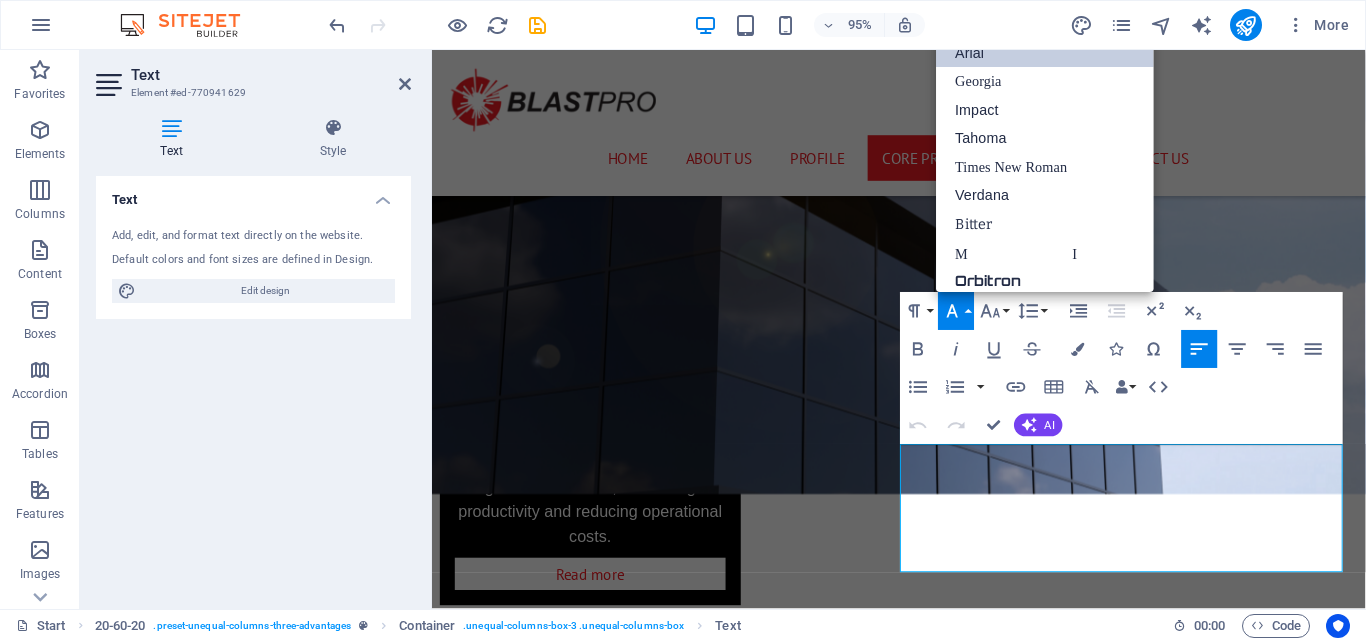 click on "Arial" at bounding box center [1045, 53] 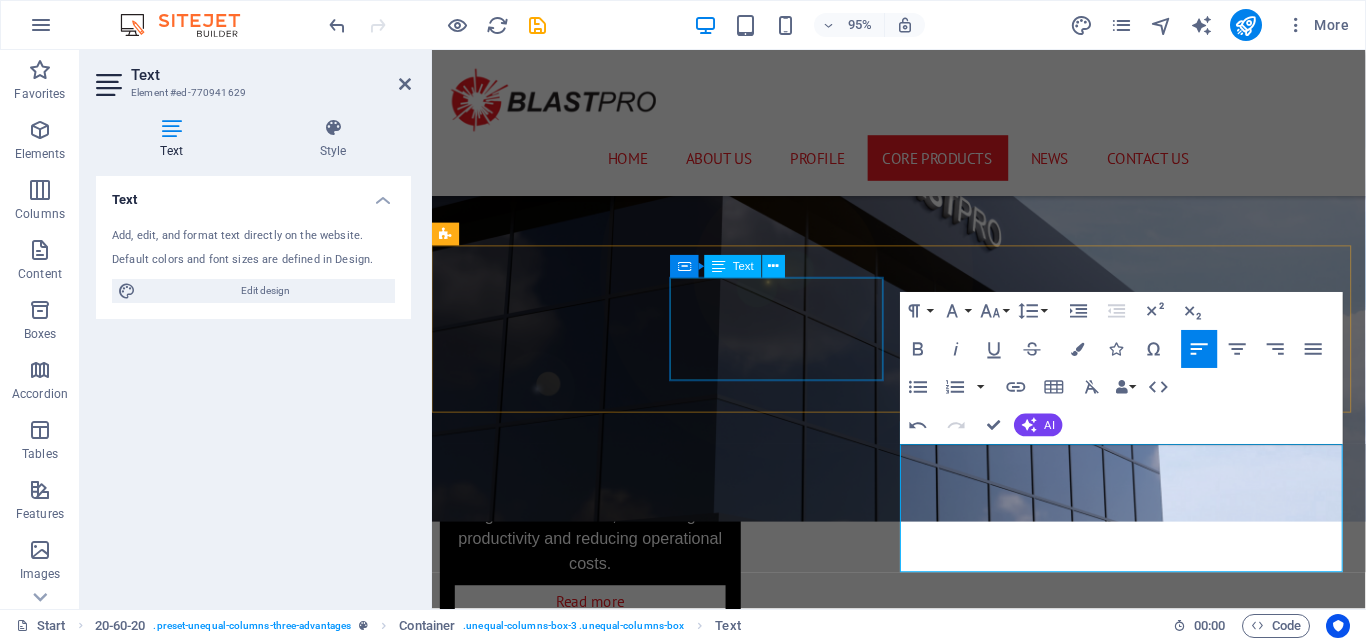 click on "Innovation and Integrity" at bounding box center [923, 7564] 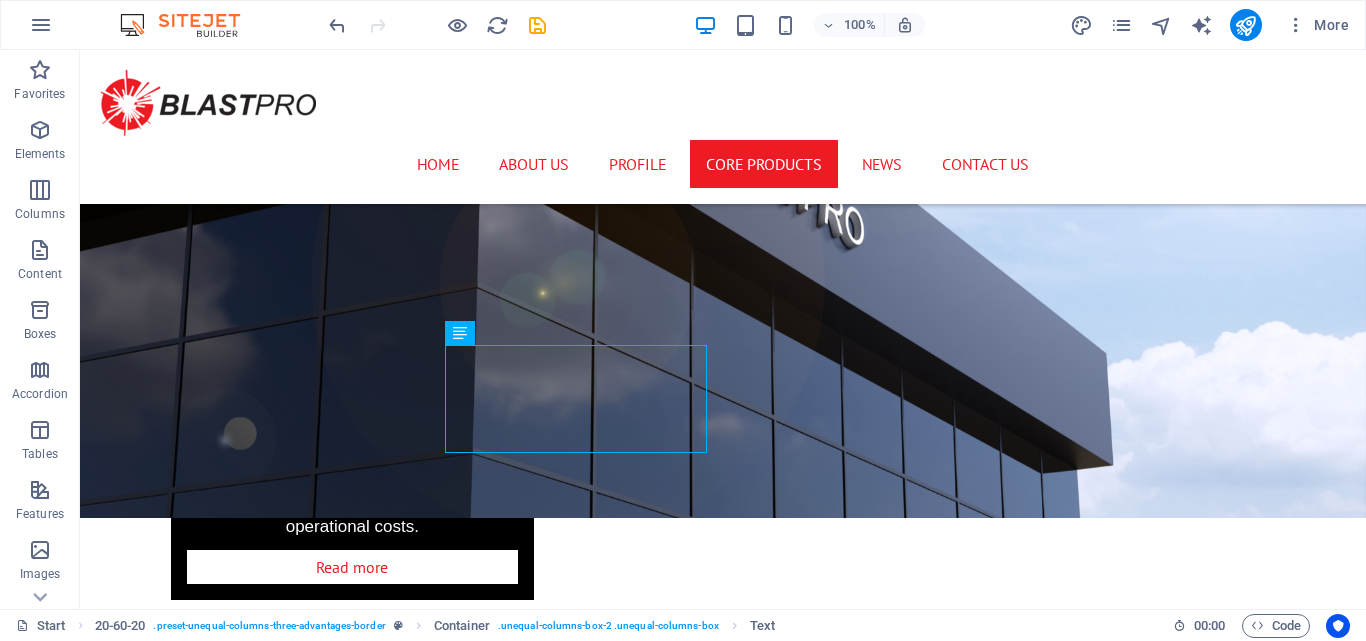 scroll, scrollTop: 6229, scrollLeft: 0, axis: vertical 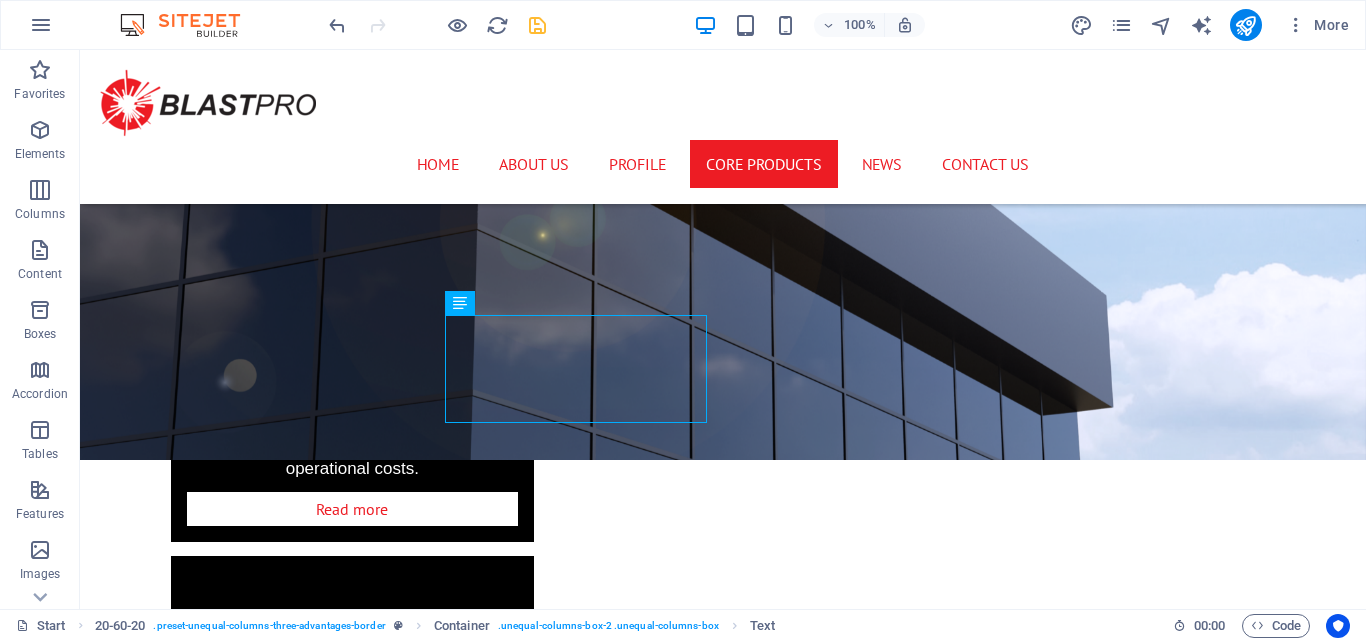 click at bounding box center [537, 25] 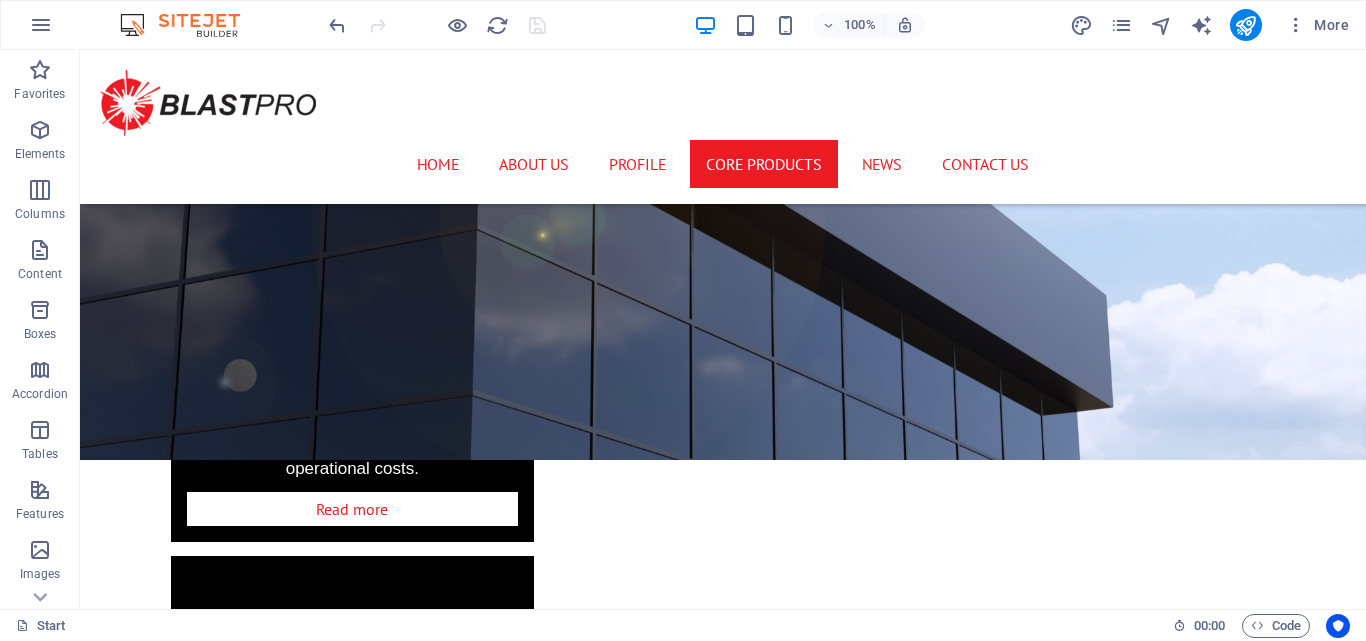 scroll, scrollTop: 6345, scrollLeft: 0, axis: vertical 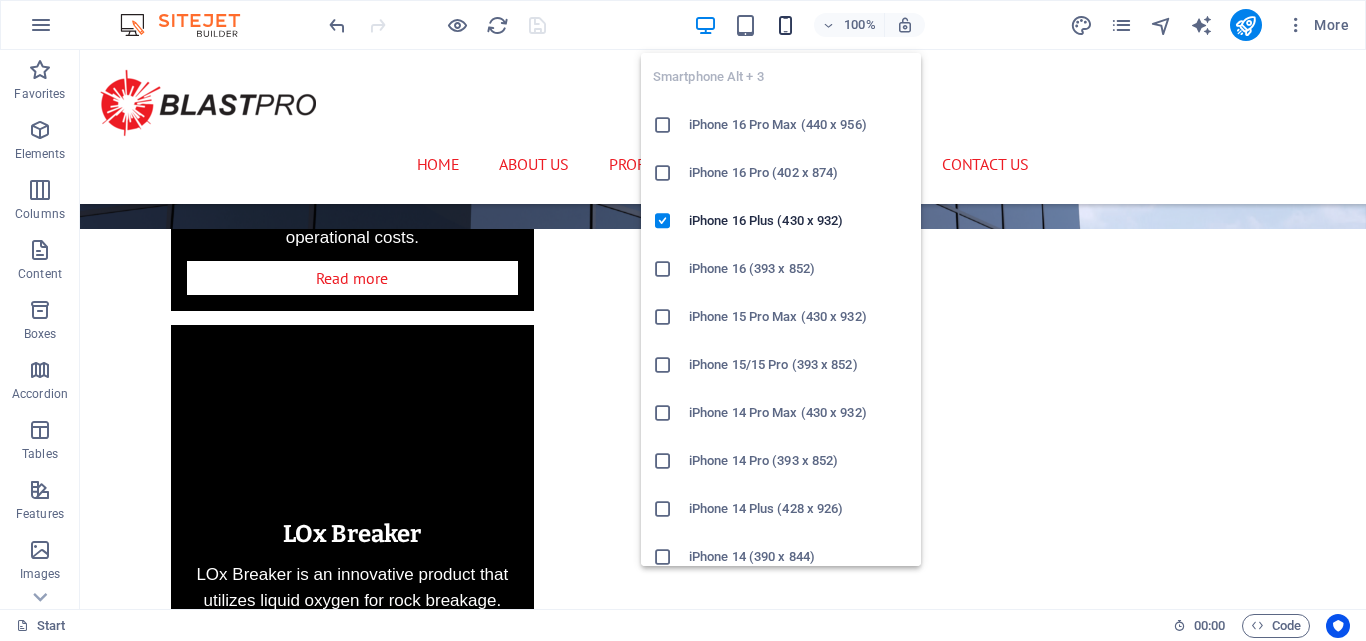 click at bounding box center (785, 25) 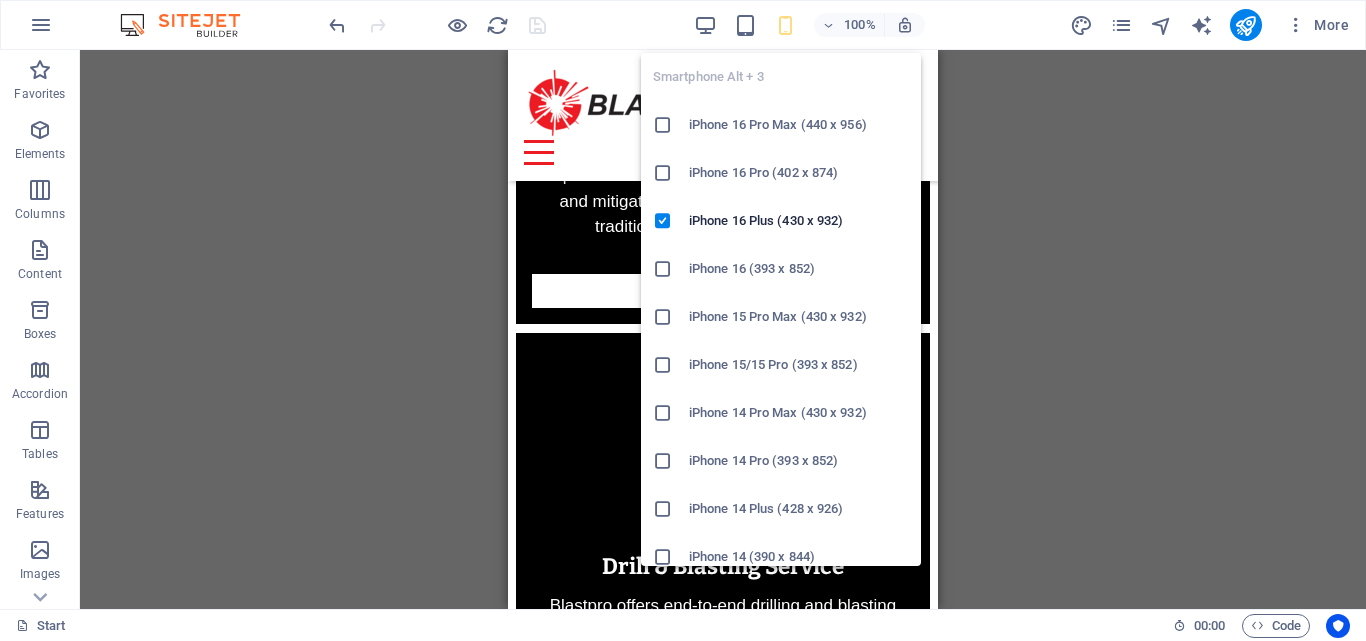 scroll, scrollTop: 5670, scrollLeft: 0, axis: vertical 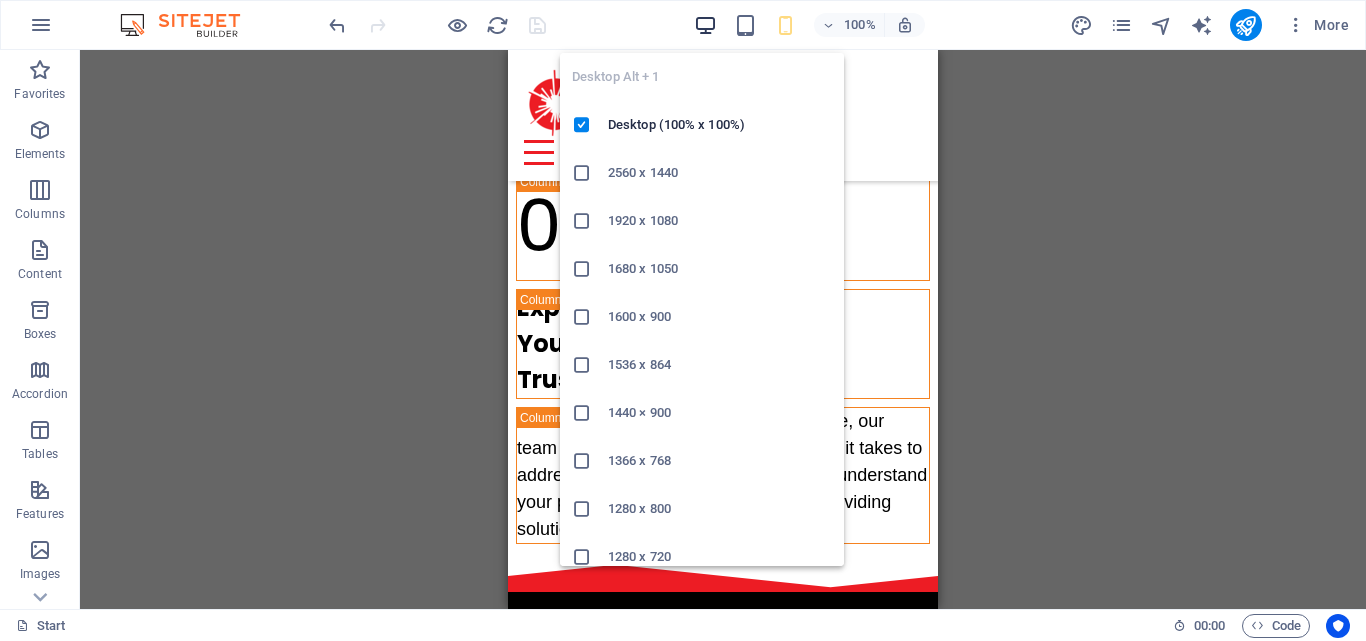 click at bounding box center [705, 25] 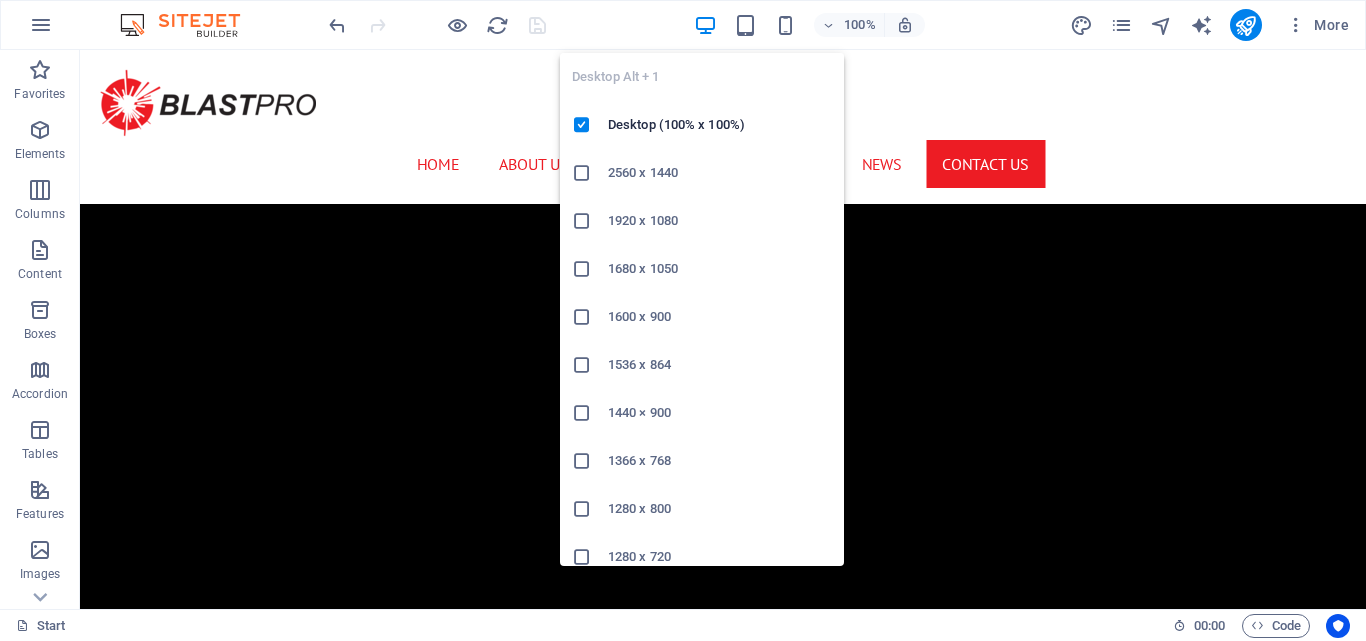 scroll, scrollTop: 7027, scrollLeft: 0, axis: vertical 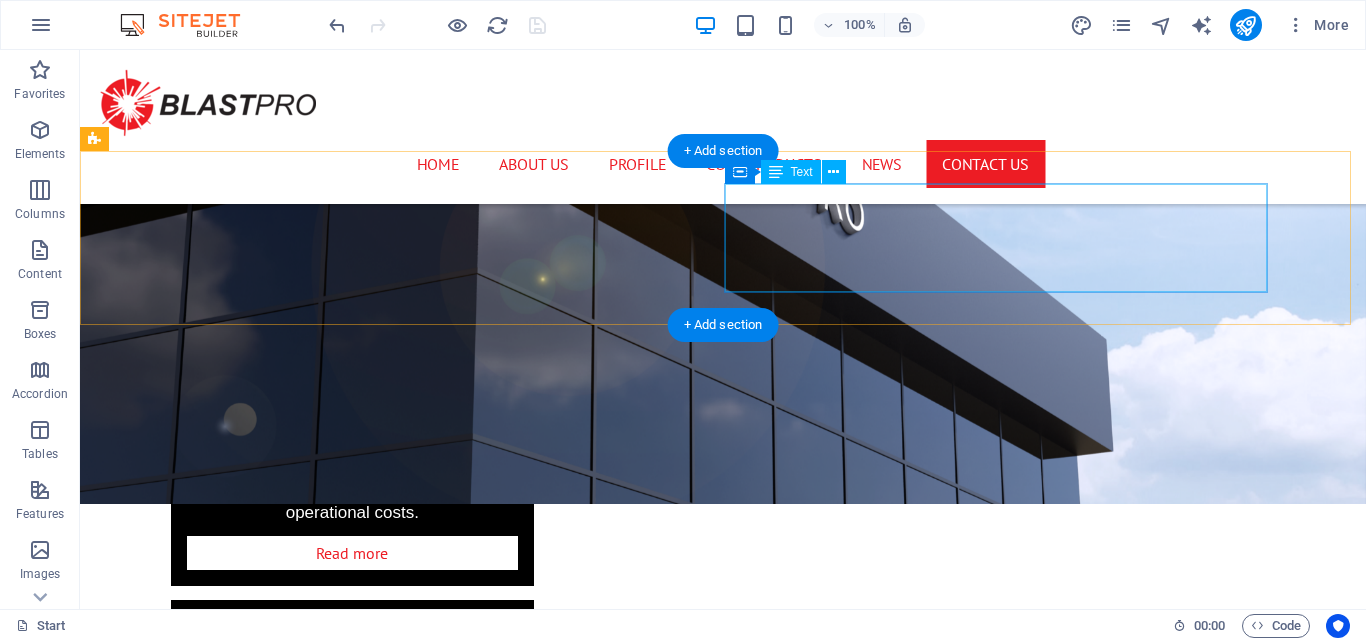 click on "We understand the importance of maintaining cost efficiency to stay competitive in today's market. That's why we are committed to providing solutions that enhance your bottom line and deliver the best value for your investment." at bounding box center [640, 7821] 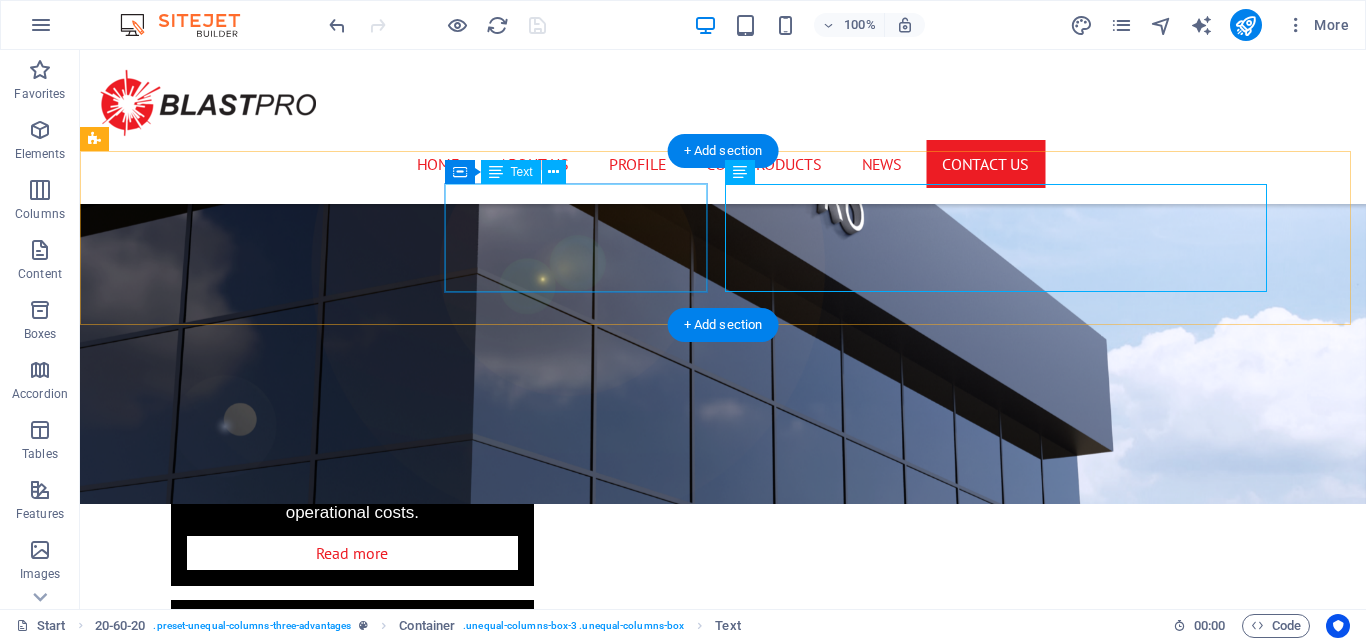 click on "Cost Effective Solution" at bounding box center (640, 7730) 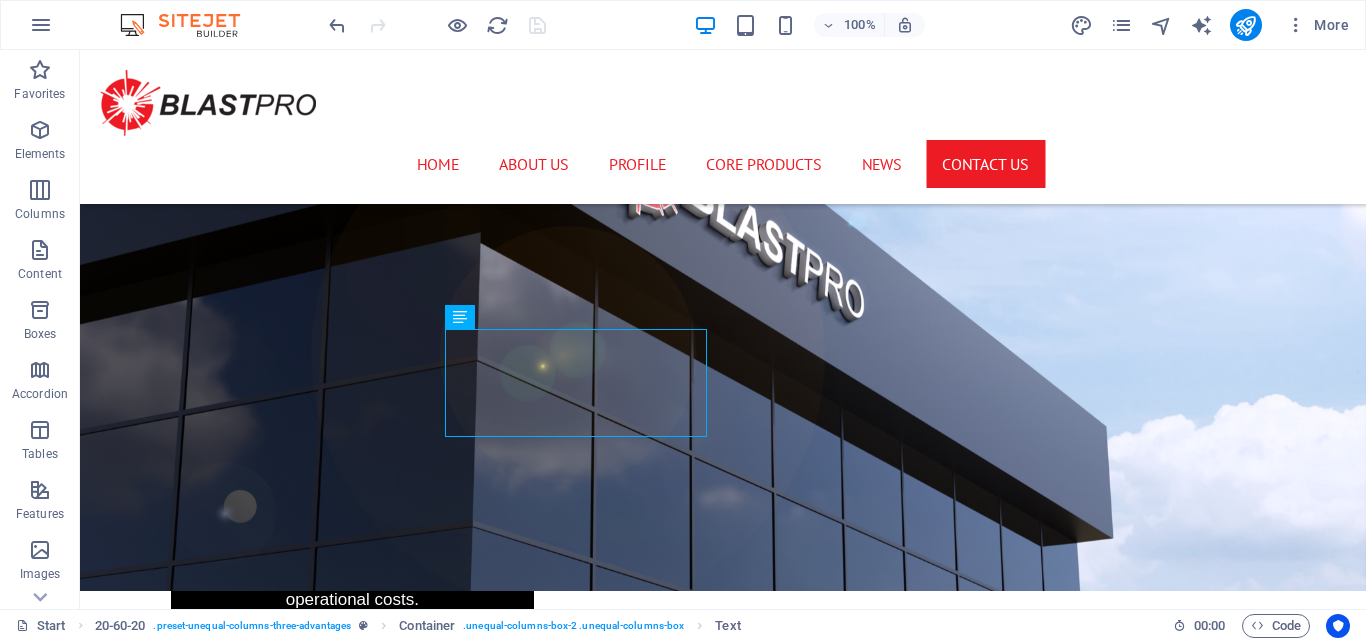 scroll, scrollTop: 6127, scrollLeft: 0, axis: vertical 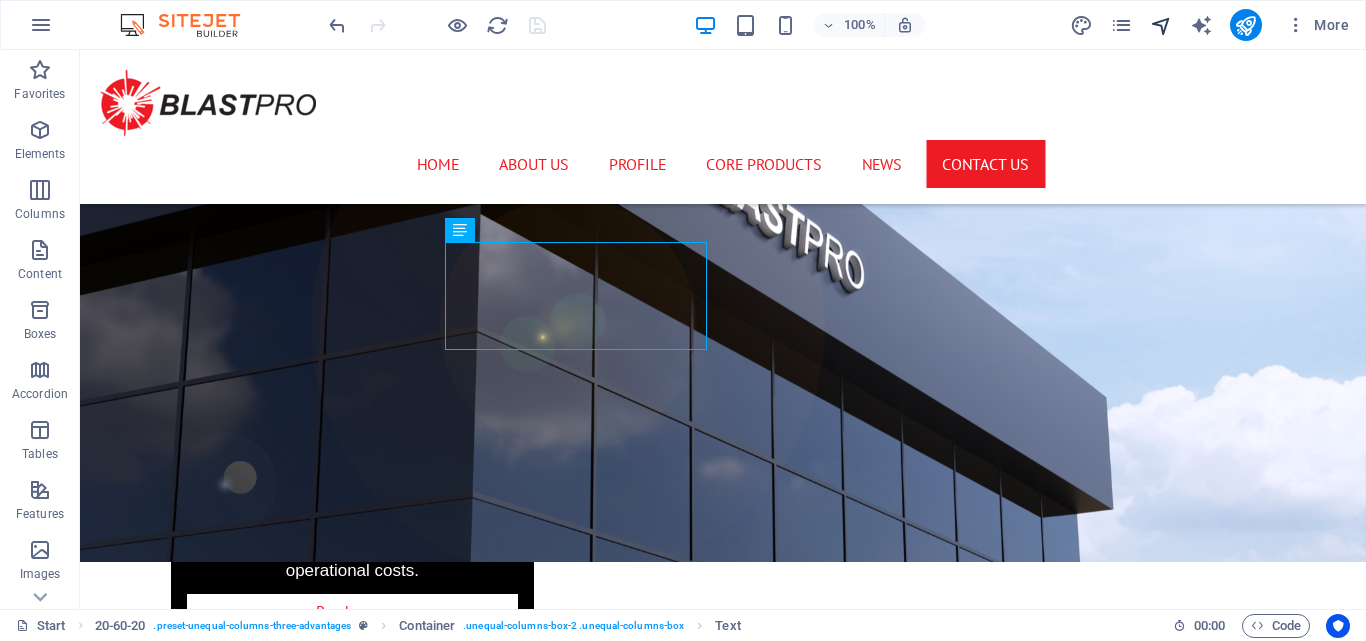 click at bounding box center (1162, 25) 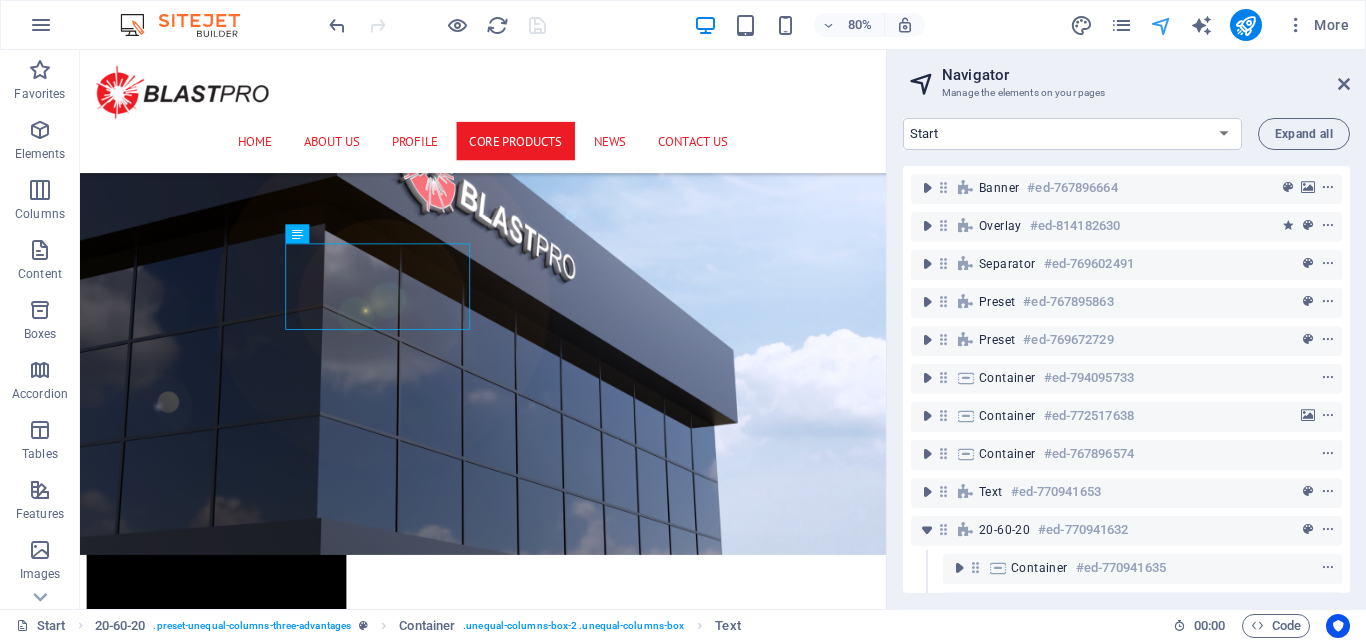 scroll, scrollTop: 6236, scrollLeft: 0, axis: vertical 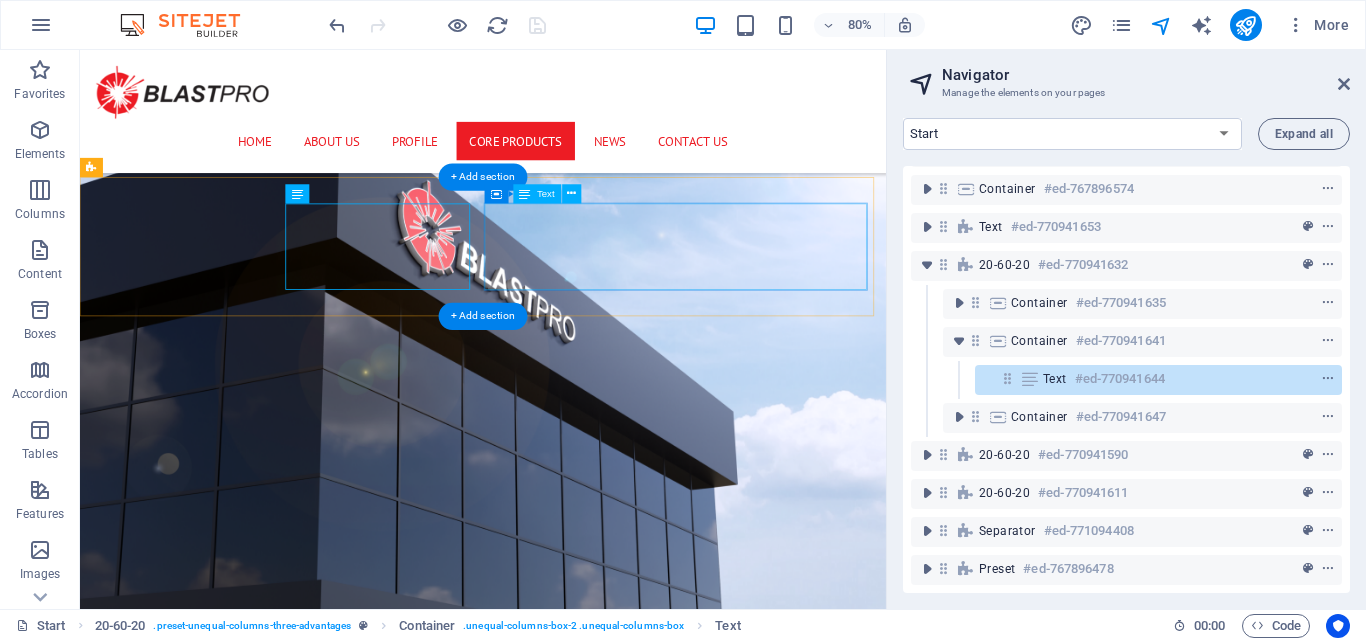 click on "We understand the importance of maintaining cost efficiency to stay competitive in today's market. That's why we are committed to providing solutions that enhance your bottom line and deliver the best value for your investment." at bounding box center [584, 7435] 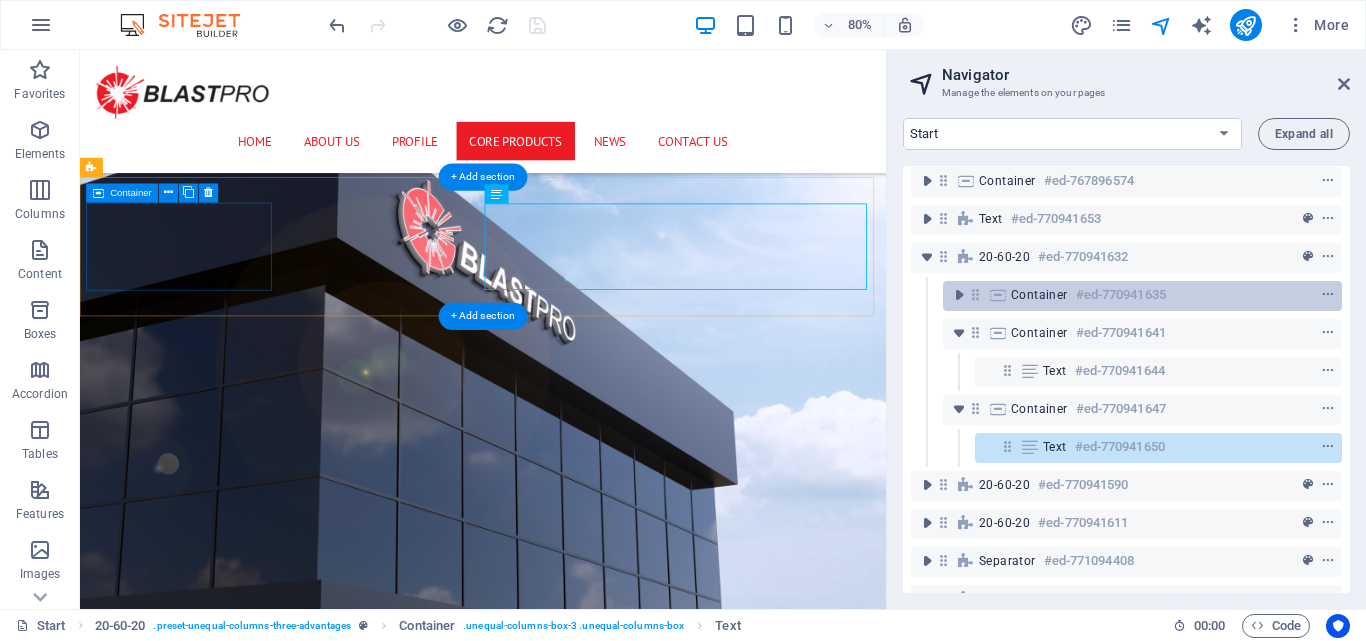 click on "Container" at bounding box center (1039, 295) 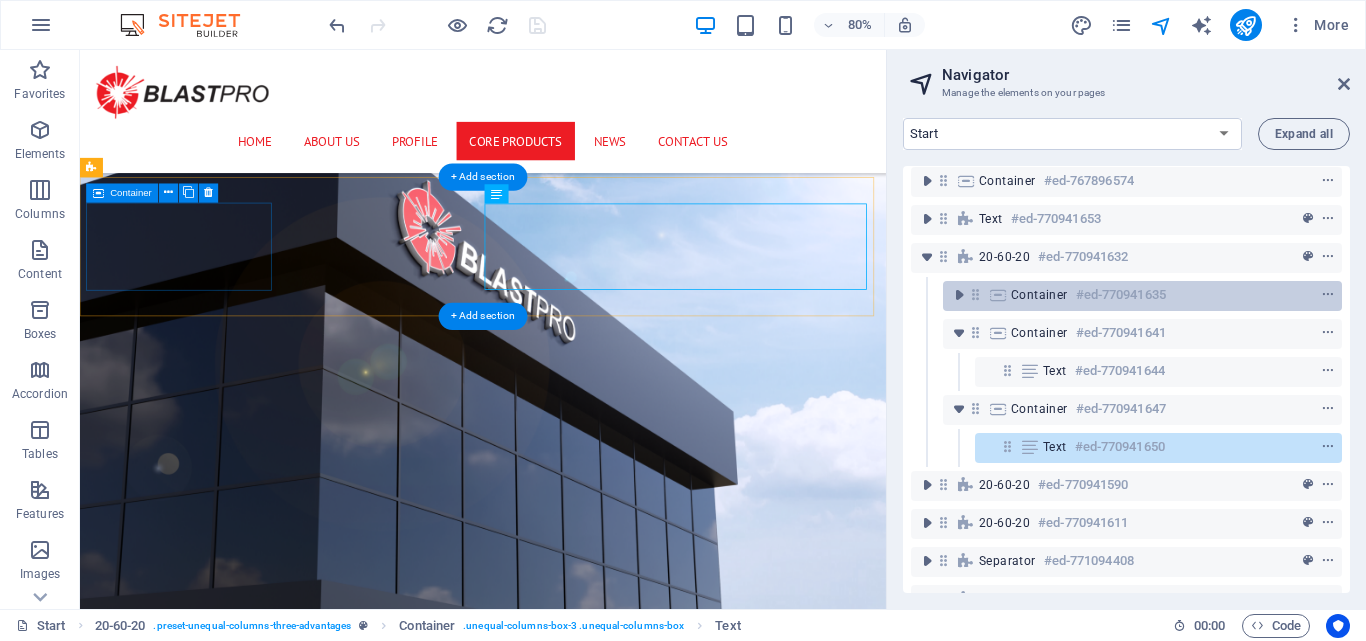scroll, scrollTop: 6132, scrollLeft: 0, axis: vertical 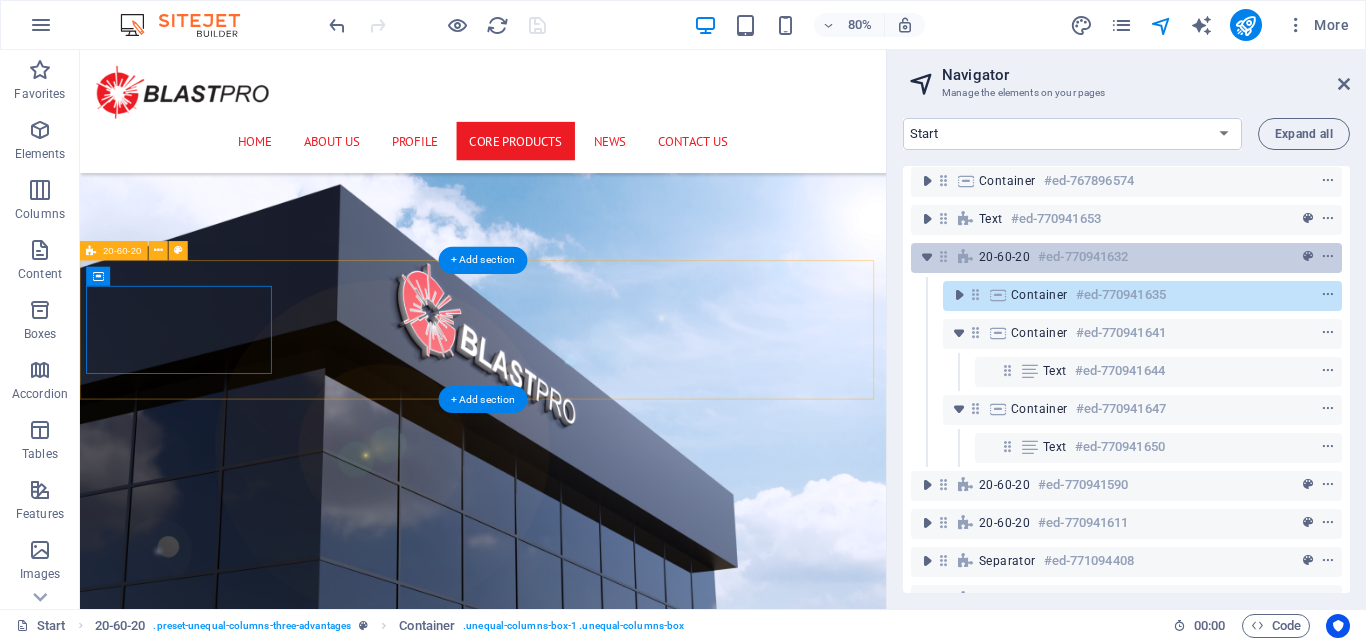 click on "#ed-770941632" at bounding box center [1083, 257] 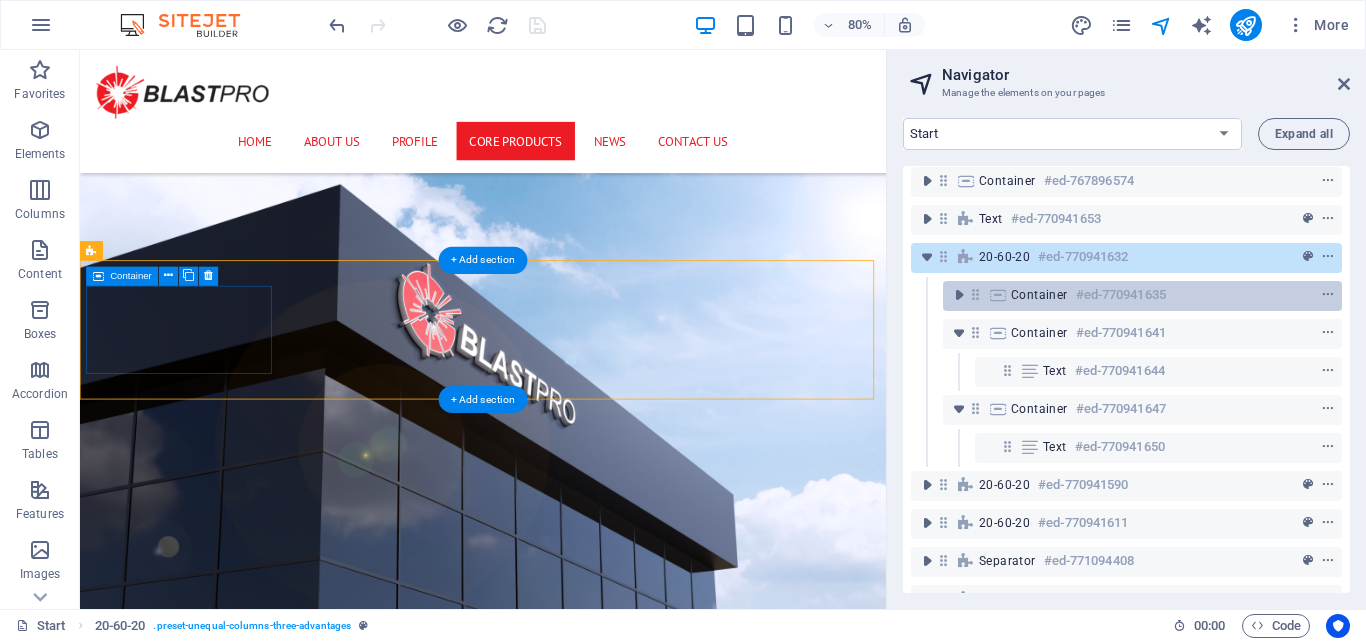 click on "#ed-770941635" at bounding box center (1121, 295) 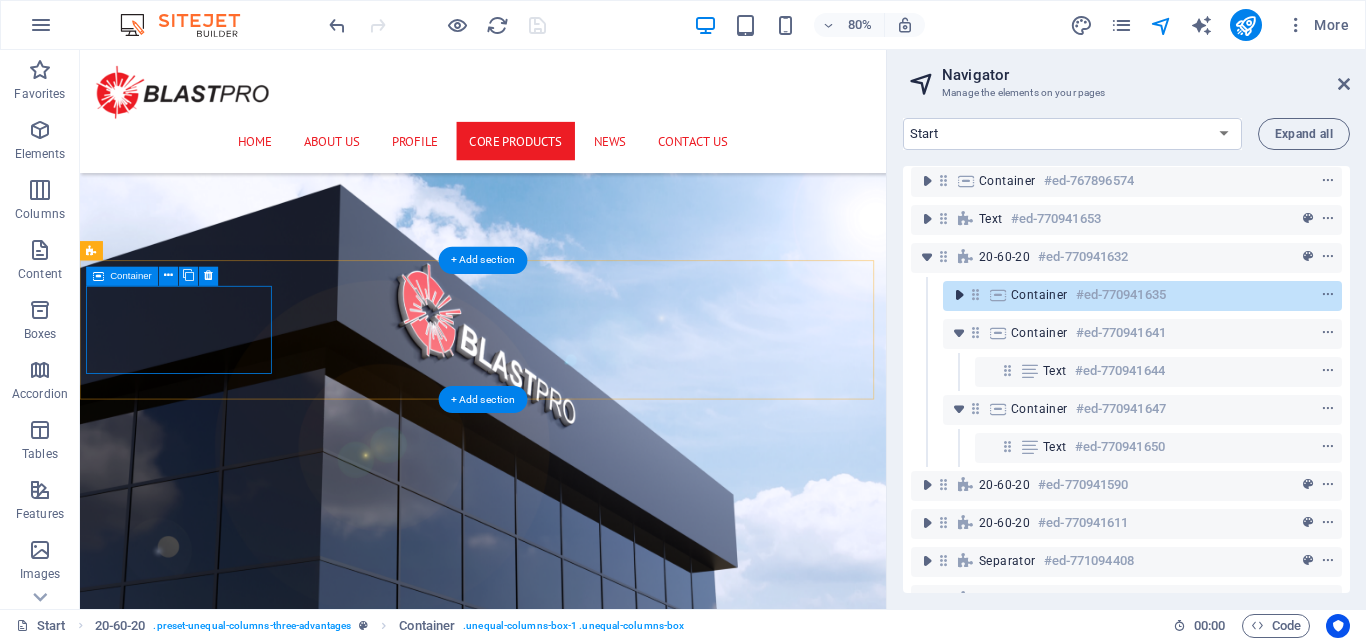 click at bounding box center [959, 295] 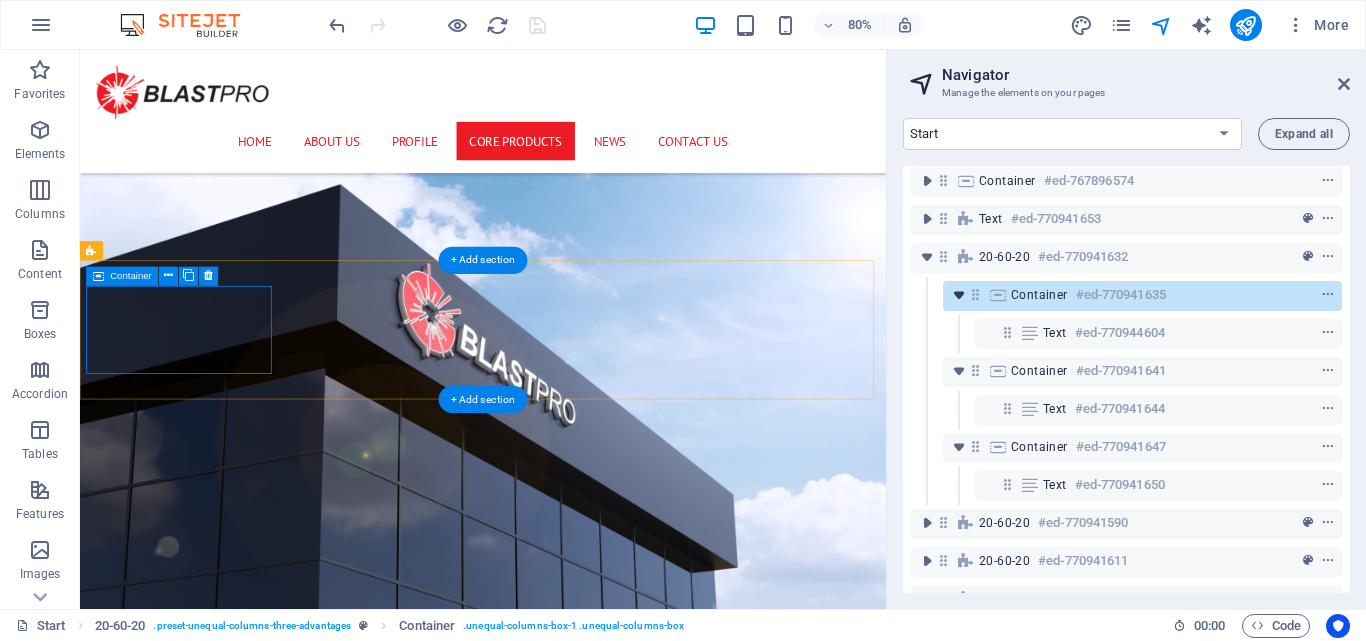 click at bounding box center [959, 295] 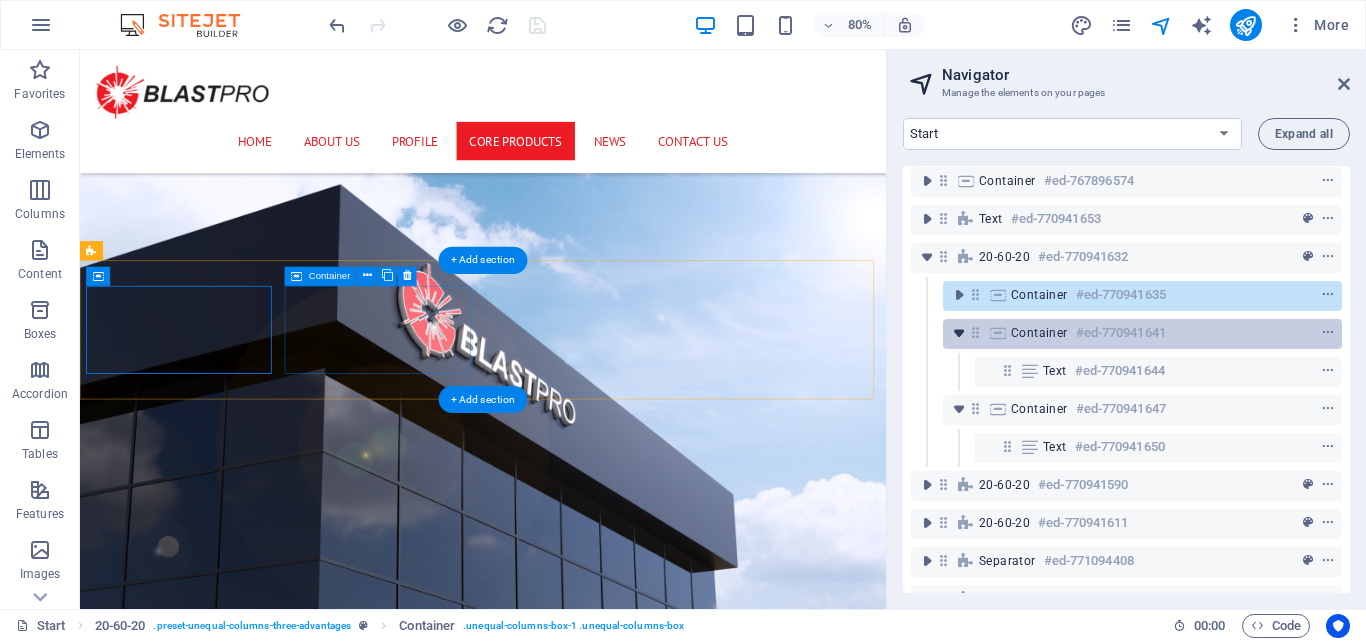 click at bounding box center [959, 333] 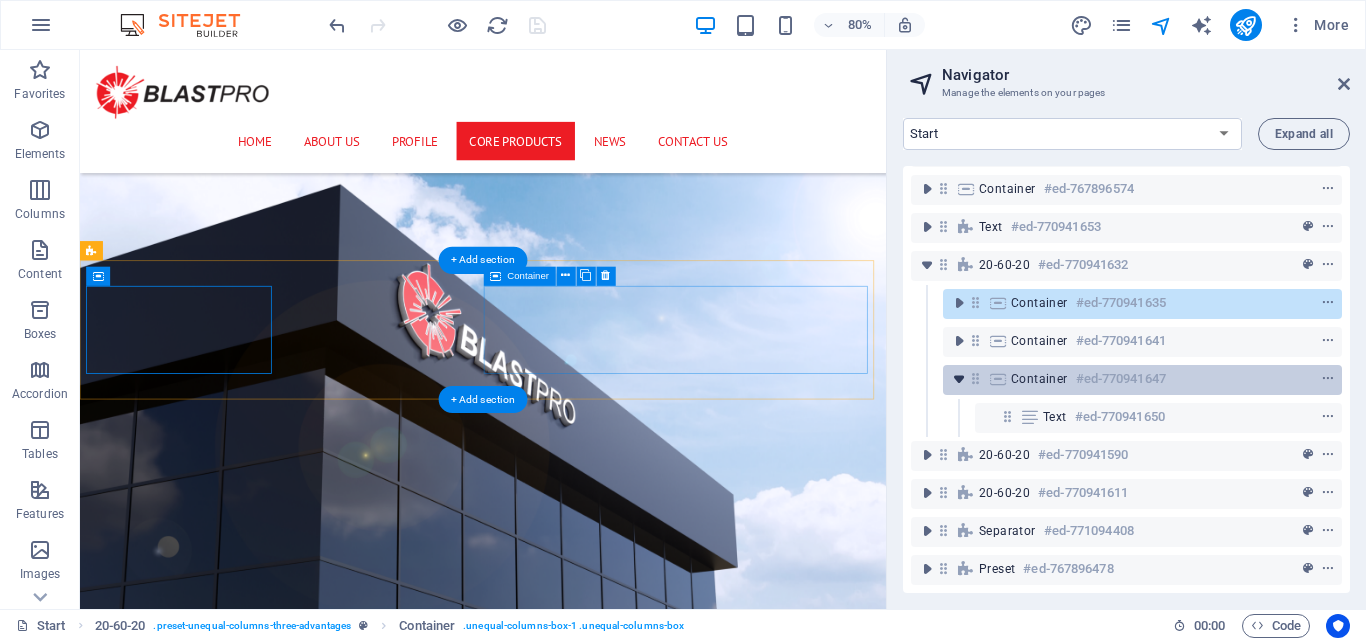 click at bounding box center (959, 379) 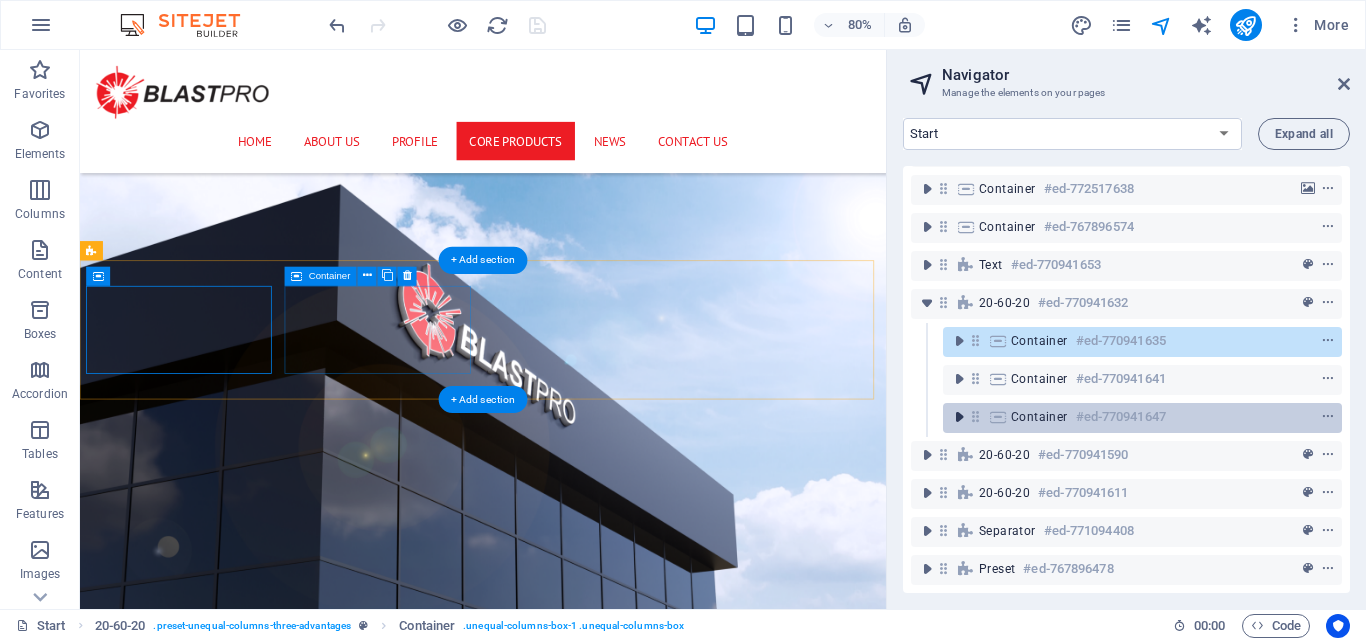 scroll, scrollTop: 242, scrollLeft: 0, axis: vertical 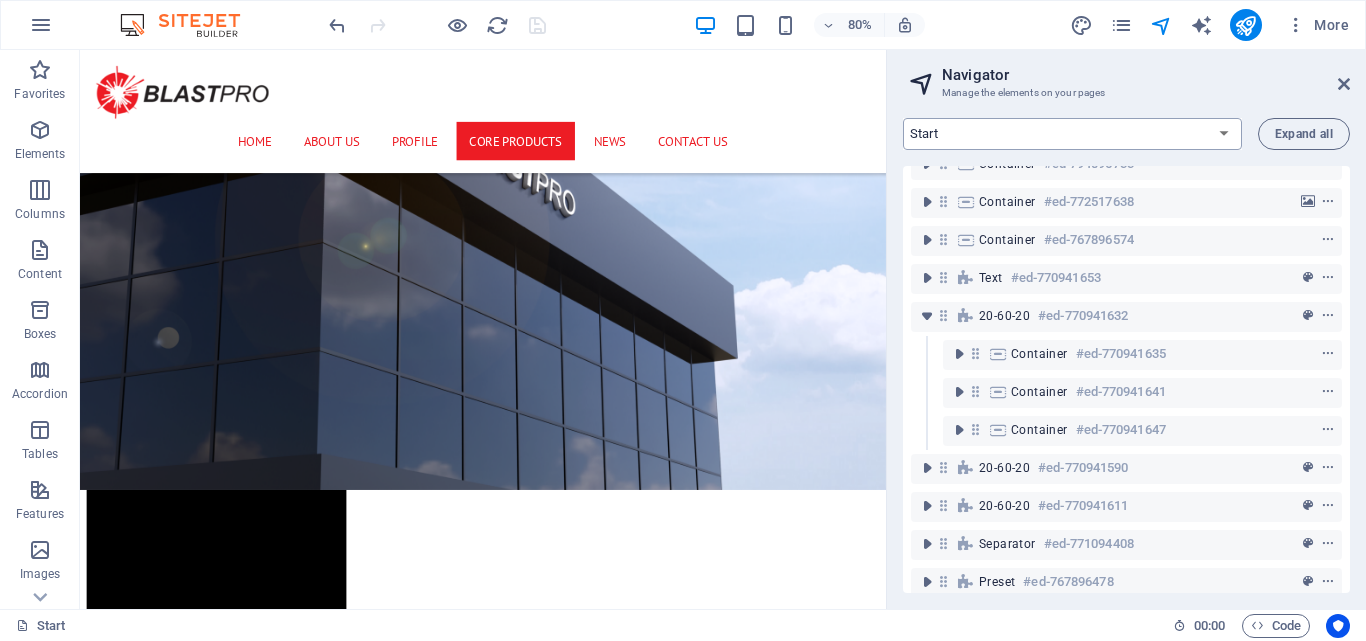 click on "Start  Machine  LOx Breaker  Services  News  Headline  Profile  Legal Notice  Privacy" at bounding box center (1072, 134) 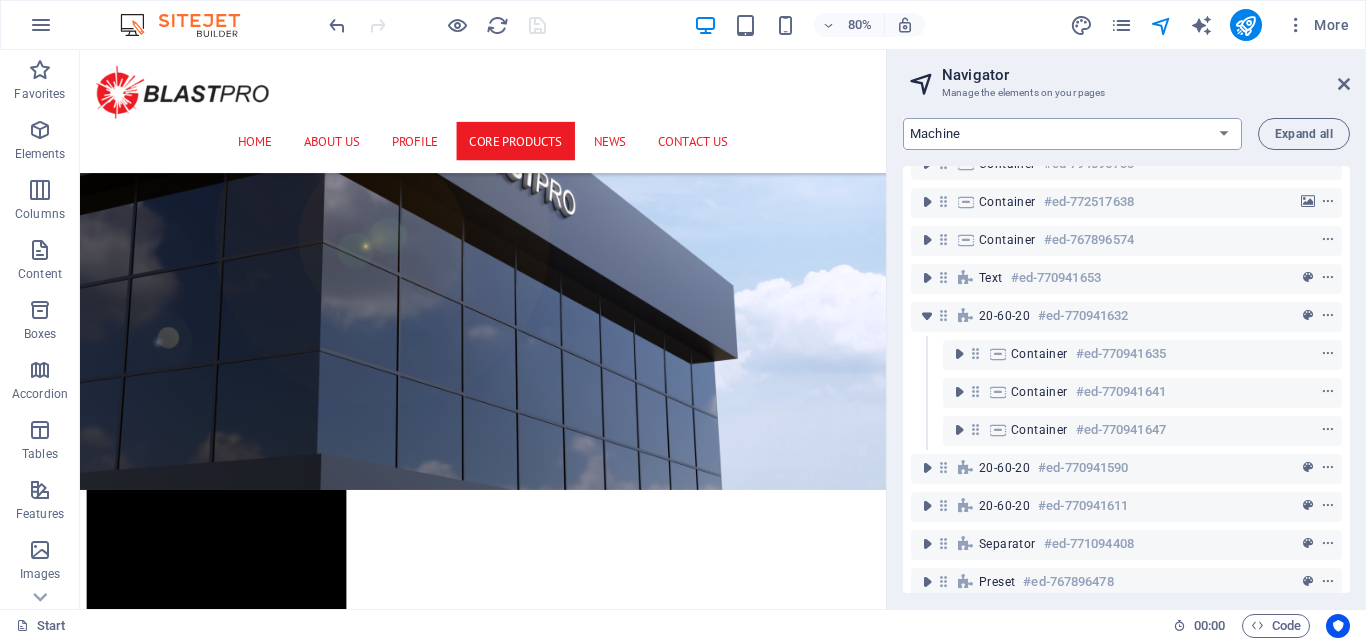 click on "Start  Machine  LOx Breaker  Services  News  Headline  Profile  Legal Notice  Privacy" at bounding box center (1072, 134) 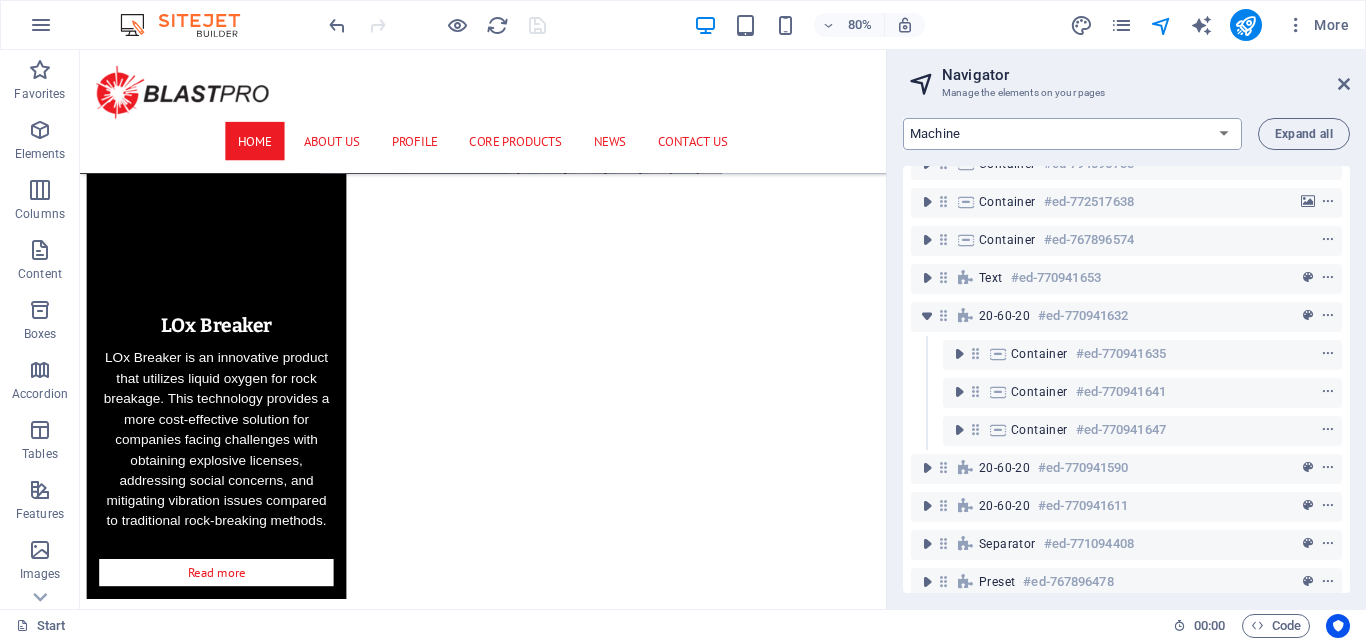 scroll, scrollTop: 0, scrollLeft: 0, axis: both 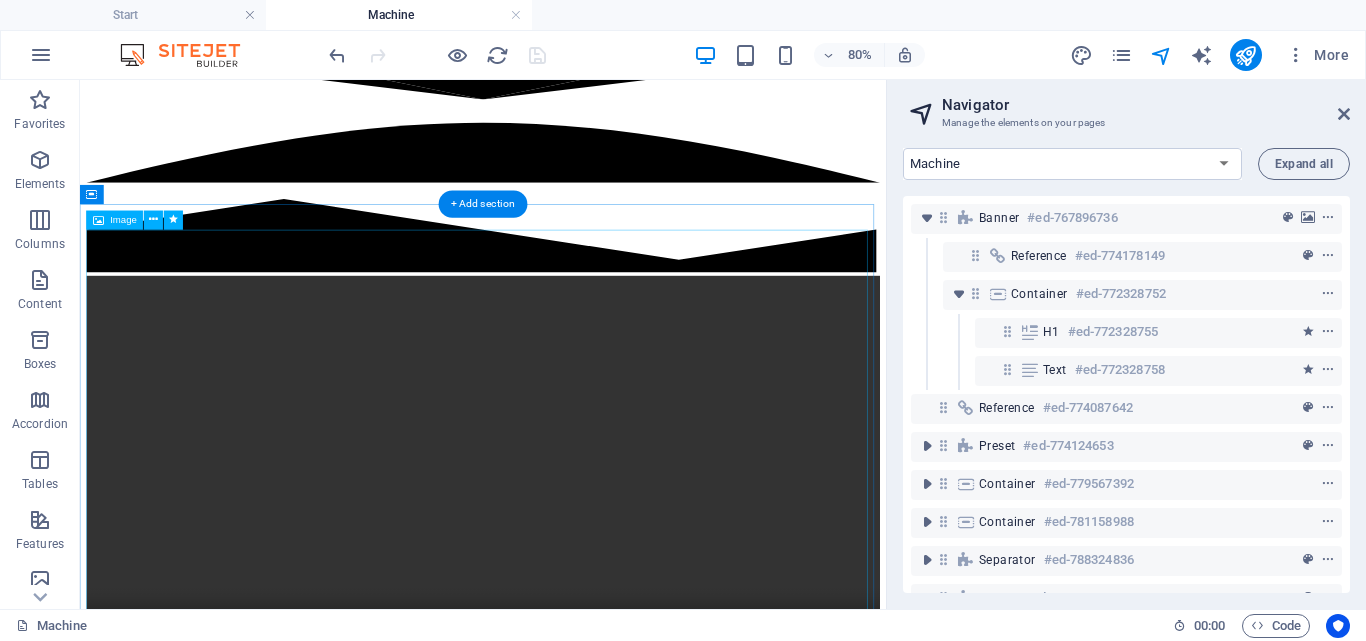 click at bounding box center (584, 1175) 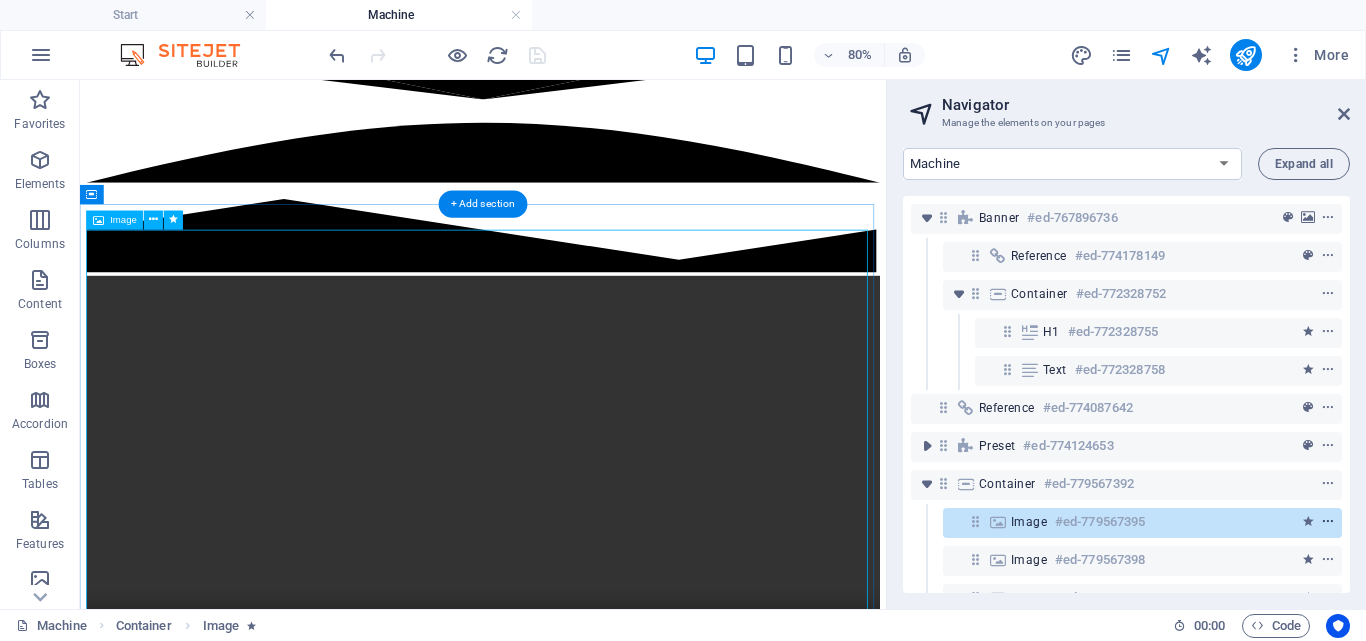 click at bounding box center [1328, 522] 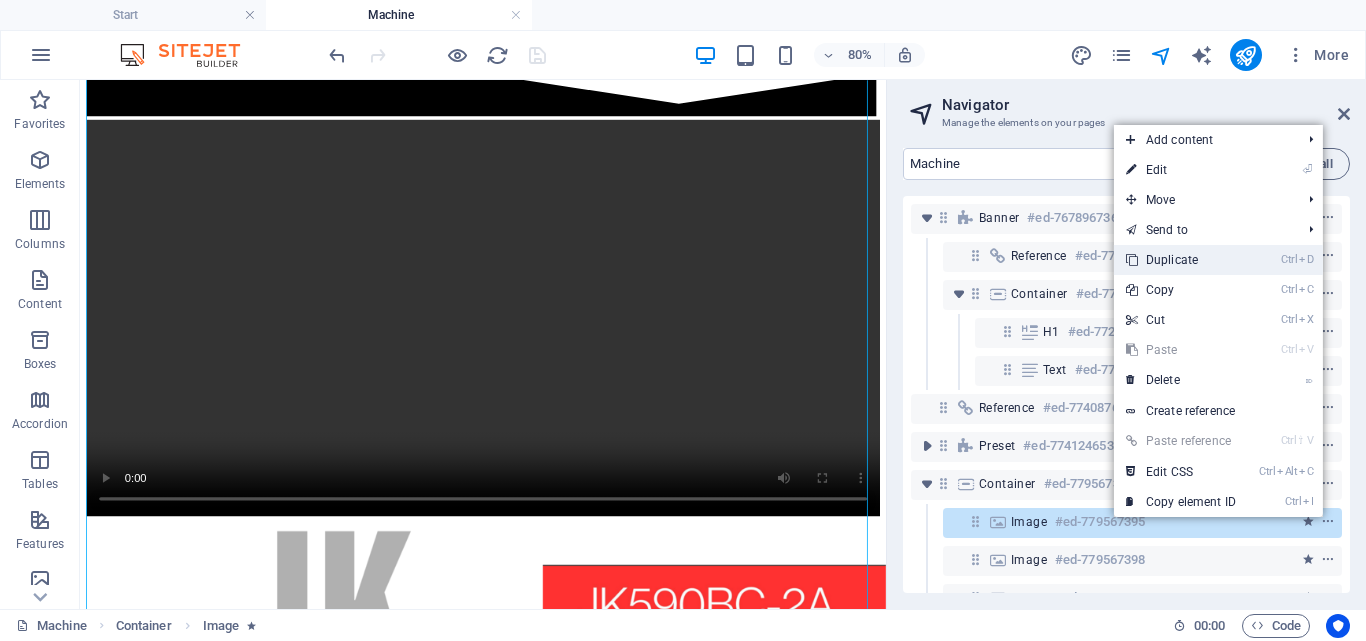 click on "Ctrl D  Duplicate" at bounding box center [1181, 260] 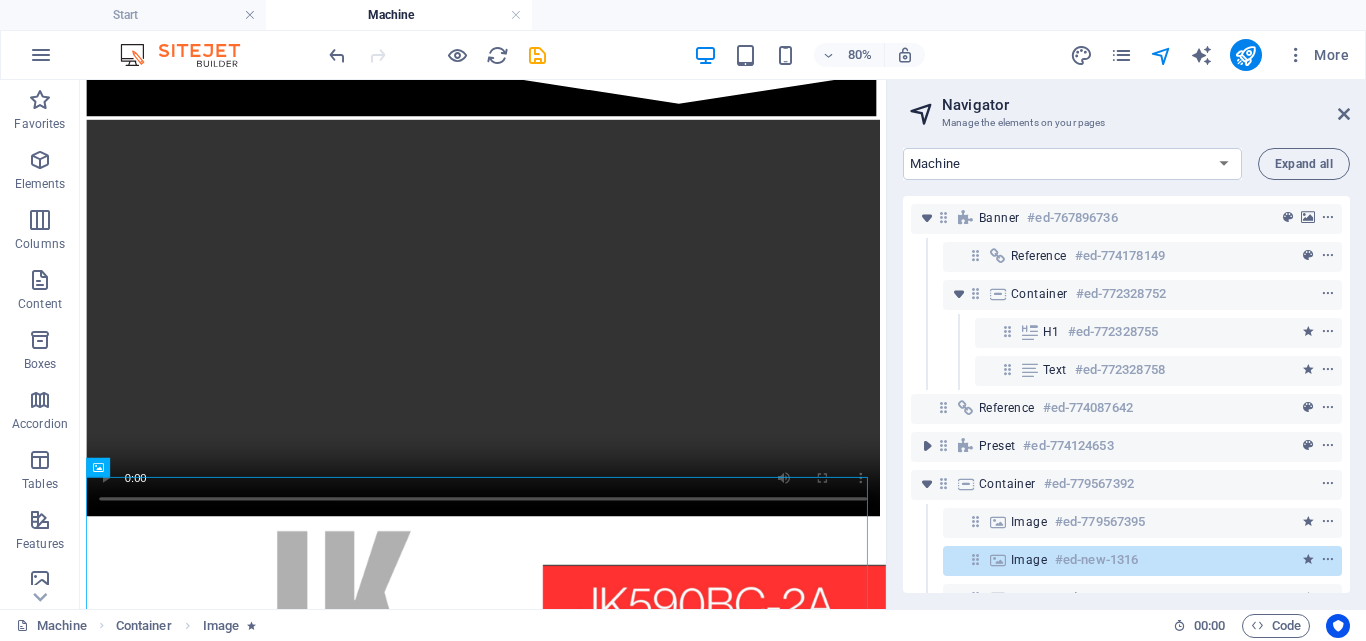 scroll, scrollTop: 2041, scrollLeft: 0, axis: vertical 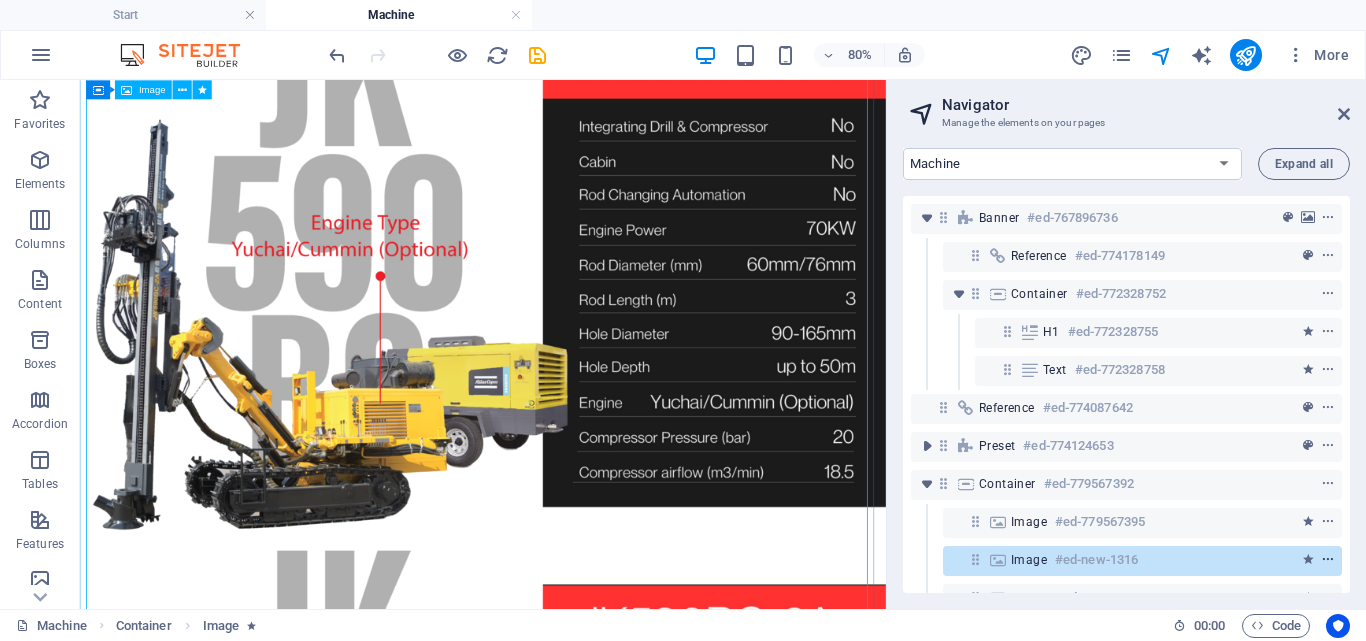 click at bounding box center (1328, 560) 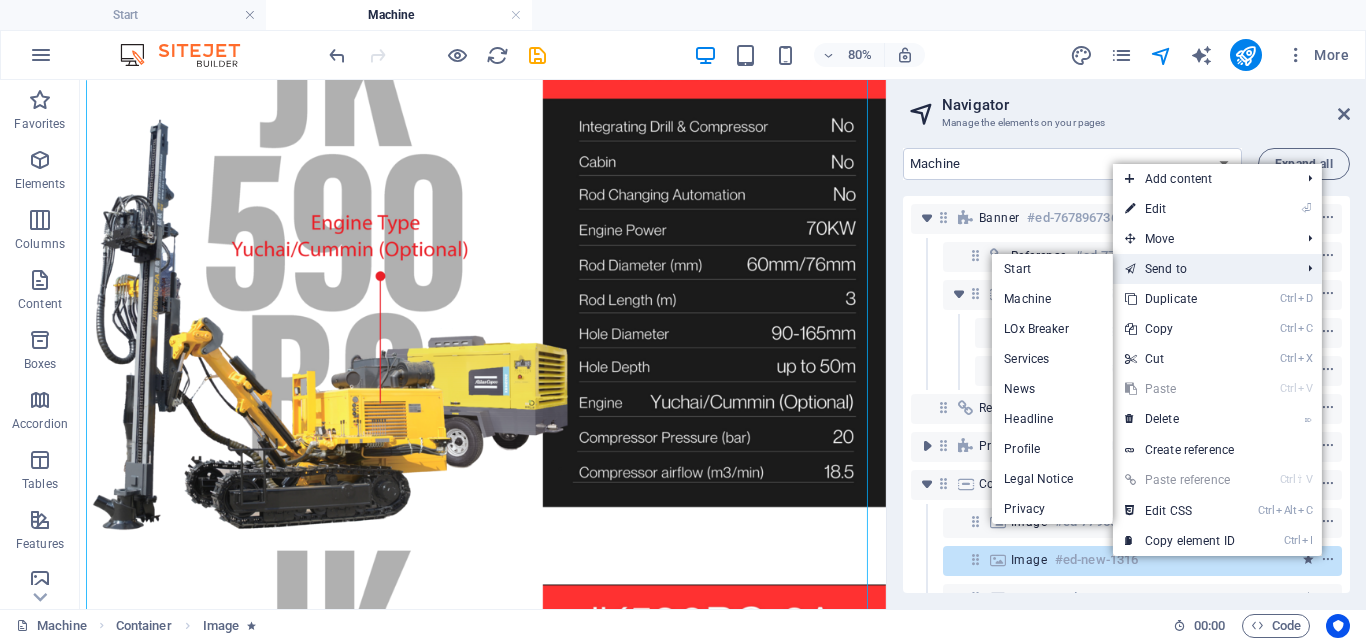 click on "Send to" at bounding box center [1202, 269] 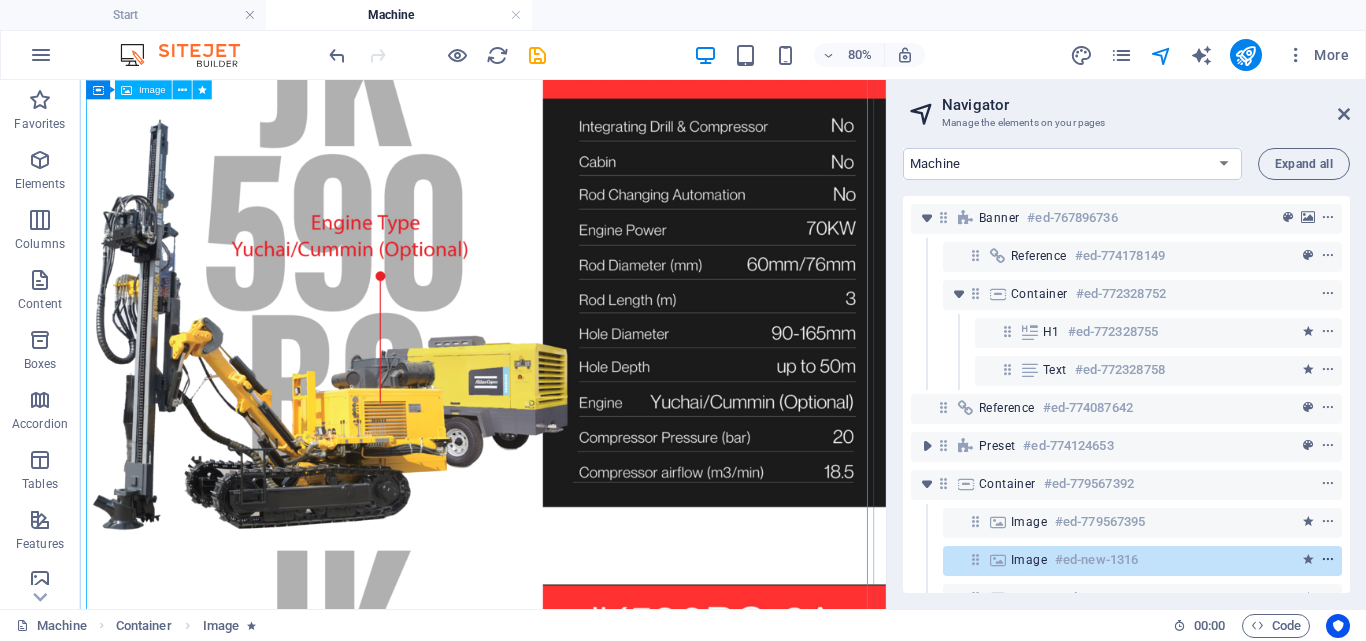click at bounding box center [1328, 560] 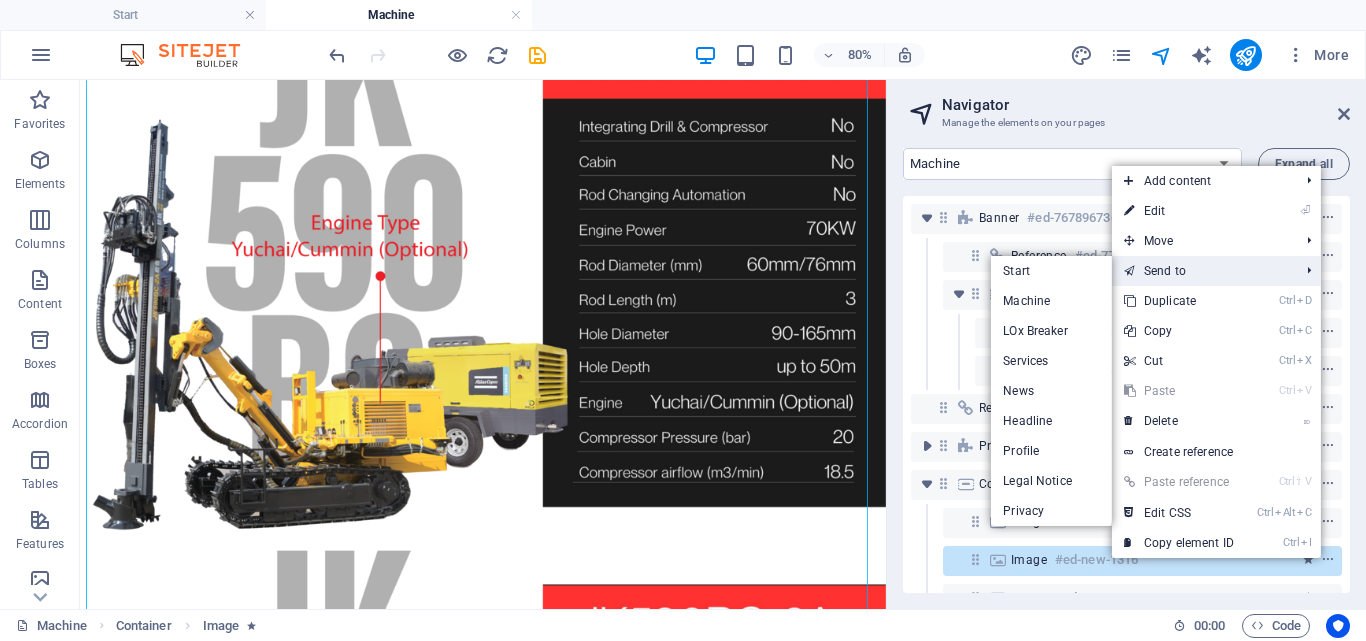 click on "Send to" at bounding box center [1201, 271] 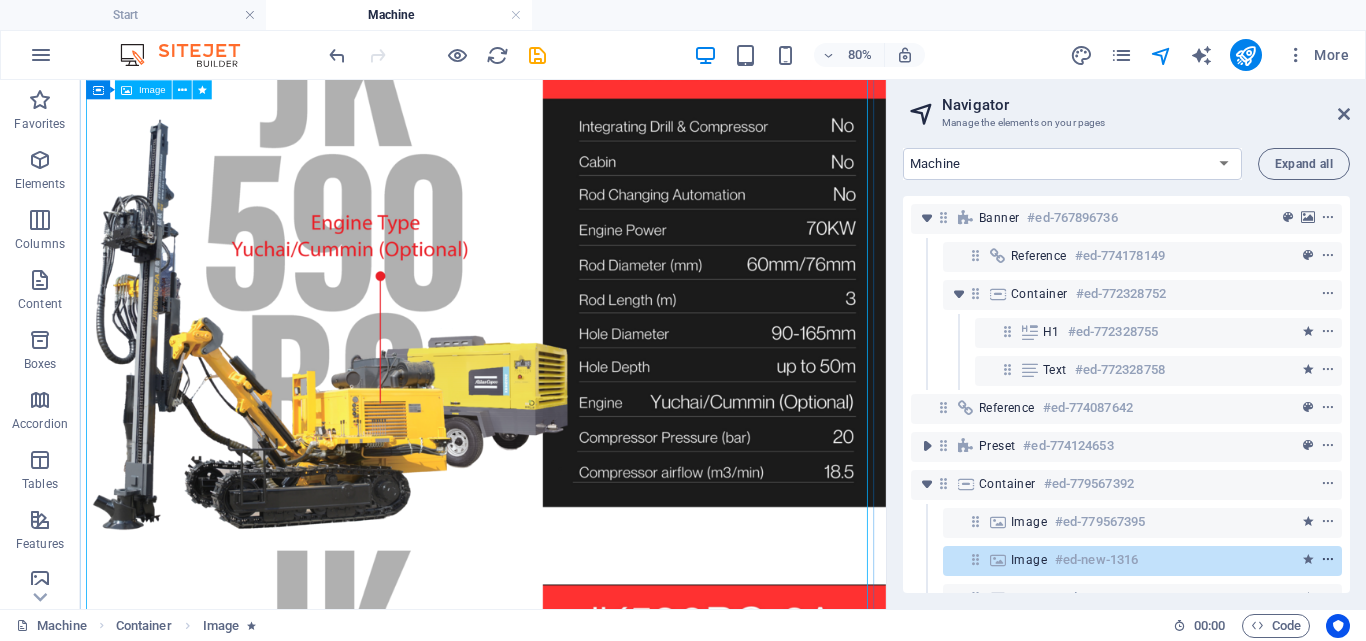 click at bounding box center (1328, 560) 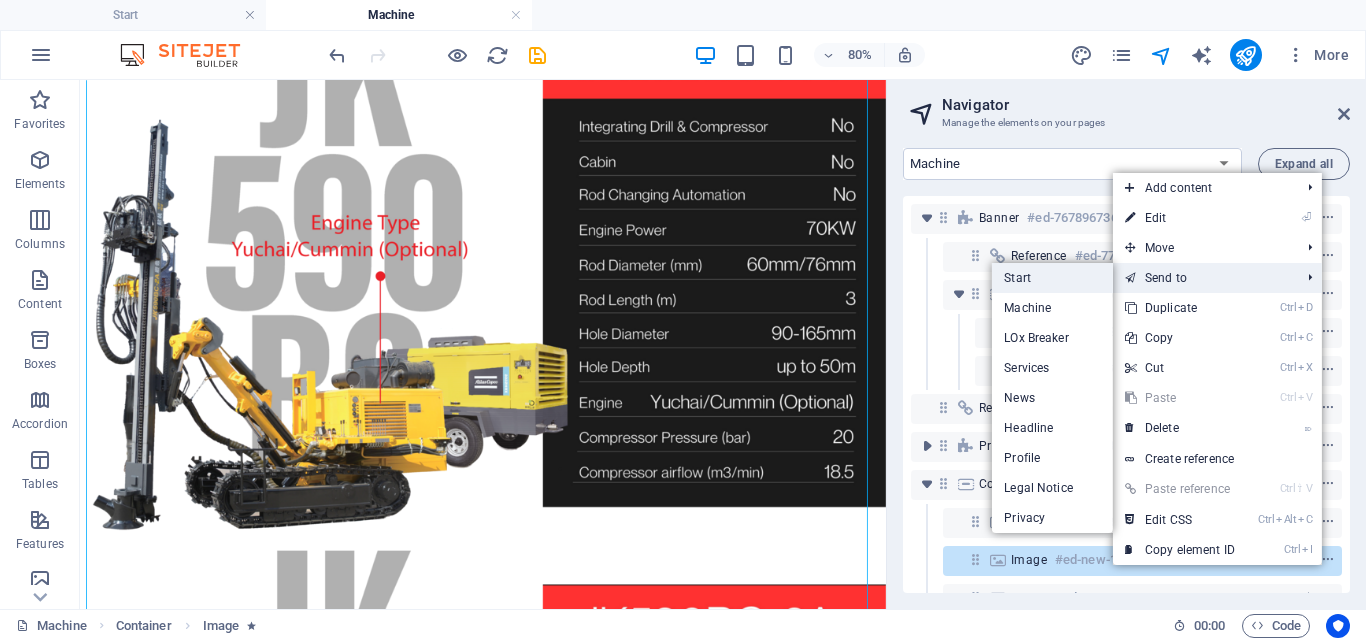 click on "Start" at bounding box center [1052, 278] 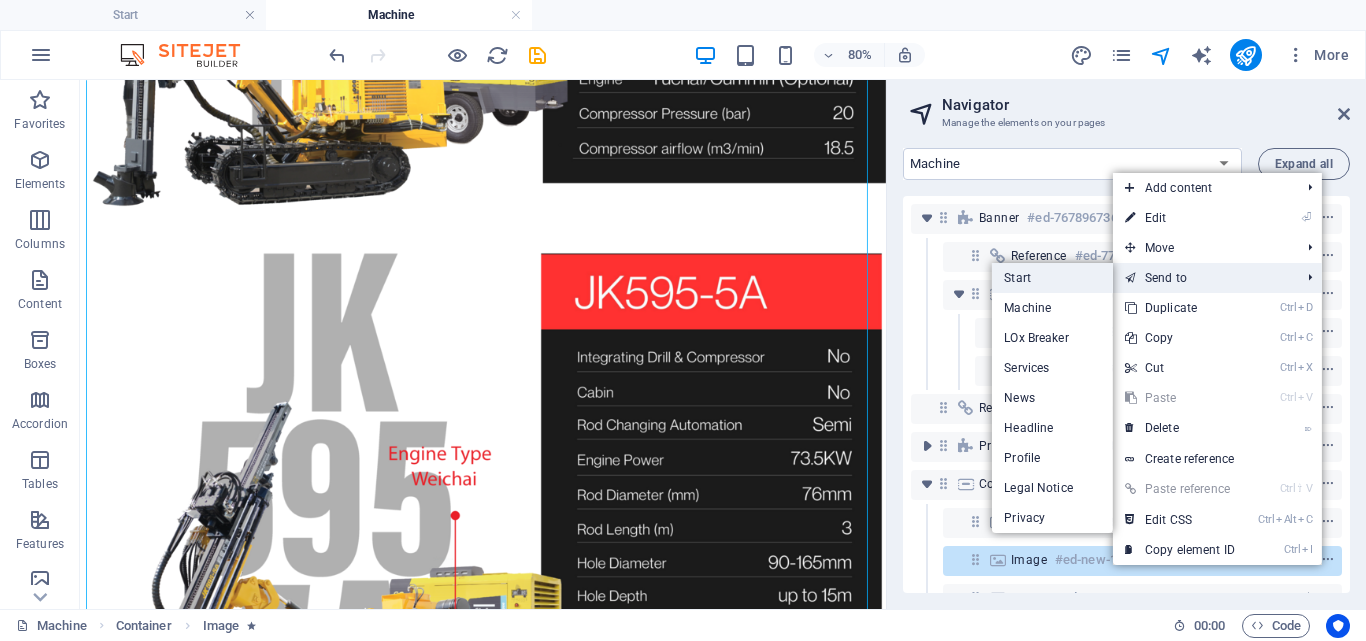 select on "14902883-en" 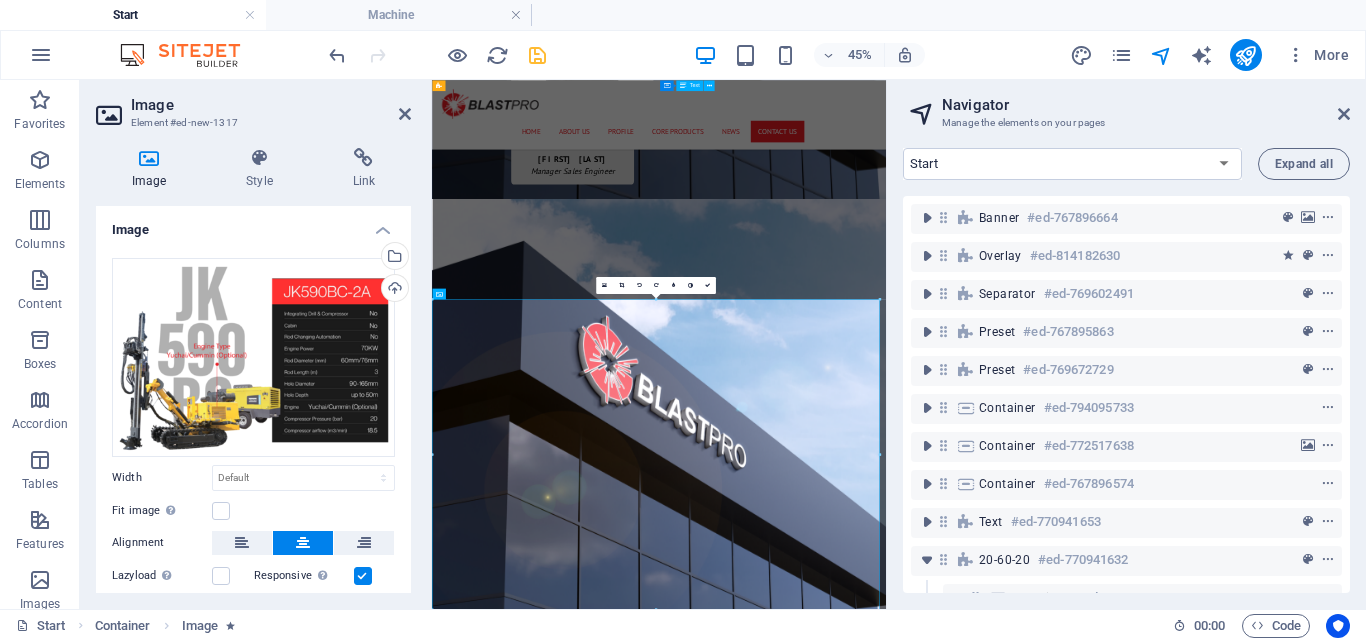 scroll, scrollTop: 7714, scrollLeft: 0, axis: vertical 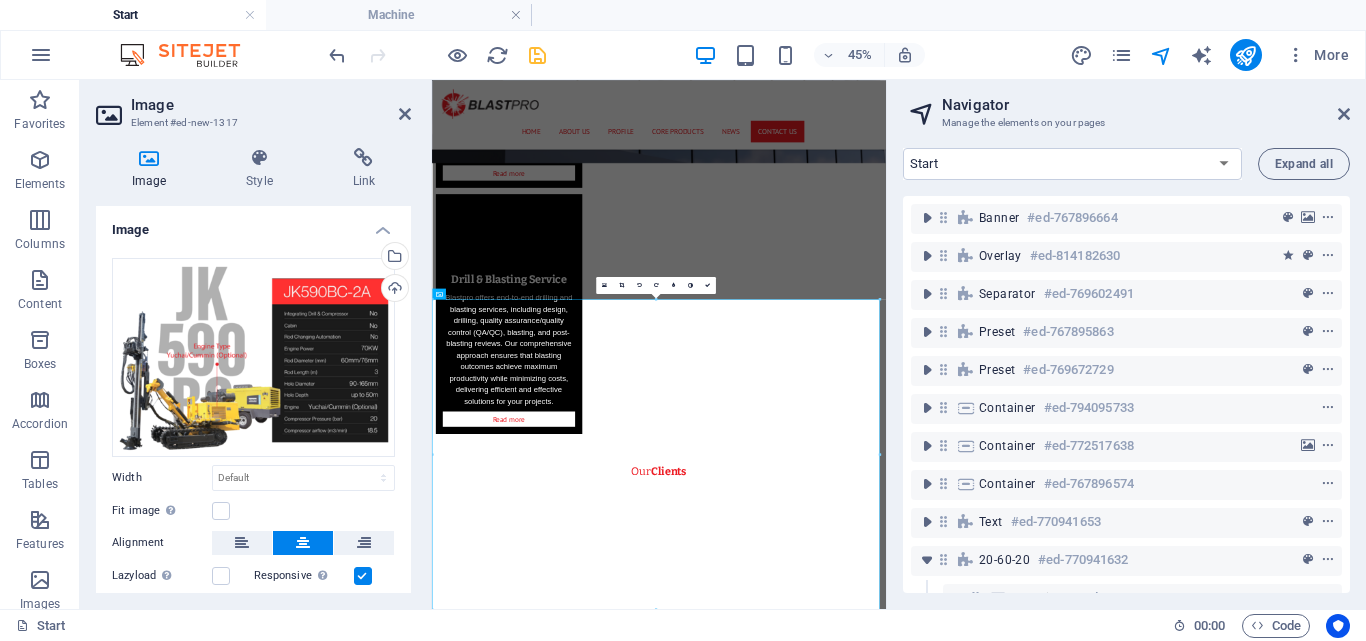 click on "Start" at bounding box center (133, 15) 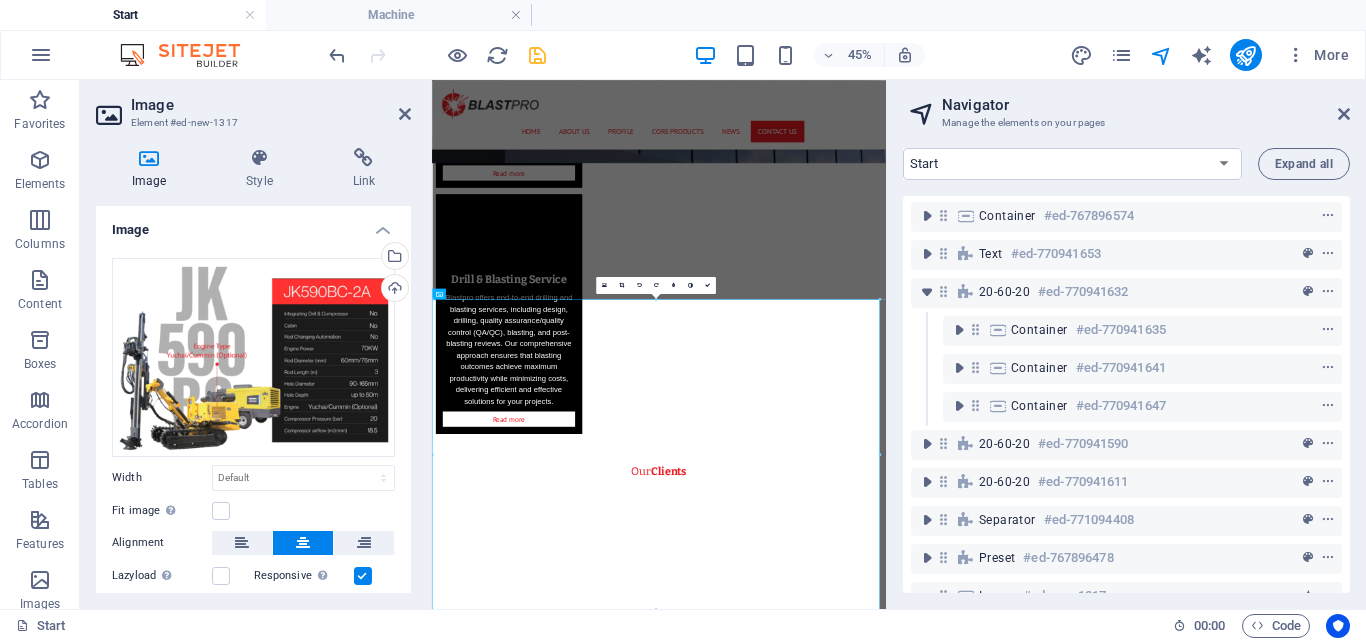 scroll, scrollTop: 310, scrollLeft: 0, axis: vertical 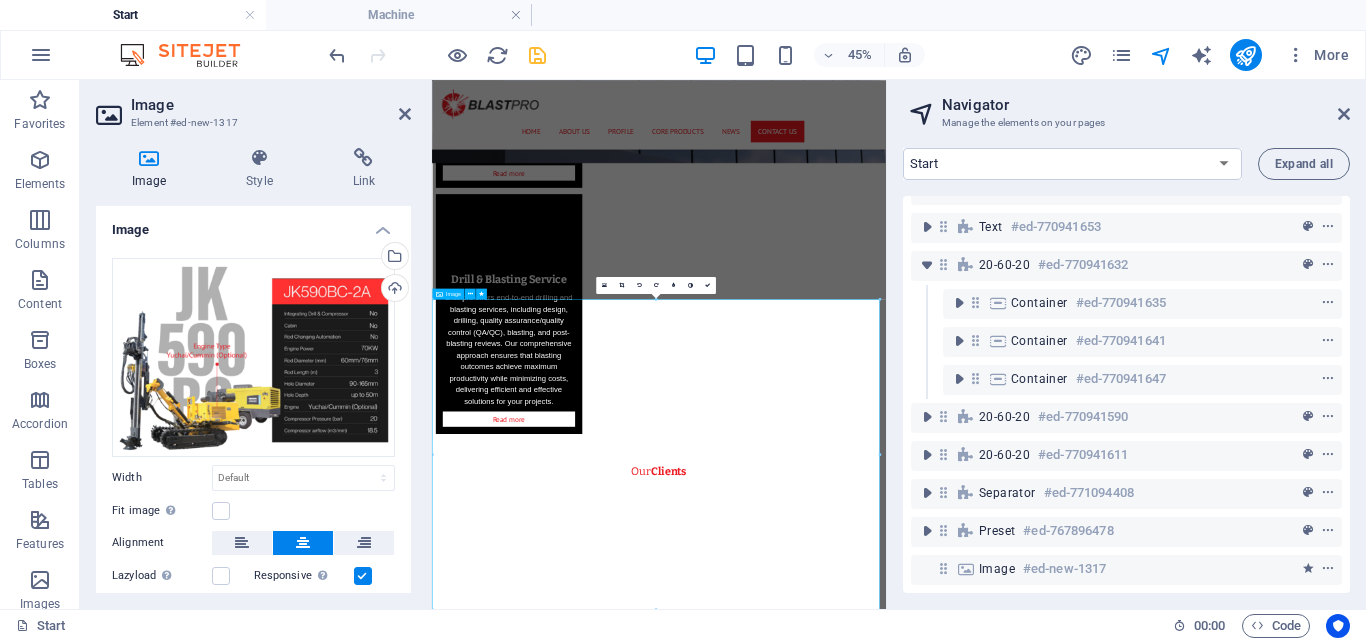 click at bounding box center [936, 10366] 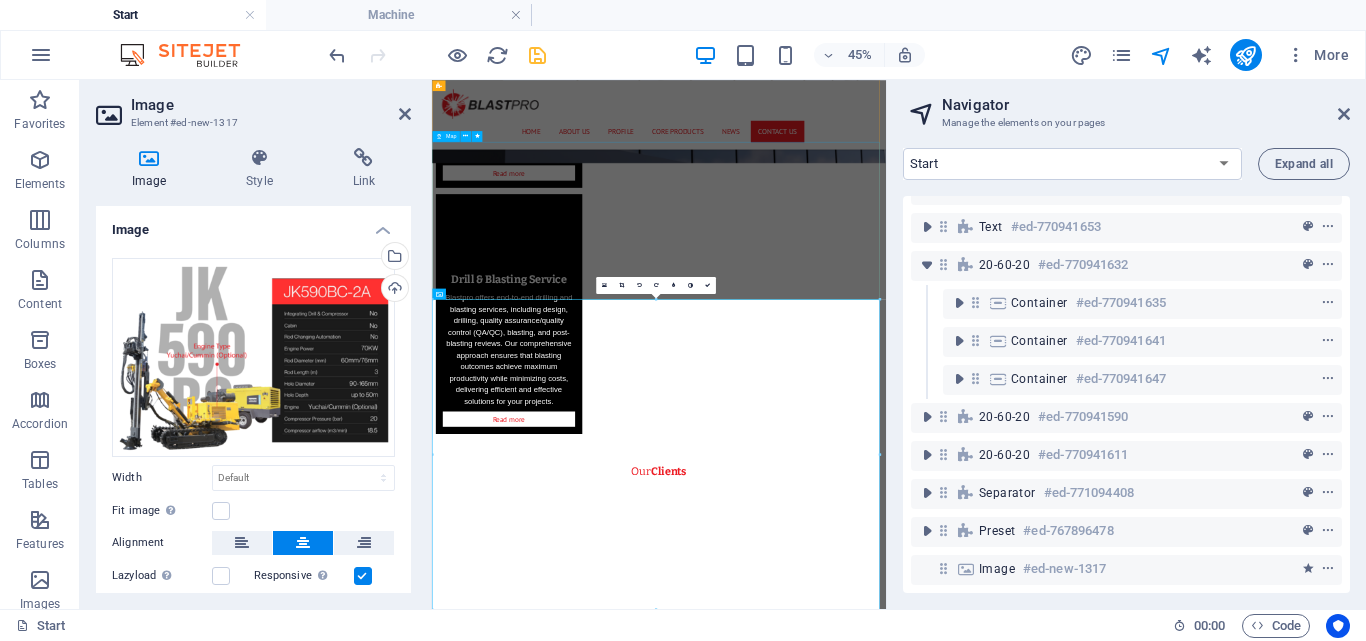 click at bounding box center (936, 9841) 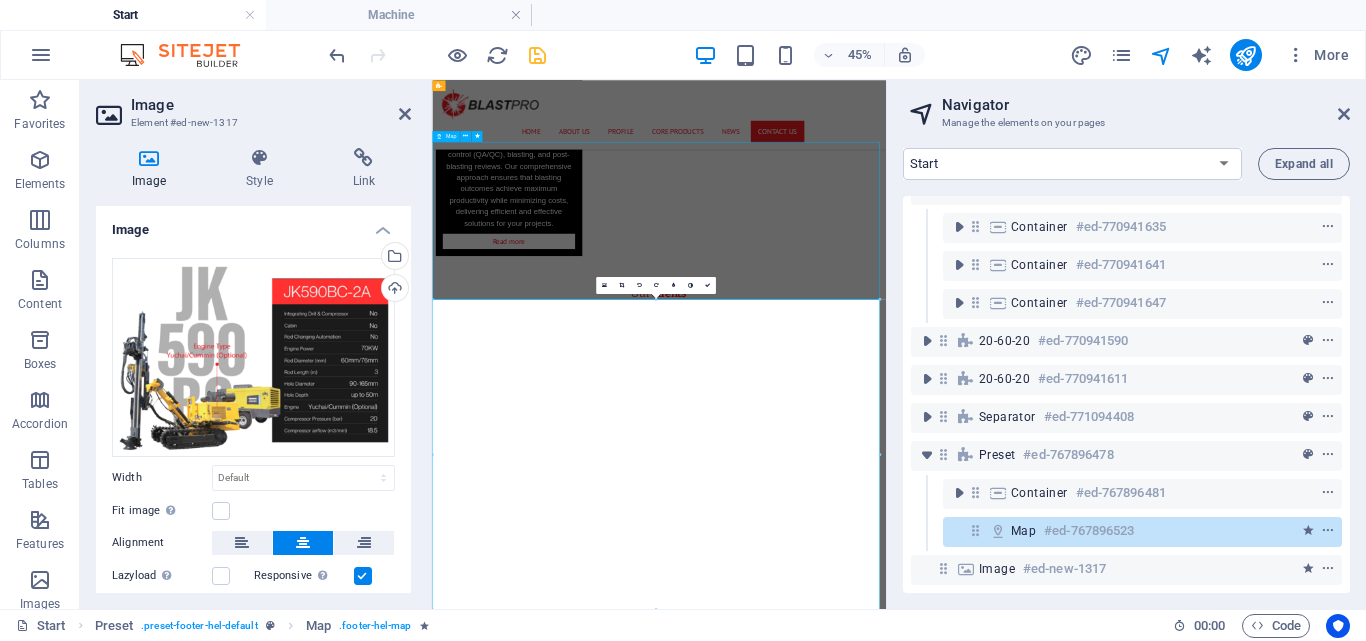 scroll, scrollTop: 386, scrollLeft: 0, axis: vertical 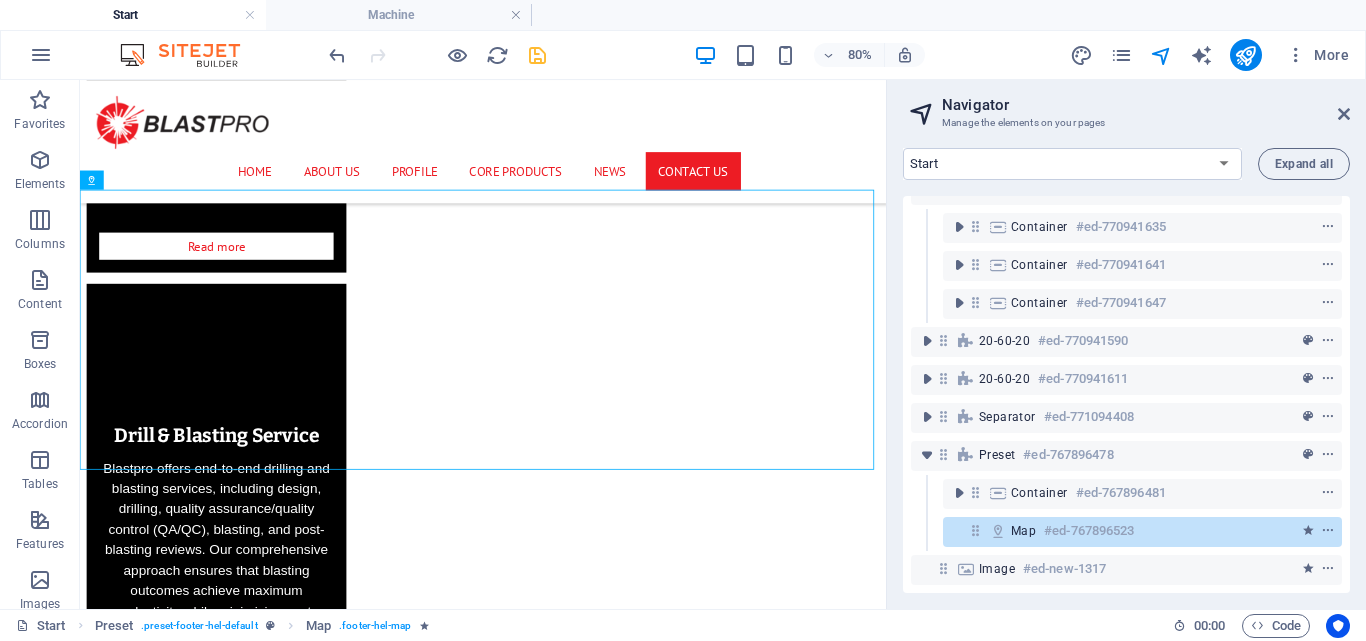 click on "Image #ed-new-1317" at bounding box center (1126, 570) 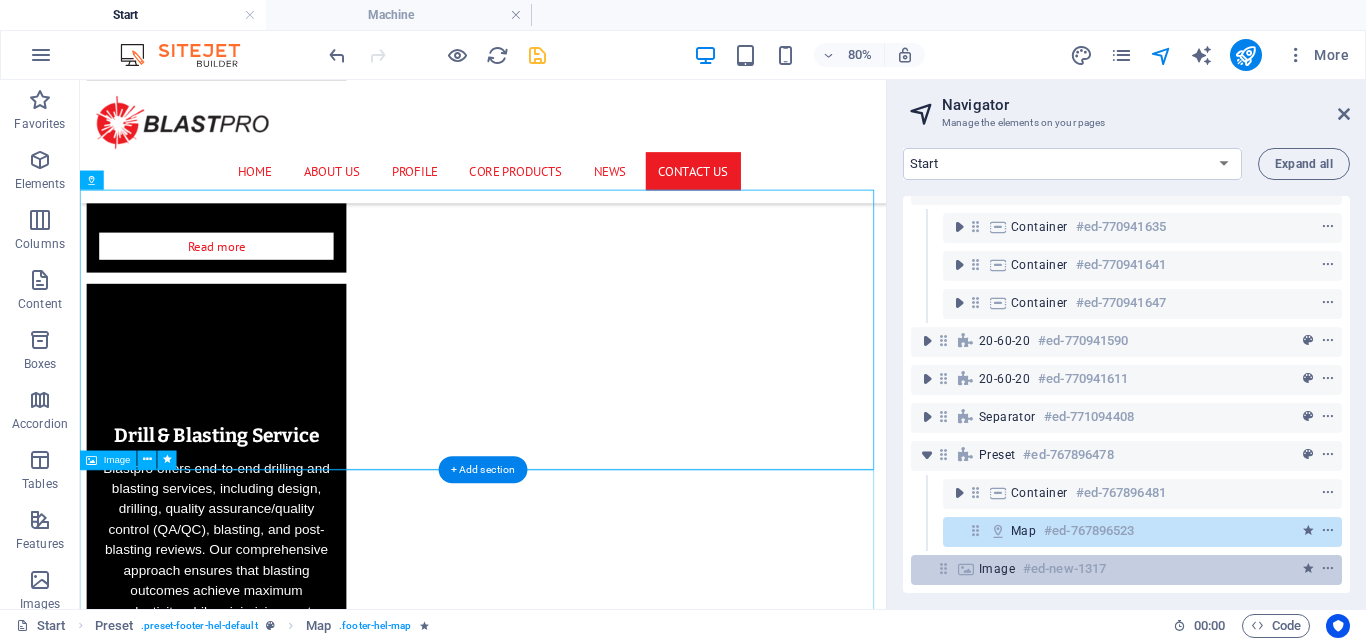 click on "Image" at bounding box center [997, 569] 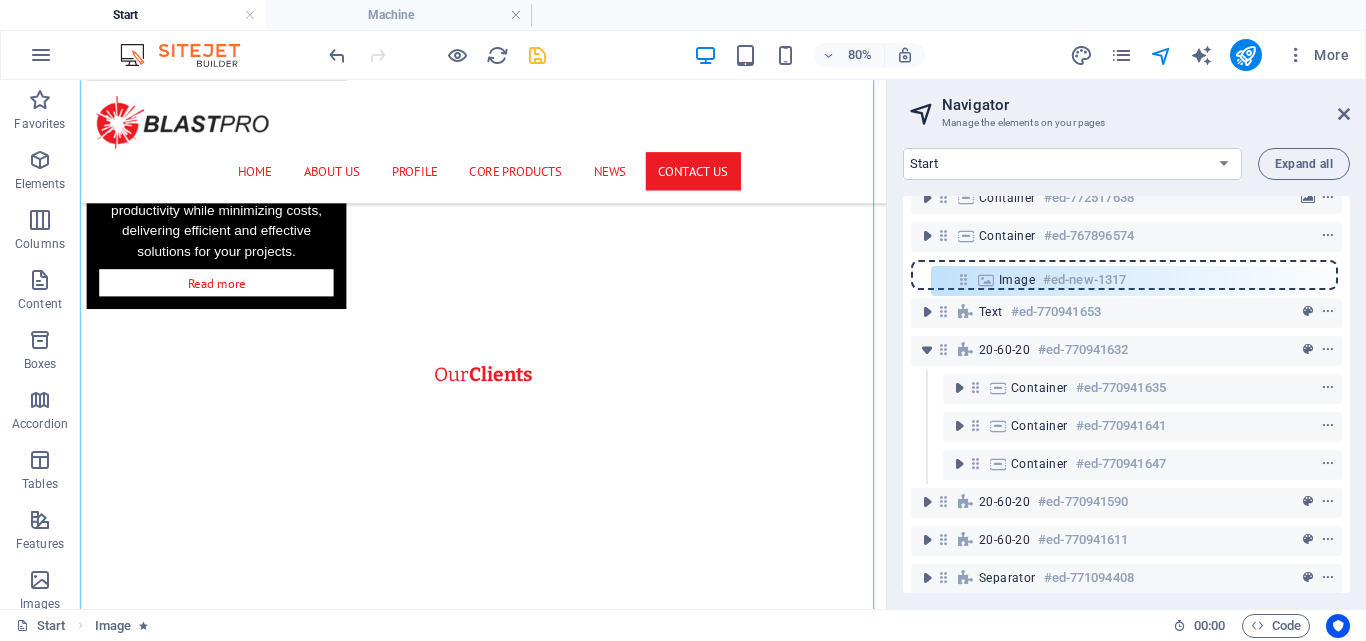 scroll, scrollTop: 245, scrollLeft: 0, axis: vertical 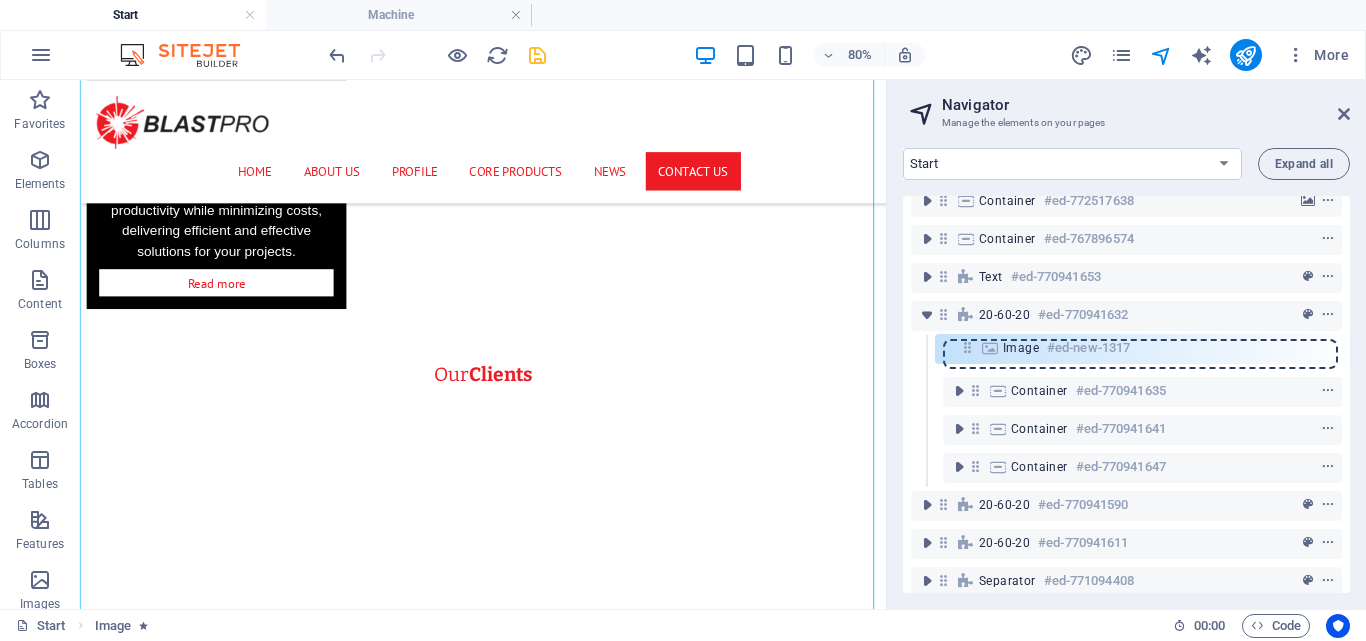 drag, startPoint x: 947, startPoint y: 562, endPoint x: 971, endPoint y: 349, distance: 214.34785 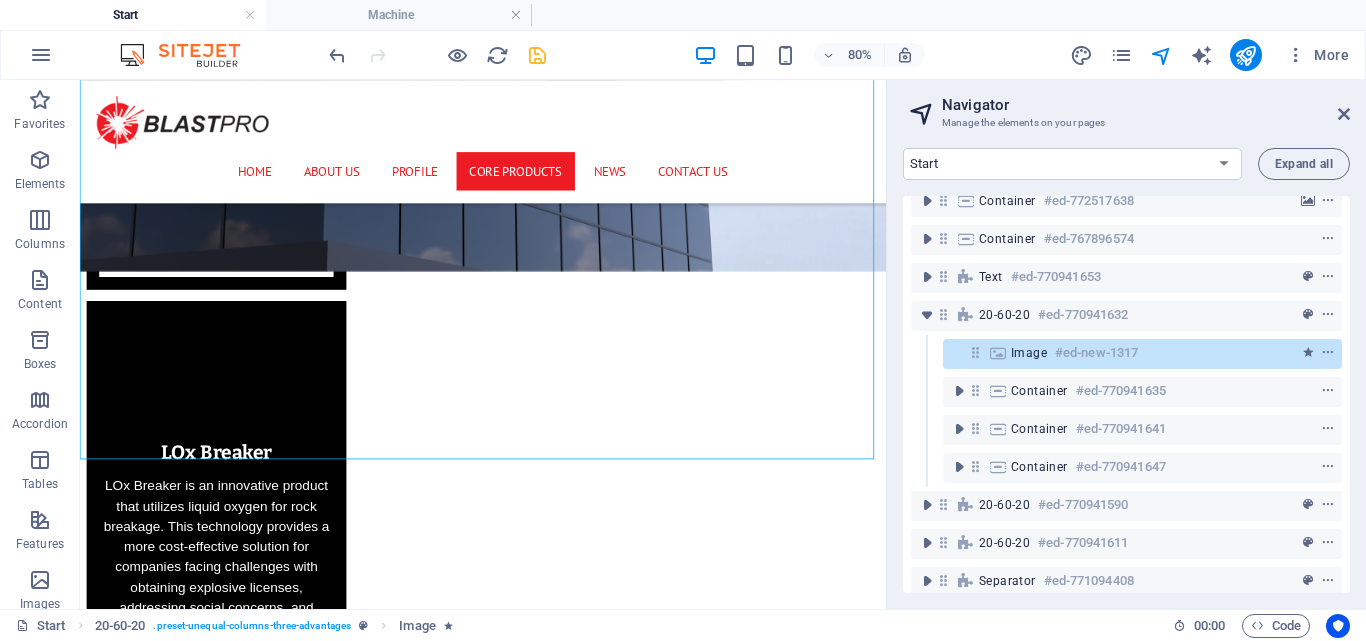 scroll, scrollTop: 6663, scrollLeft: 0, axis: vertical 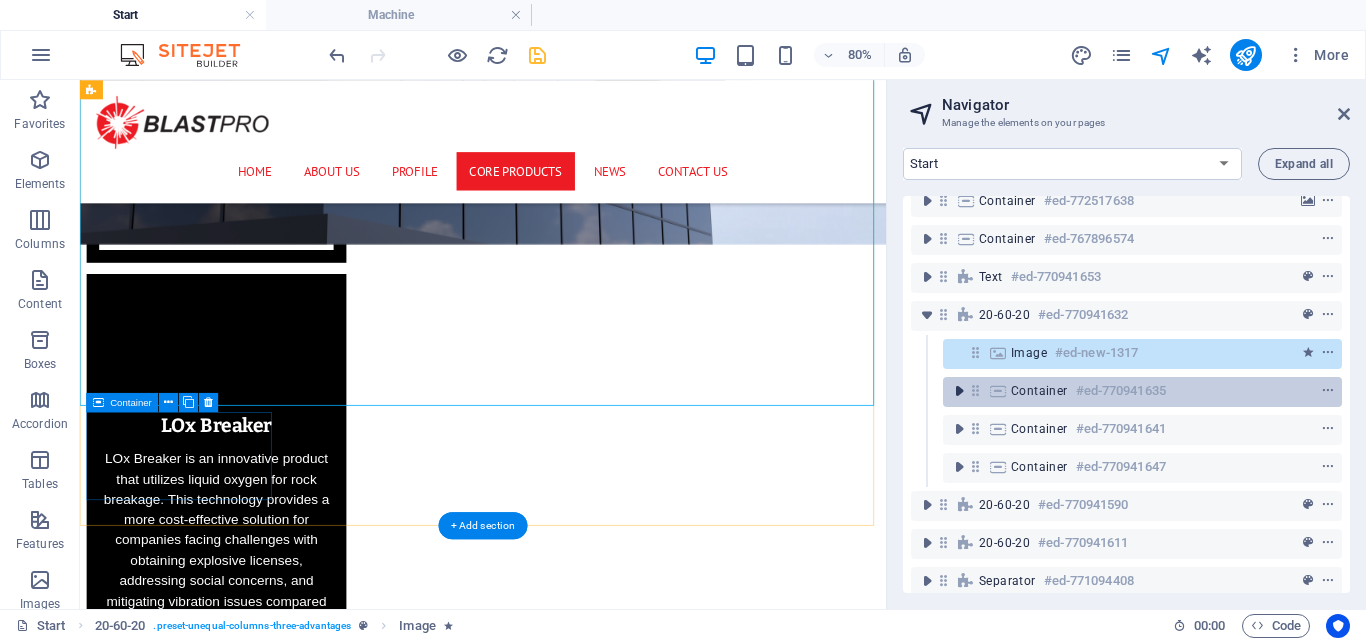 click at bounding box center (959, 391) 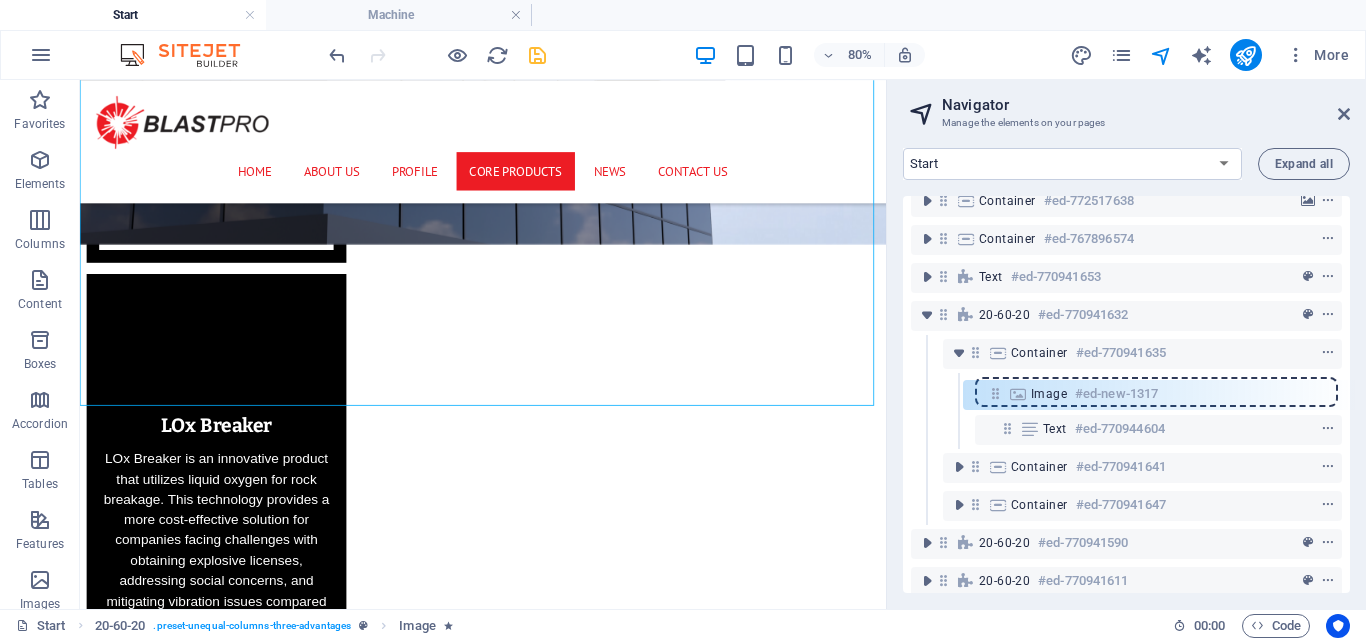 drag, startPoint x: 970, startPoint y: 352, endPoint x: 993, endPoint y: 398, distance: 51.42956 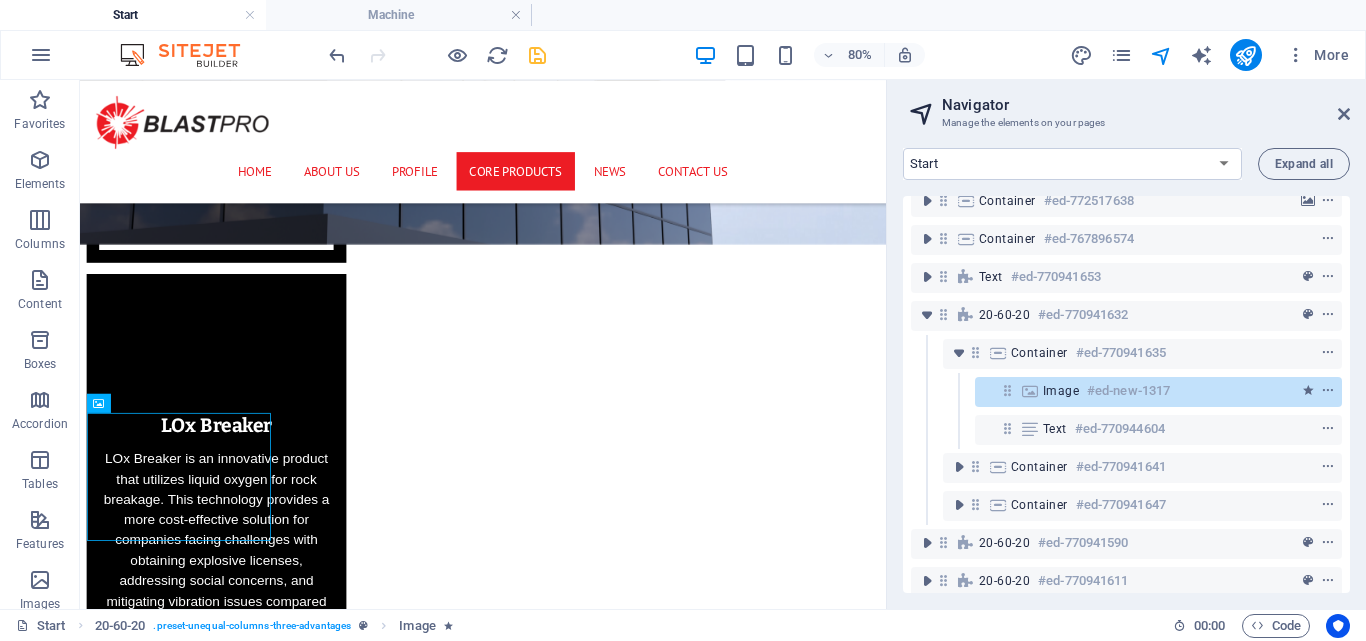 scroll, scrollTop: 5974, scrollLeft: 0, axis: vertical 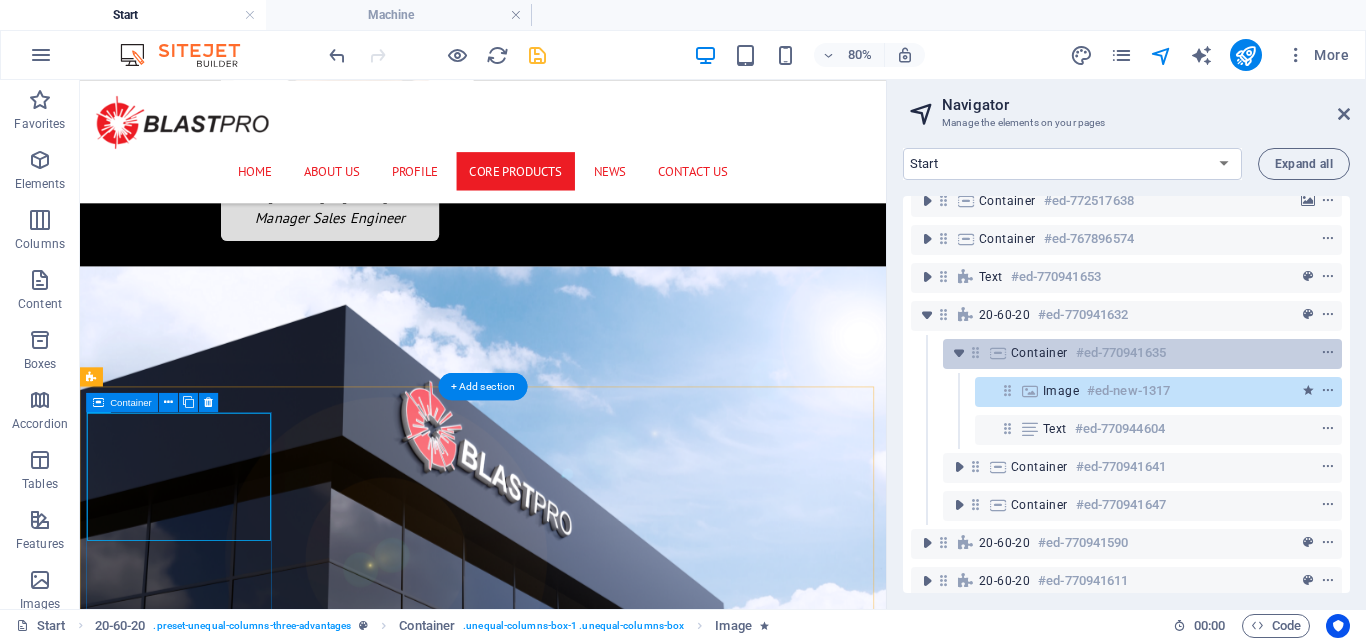 click on "Container" at bounding box center (1039, 353) 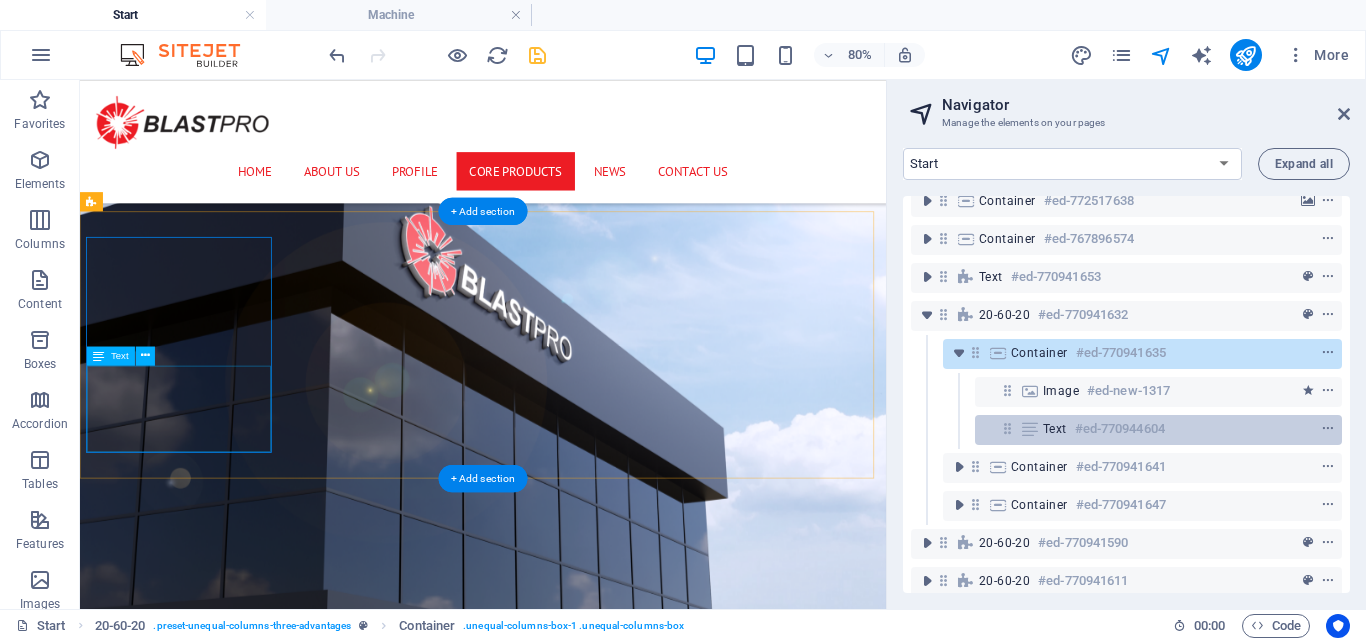 click on "Text" at bounding box center [1055, 429] 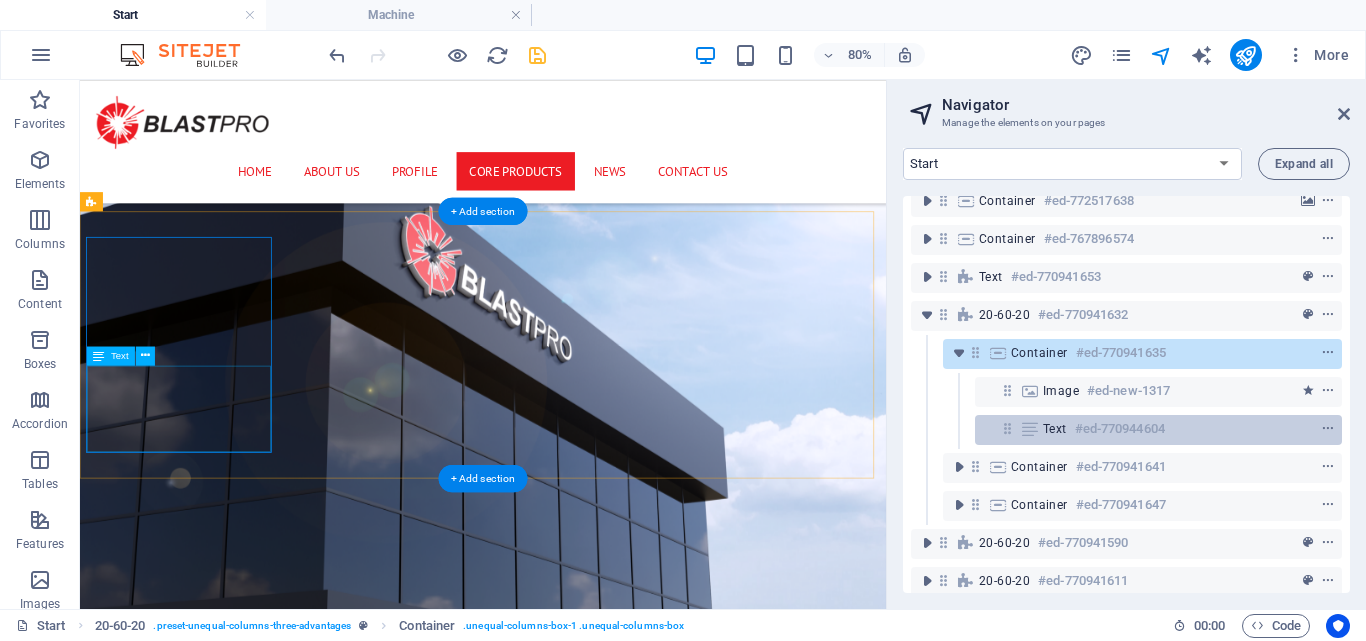 scroll, scrollTop: 6273, scrollLeft: 0, axis: vertical 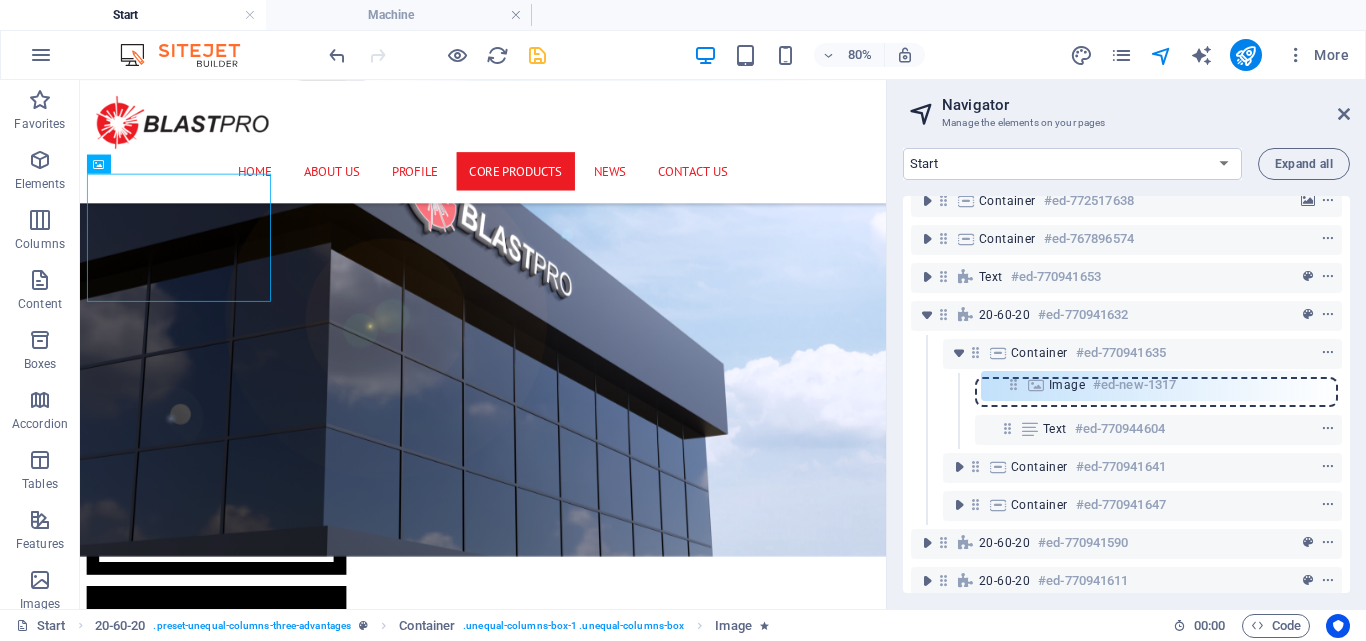 click on "Banner #ed-767896664 Overlay #ed-814182630 Separator #ed-769602491 Preset #ed-767895863 Preset #ed-769672729 Container #ed-794095733 Container #ed-772517638 Container #ed-767896574 Text #ed-770941653 20-60-20 #ed-770941632 Container #ed-770941635 Image #ed-new-1317 Text #ed-770944604 Container #ed-770941641 Container #ed-770941647 20-60-20 #ed-770941590 20-60-20 #ed-770941611 Separator #ed-771094408 Preset #ed-767896478 Container #ed-767896481 Map #ed-767896523" at bounding box center (1126, 394) 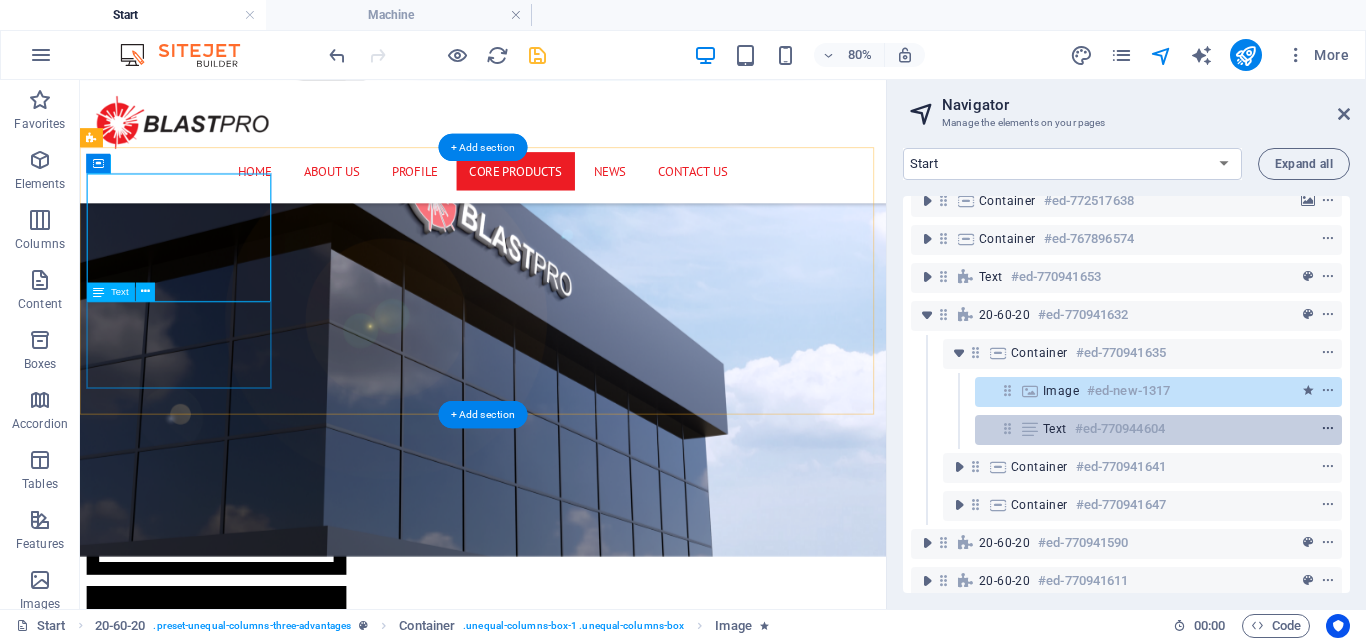 click at bounding box center [1328, 429] 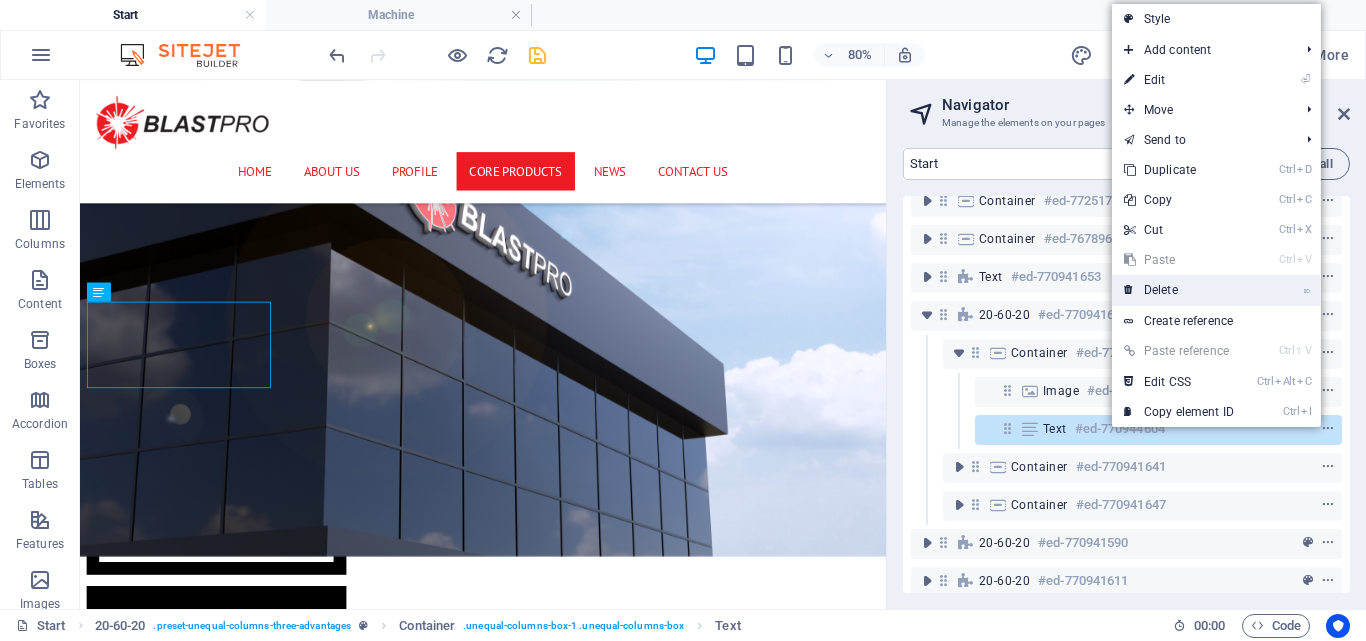 click on "⌦  Delete" at bounding box center [1179, 290] 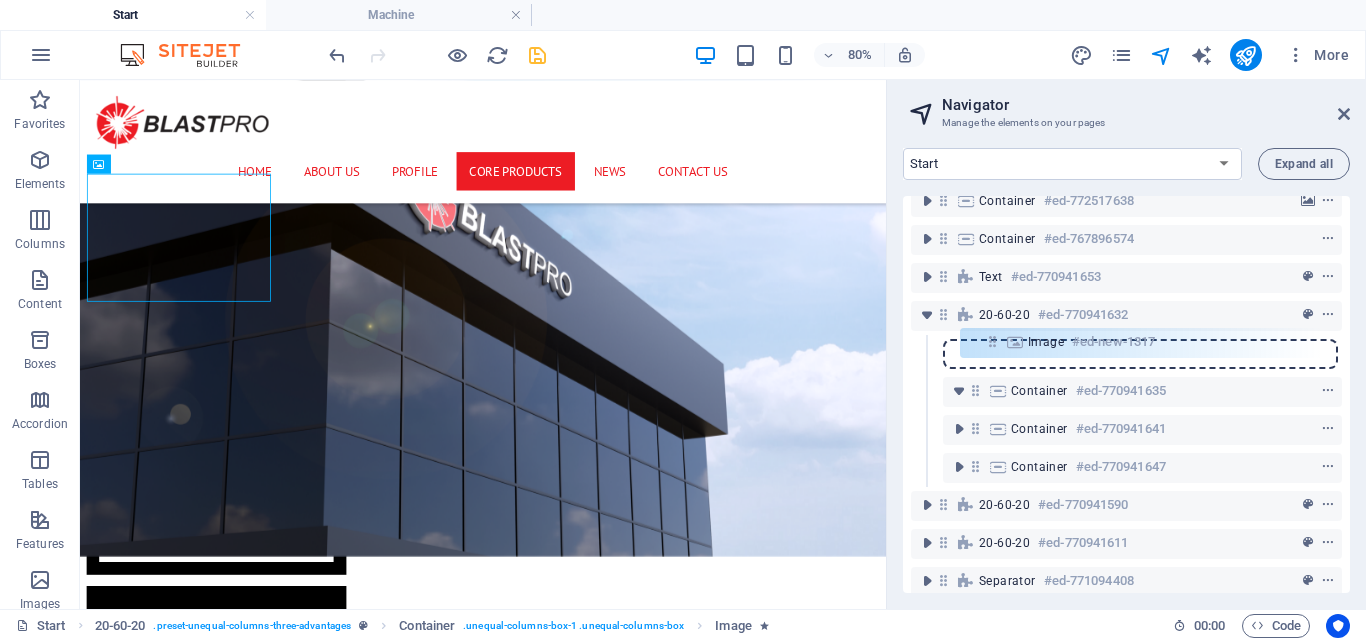 drag, startPoint x: 1002, startPoint y: 393, endPoint x: 990, endPoint y: 336, distance: 58.249462 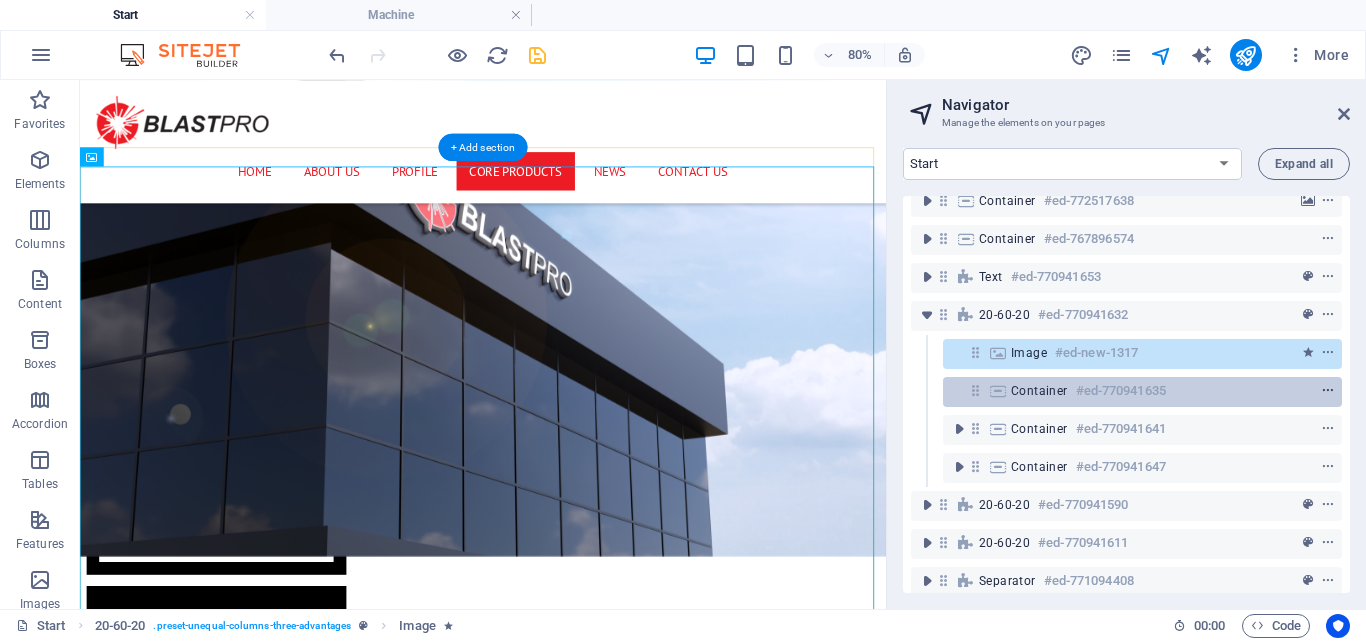 click at bounding box center (1328, 391) 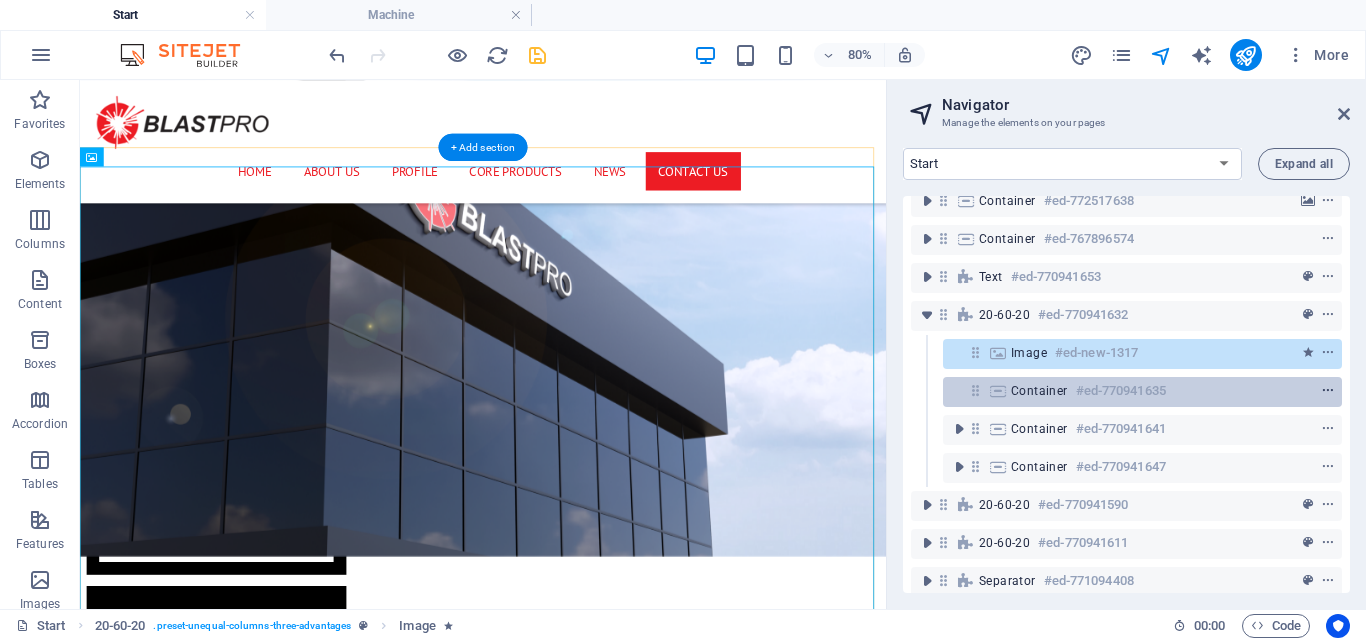 scroll, scrollTop: 6837, scrollLeft: 0, axis: vertical 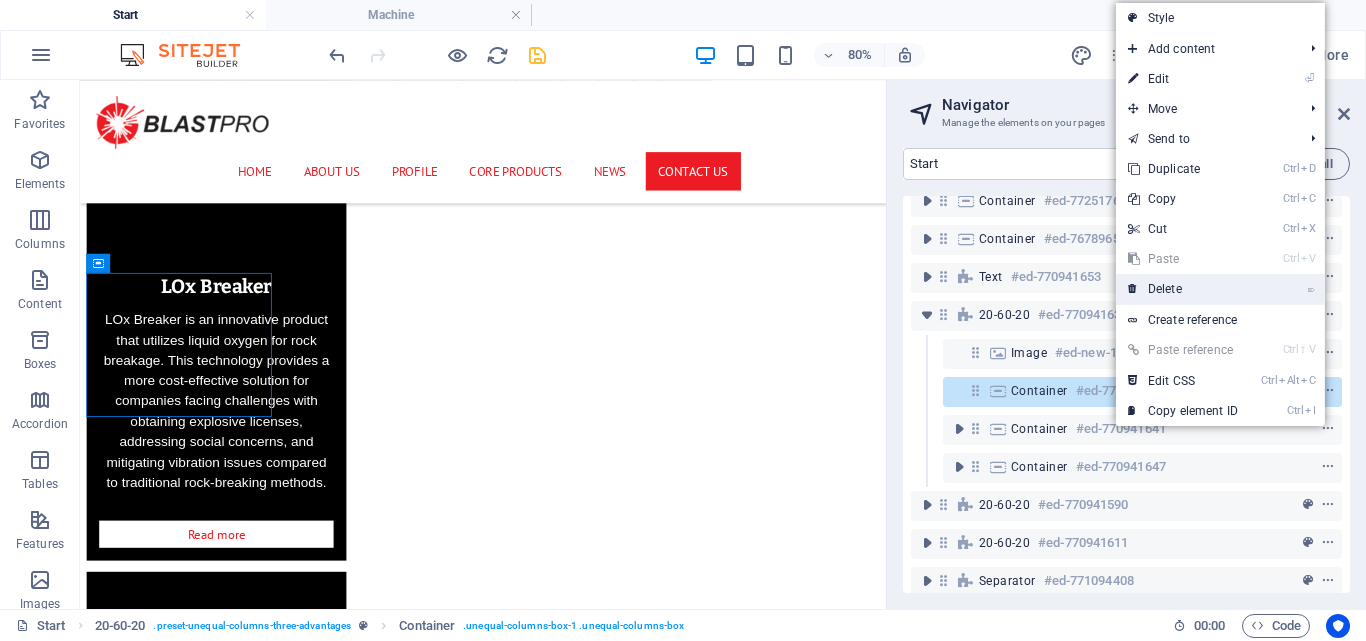 click on "⌦  Delete" at bounding box center [1183, 289] 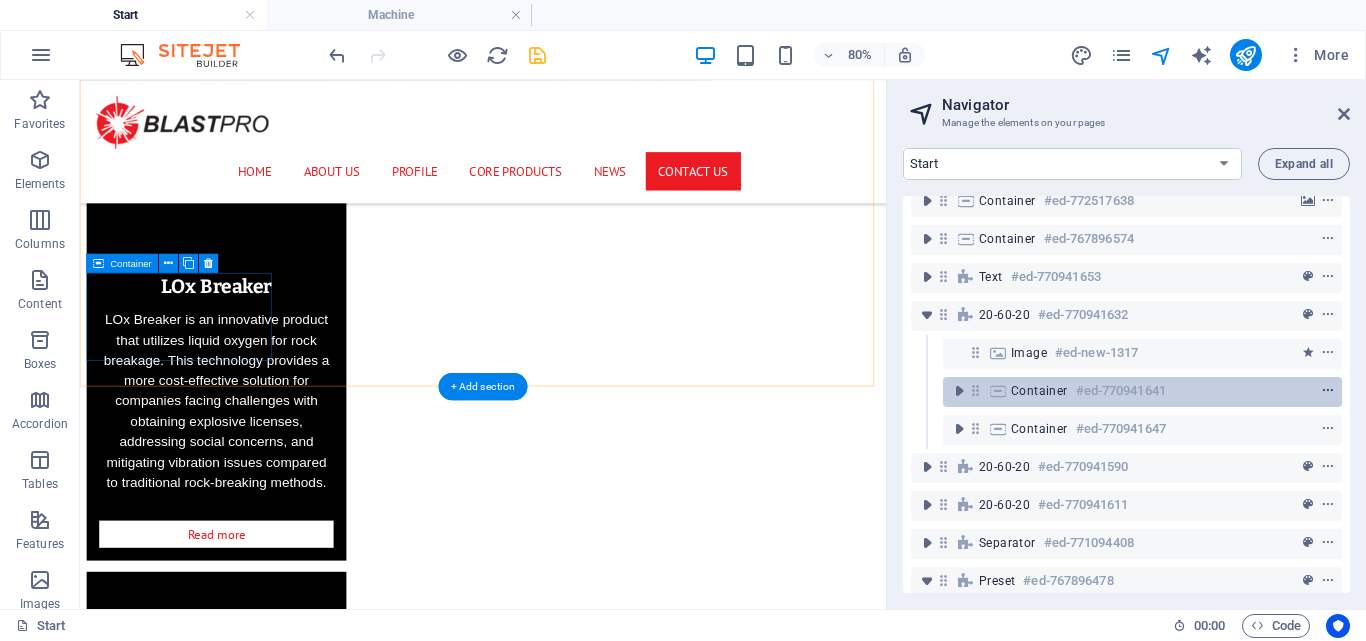 click at bounding box center [1328, 391] 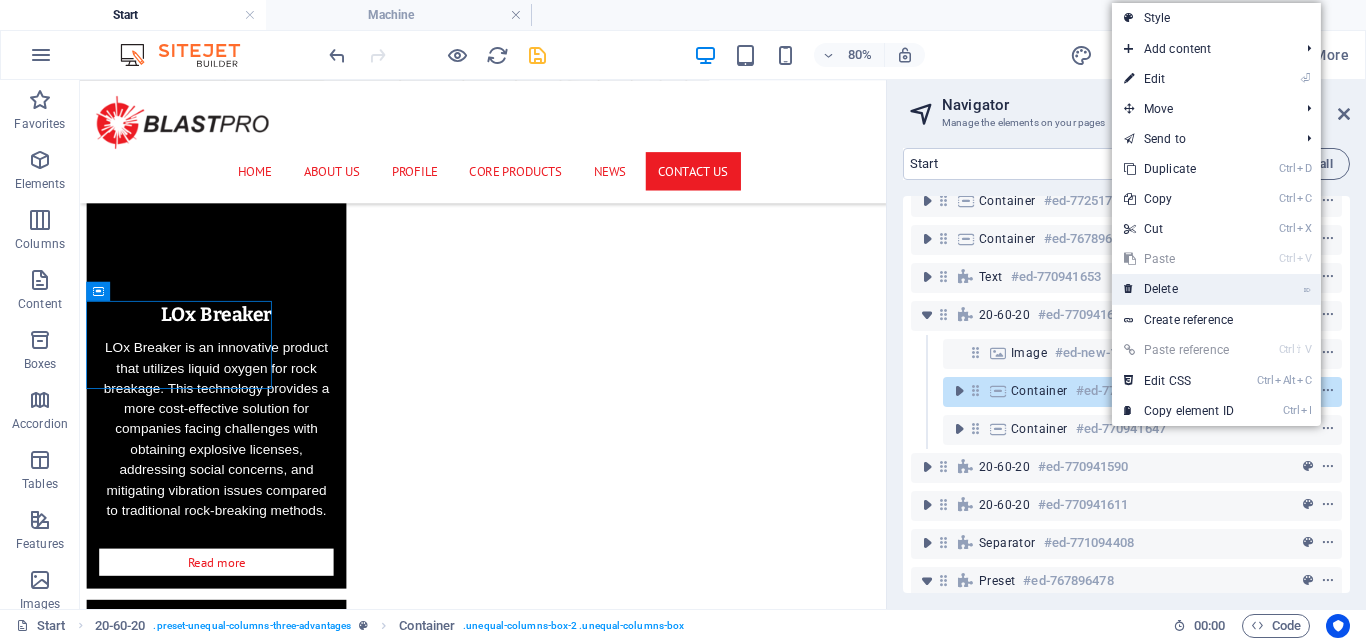 click on "⌦  Delete" at bounding box center (1179, 289) 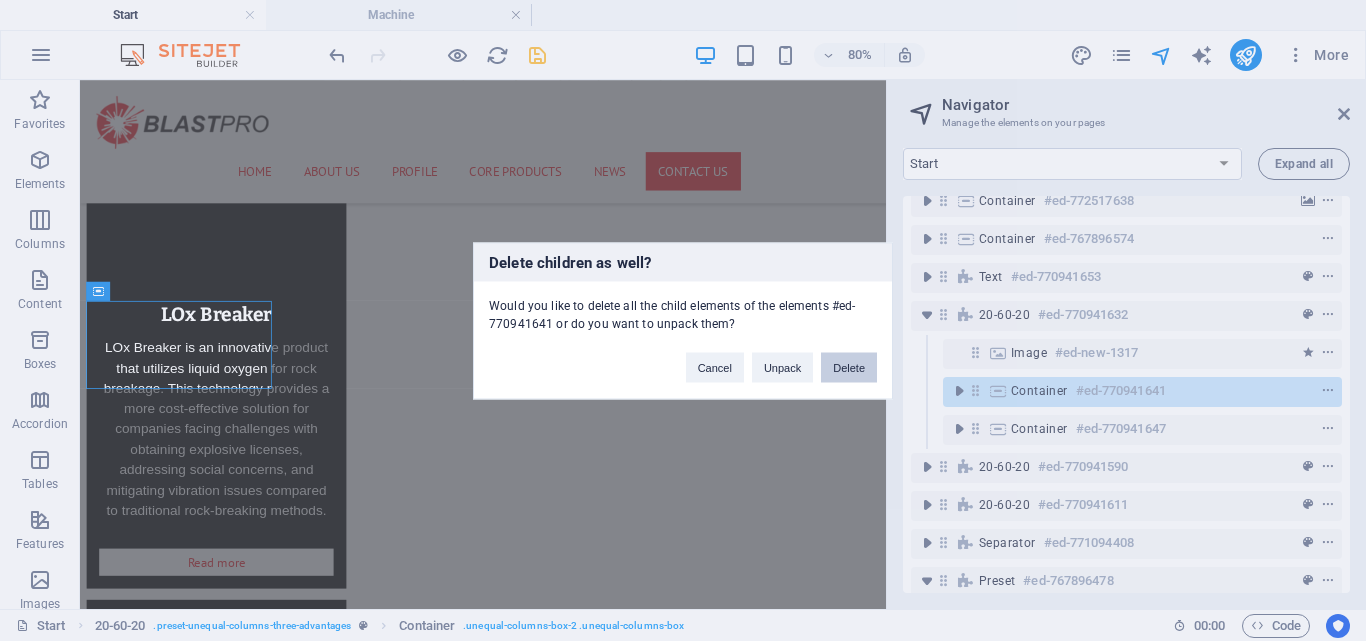 click on "Delete" at bounding box center (849, 367) 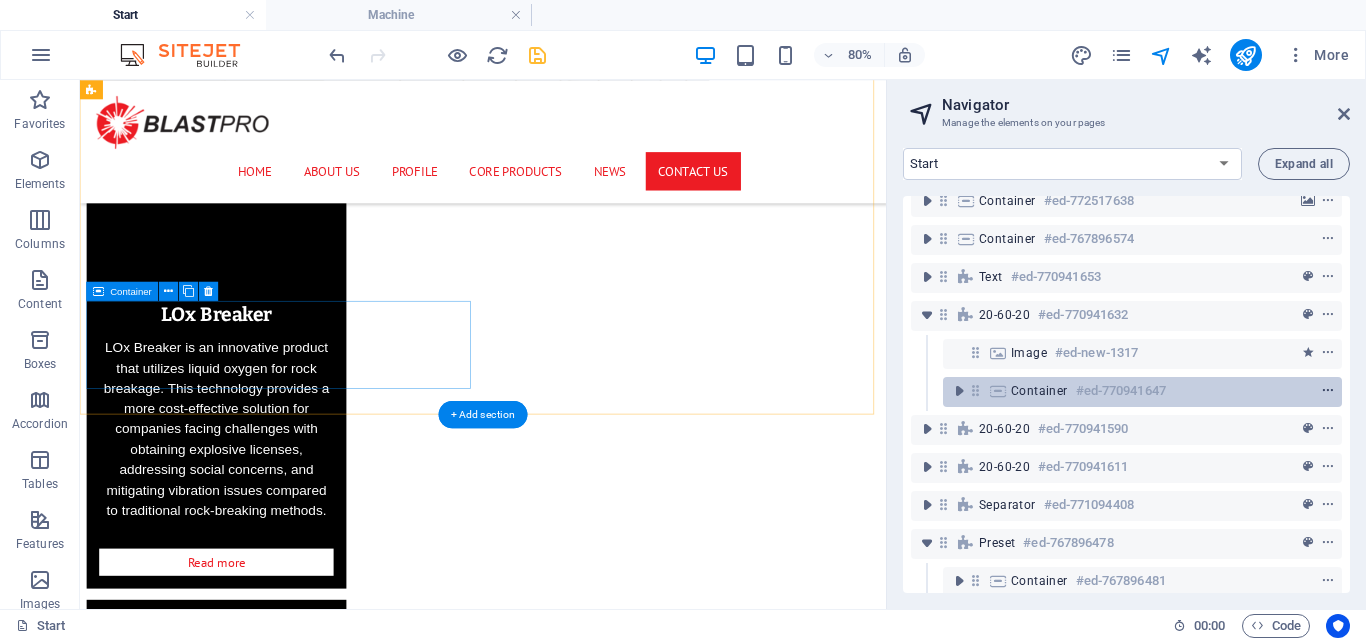 click at bounding box center (1328, 391) 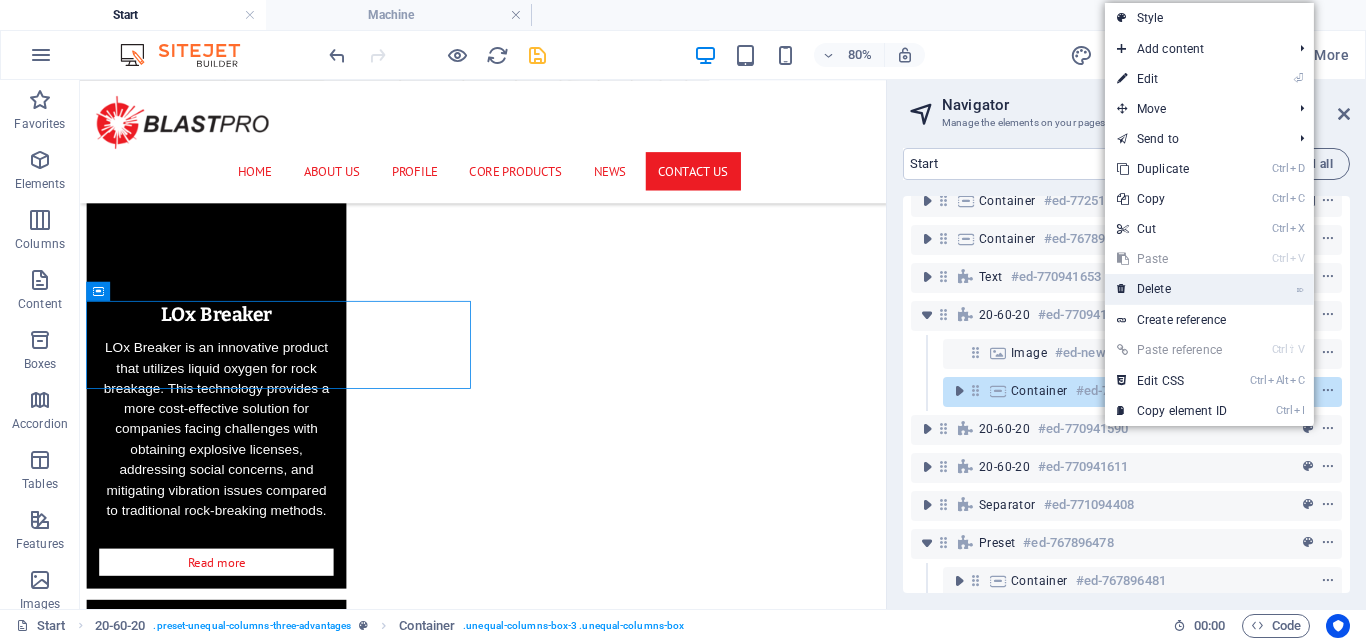 click on "⌦  Delete" at bounding box center (1172, 289) 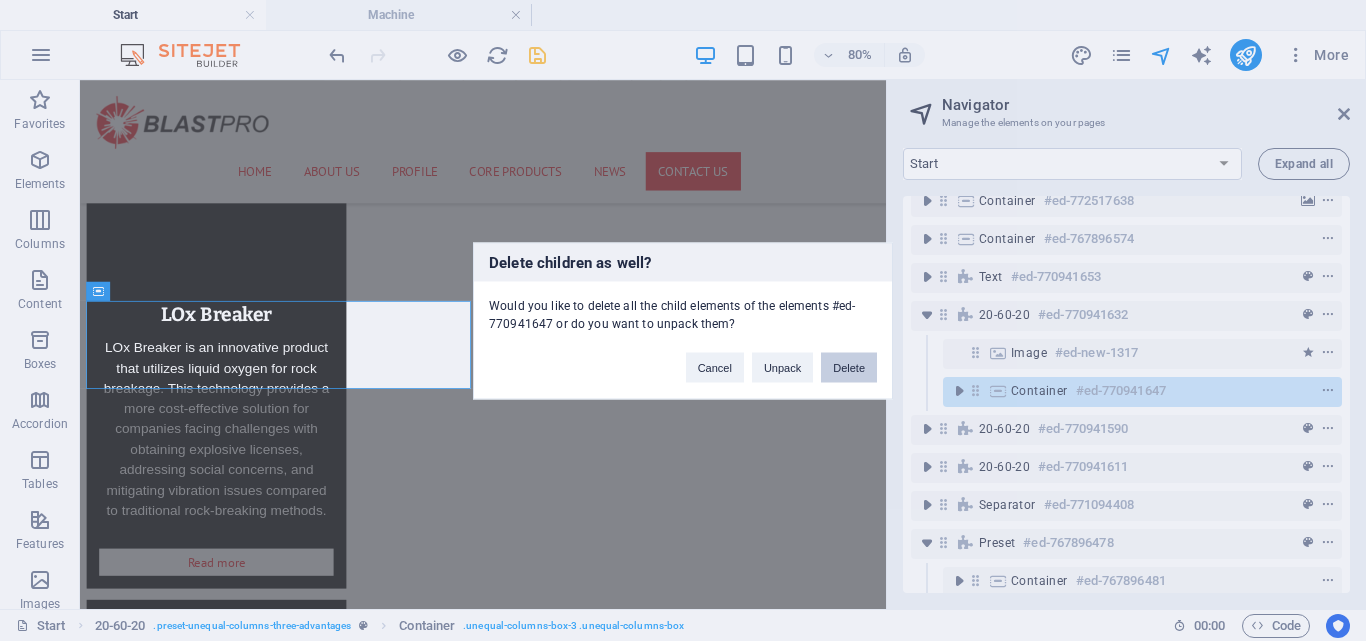 click on "Delete" at bounding box center (849, 367) 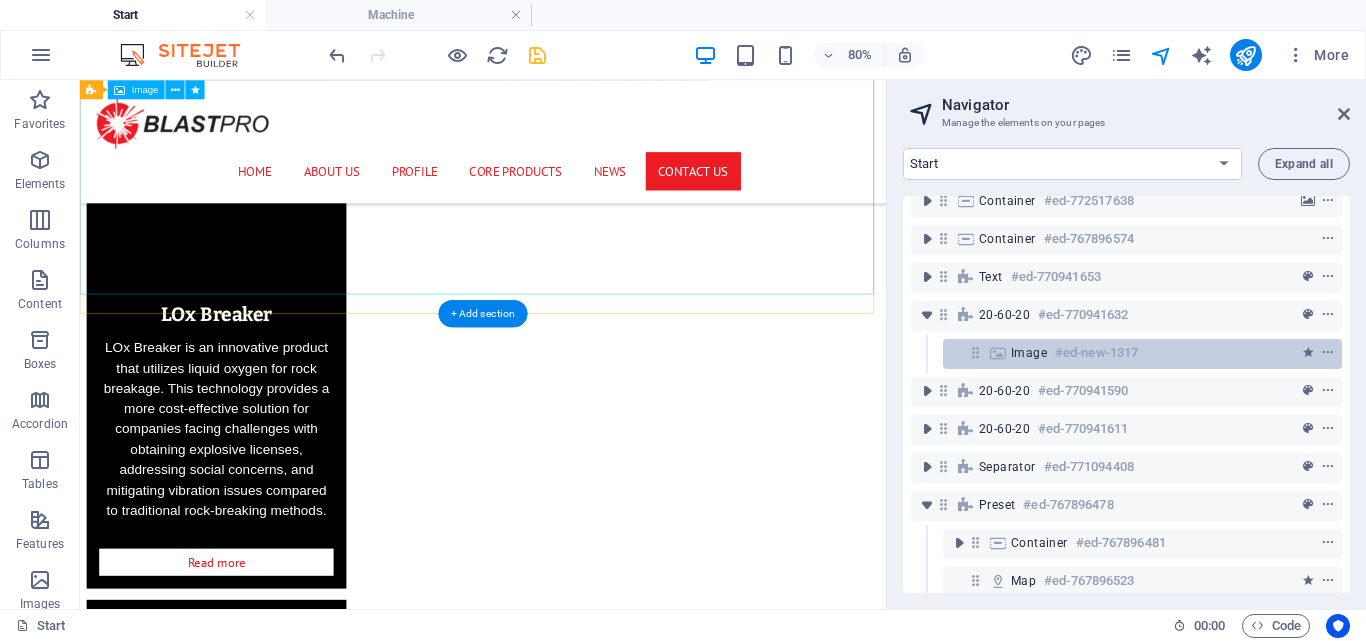 click at bounding box center (998, 353) 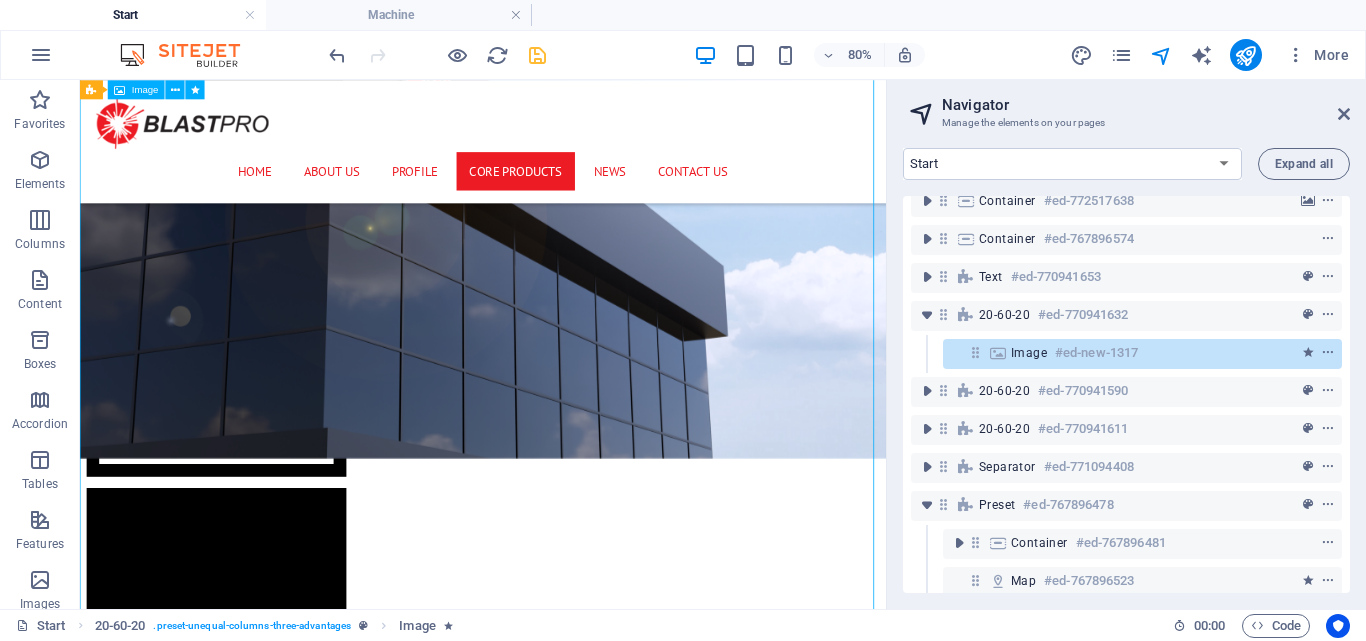 click at bounding box center (998, 353) 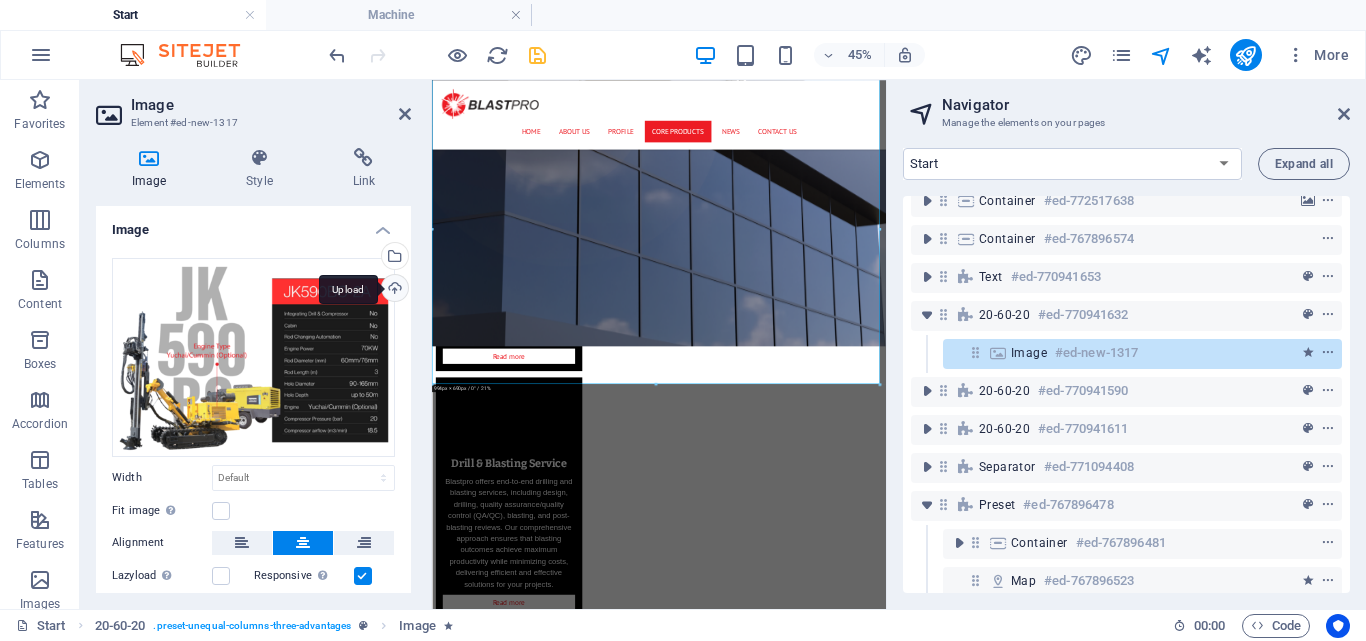 click on "Upload" at bounding box center [393, 290] 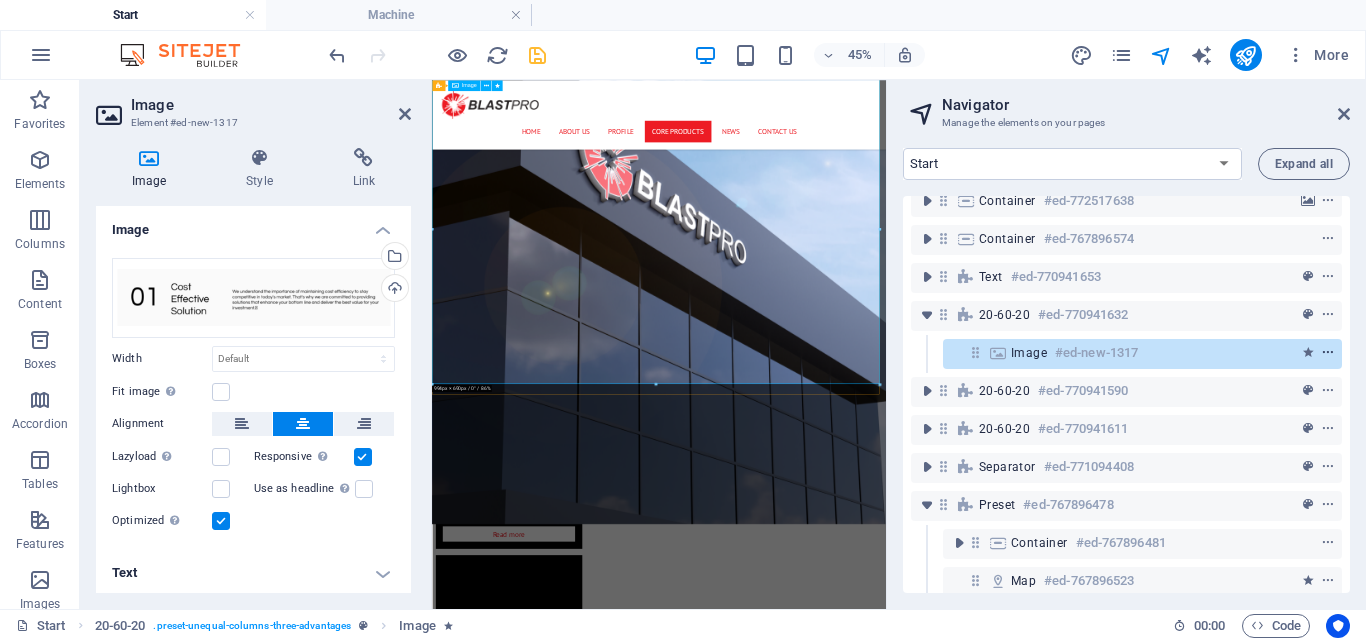 click at bounding box center [1328, 353] 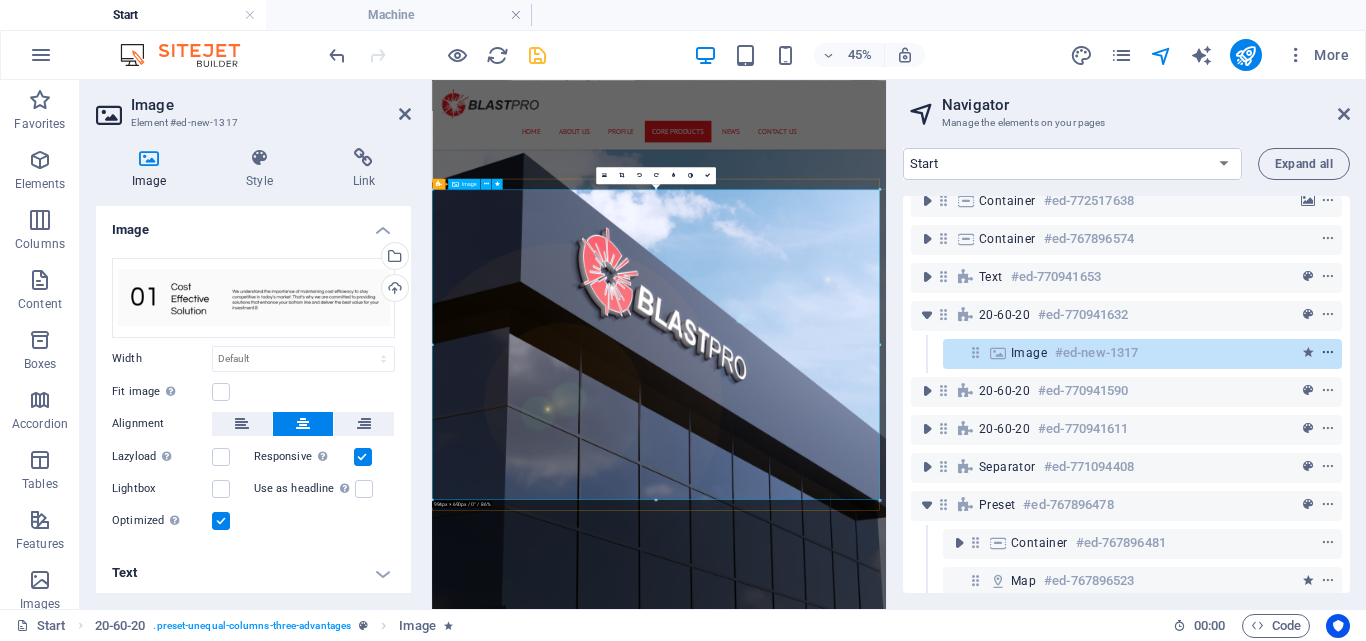 click at bounding box center [1328, 353] 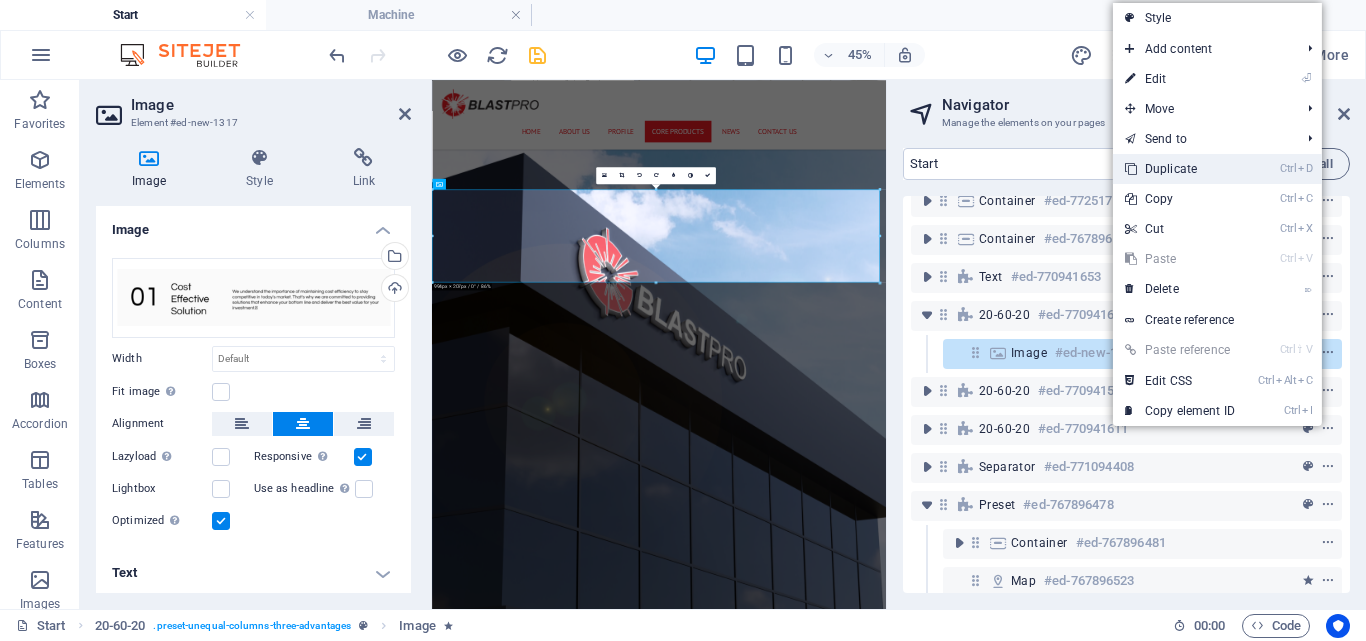 click on "Ctrl D  Duplicate" at bounding box center (1180, 169) 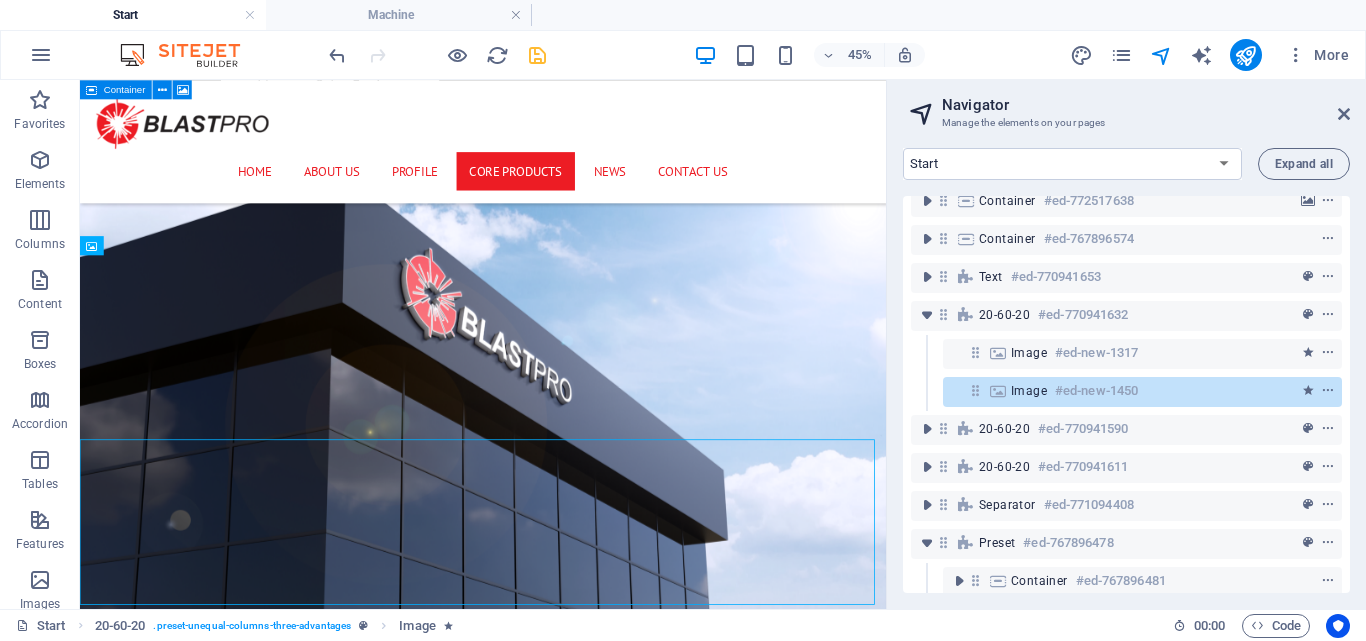 scroll, scrollTop: 6654, scrollLeft: 0, axis: vertical 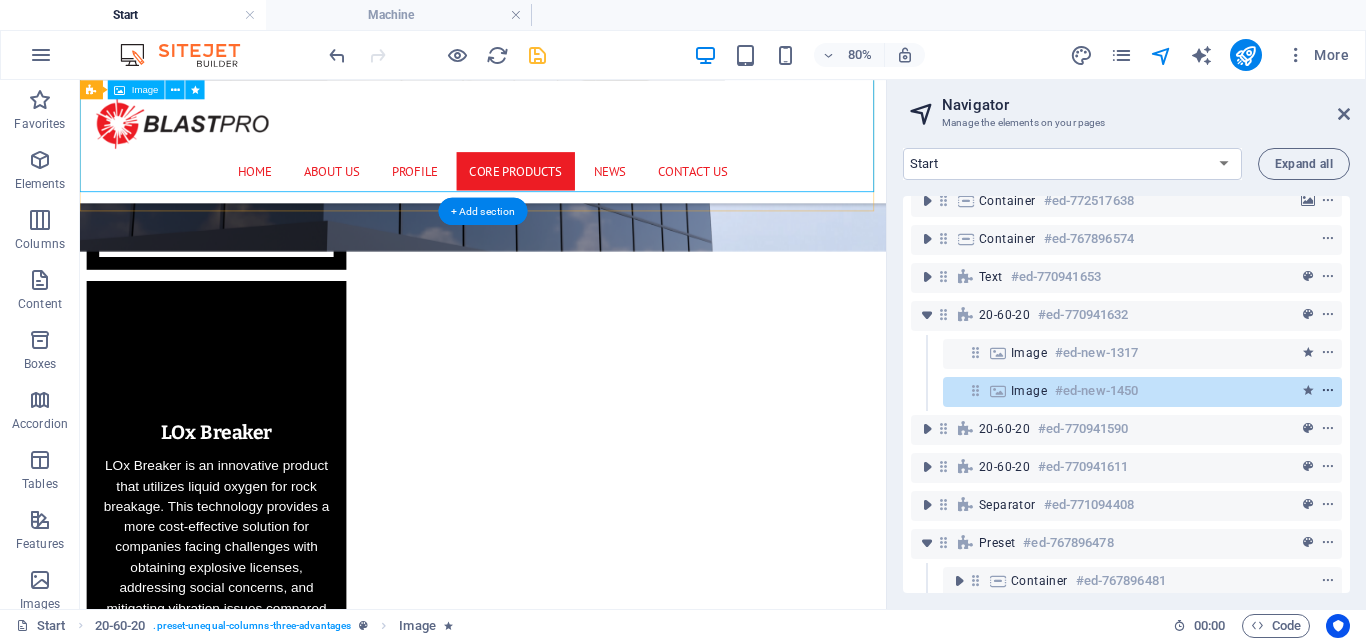 click at bounding box center (1328, 391) 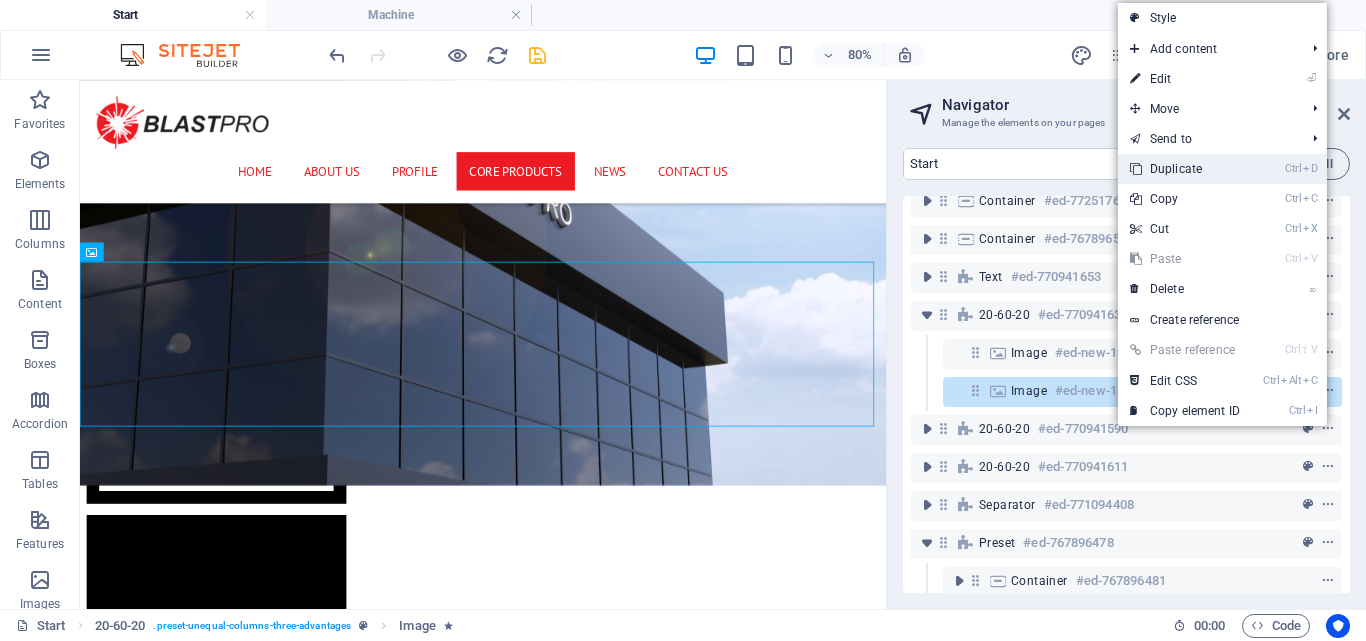 click on "Ctrl D  Duplicate" at bounding box center (1185, 169) 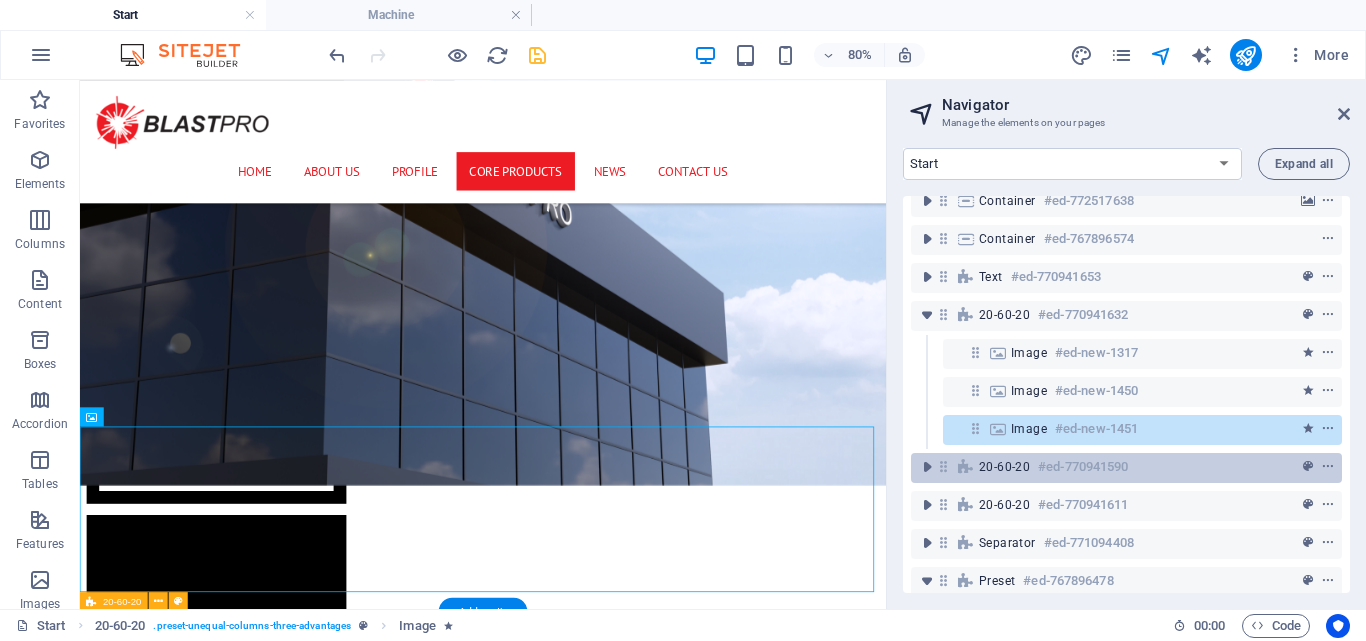 click on "20-60-20 #ed-770941590" at bounding box center [1126, 468] 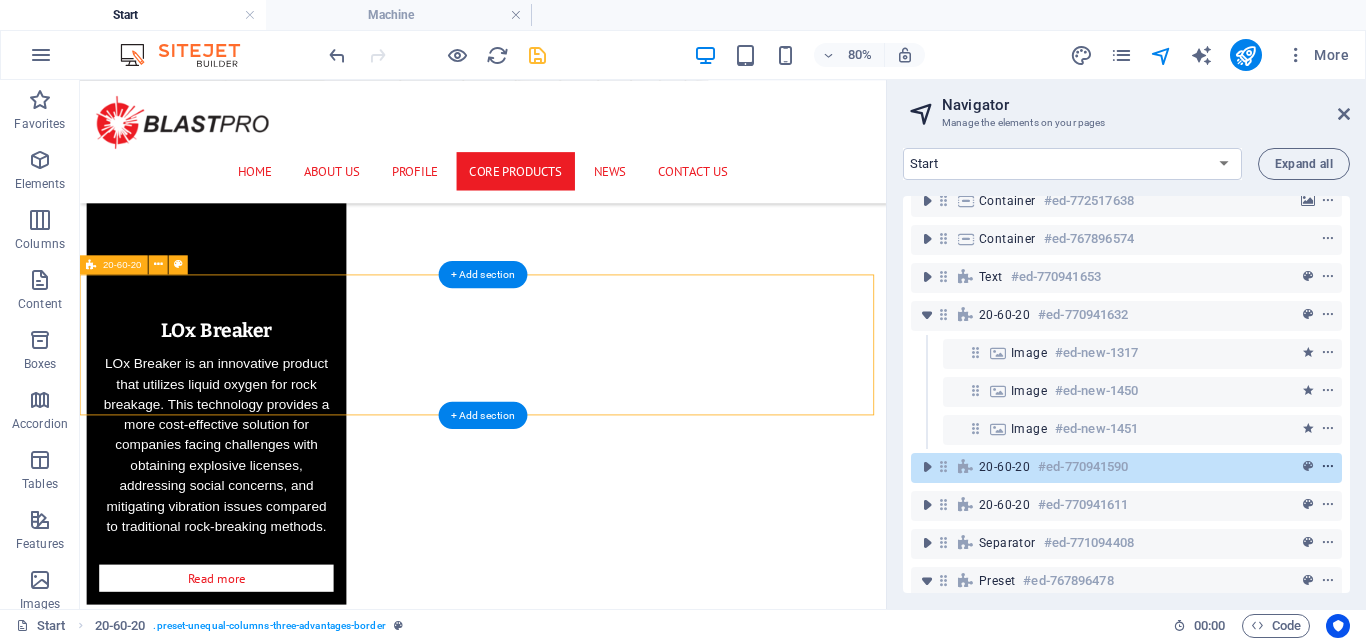 click at bounding box center (1328, 467) 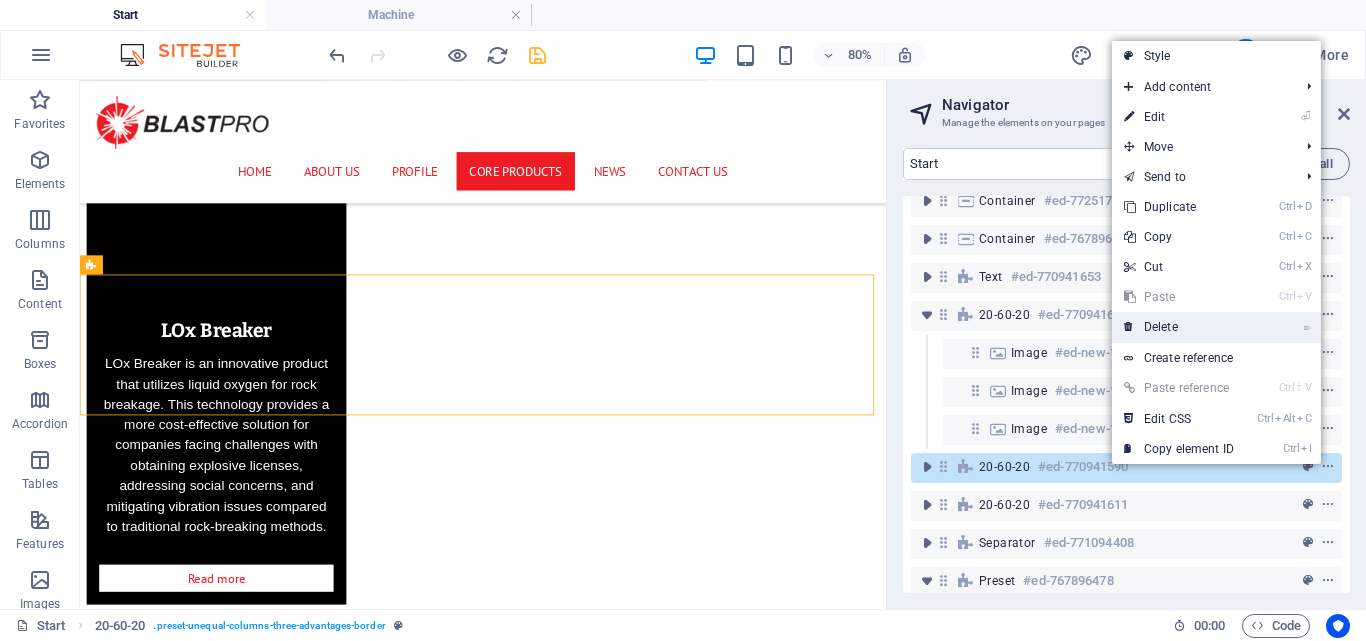 click on "⌦  Delete" at bounding box center (1179, 327) 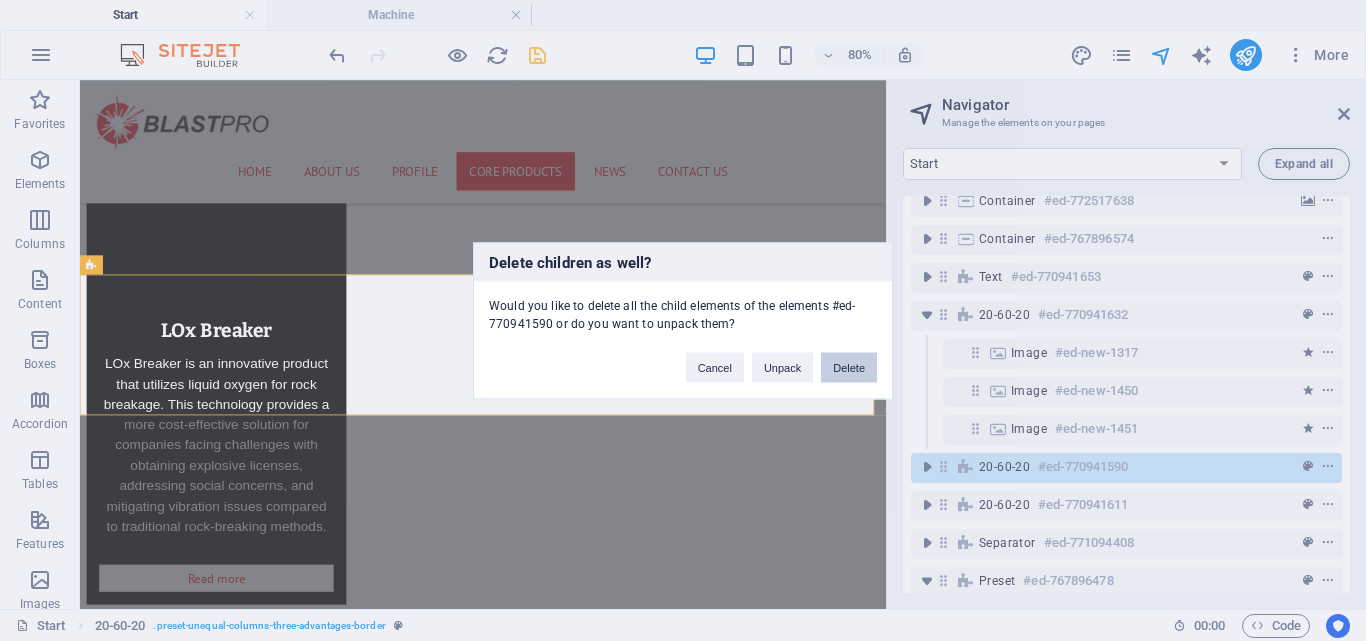 click on "Delete" at bounding box center (849, 367) 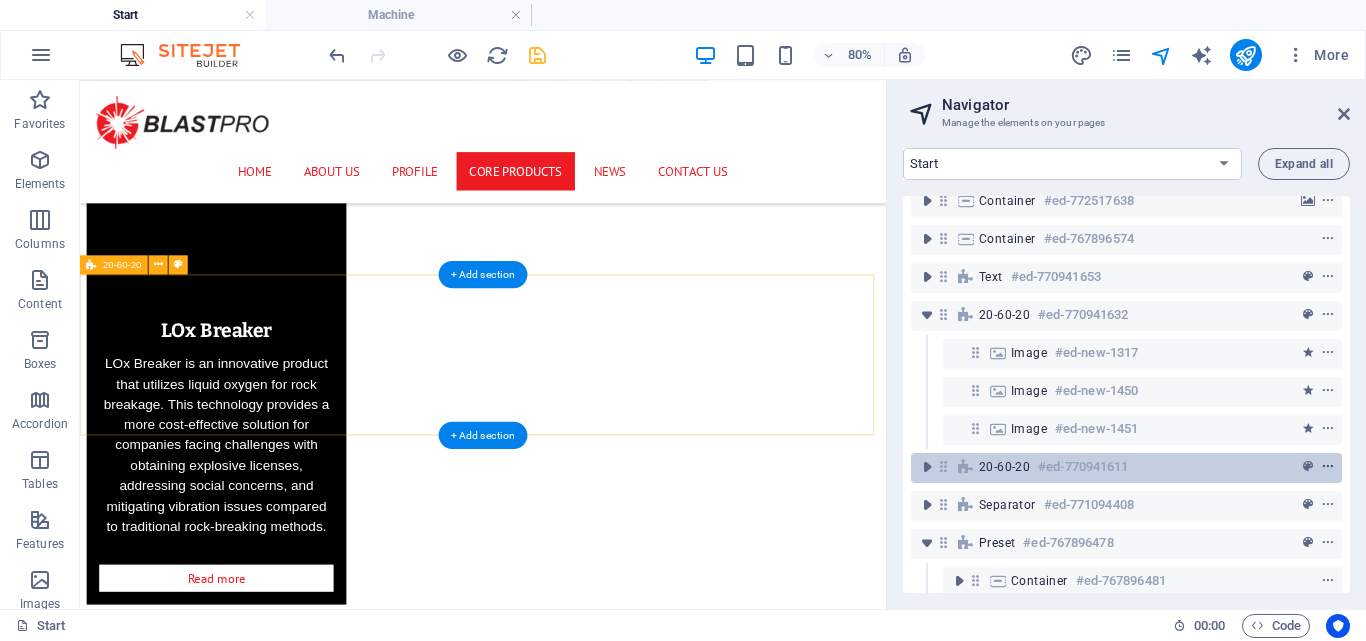 click at bounding box center [1328, 467] 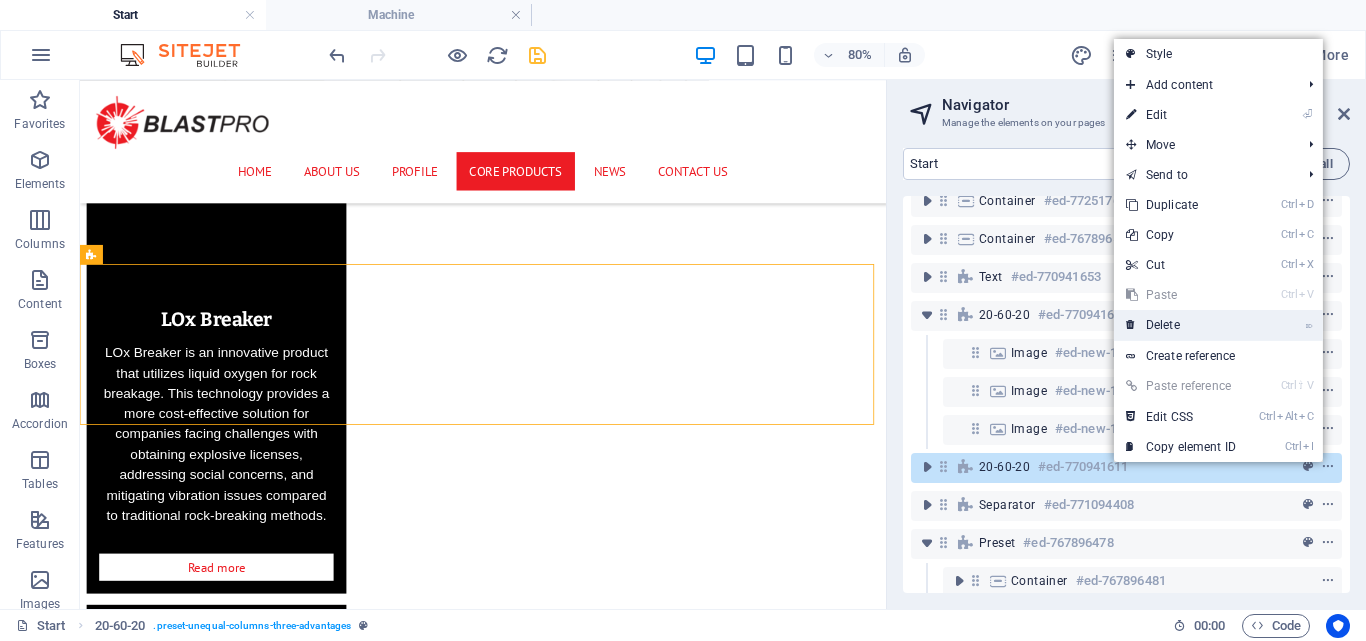 click on "⌦  Delete" at bounding box center (1181, 325) 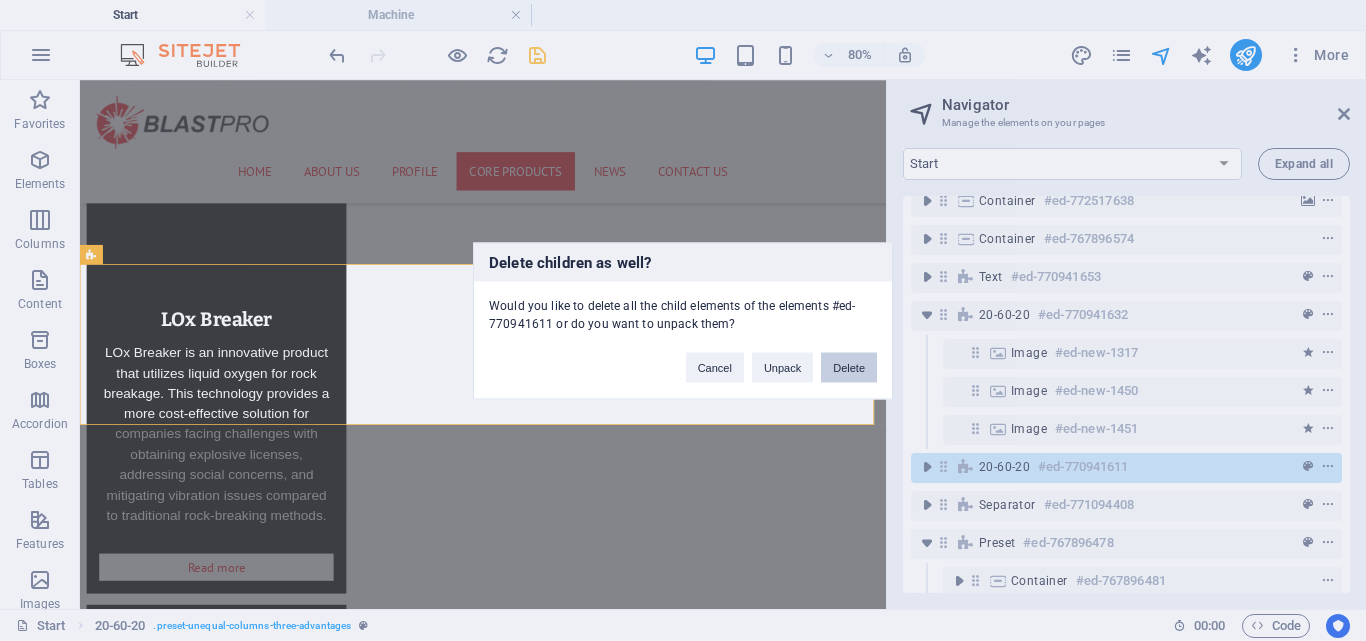 click on "Delete" at bounding box center [849, 367] 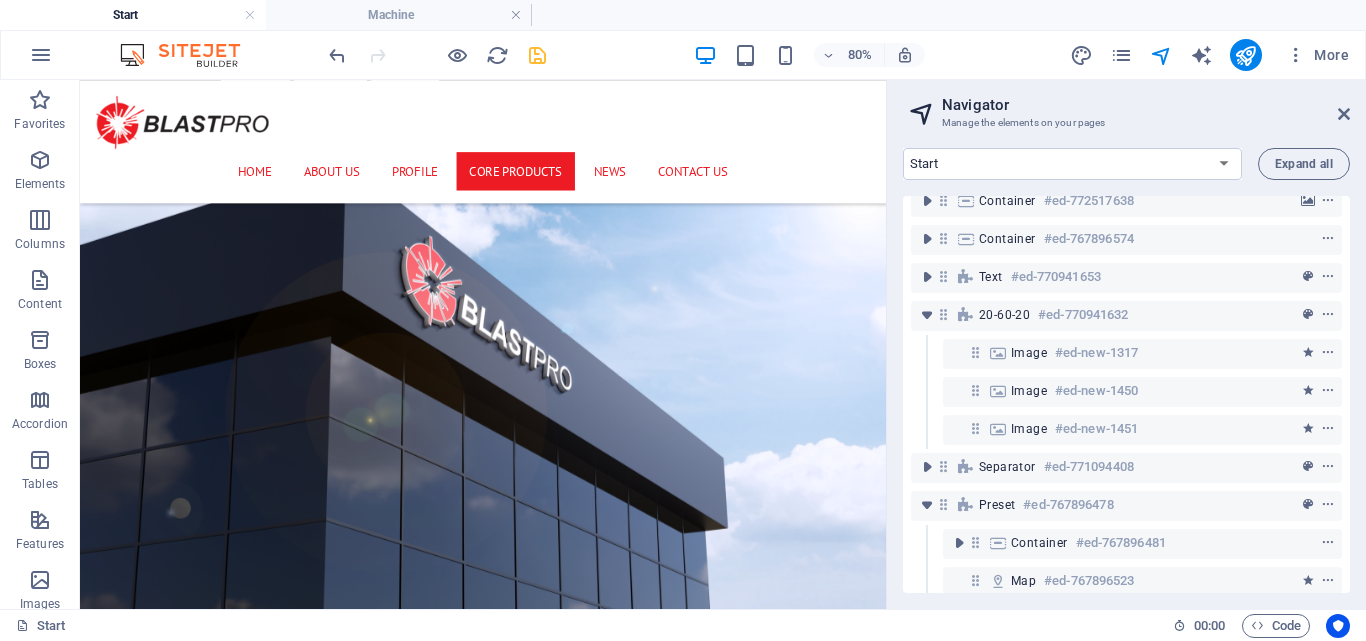 scroll, scrollTop: 6139, scrollLeft: 0, axis: vertical 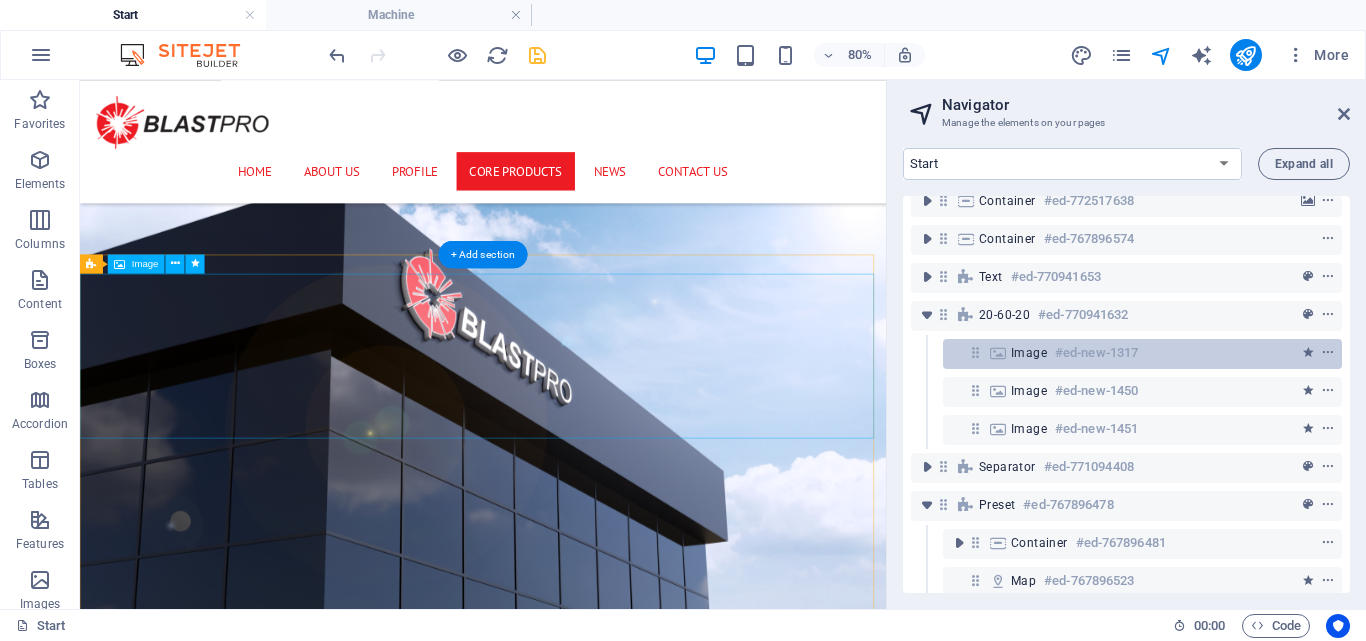 click on "#ed-new-1317" at bounding box center [1096, 353] 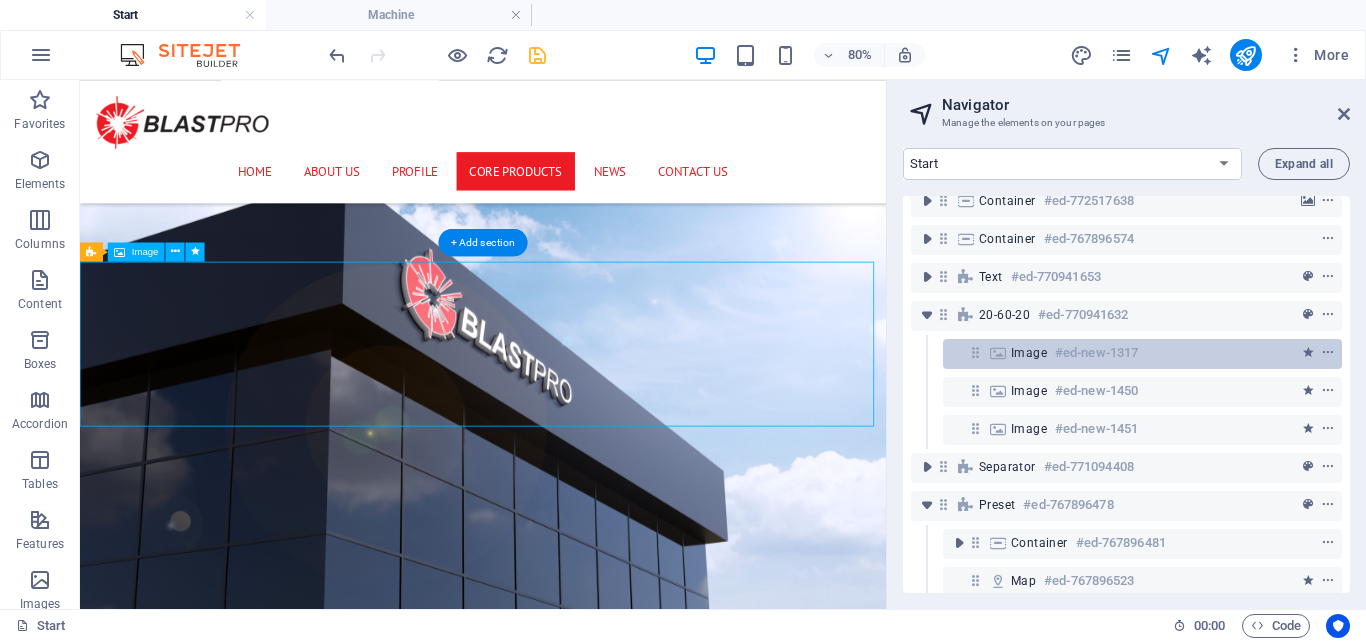 scroll, scrollTop: 6154, scrollLeft: 0, axis: vertical 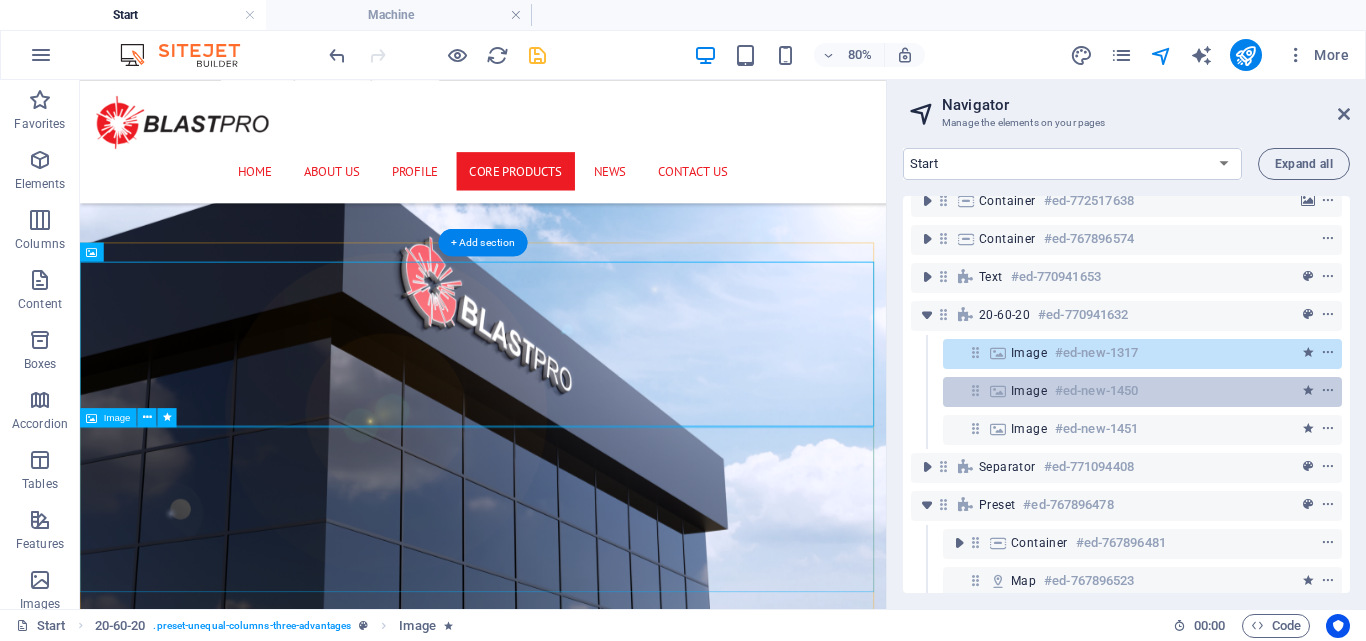 click at bounding box center [998, 391] 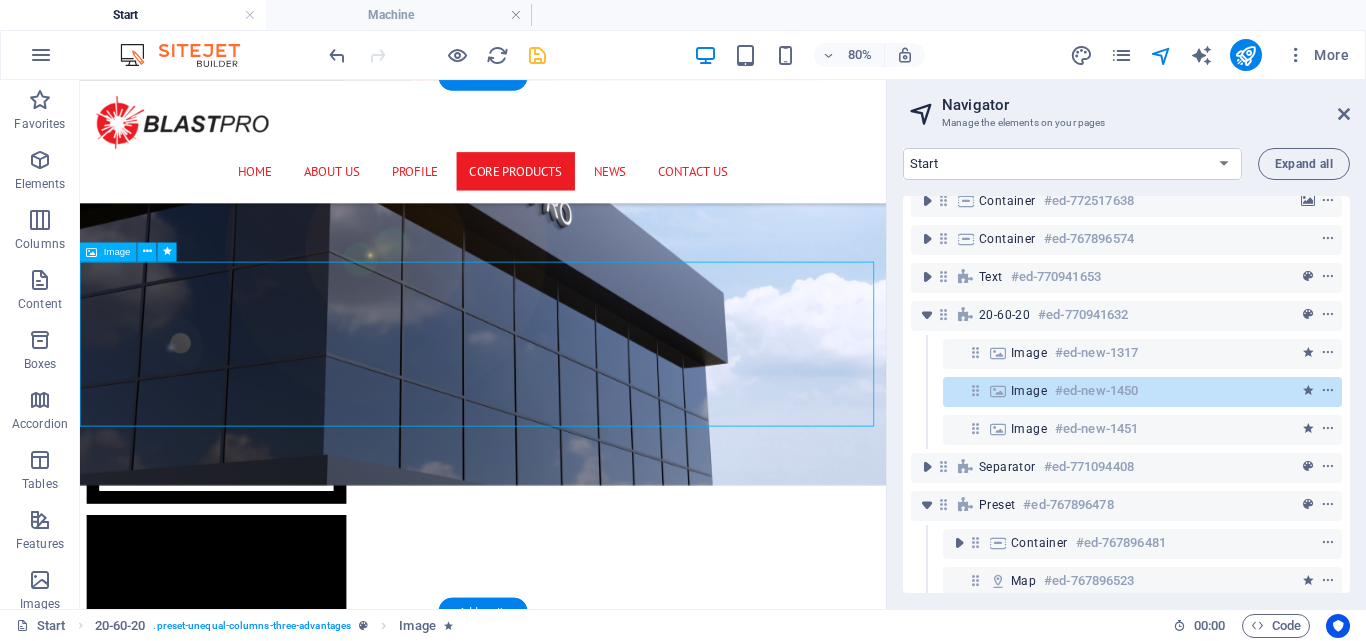 click at bounding box center [998, 391] 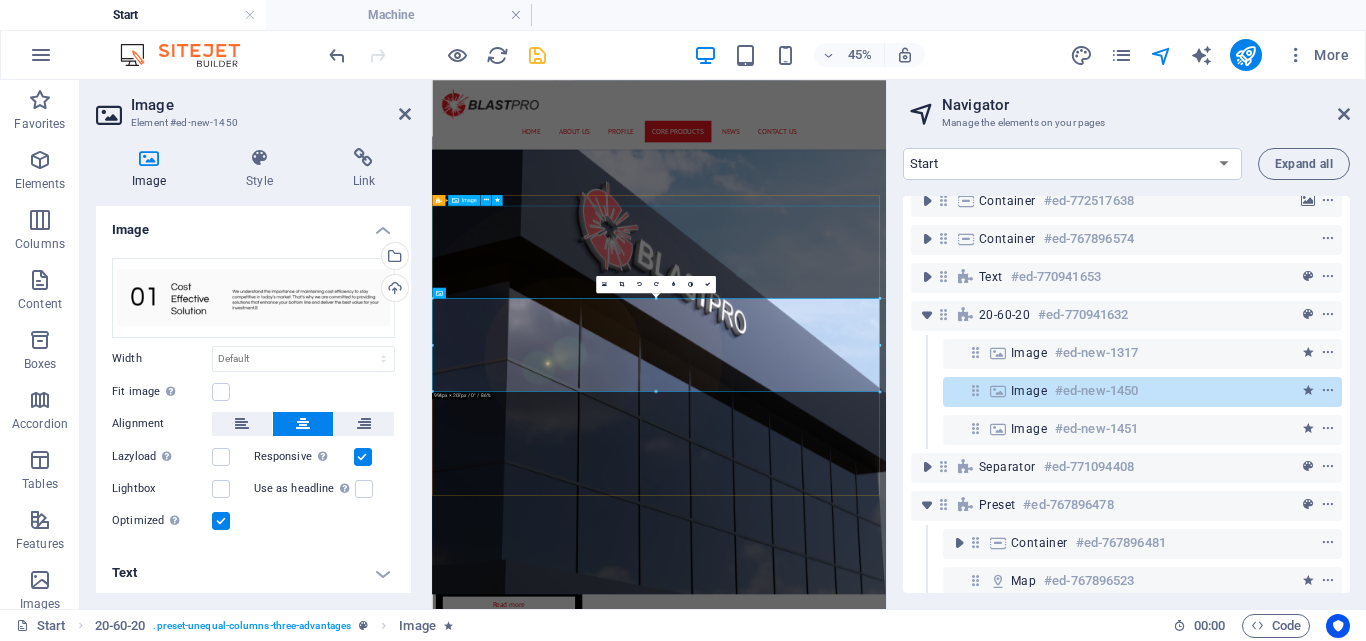 scroll, scrollTop: 6619, scrollLeft: 0, axis: vertical 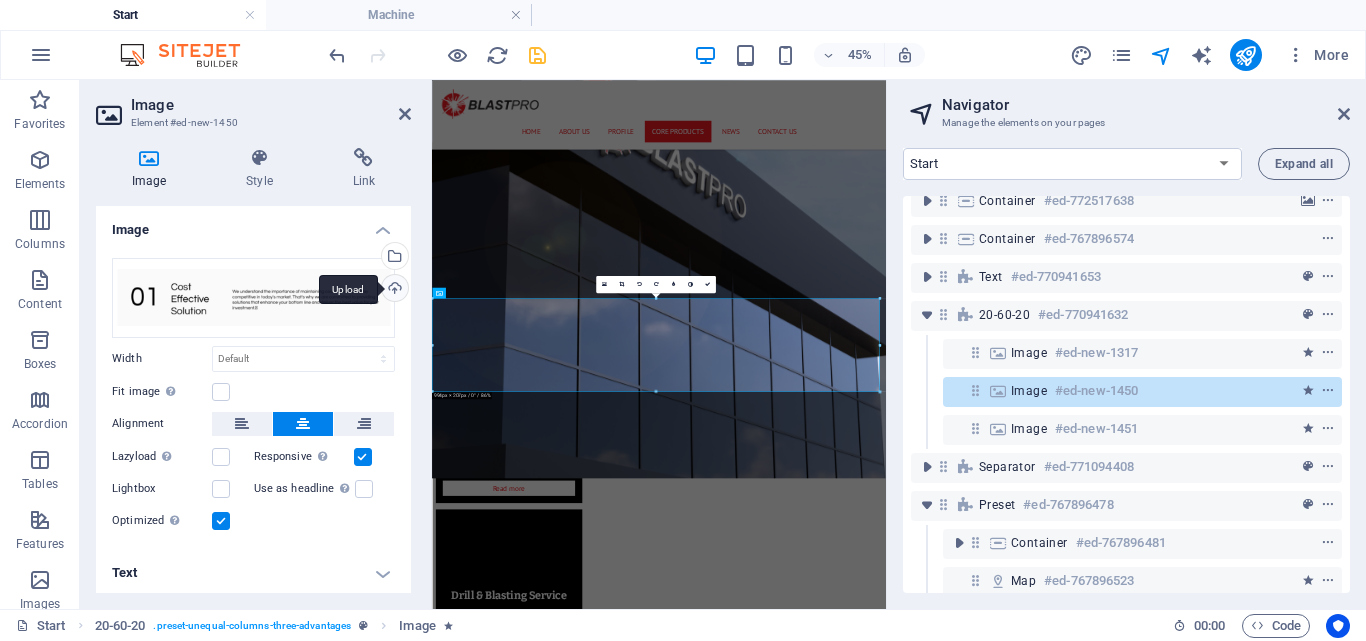 click on "Upload" at bounding box center (393, 290) 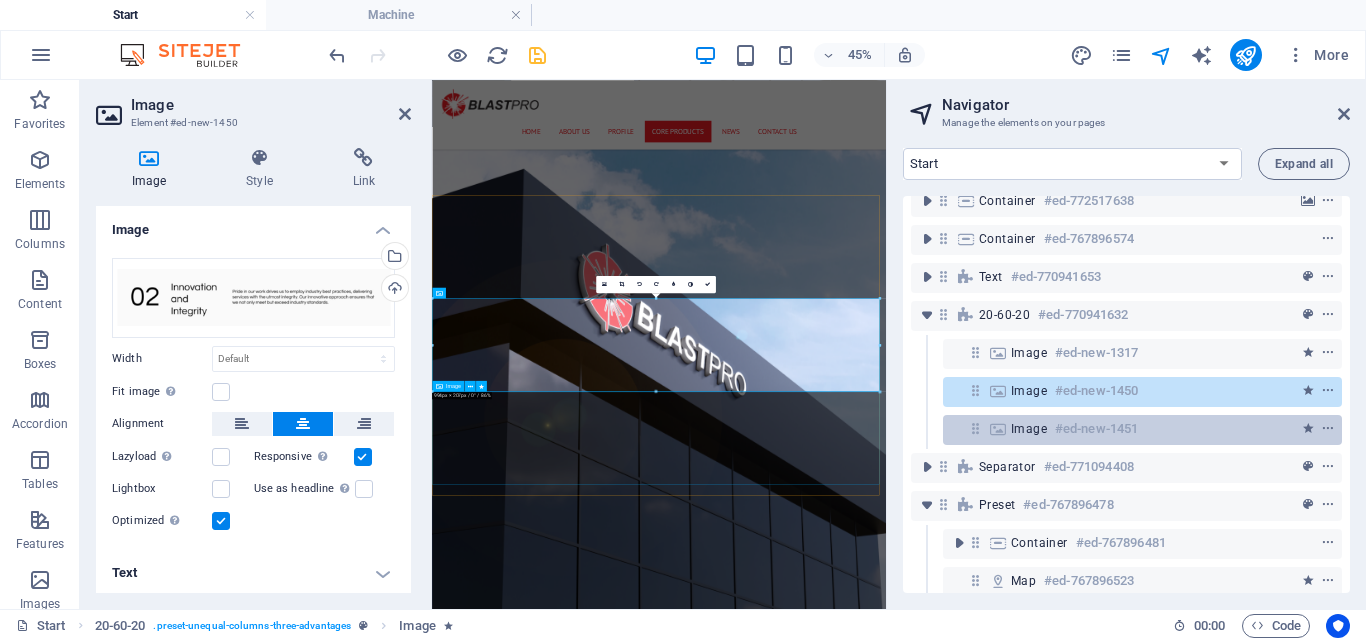 click on "#ed-new-1451" at bounding box center [1096, 429] 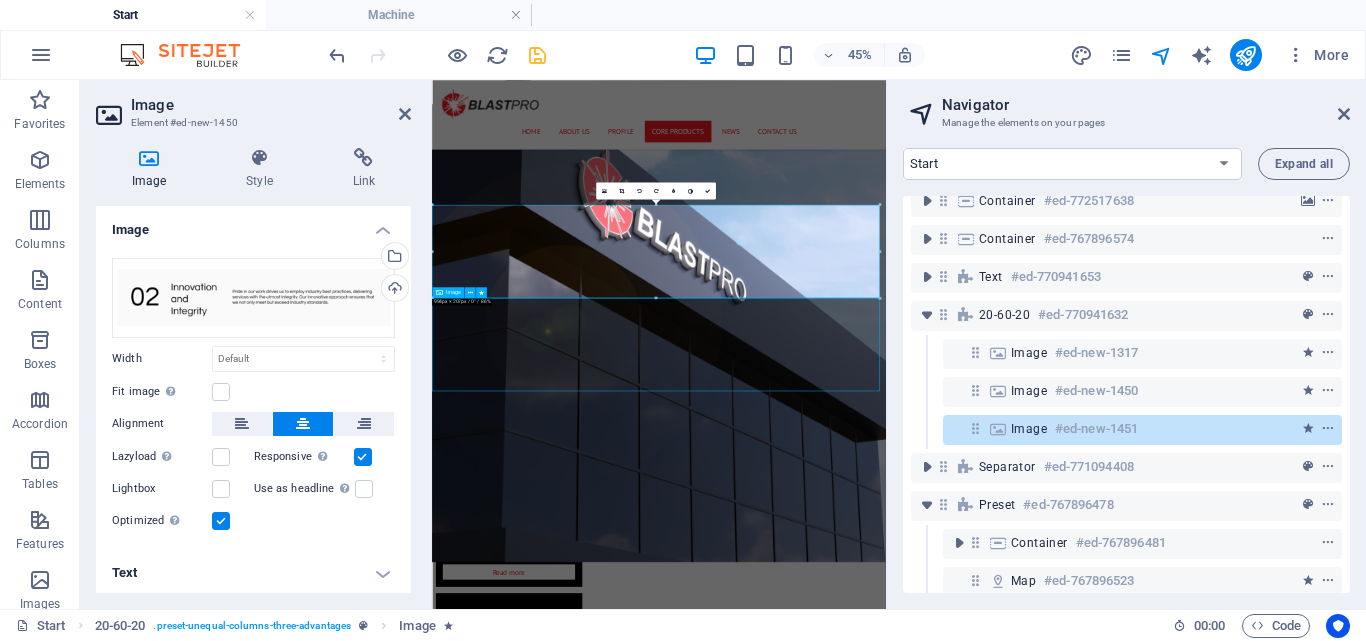 scroll, scrollTop: 6310, scrollLeft: 0, axis: vertical 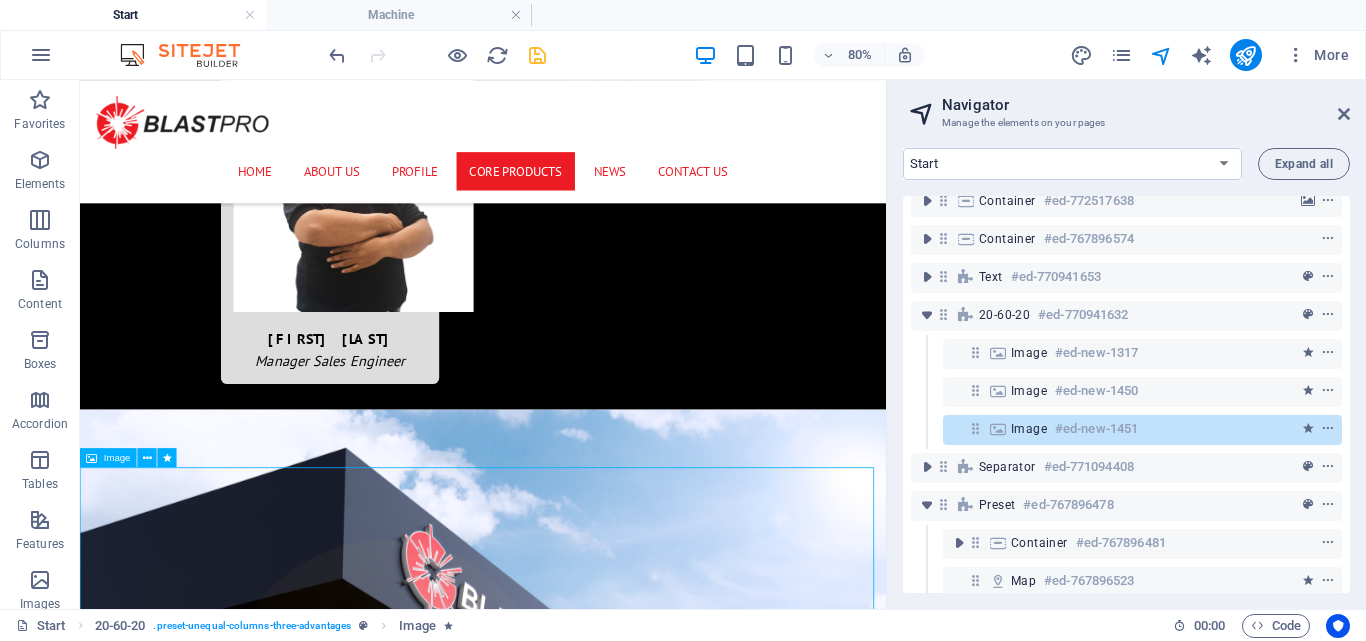 click at bounding box center [998, 429] 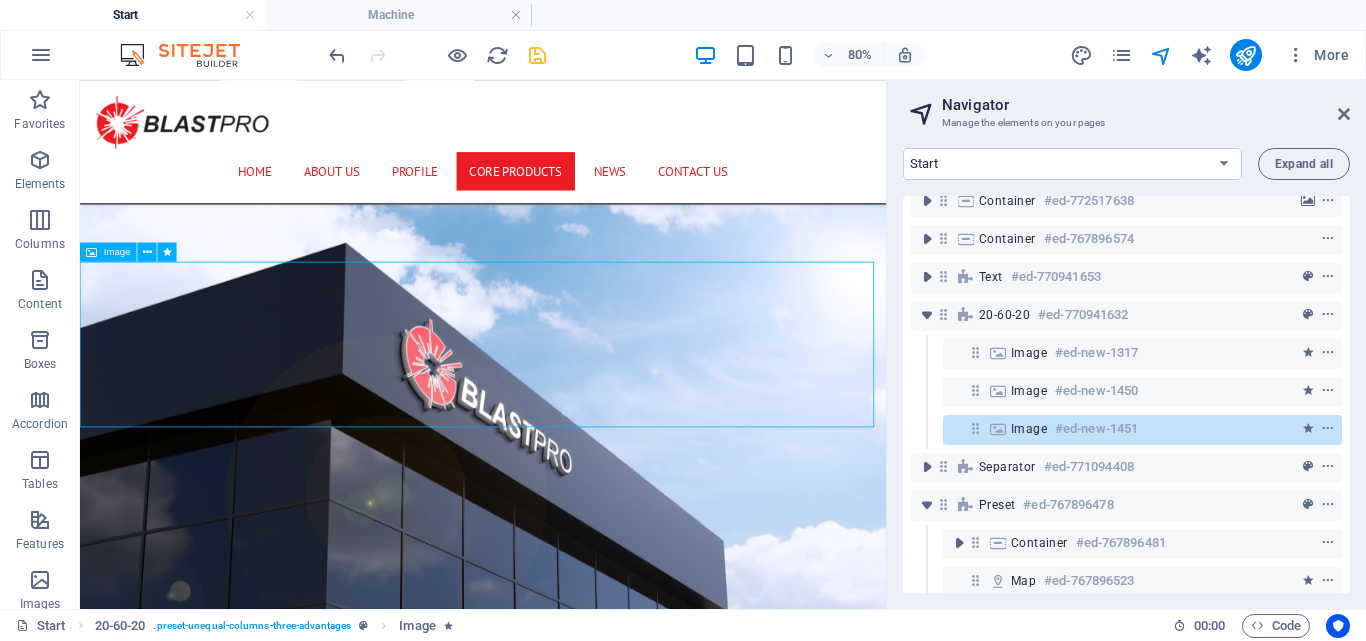 click at bounding box center [998, 429] 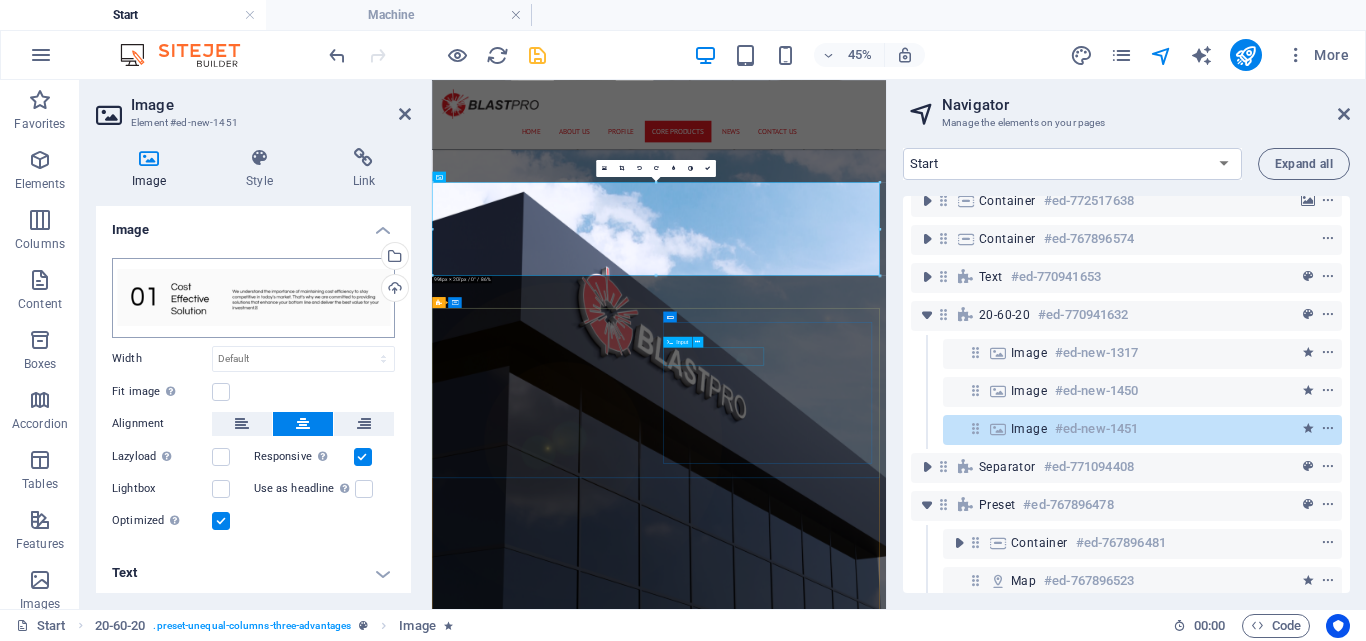 scroll, scrollTop: 7084, scrollLeft: 0, axis: vertical 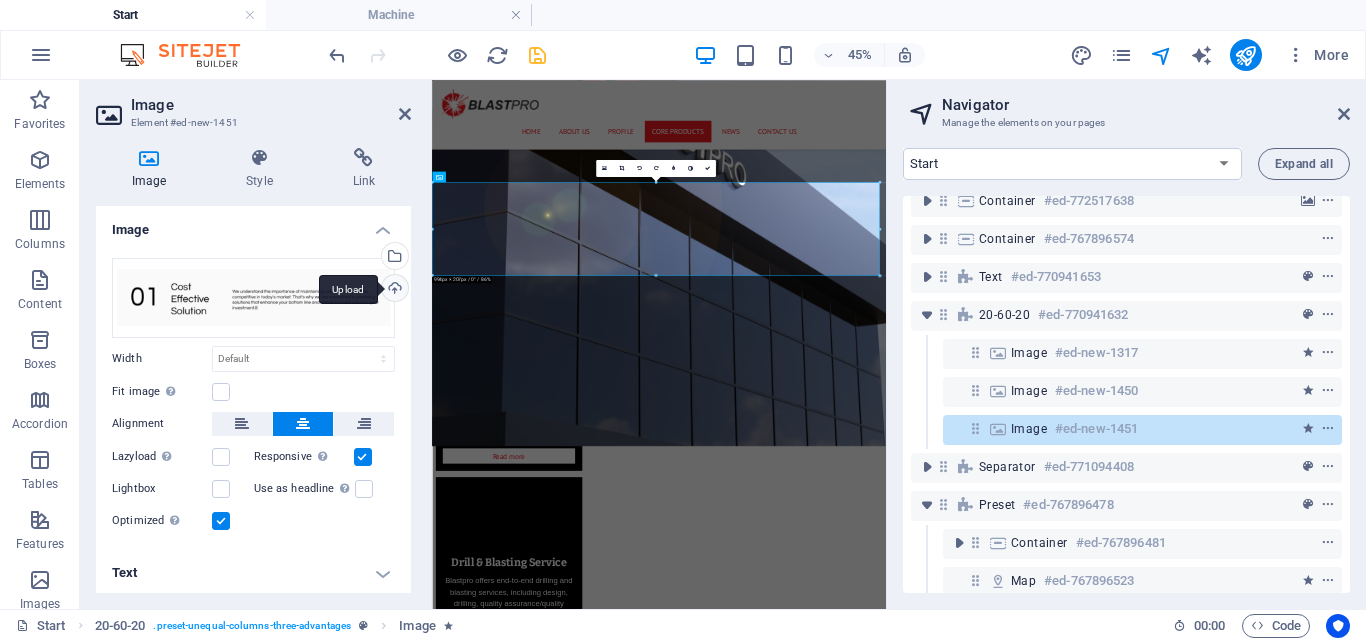 click on "Upload" at bounding box center (393, 290) 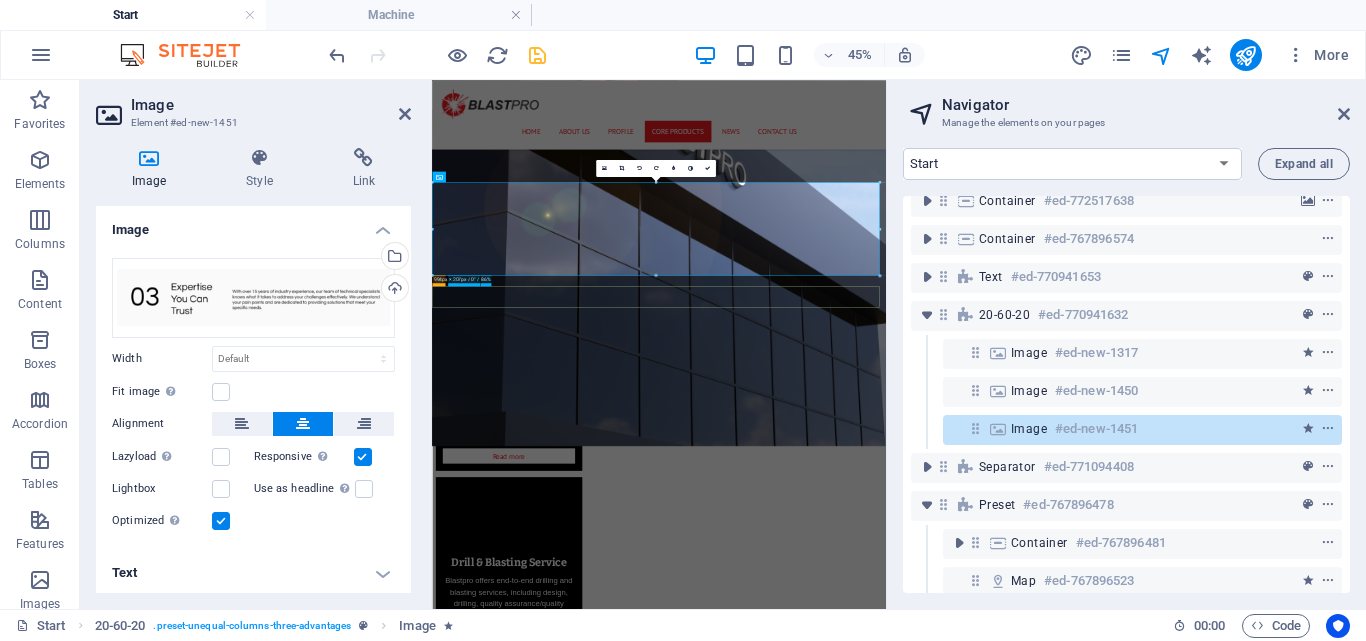 click at bounding box center (936, 7503) 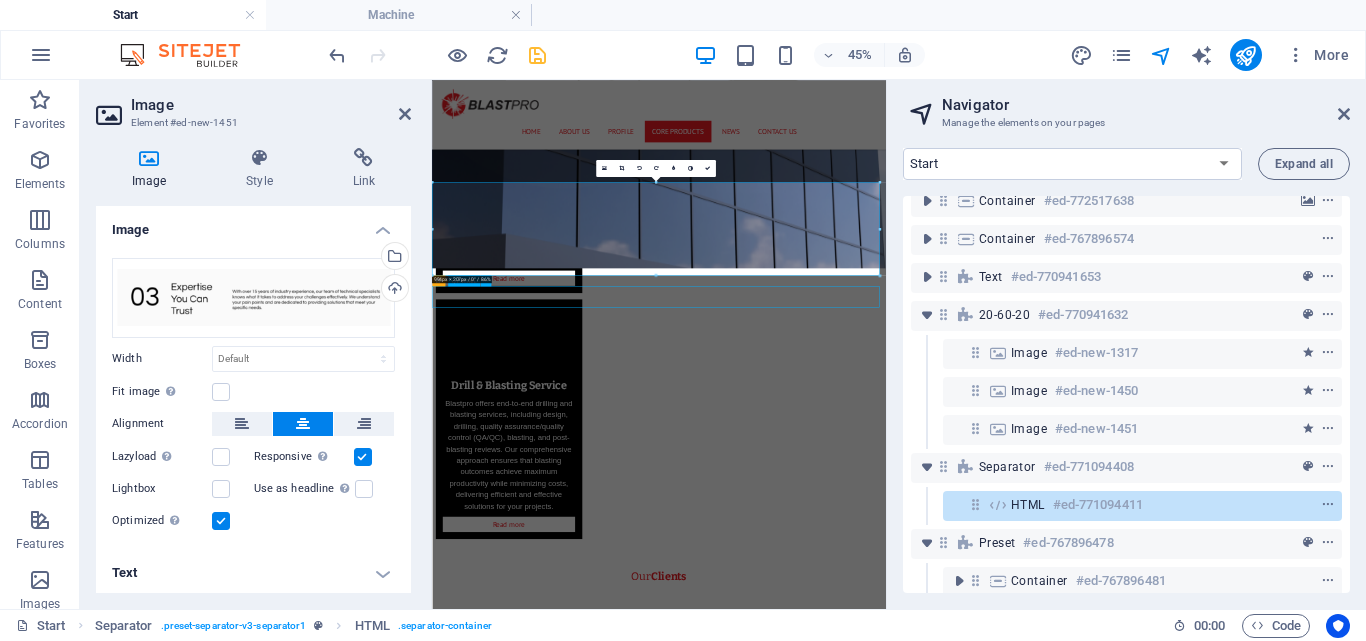 scroll, scrollTop: 6567, scrollLeft: 0, axis: vertical 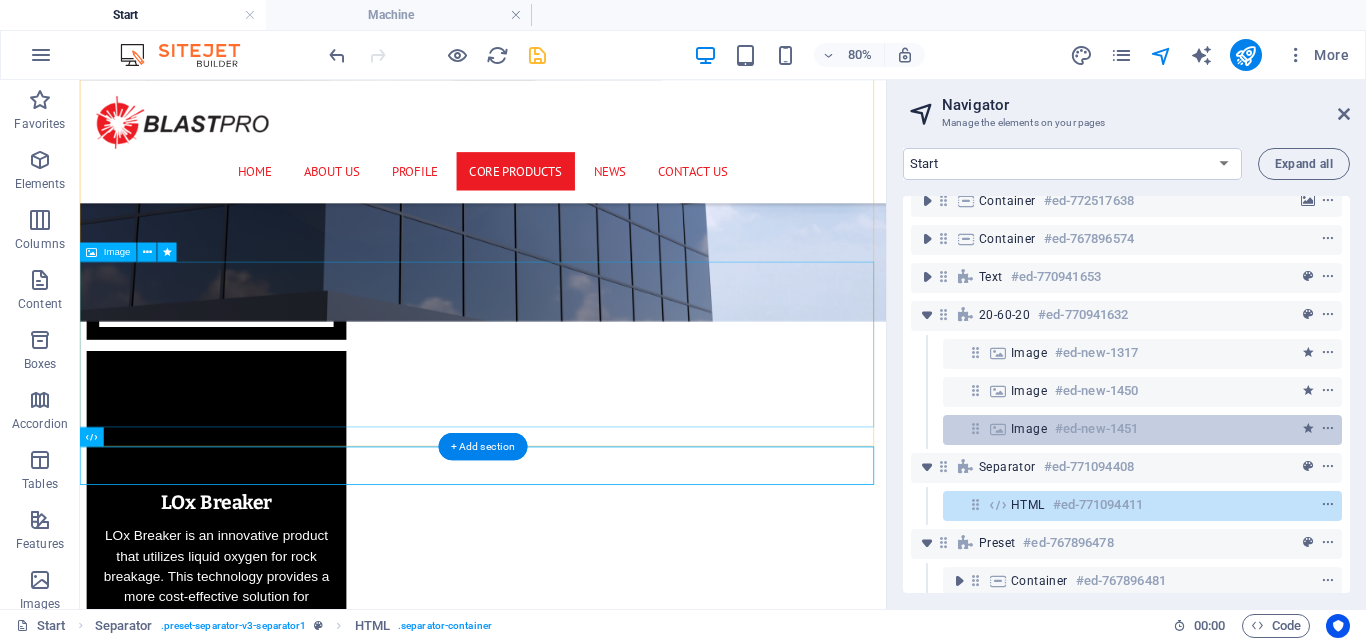 click on "#ed-new-1451" at bounding box center [1096, 429] 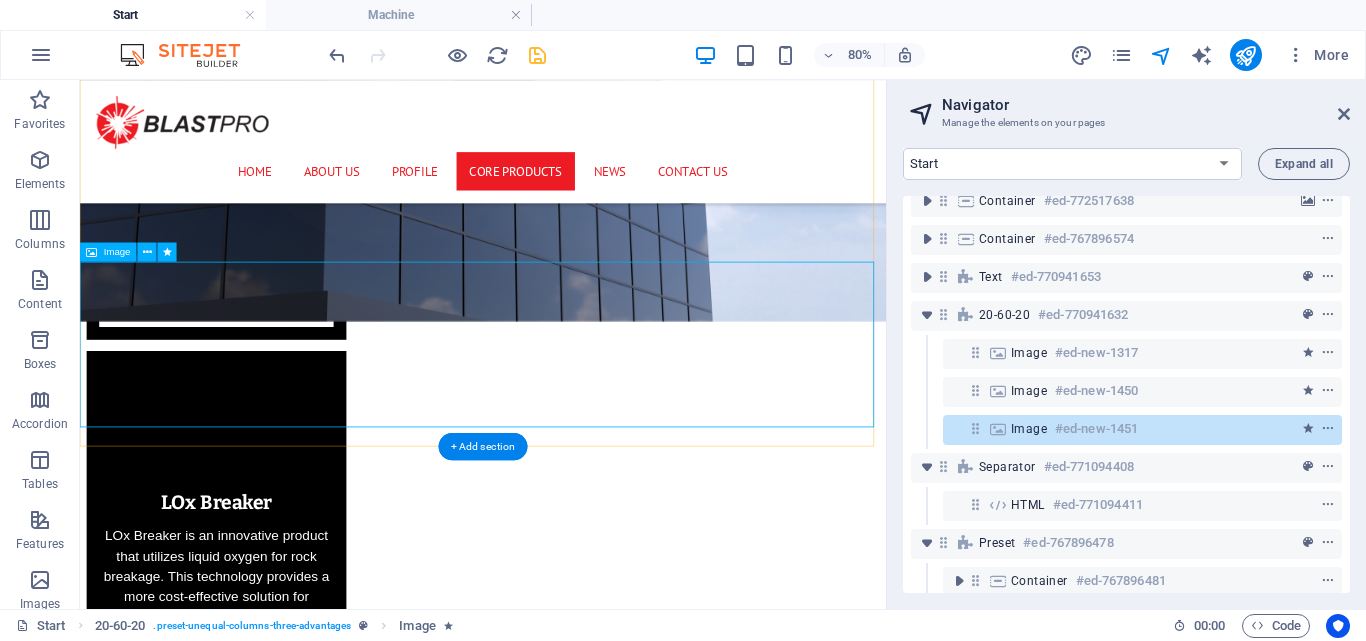 click at bounding box center [584, 7348] 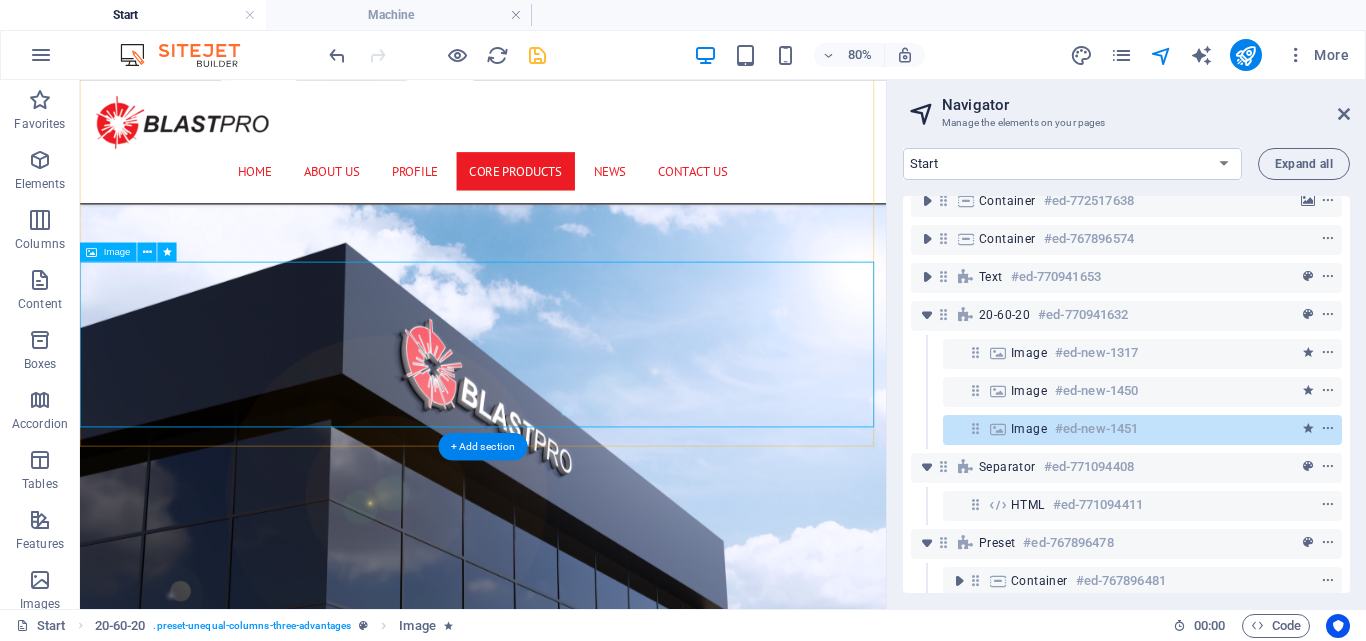 scroll, scrollTop: 7084, scrollLeft: 0, axis: vertical 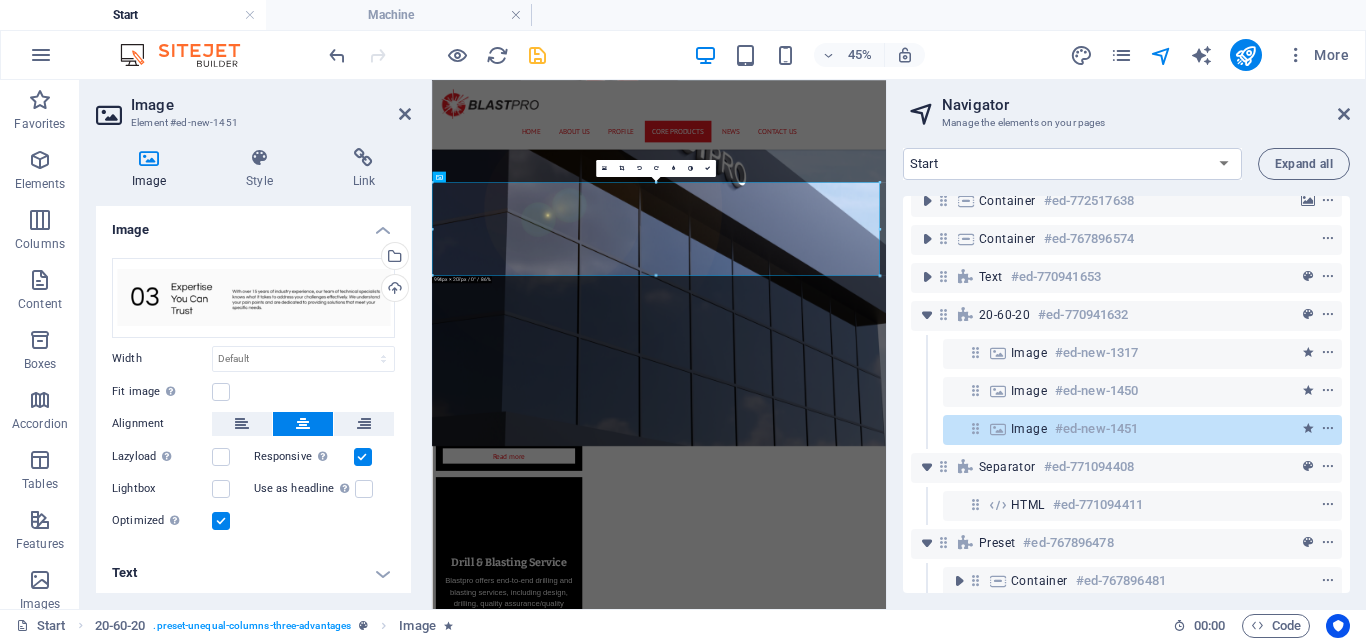 click on "Drag files here, click to choose files or select files from Files or our free stock photos & videos Select files from the file manager, stock photos, or upload file(s) Upload Width Default auto px rem % em vh vw Fit image Automatically fit image to a fixed width and height Height Default auto px Alignment Lazyload Loading images after the page loads improves page speed. Responsive Automatically load retina image and smartphone optimized sizes. Lightbox Use as headline The image will be wrapped in an H1 headline tag. Useful for giving alternative text the weight of an H1 headline, e.g. for the logo. Leave unchecked if uncertain. Optimized Images are compressed to improve page speed. Position Direction Custom X offset 50 px rem % vh vw Y offset 50 px rem % vh vw" at bounding box center [253, 395] 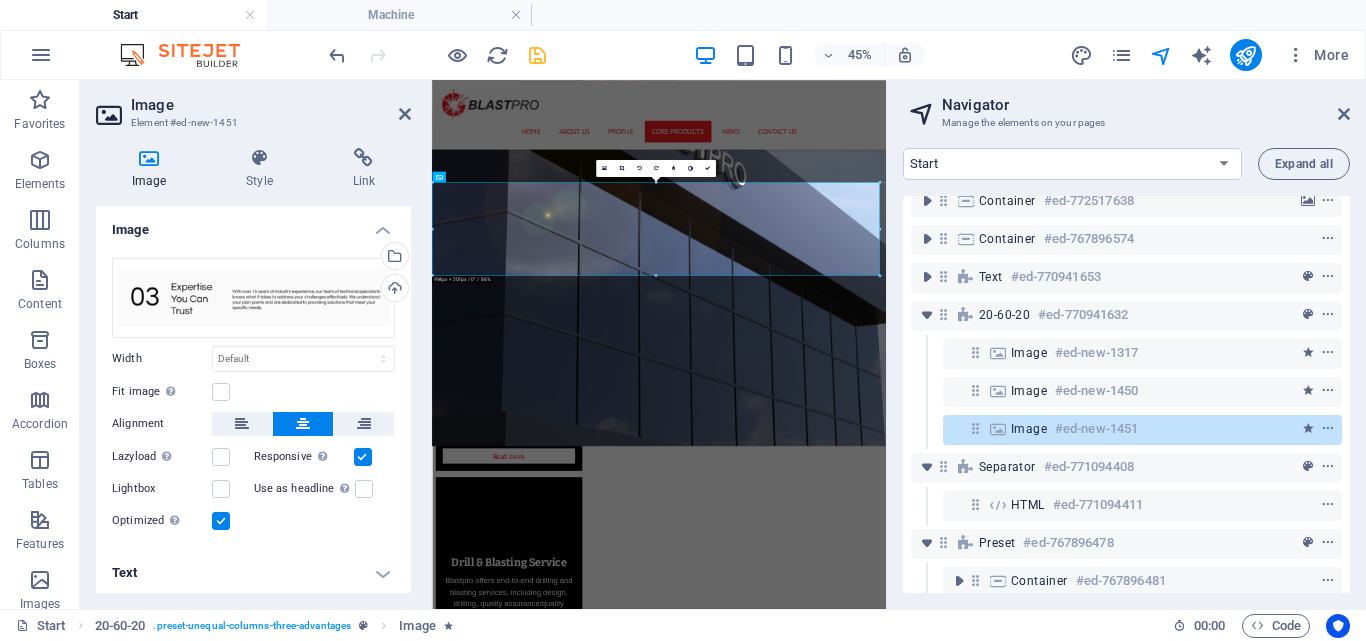 scroll, scrollTop: 4, scrollLeft: 0, axis: vertical 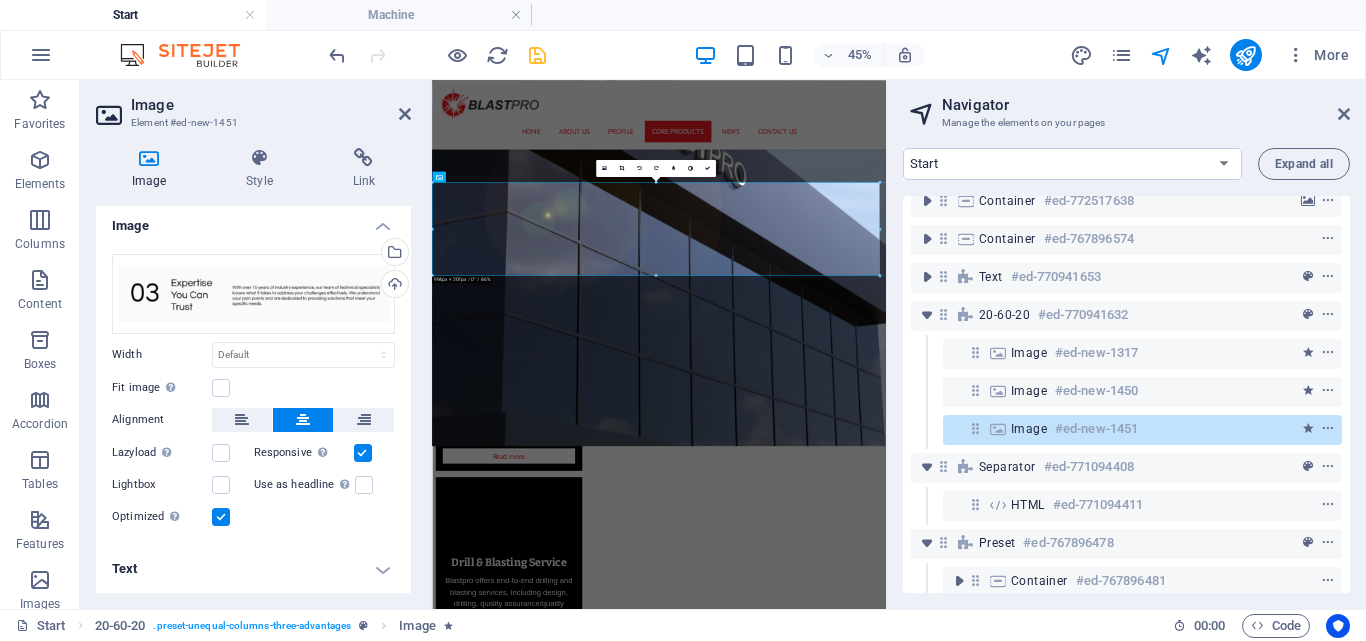 drag, startPoint x: 411, startPoint y: 311, endPoint x: 414, endPoint y: 422, distance: 111.040535 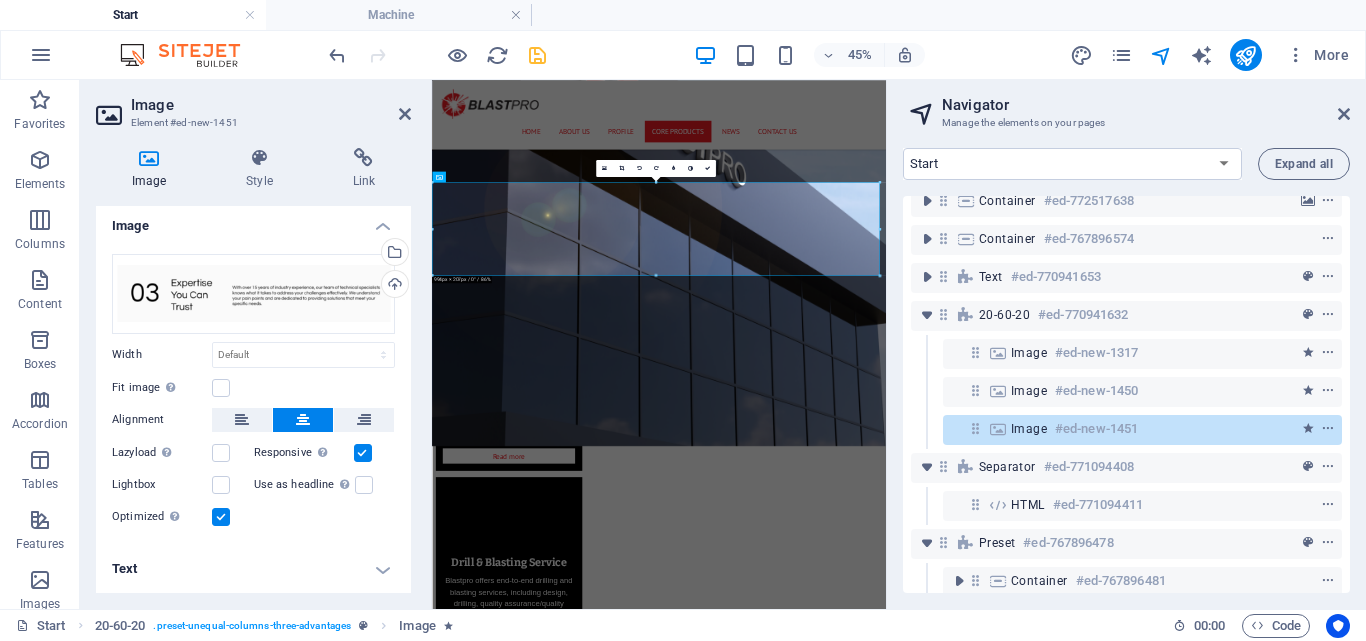 click on "Image Style Link Image Drag files here, click to choose files or select files from Files or our free stock photos & videos Select files from the file manager, stock photos, or upload file(s) Upload Width Default auto px rem % em vh vw Fit image Automatically fit image to a fixed width and height Height Default auto px Alignment Lazyload Loading images after the page loads improves page speed. Responsive Automatically load retina image and smartphone optimized sizes. Lightbox Use as headline The image will be wrapped in an H1 headline tag. Useful for giving alternative text the weight of an H1 headline, e.g. for the logo. Leave unchecked if uncertain. Optimized Images are compressed to improve page speed. Position Direction Custom X offset 50 px rem % vh vw Y offset 50 px rem % vh vw Text Float No float Image left Image right Determine how text should behave around the image. Text Alternative text Image caption Paragraph Format Normal Heading 1 Heading 2 Heading 3 Heading 4 Heading 5 Heading 6 Code Font Family" at bounding box center (253, 370) 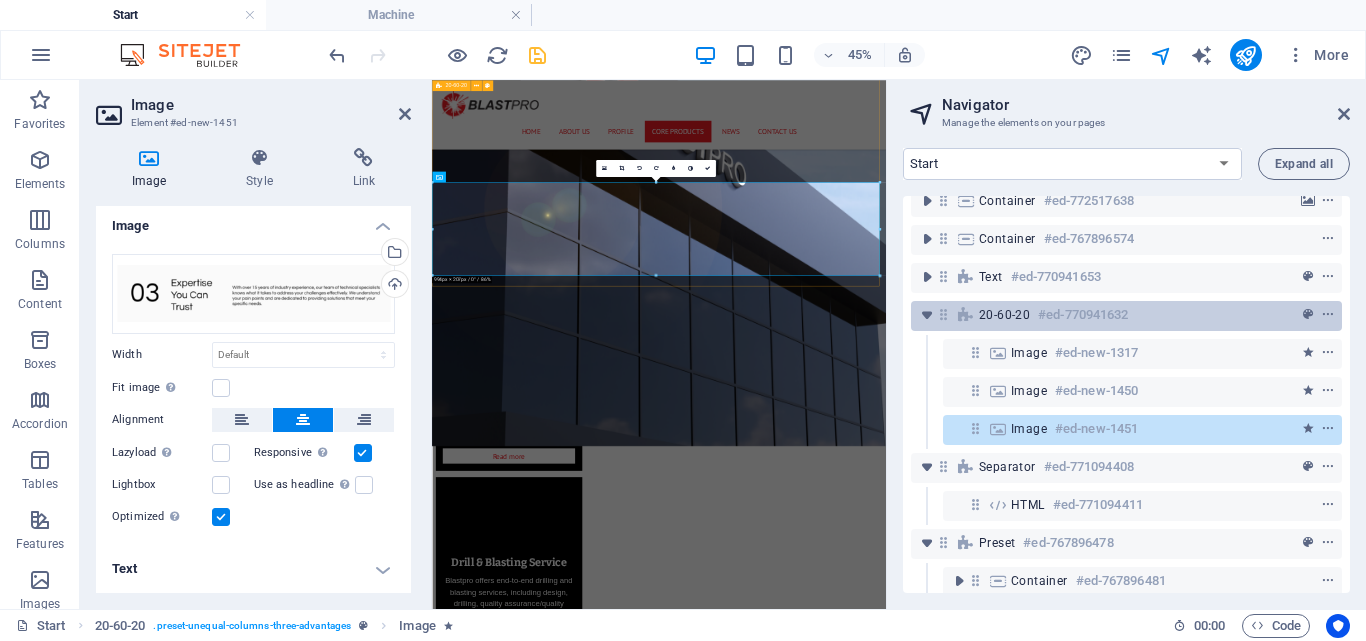 click on "#ed-770941632" at bounding box center [1083, 315] 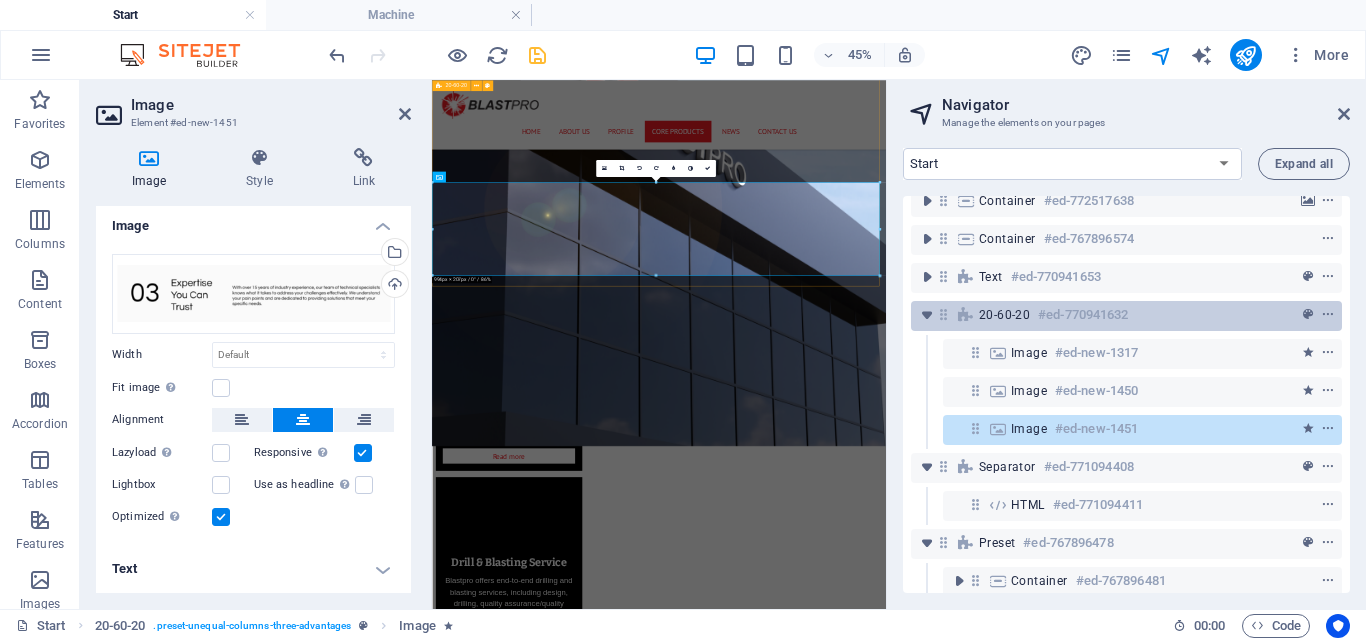 scroll, scrollTop: 6620, scrollLeft: 0, axis: vertical 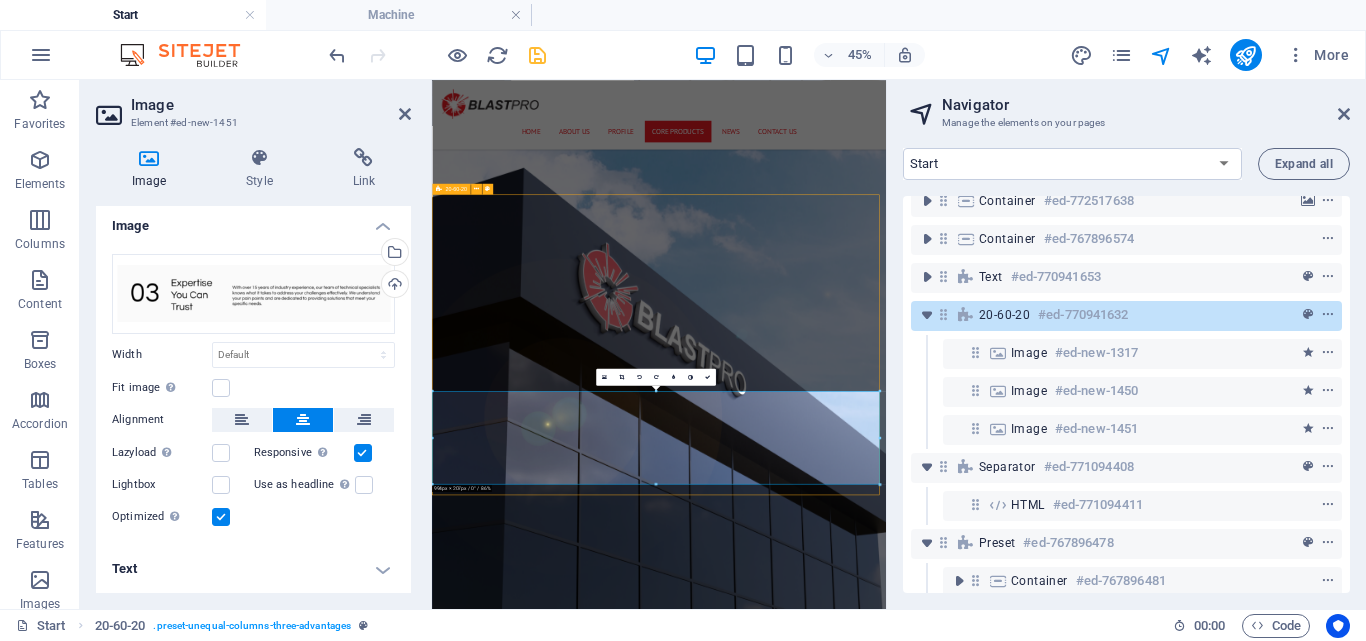 click on "#ed-770941632" at bounding box center (1083, 315) 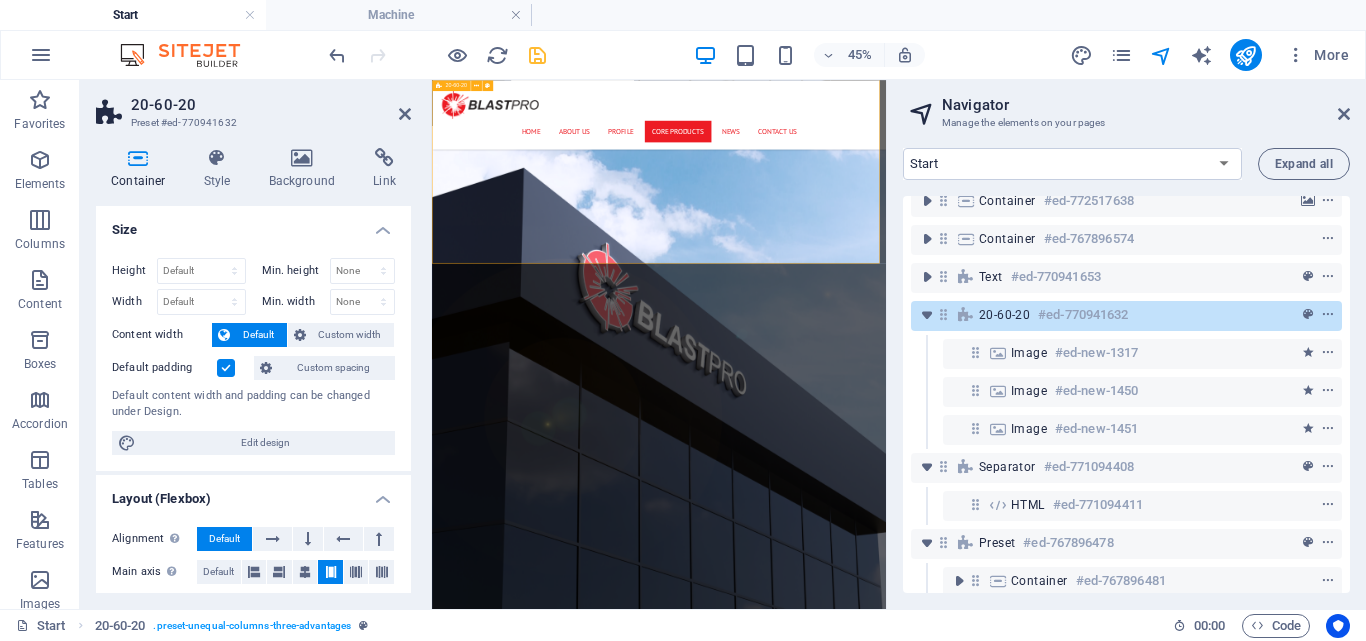scroll, scrollTop: 7135, scrollLeft: 0, axis: vertical 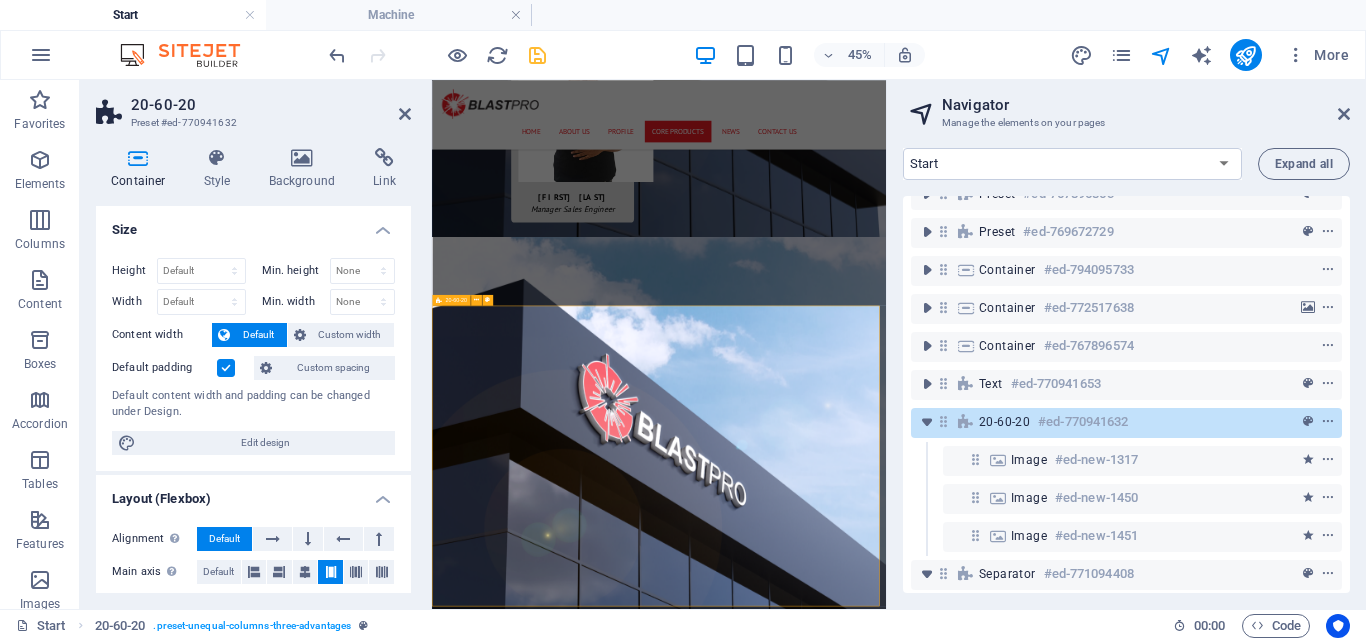 click on "#ed-770941632" at bounding box center (1083, 422) 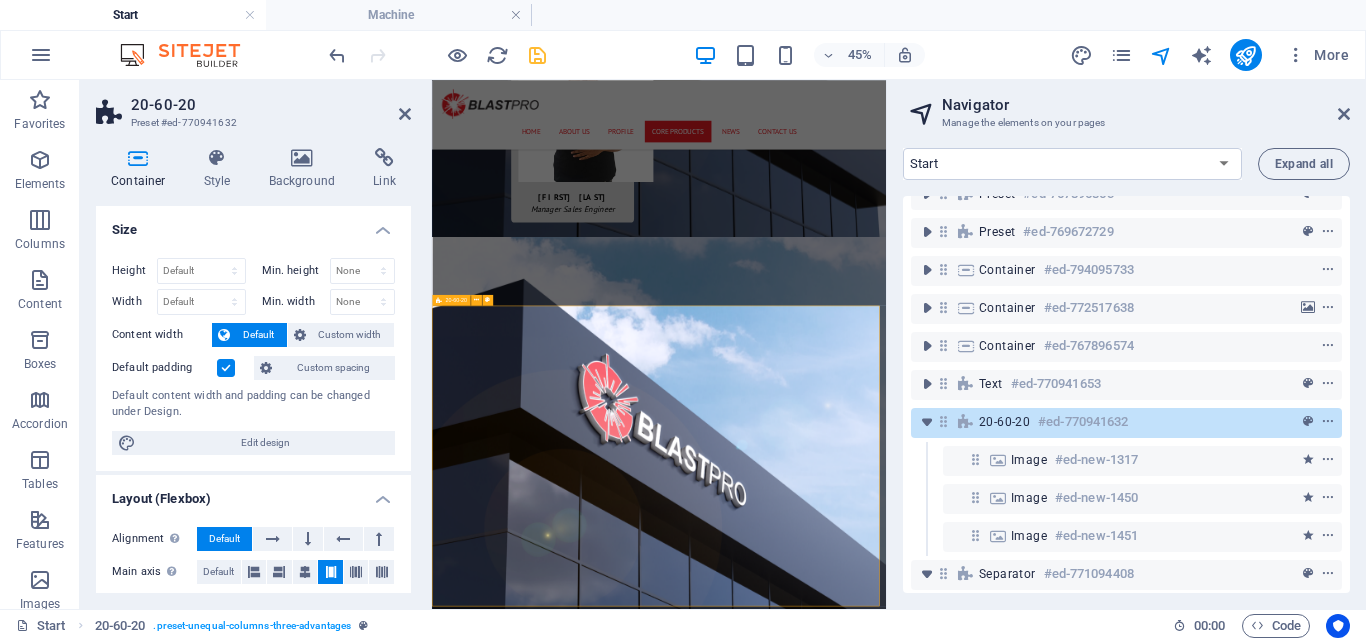 scroll, scrollTop: 6620, scrollLeft: 0, axis: vertical 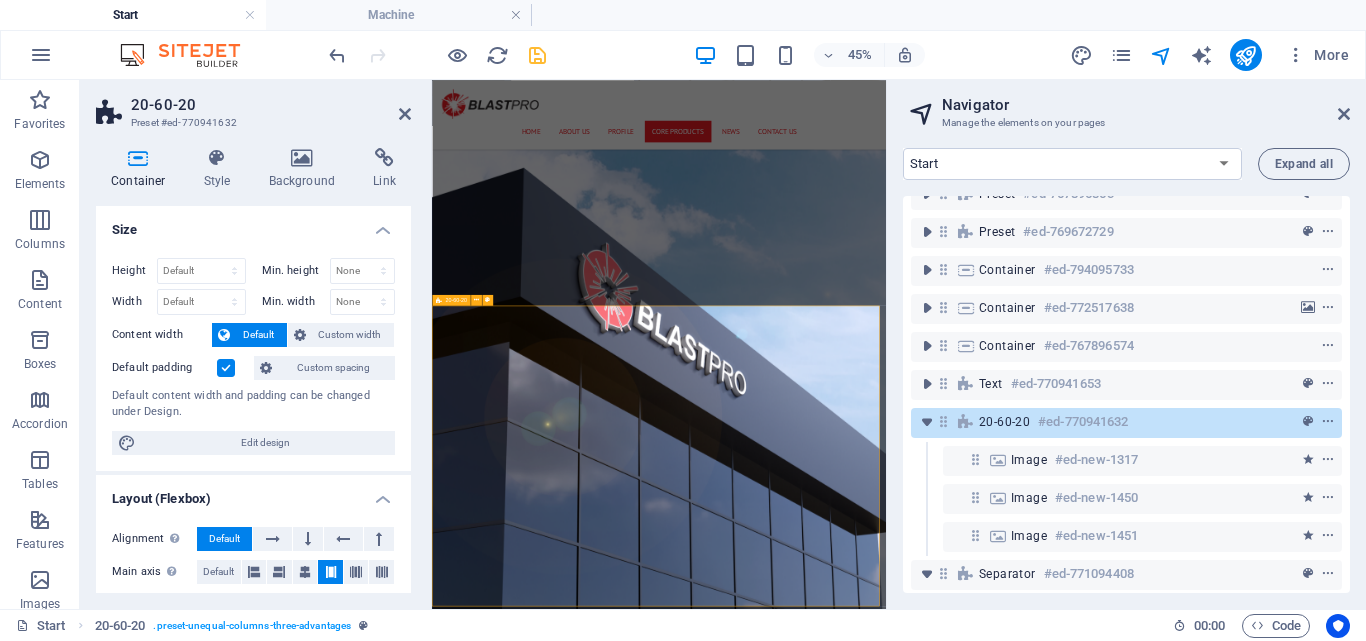 click on "#ed-770941632" at bounding box center (1083, 422) 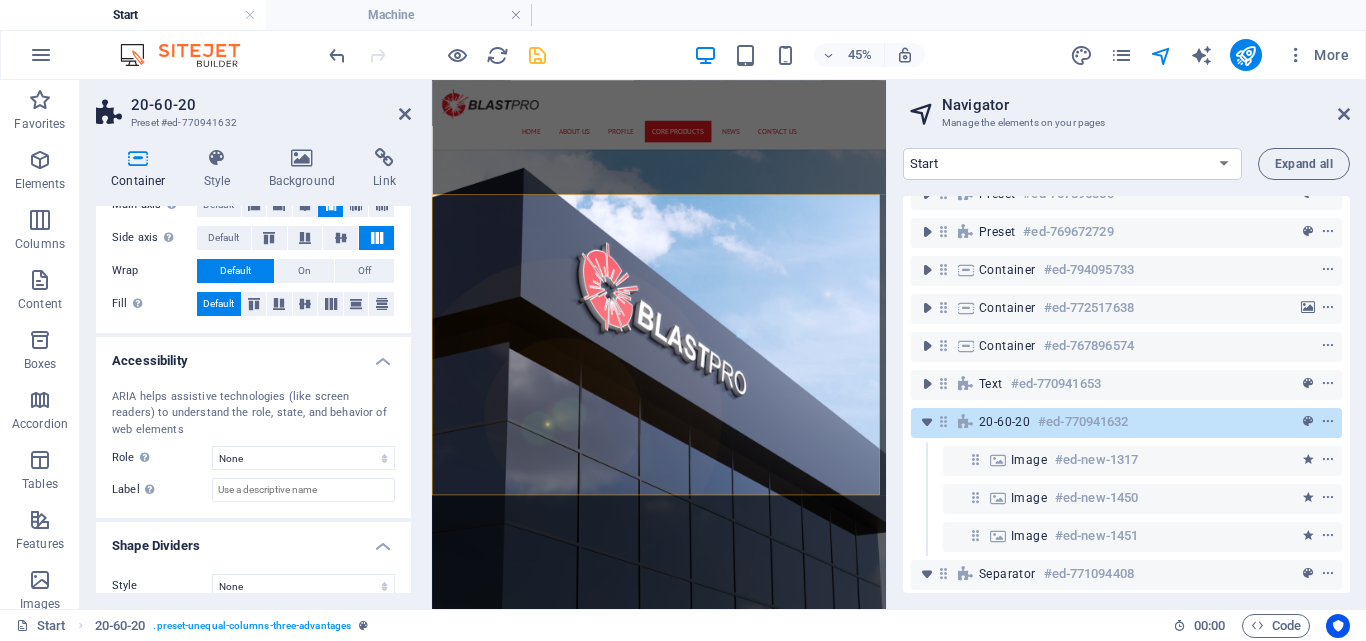 scroll, scrollTop: 388, scrollLeft: 0, axis: vertical 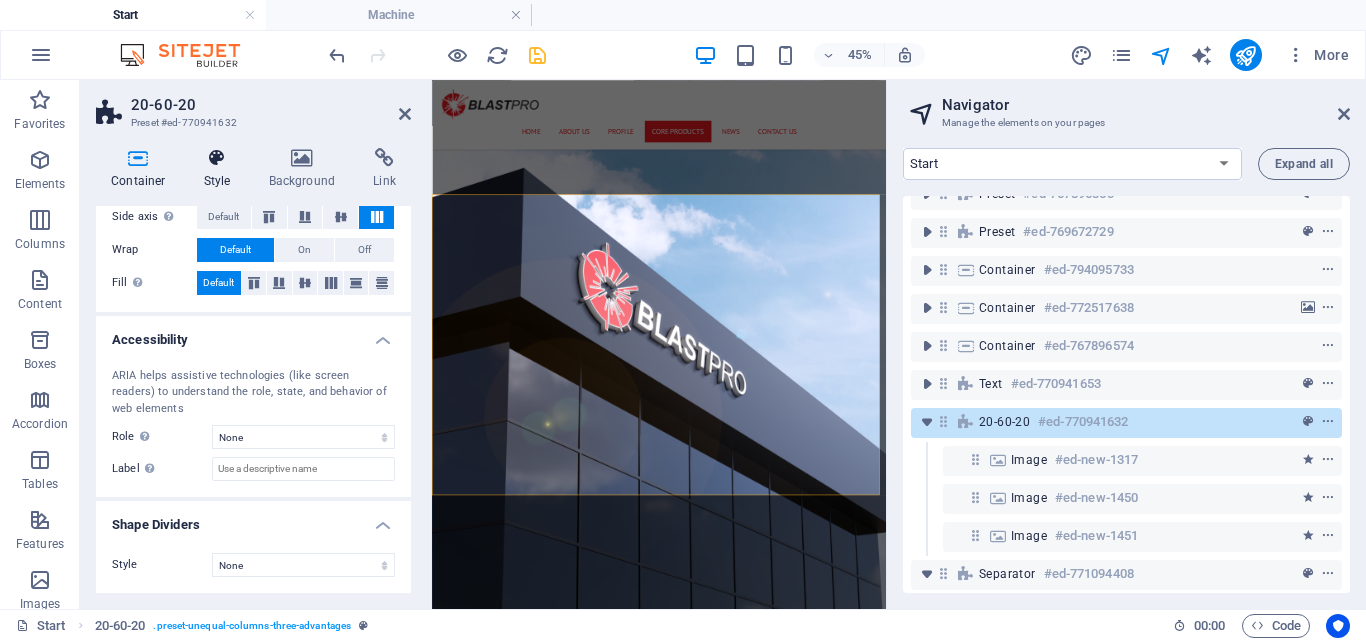 click at bounding box center [217, 158] 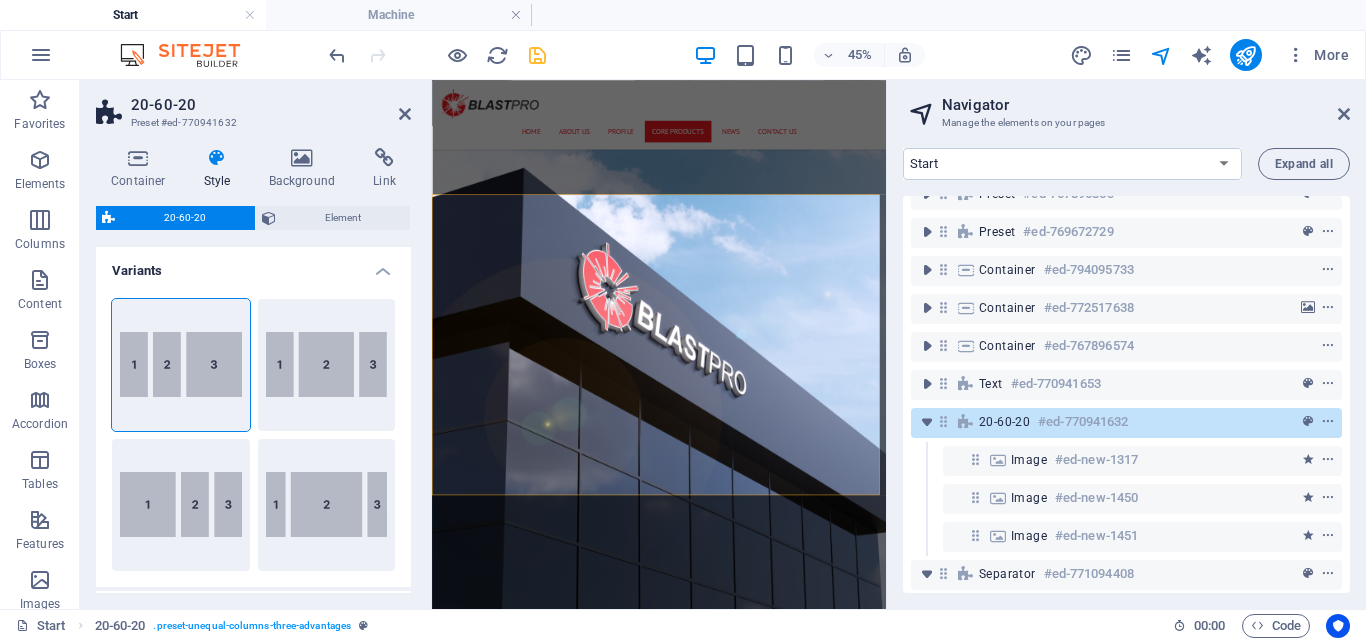 click on "Variants" at bounding box center [253, 265] 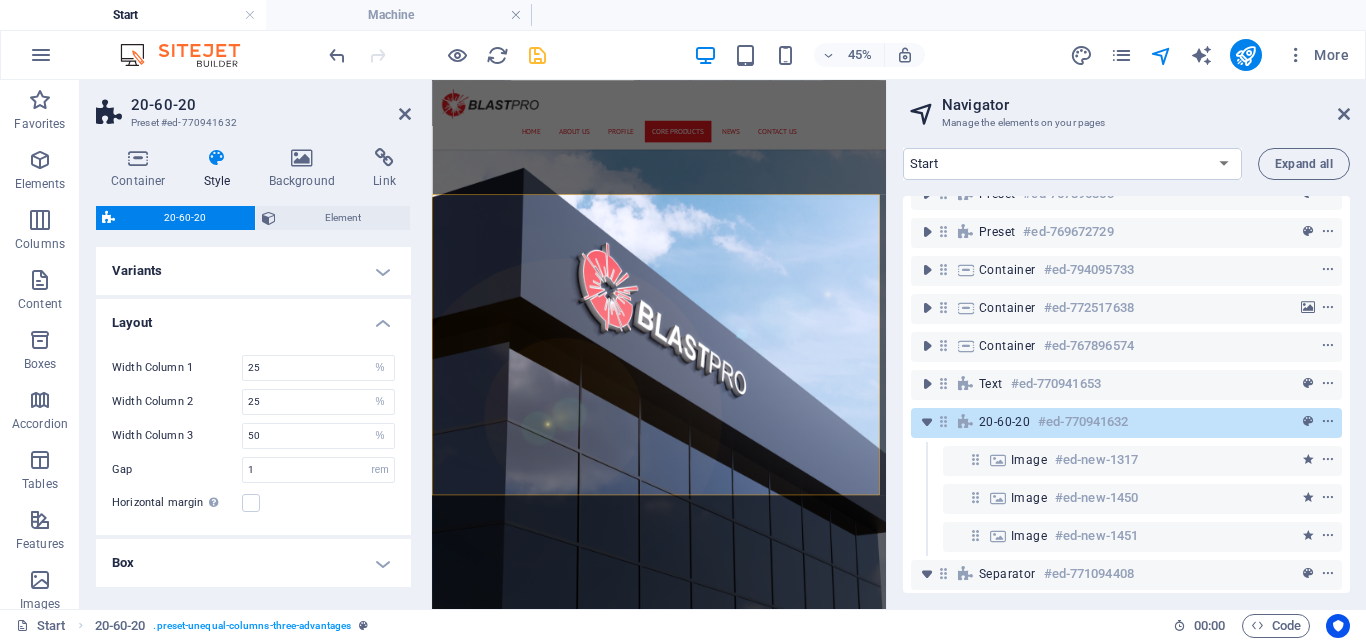 click on "Variants" at bounding box center [253, 271] 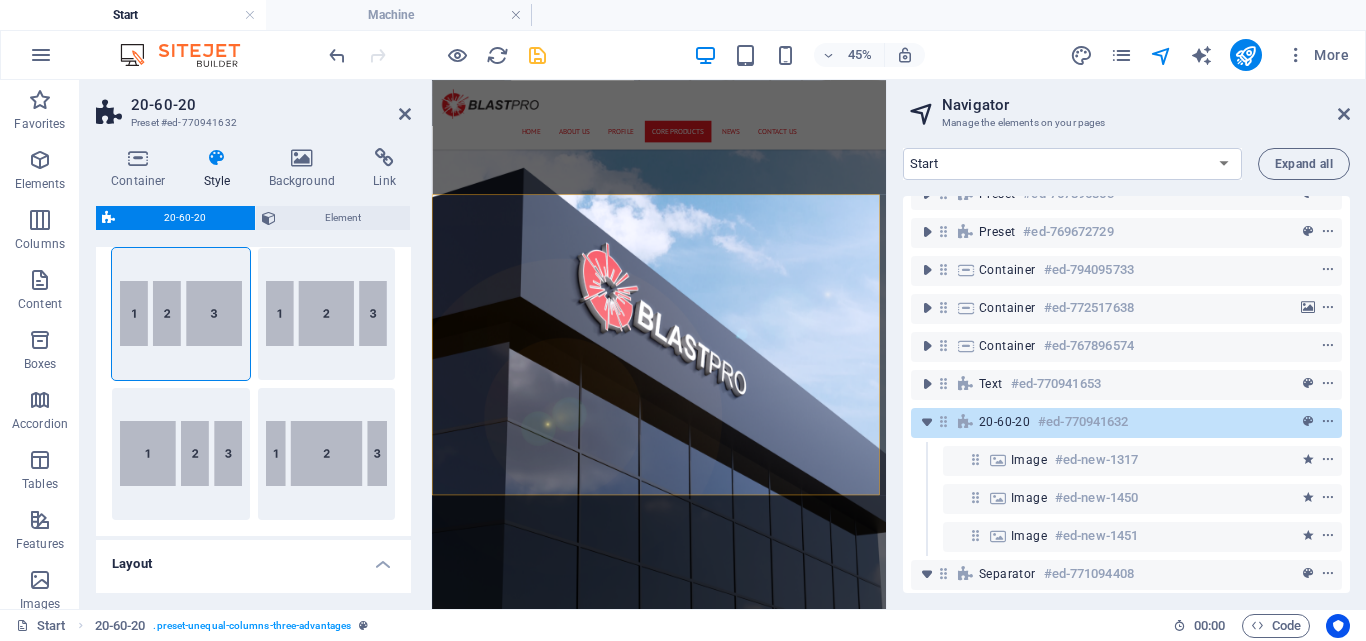 scroll, scrollTop: 0, scrollLeft: 0, axis: both 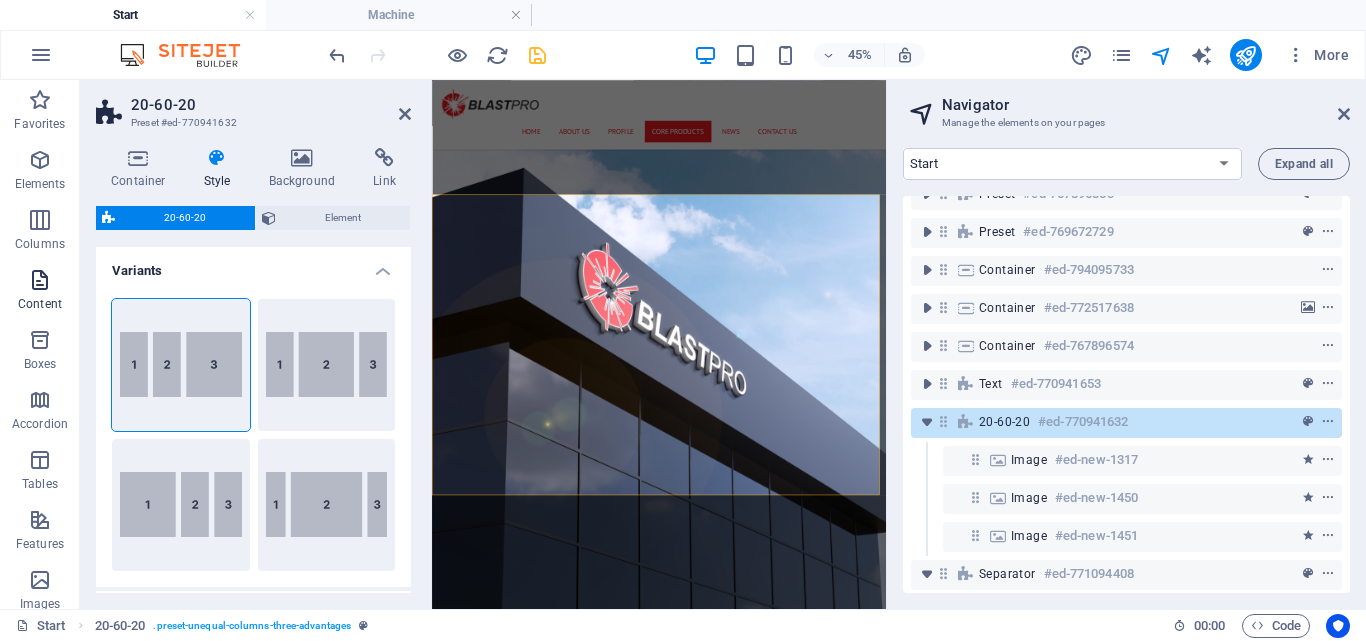 click on "Content" at bounding box center (40, 292) 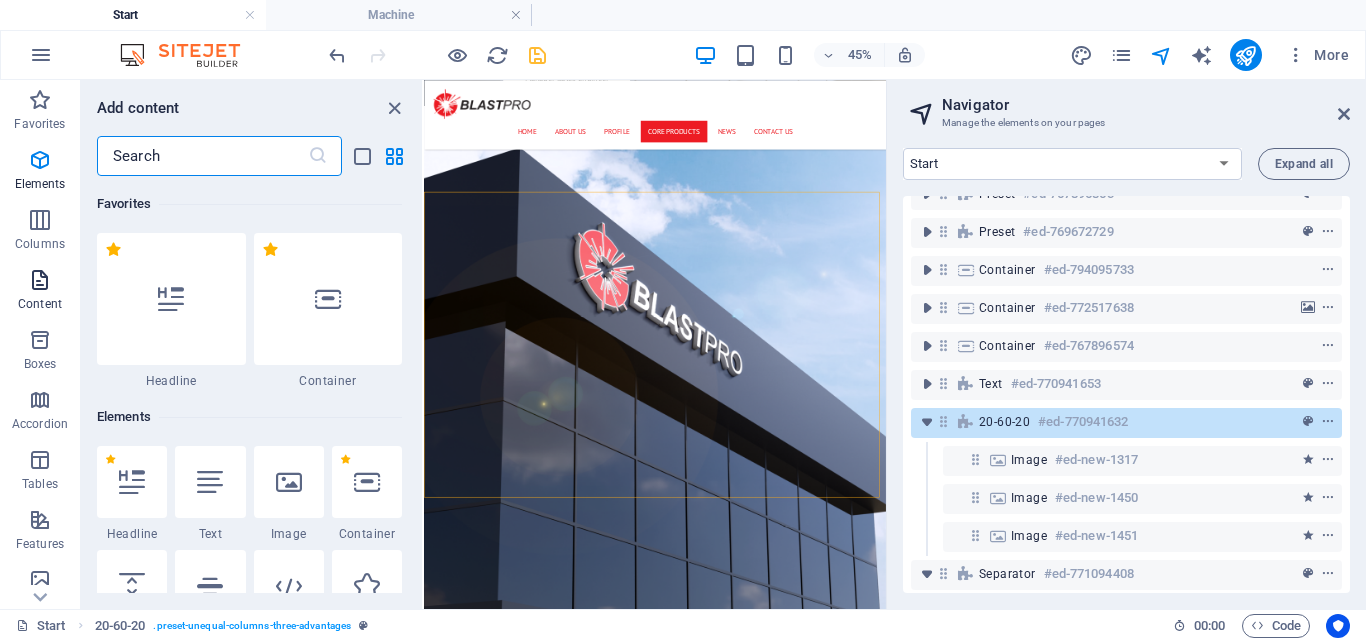 scroll, scrollTop: 3470, scrollLeft: 0, axis: vertical 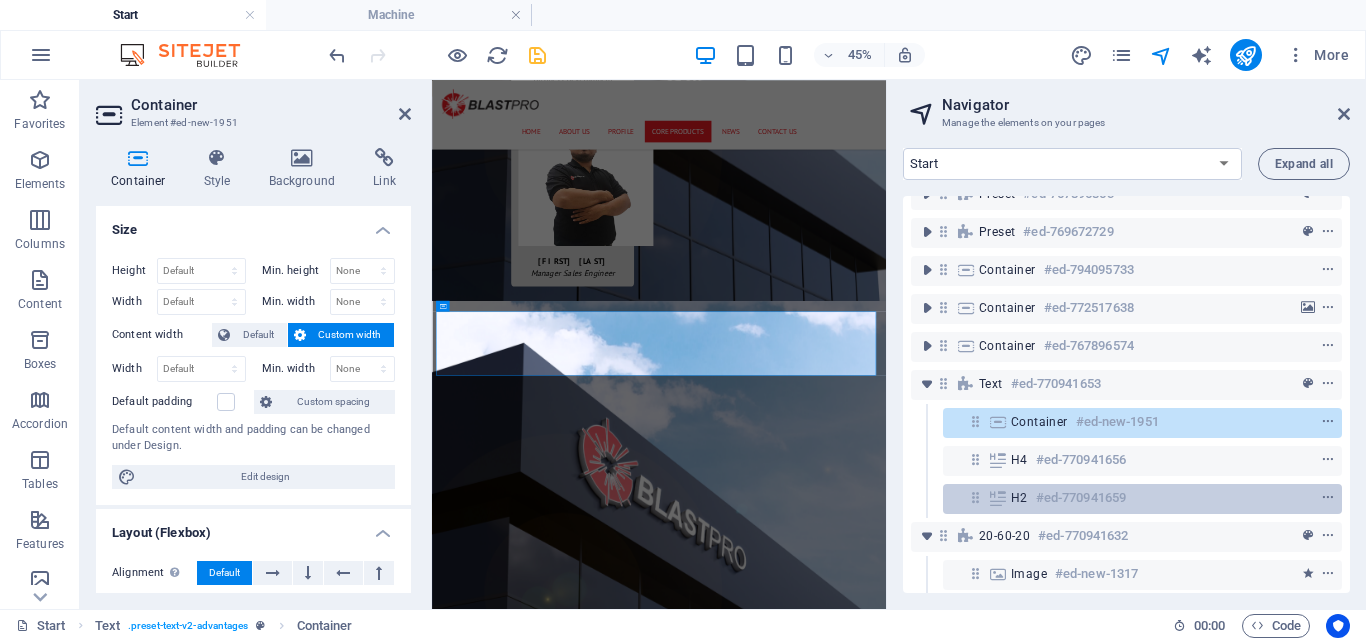 click on "H2 #ed-770941659" at bounding box center (1126, 498) 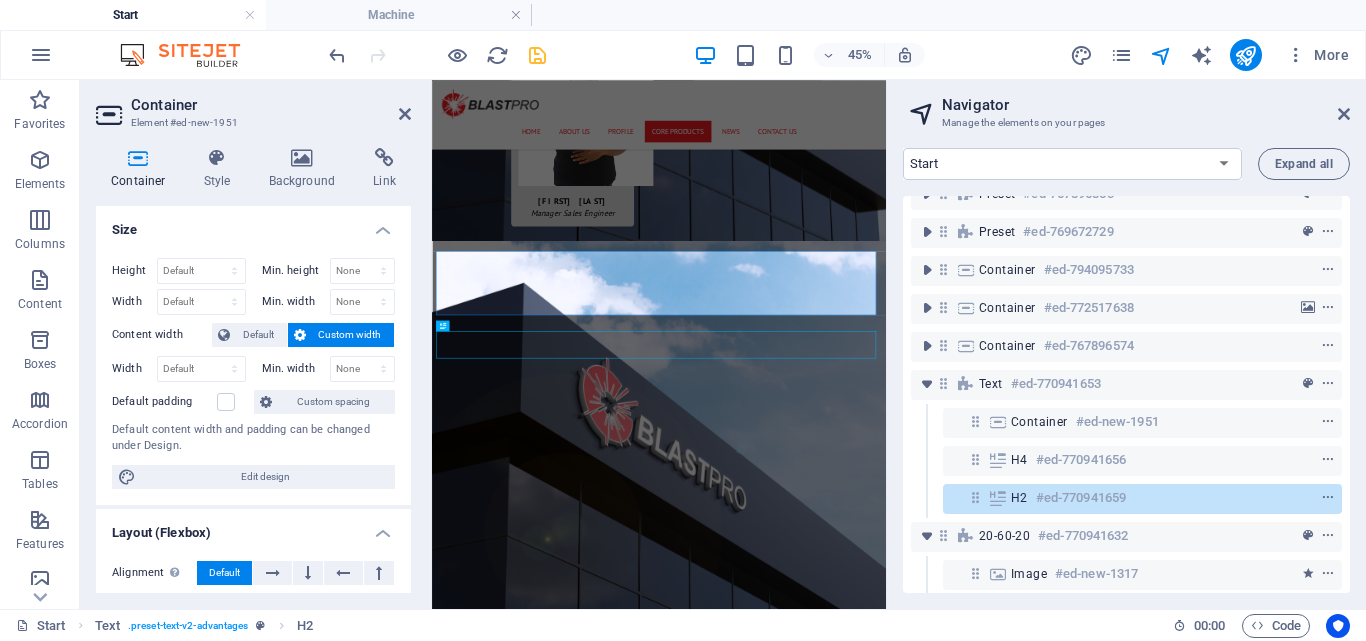 scroll, scrollTop: 5850, scrollLeft: 0, axis: vertical 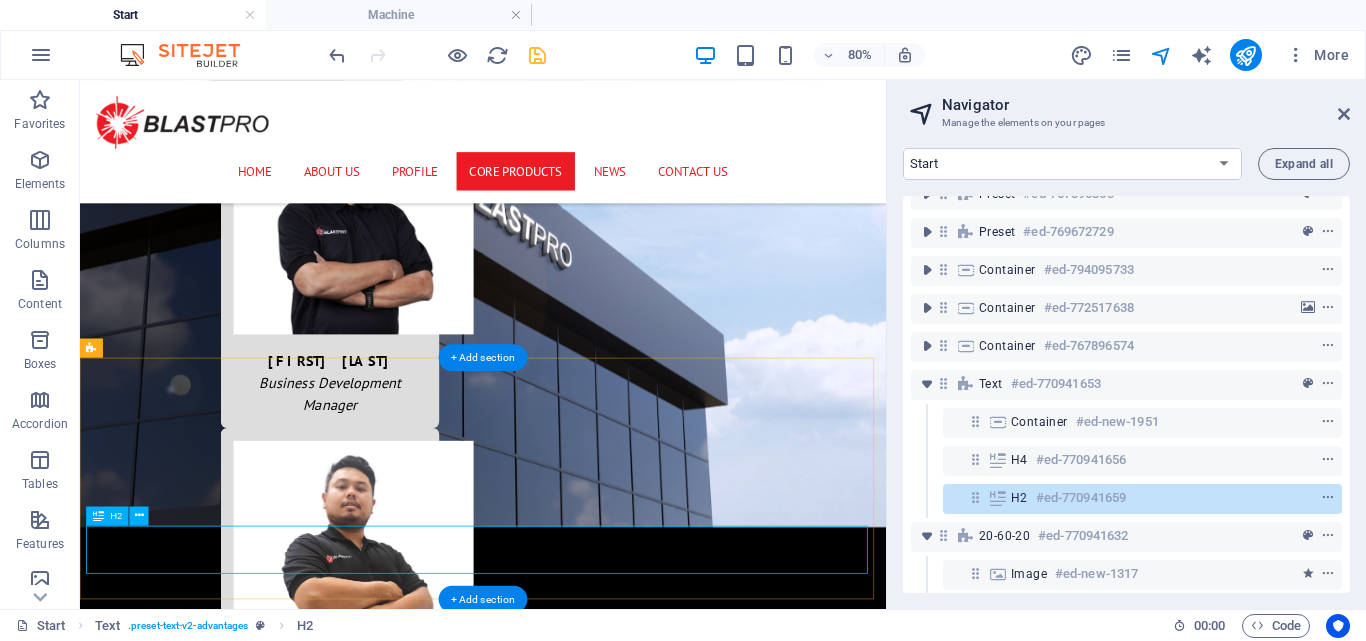 click on "Advantages" at bounding box center [584, 8112] 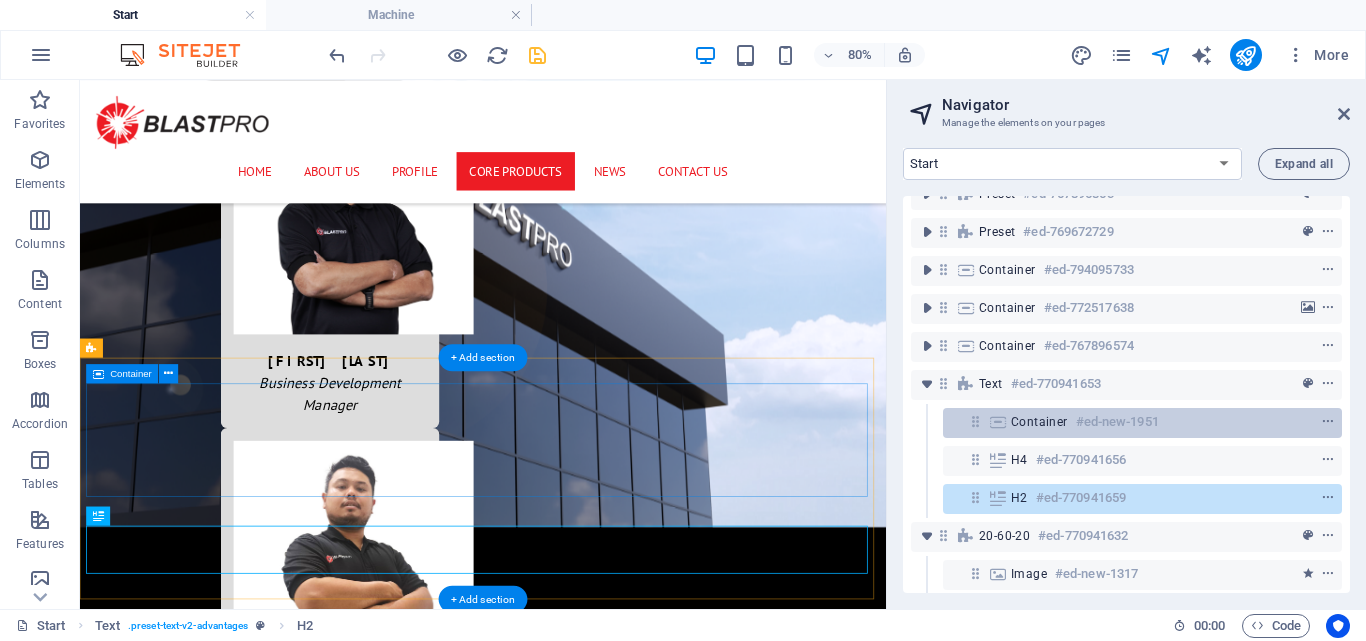 click on "#ed-new-1951" at bounding box center [1117, 422] 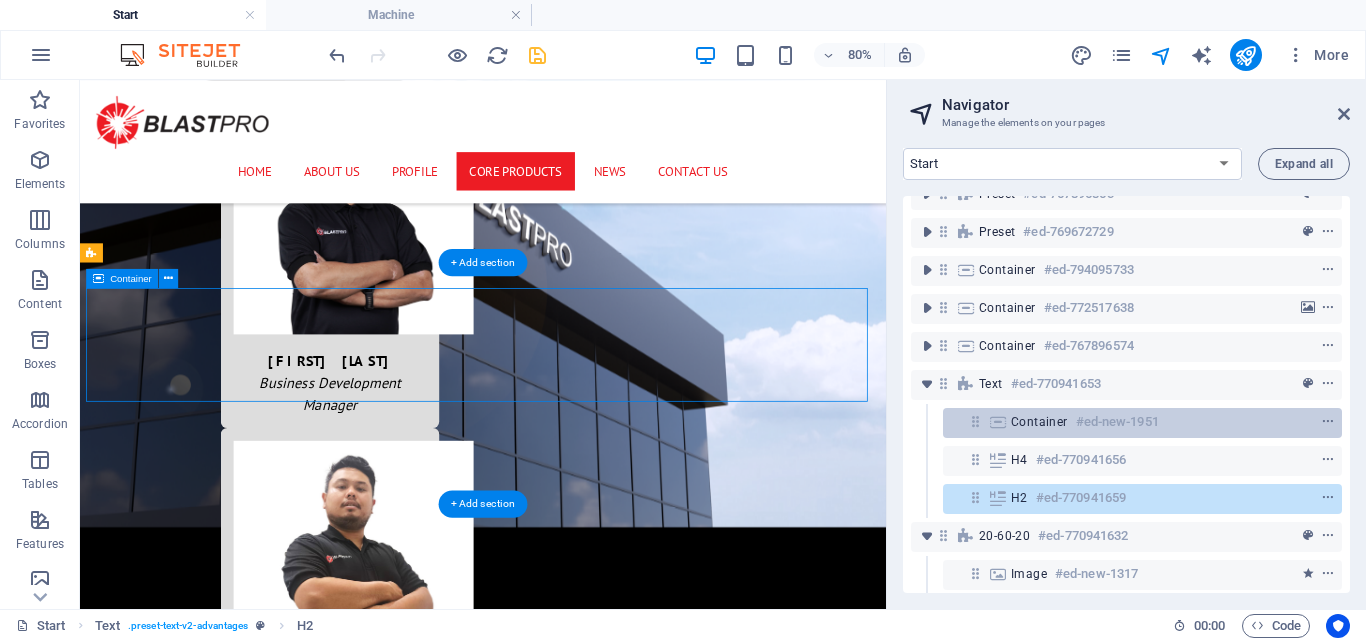 scroll, scrollTop: 5969, scrollLeft: 0, axis: vertical 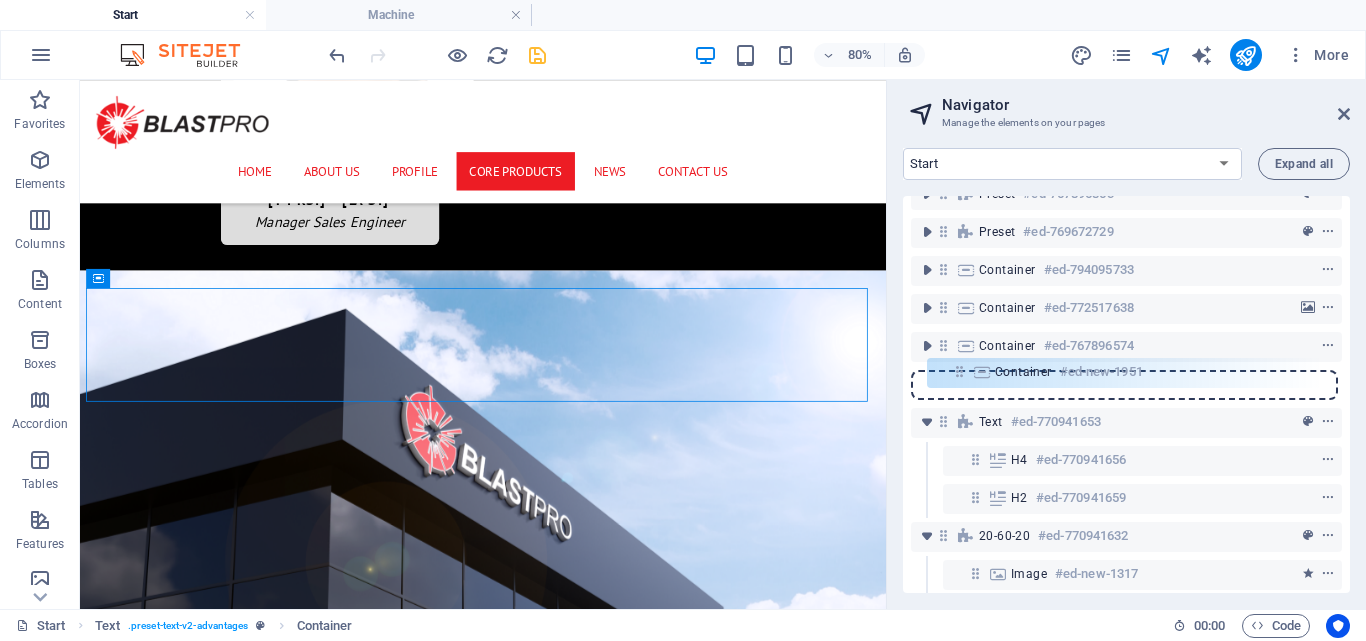 drag, startPoint x: 978, startPoint y: 427, endPoint x: 958, endPoint y: 377, distance: 53.851646 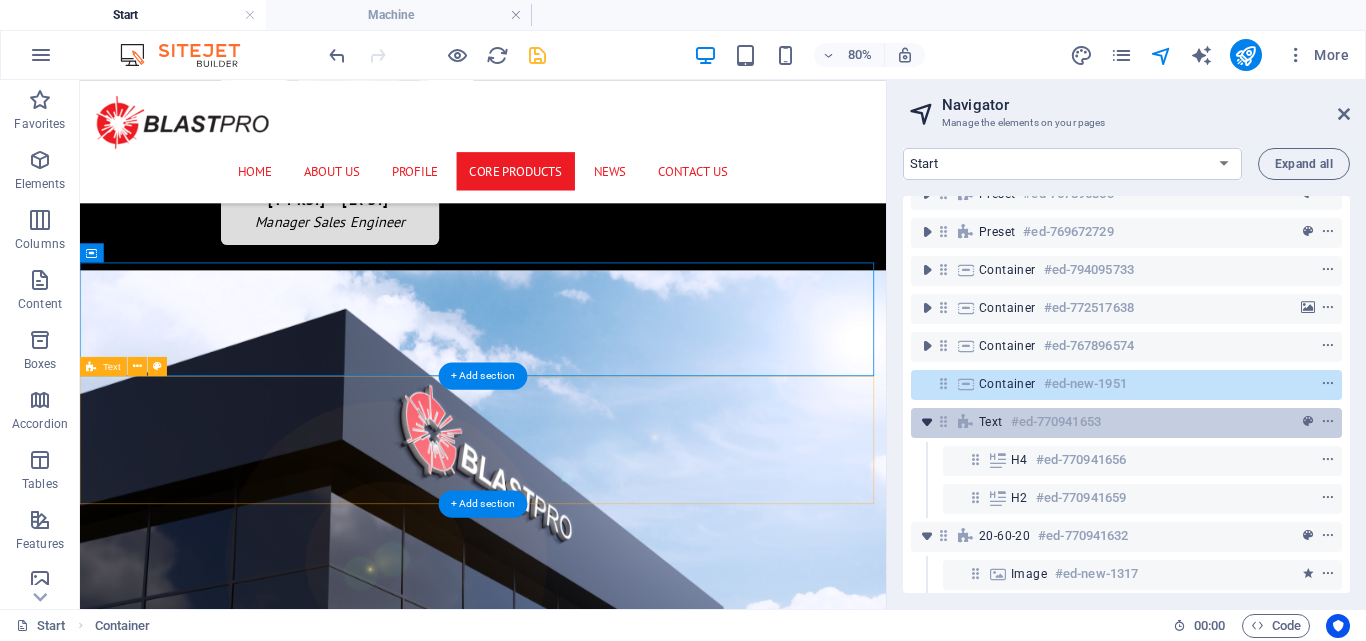 click at bounding box center (927, 422) 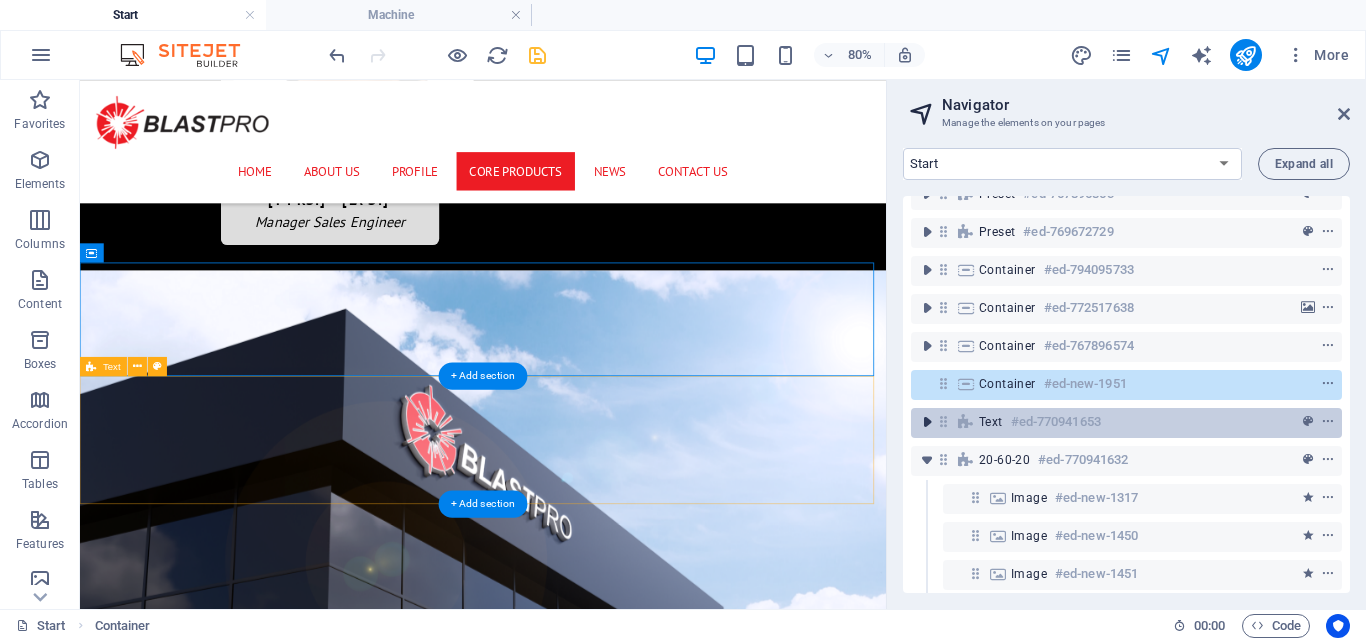 click at bounding box center (927, 422) 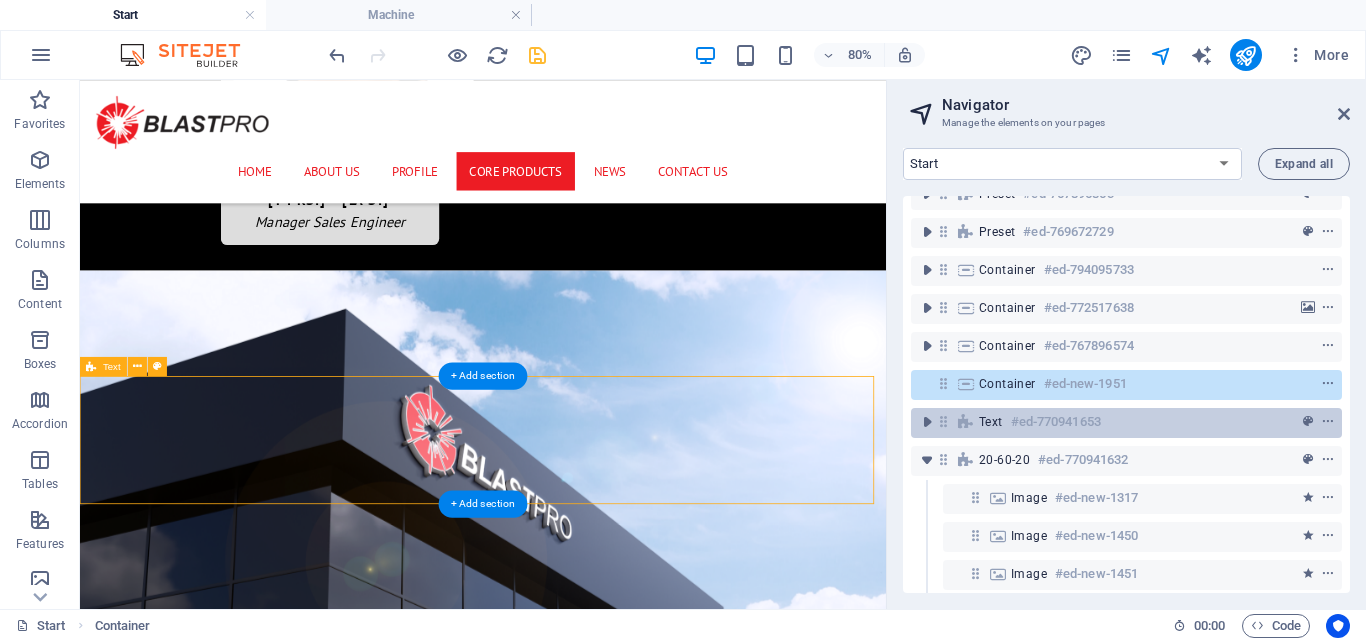 click at bounding box center [943, 421] 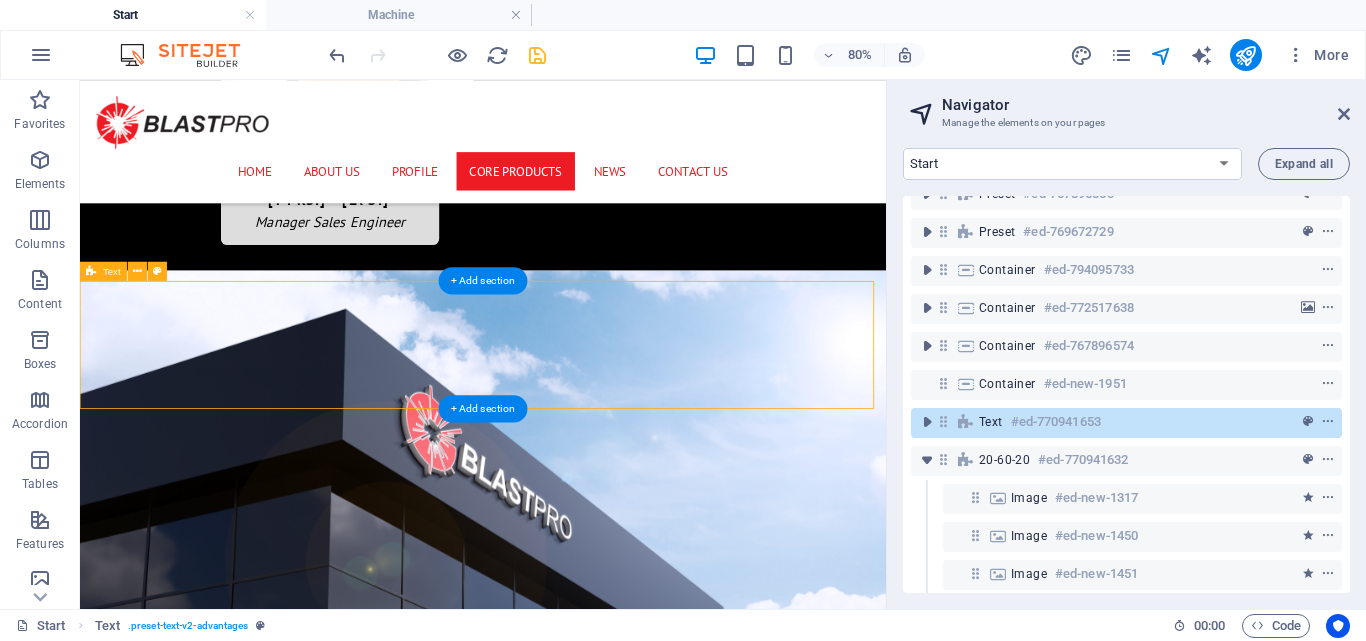 scroll, scrollTop: 6088, scrollLeft: 0, axis: vertical 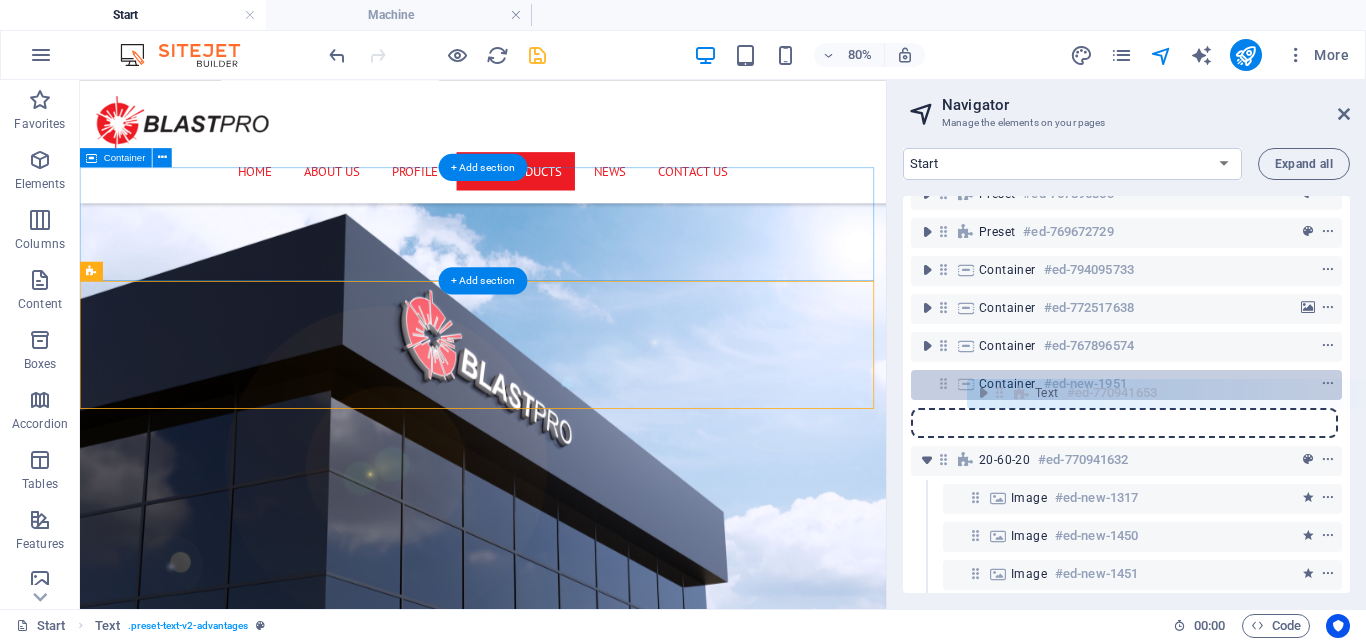 drag, startPoint x: 943, startPoint y: 426, endPoint x: 1005, endPoint y: 393, distance: 70.23532 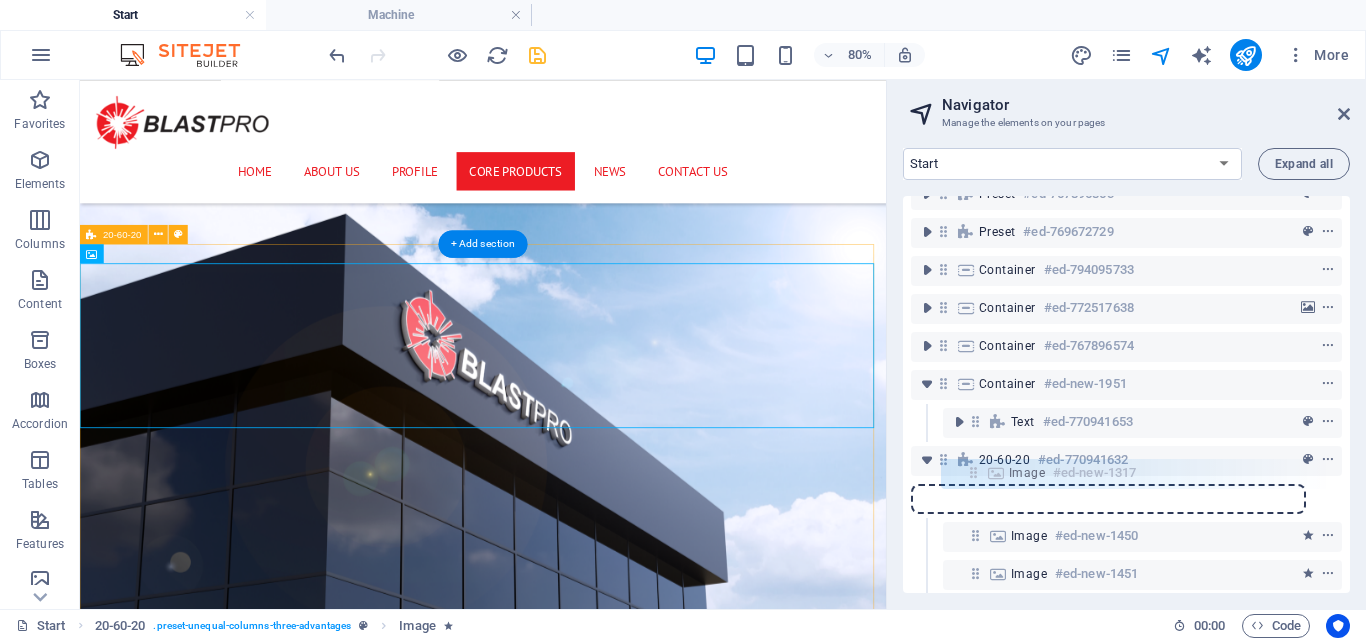 scroll, scrollTop: 140, scrollLeft: 0, axis: vertical 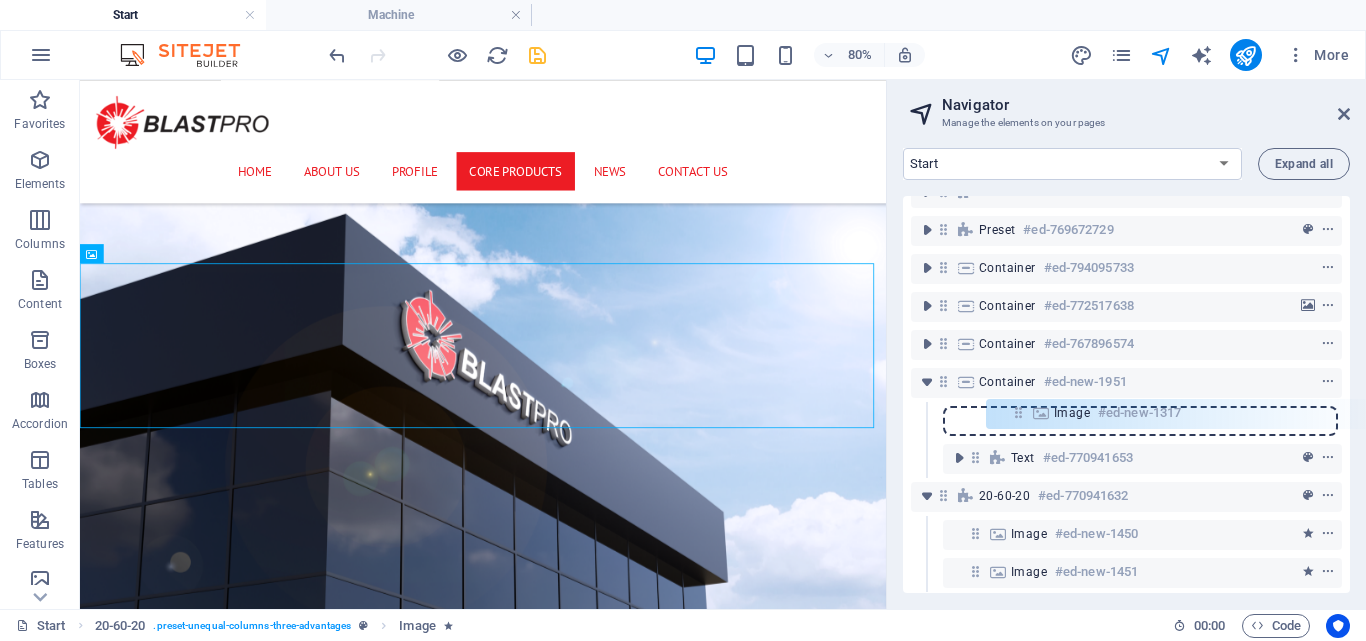 drag, startPoint x: 980, startPoint y: 503, endPoint x: 1021, endPoint y: 412, distance: 99.80982 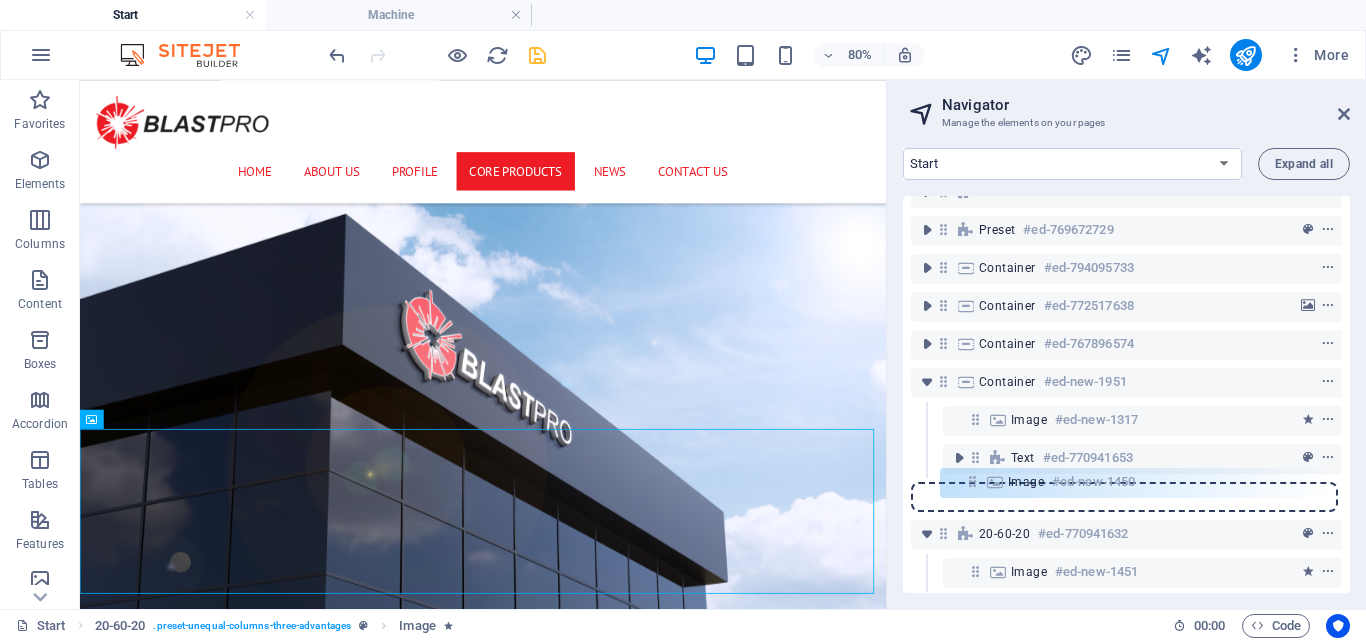 scroll, scrollTop: 144, scrollLeft: 0, axis: vertical 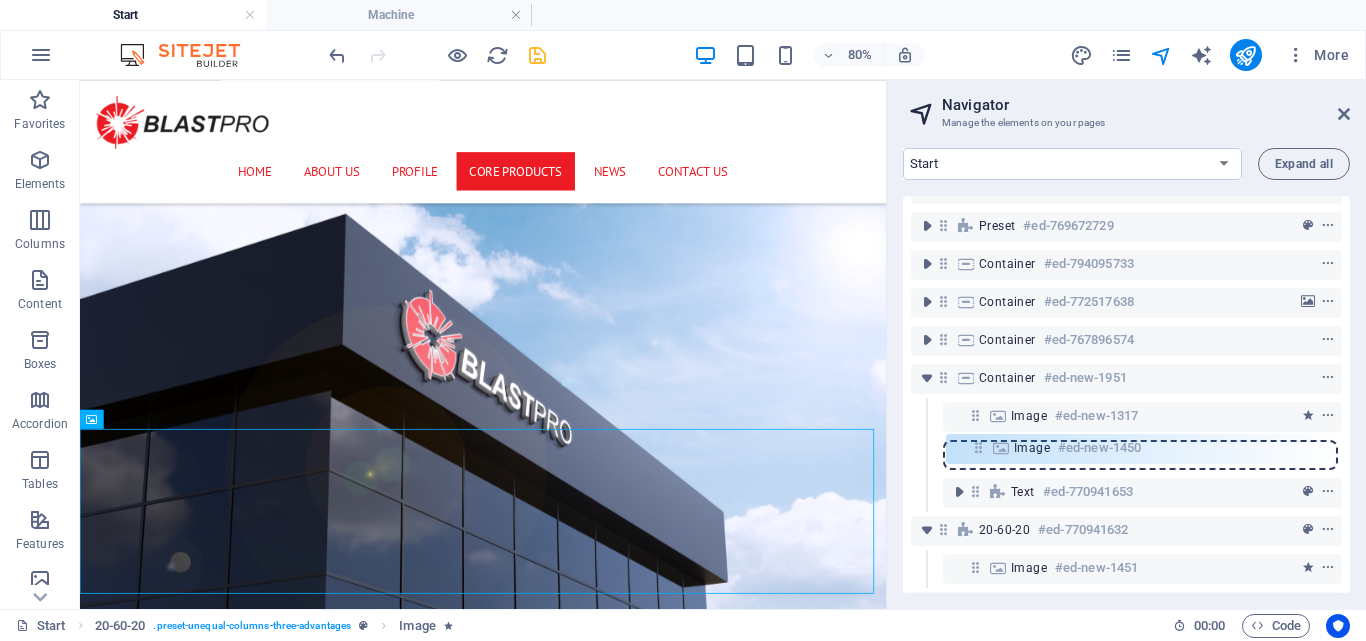 drag, startPoint x: 980, startPoint y: 536, endPoint x: 980, endPoint y: 444, distance: 92 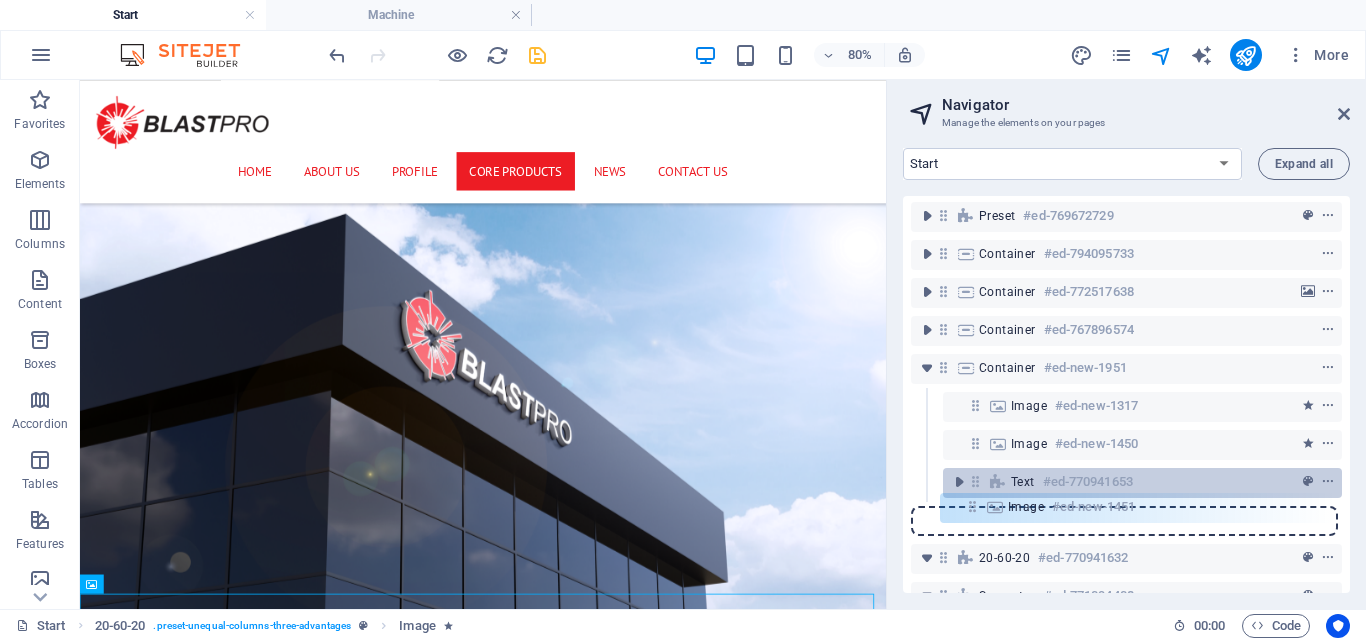 scroll, scrollTop: 164, scrollLeft: 0, axis: vertical 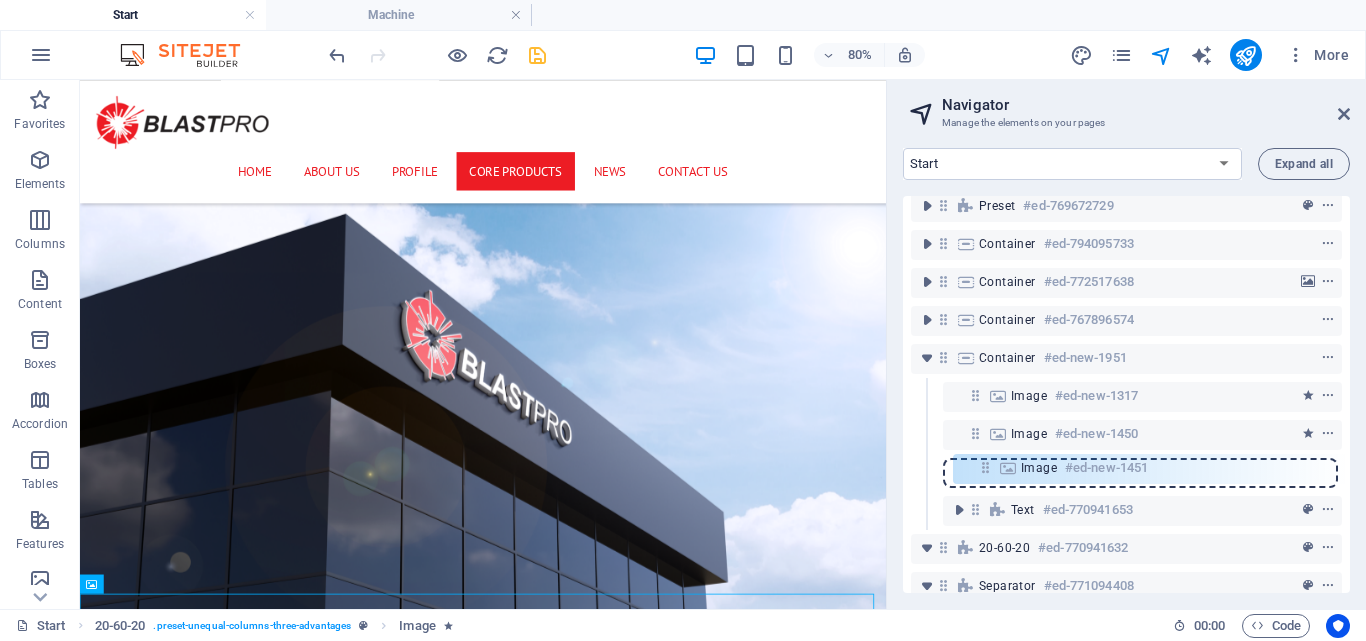 drag, startPoint x: 976, startPoint y: 565, endPoint x: 987, endPoint y: 458, distance: 107.563934 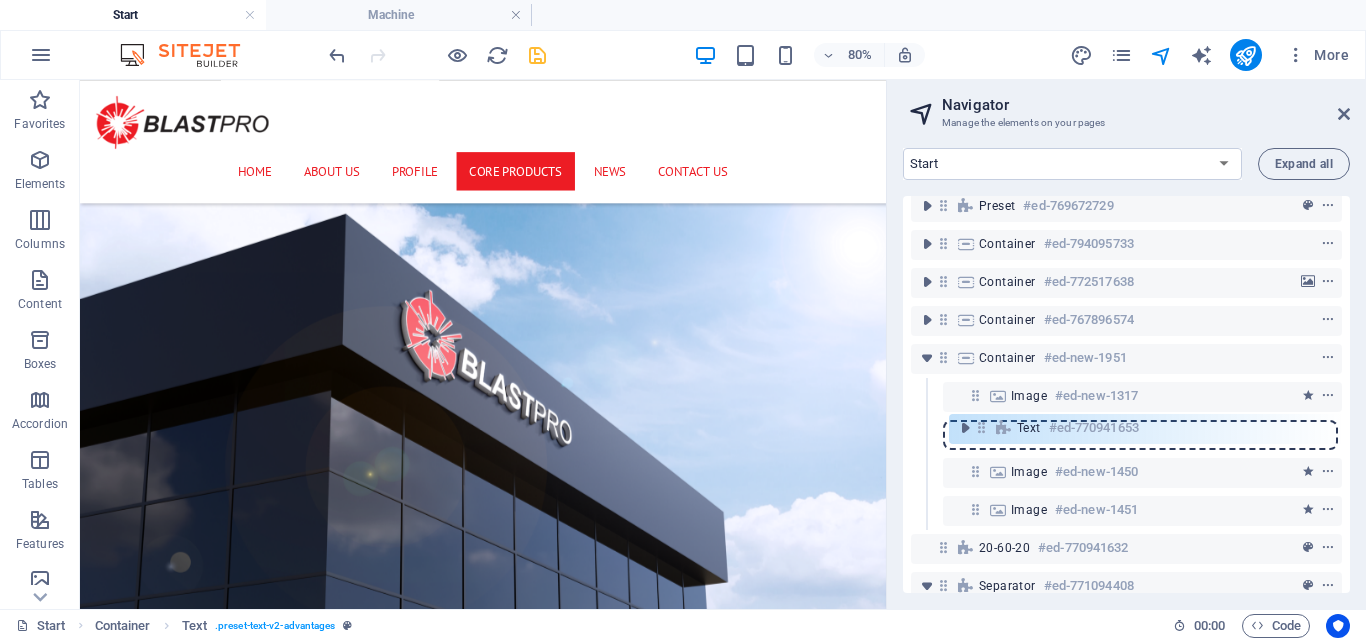 scroll, scrollTop: 166, scrollLeft: 0, axis: vertical 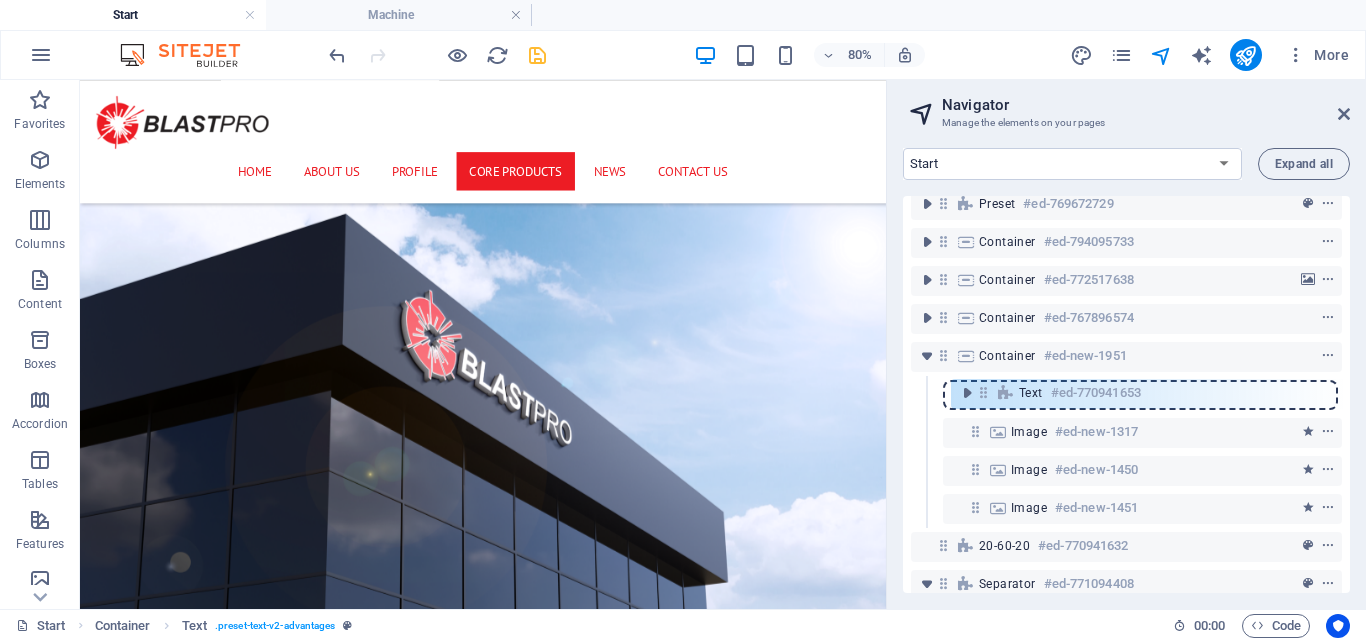 drag, startPoint x: 979, startPoint y: 510, endPoint x: 987, endPoint y: 387, distance: 123.25989 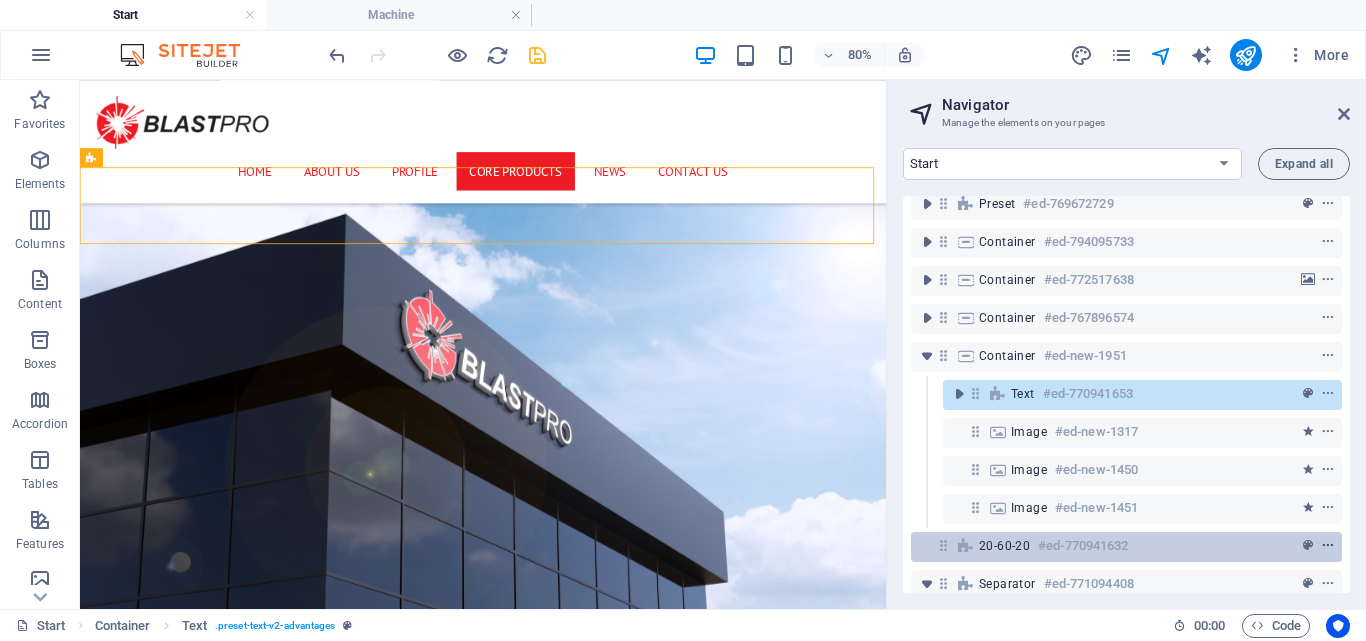 click at bounding box center [1328, 546] 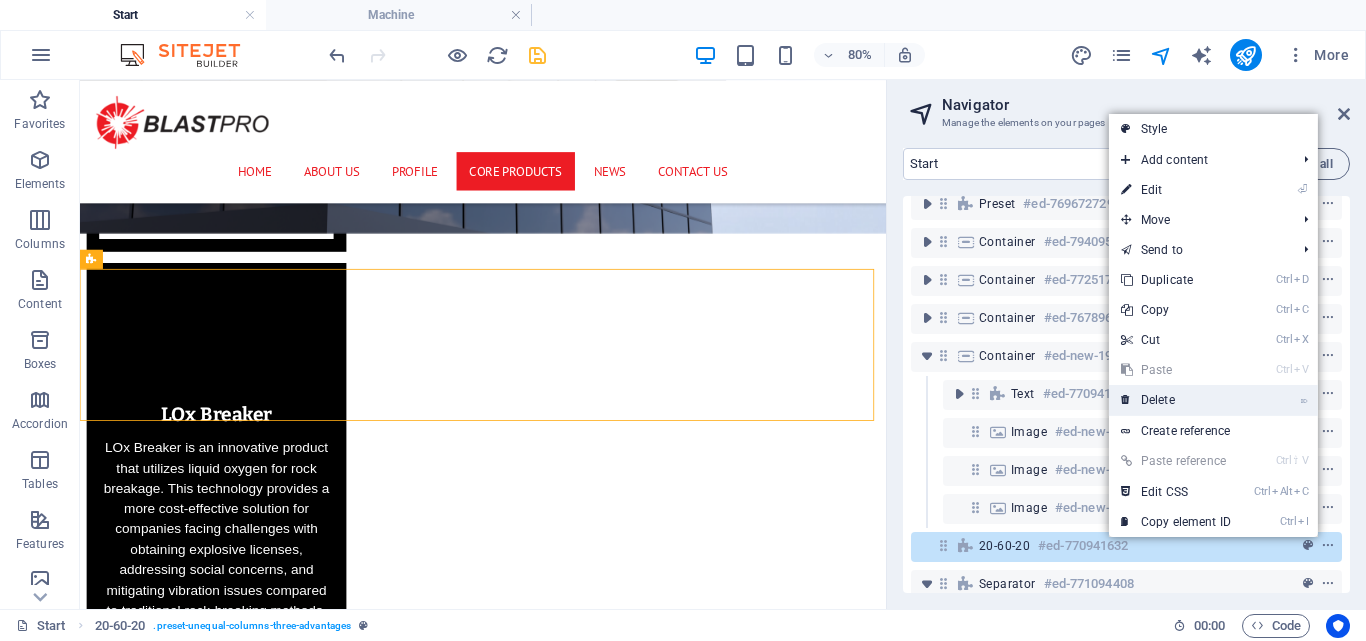 click on "⌦  Delete" at bounding box center (1176, 400) 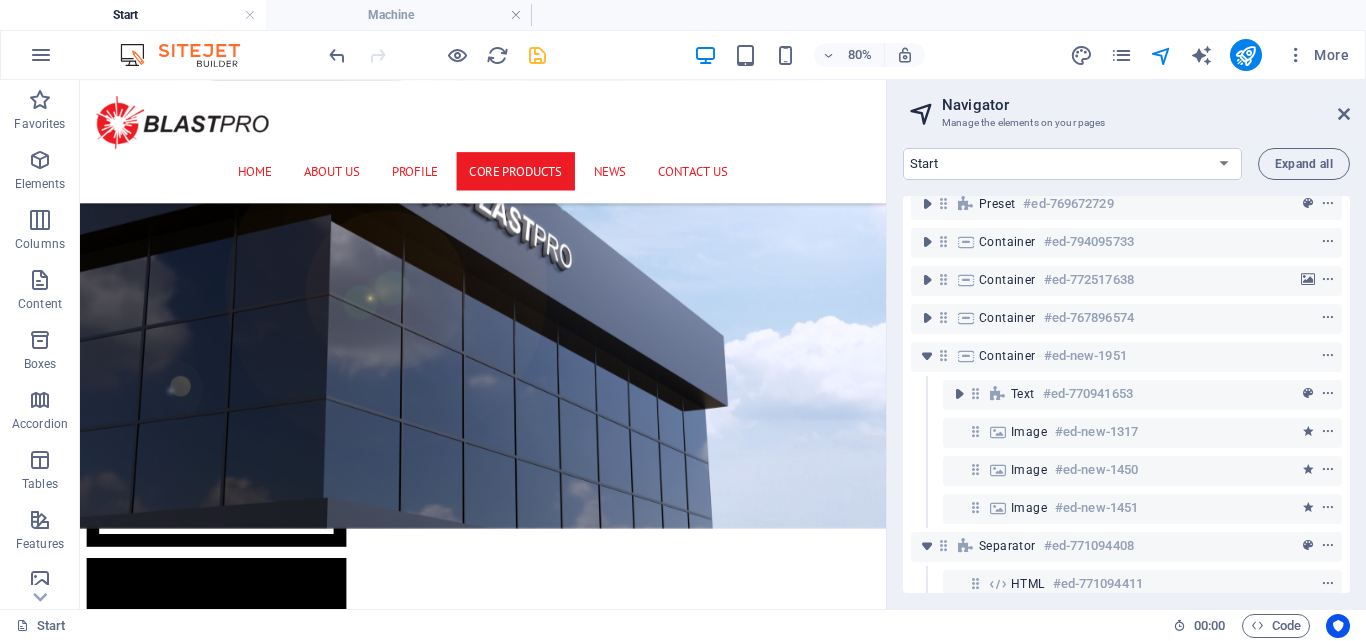 scroll, scrollTop: 6201, scrollLeft: 0, axis: vertical 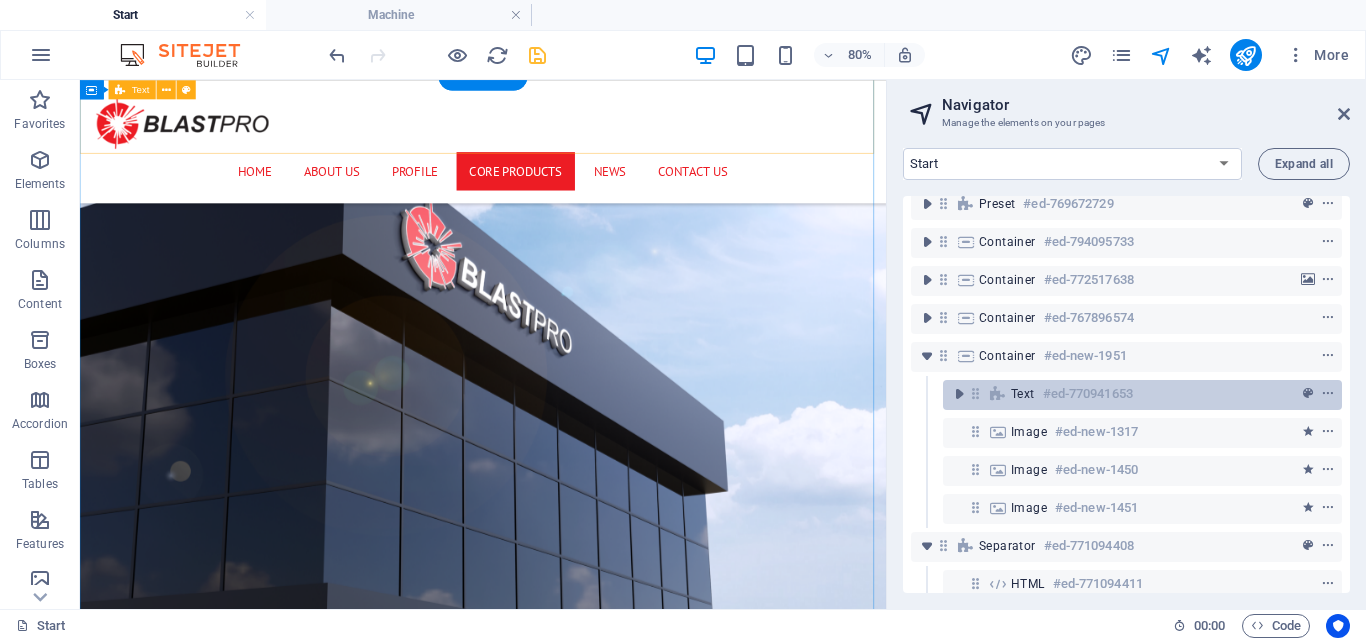 click on "#ed-770941653" at bounding box center [1088, 394] 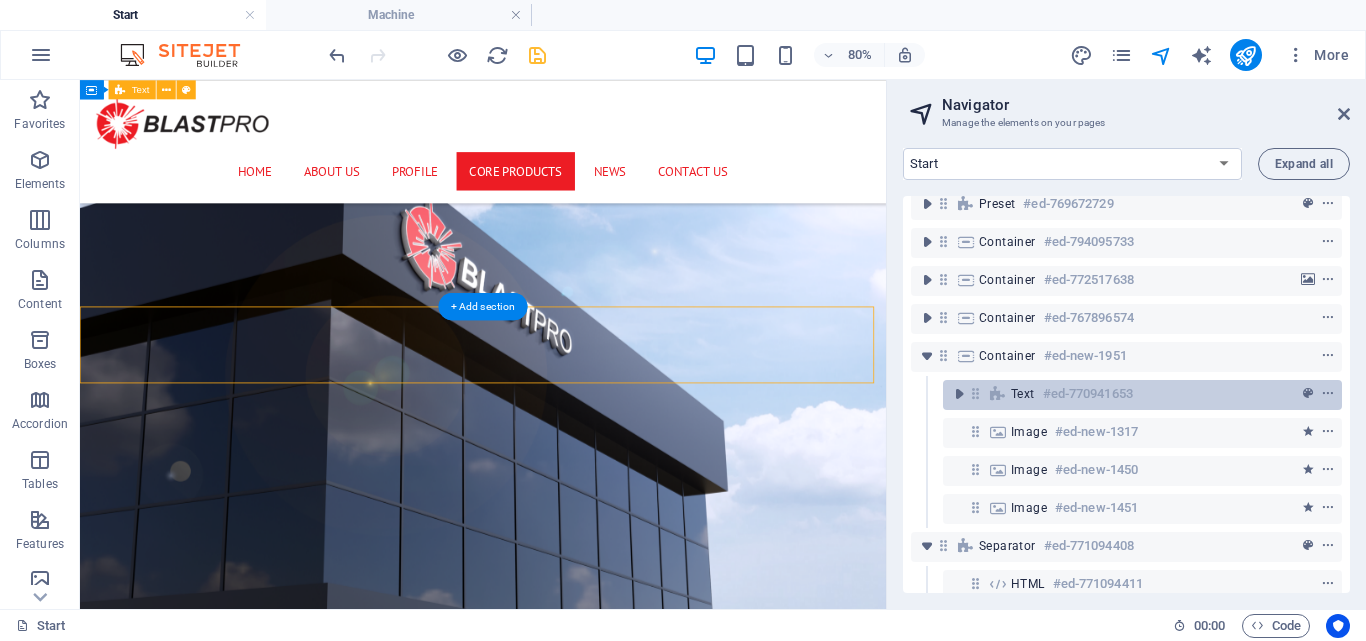 scroll, scrollTop: 5914, scrollLeft: 0, axis: vertical 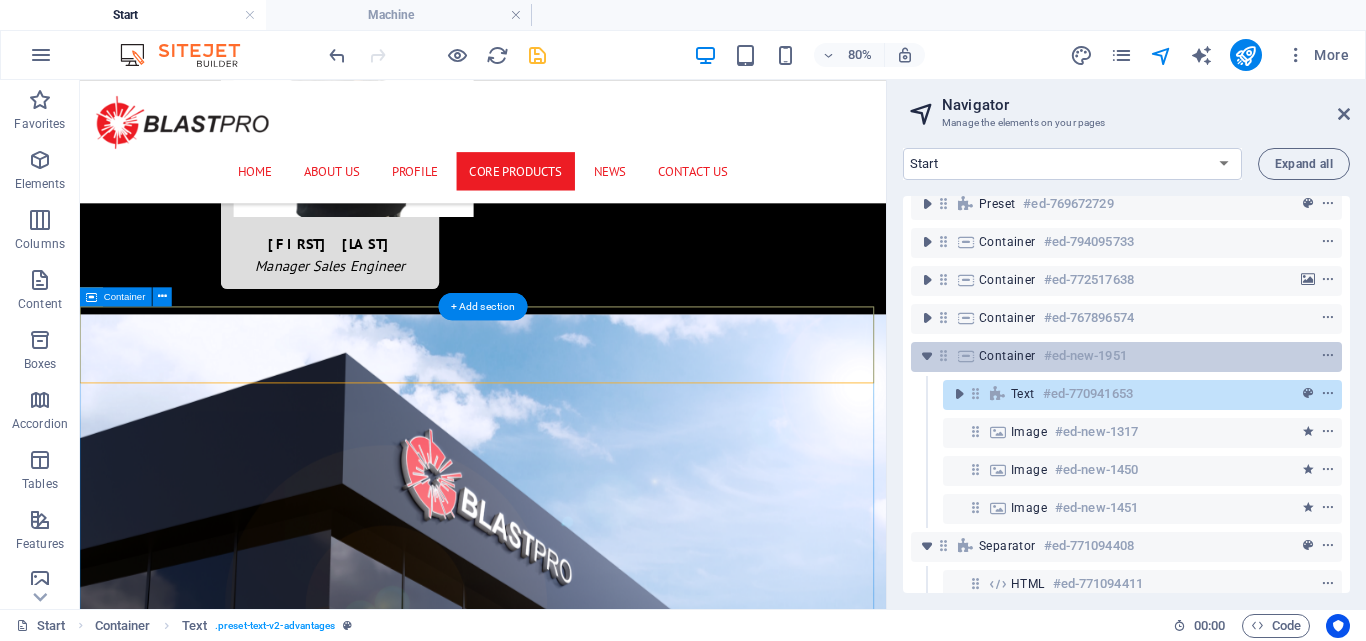 click on "#ed-new-1951" at bounding box center (1085, 356) 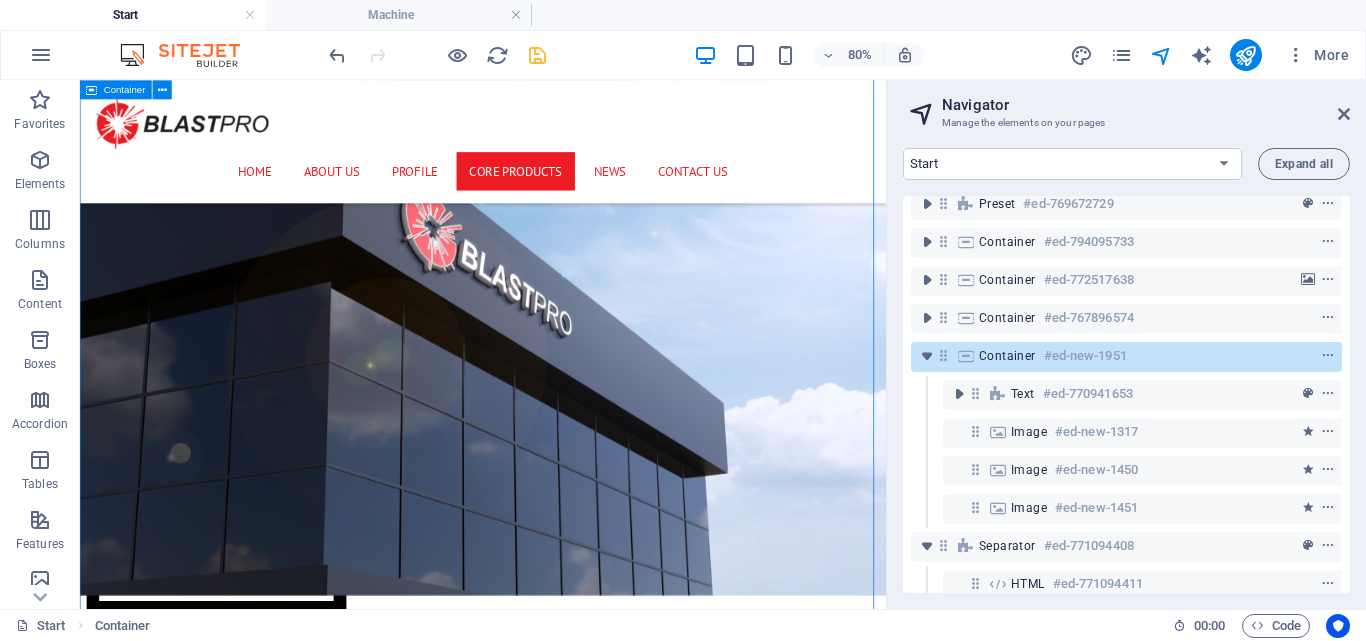 click on "#ed-new-1951" at bounding box center [1085, 356] 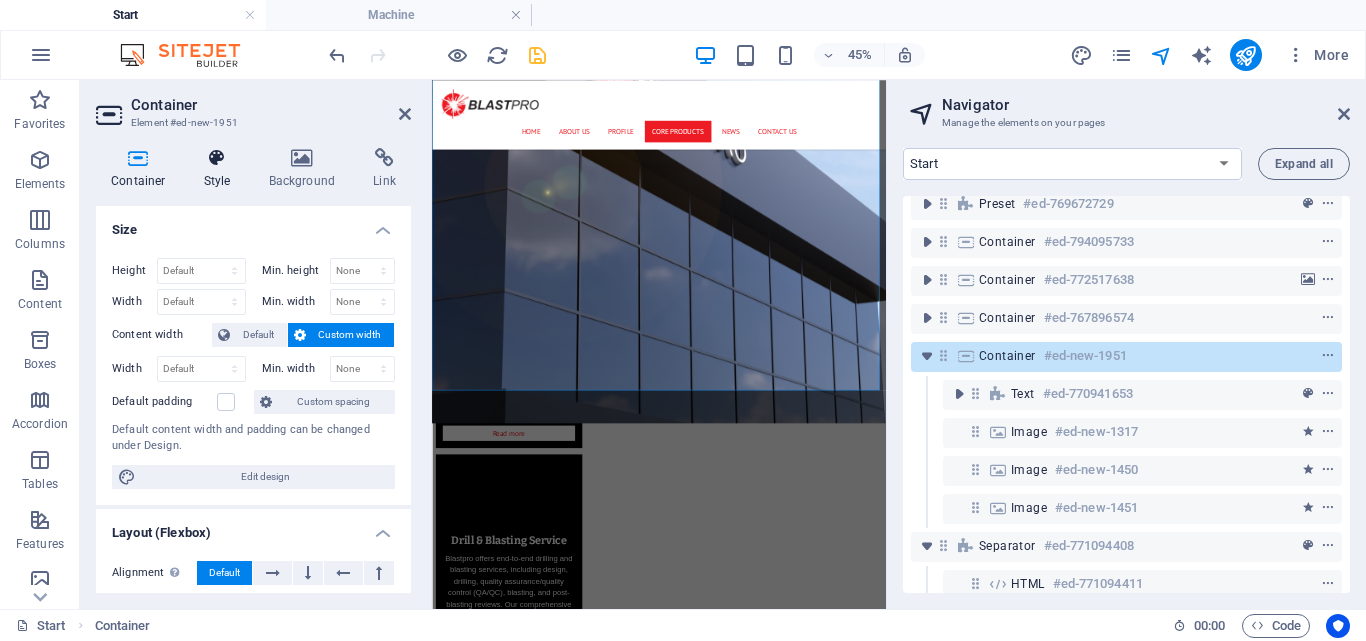 click at bounding box center [217, 158] 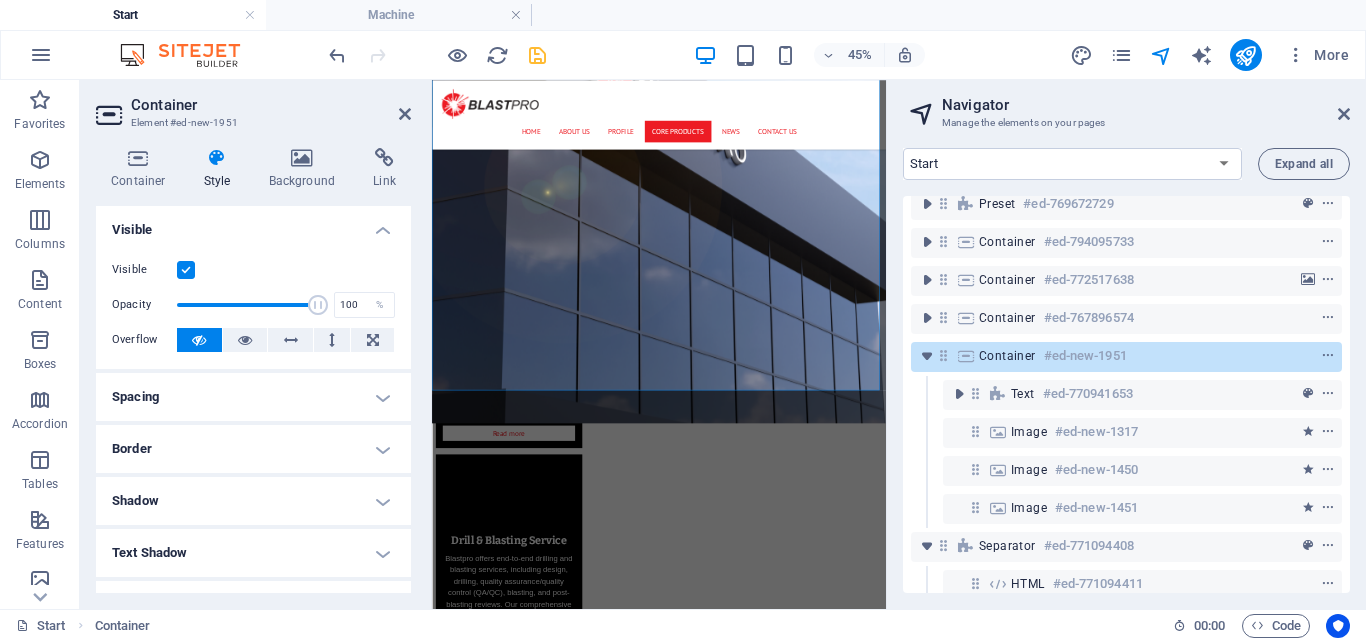 click on "Spacing" at bounding box center (253, 397) 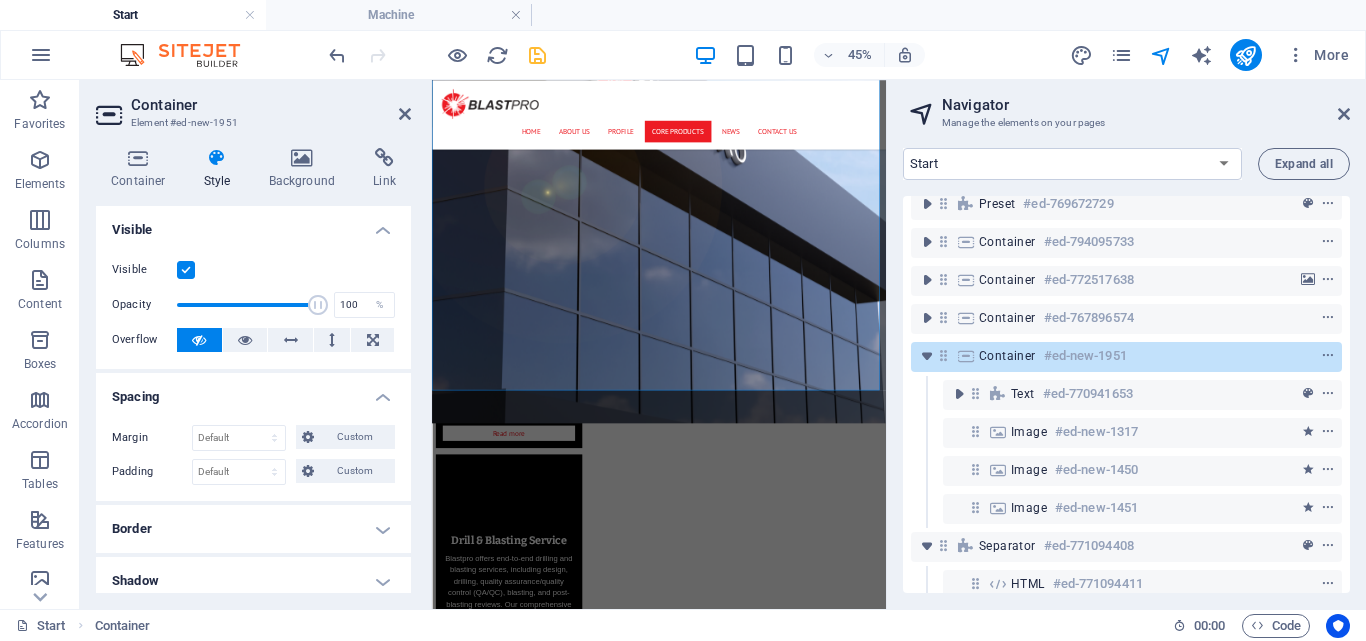 click on "Spacing" at bounding box center (253, 391) 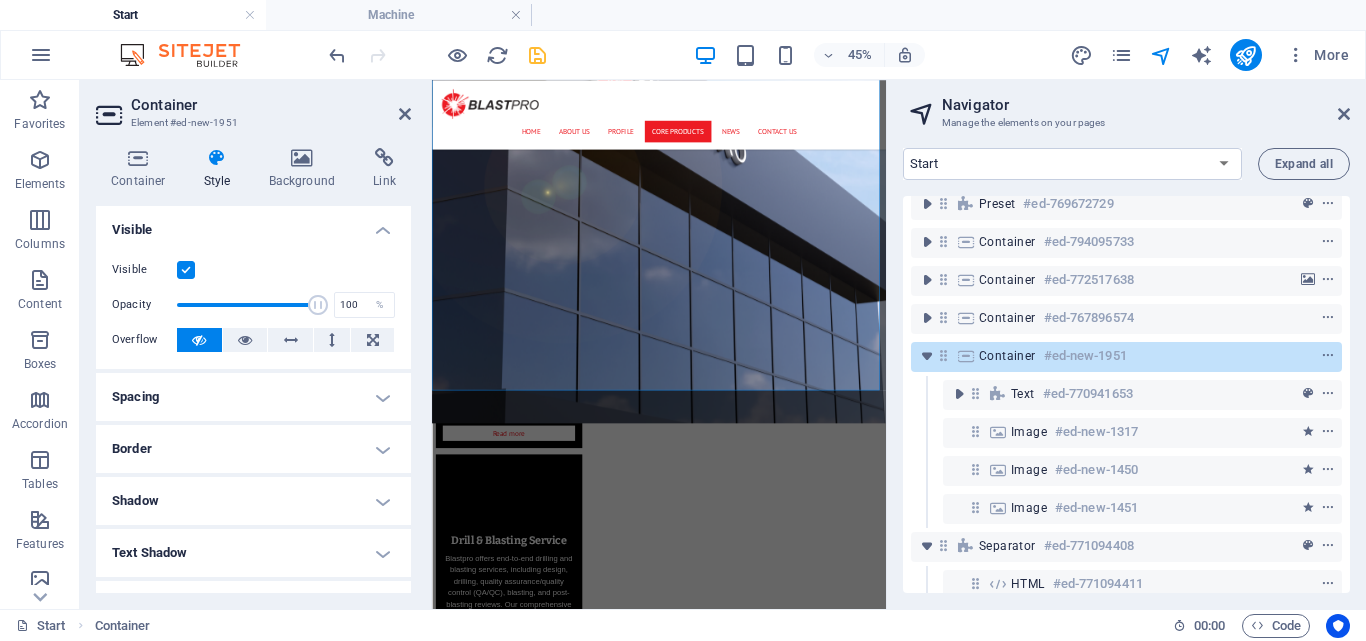 click on "Border" at bounding box center (253, 449) 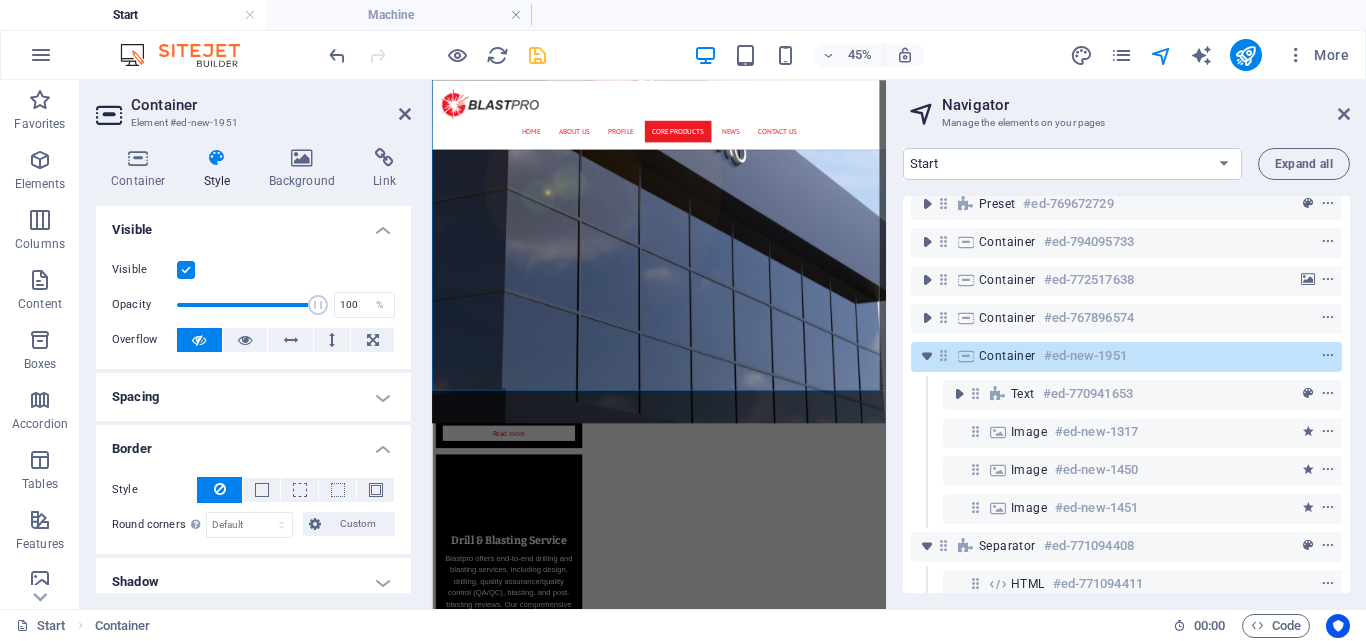 click on "Border" at bounding box center (253, 443) 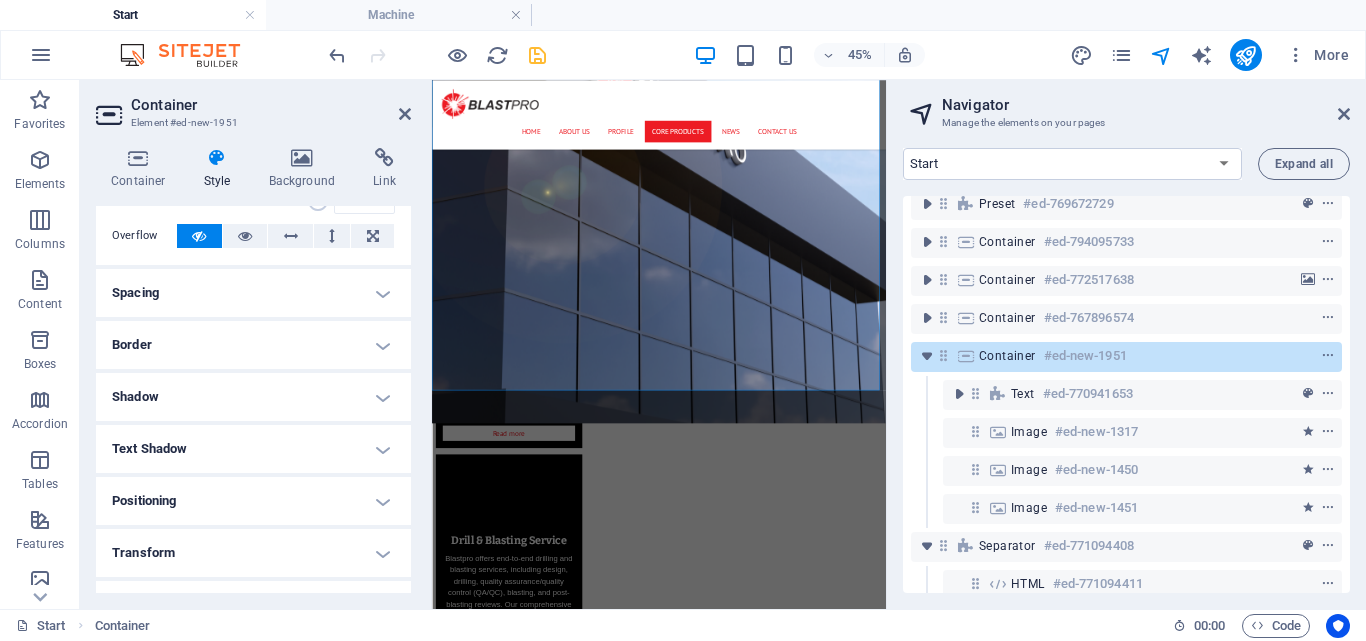 scroll, scrollTop: 0, scrollLeft: 0, axis: both 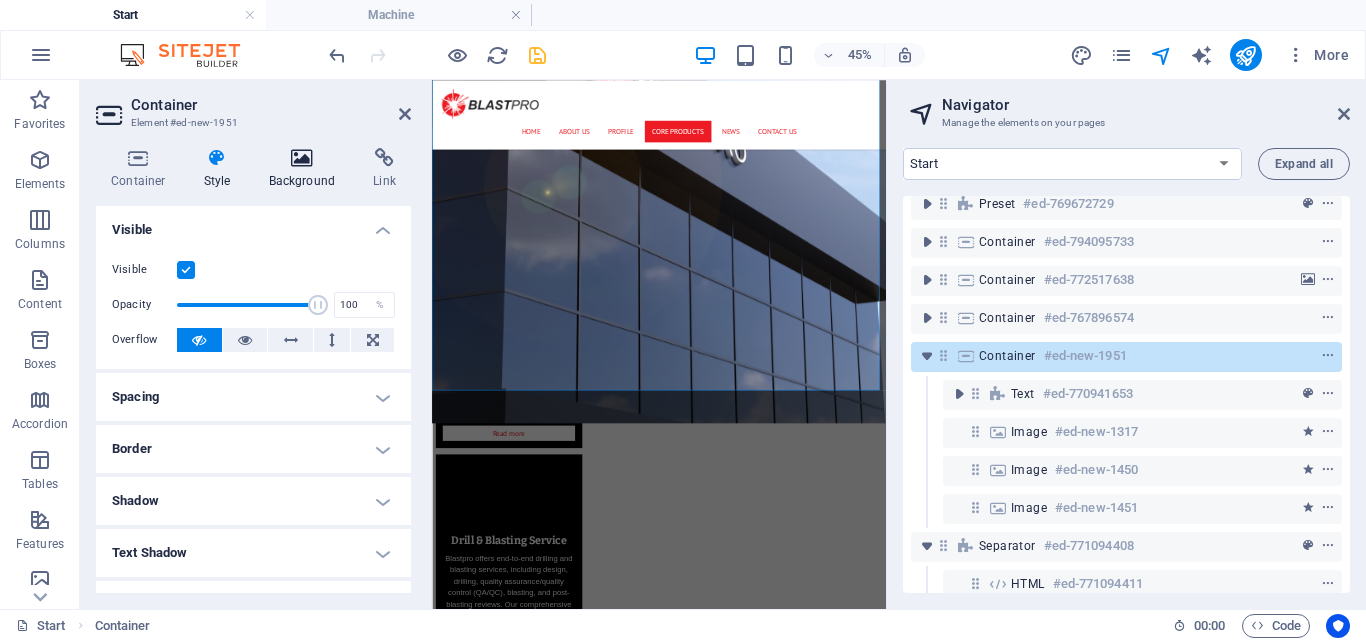 click on "Background" at bounding box center [306, 169] 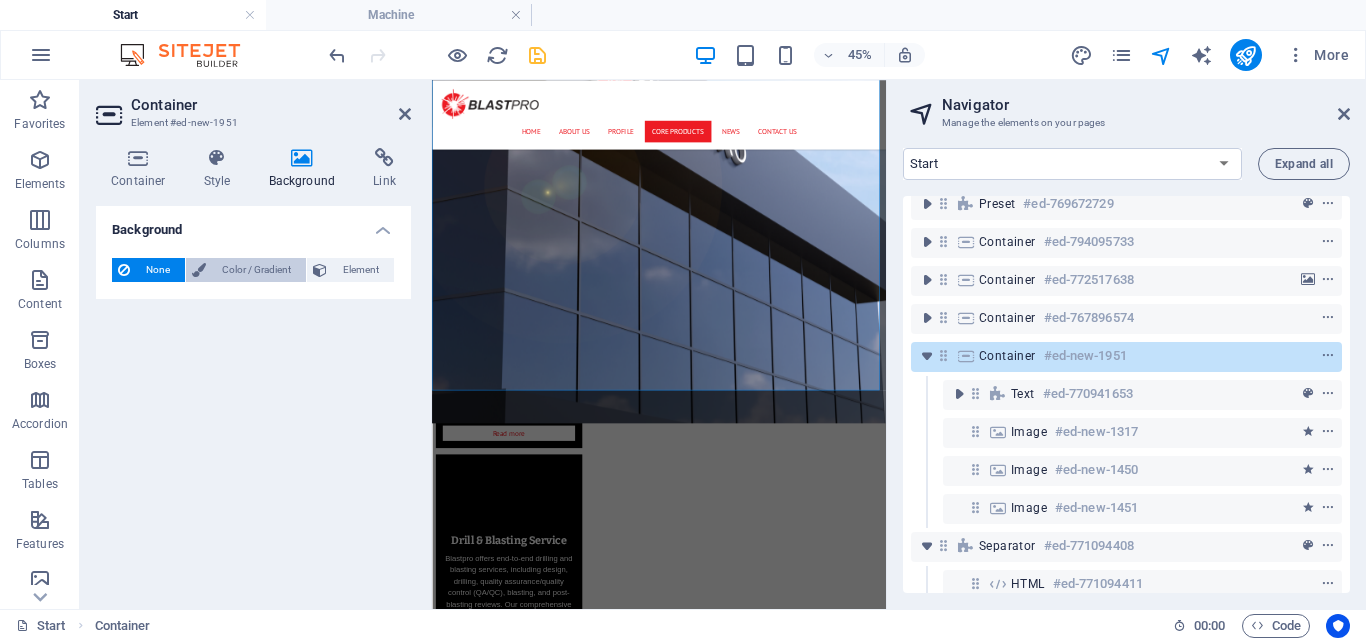 click on "Color / Gradient" at bounding box center [256, 270] 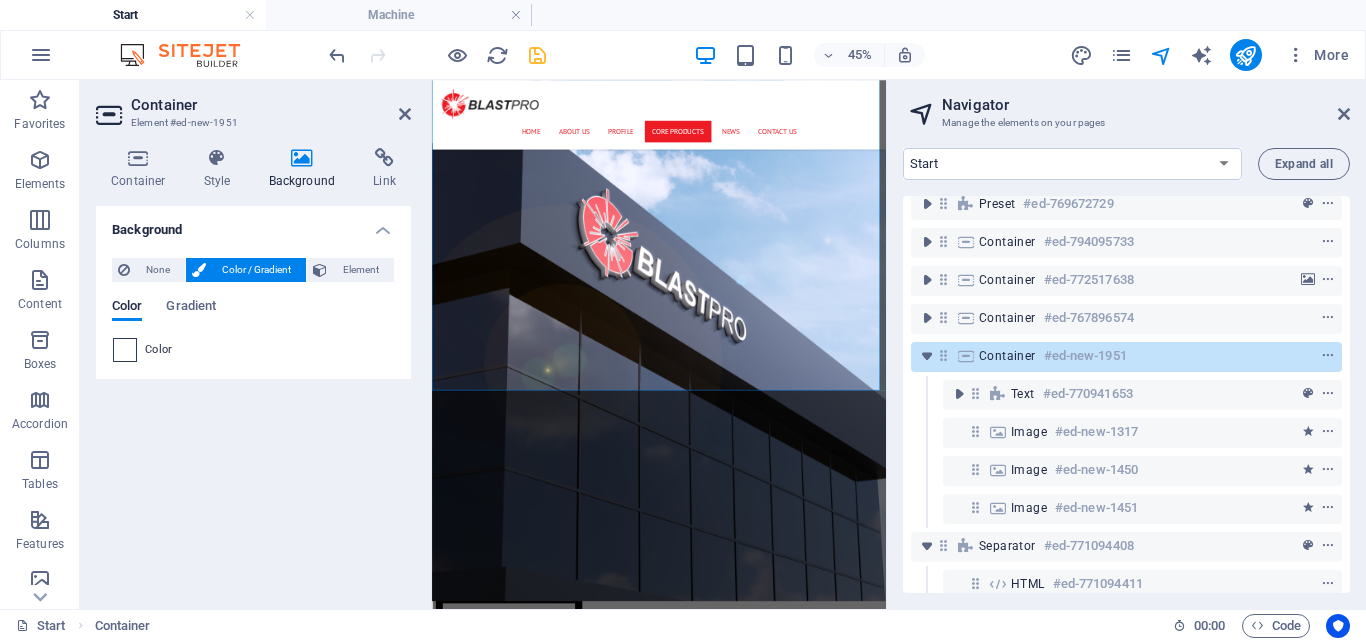 click at bounding box center (125, 350) 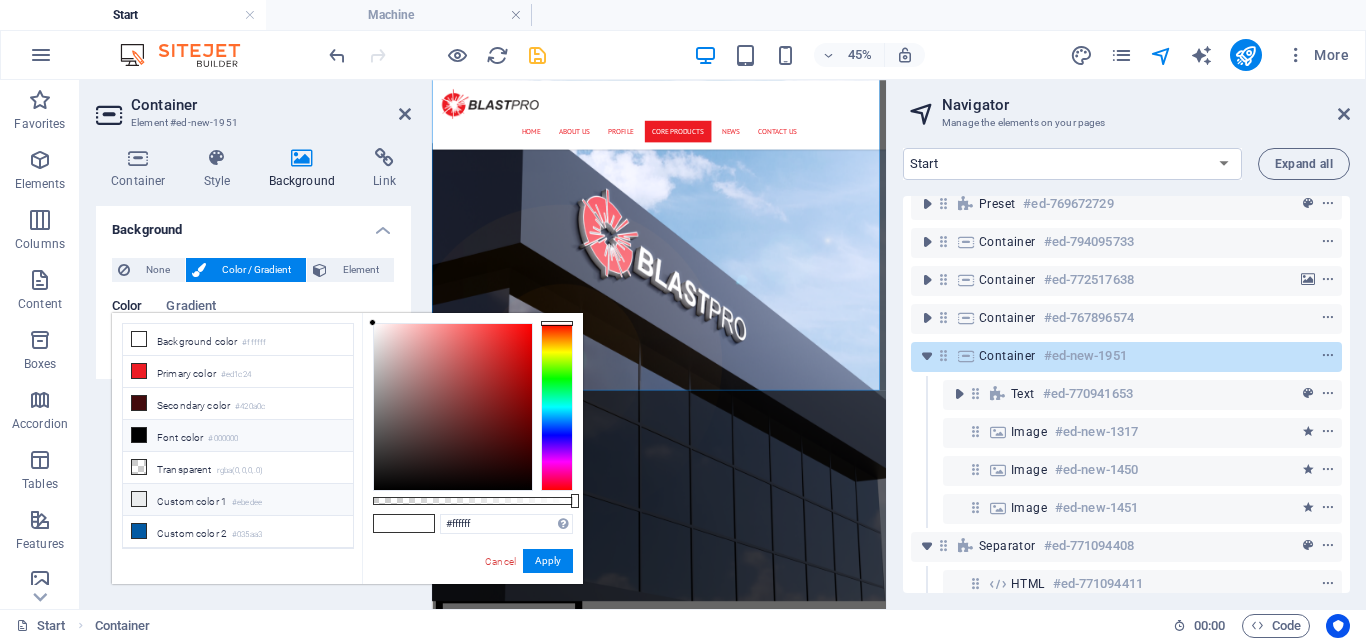 click on "Custom color 1
#ebedee" at bounding box center (238, 500) 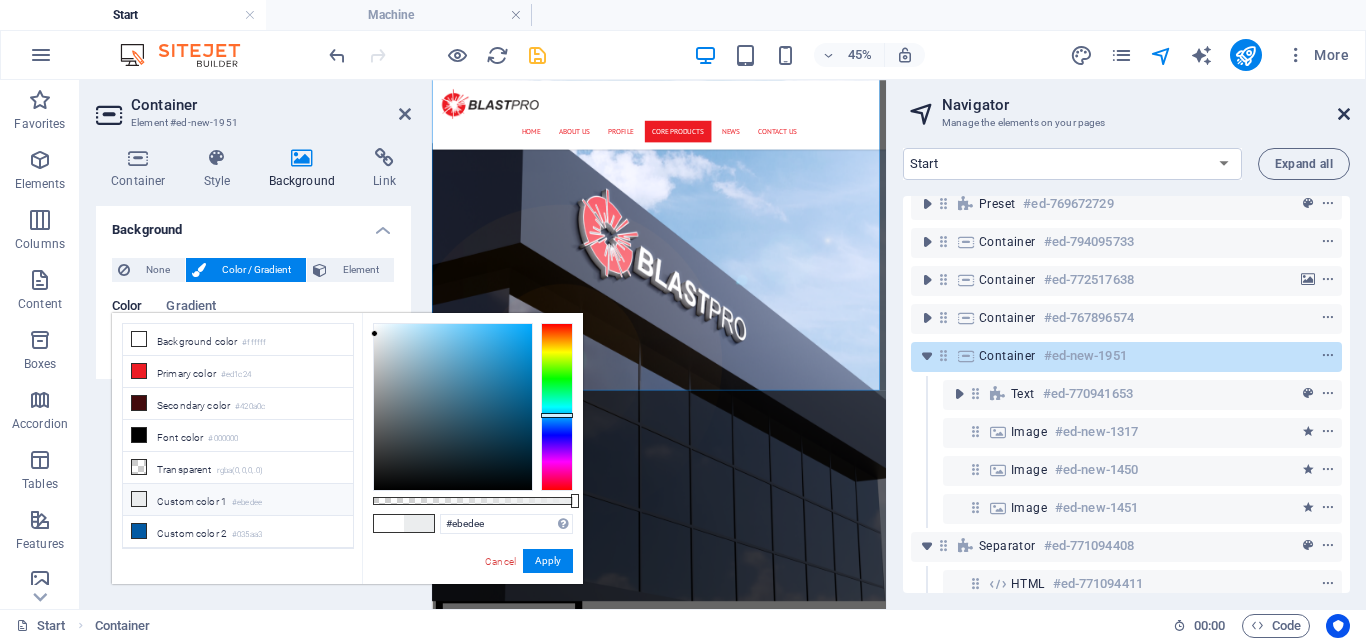click at bounding box center (1344, 114) 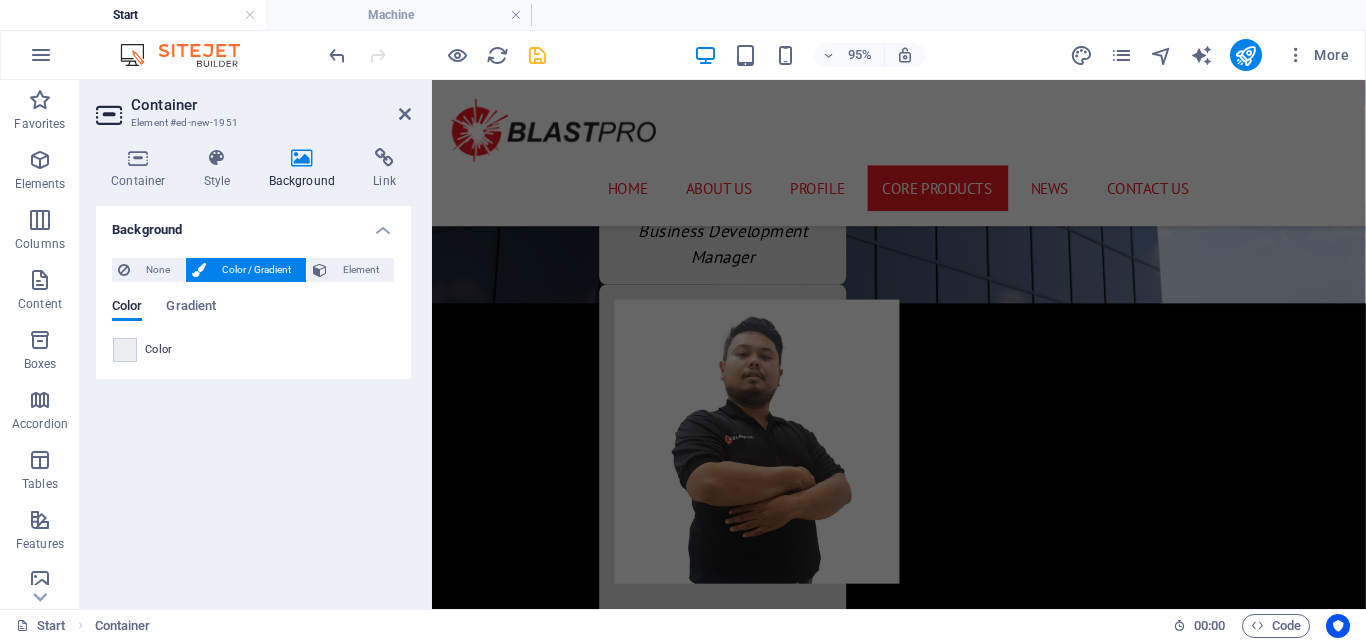 scroll, scrollTop: 5906, scrollLeft: 0, axis: vertical 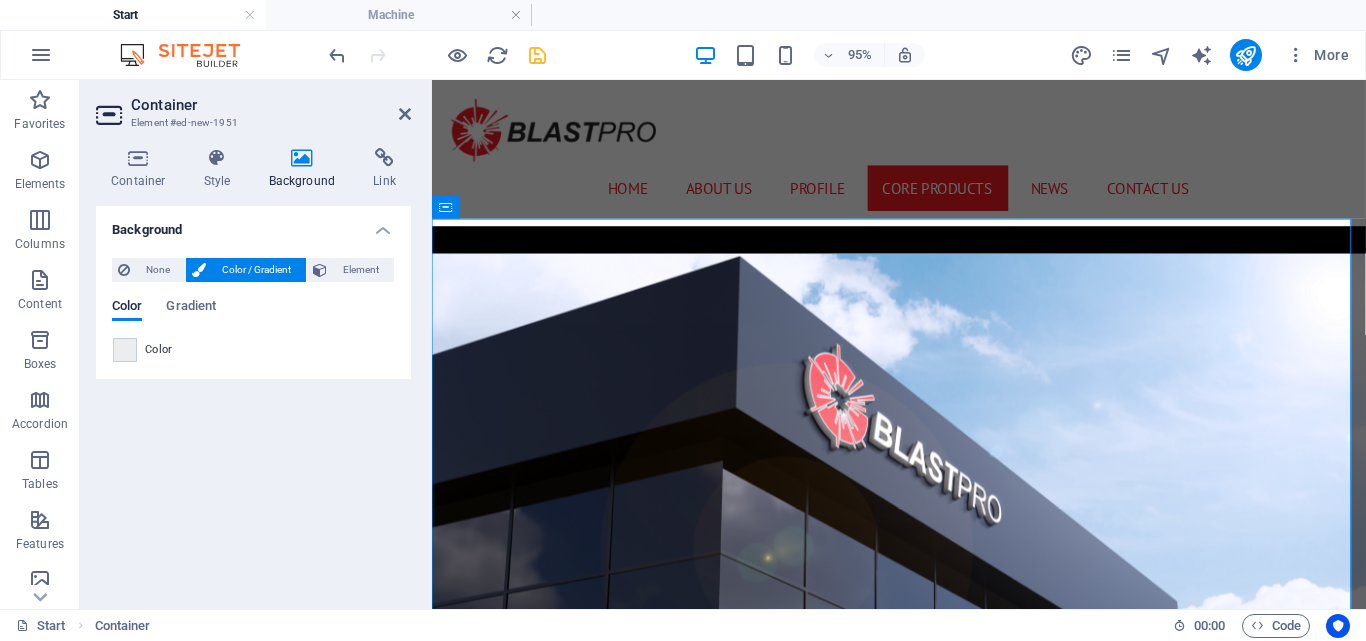 click on "Color" at bounding box center (253, 350) 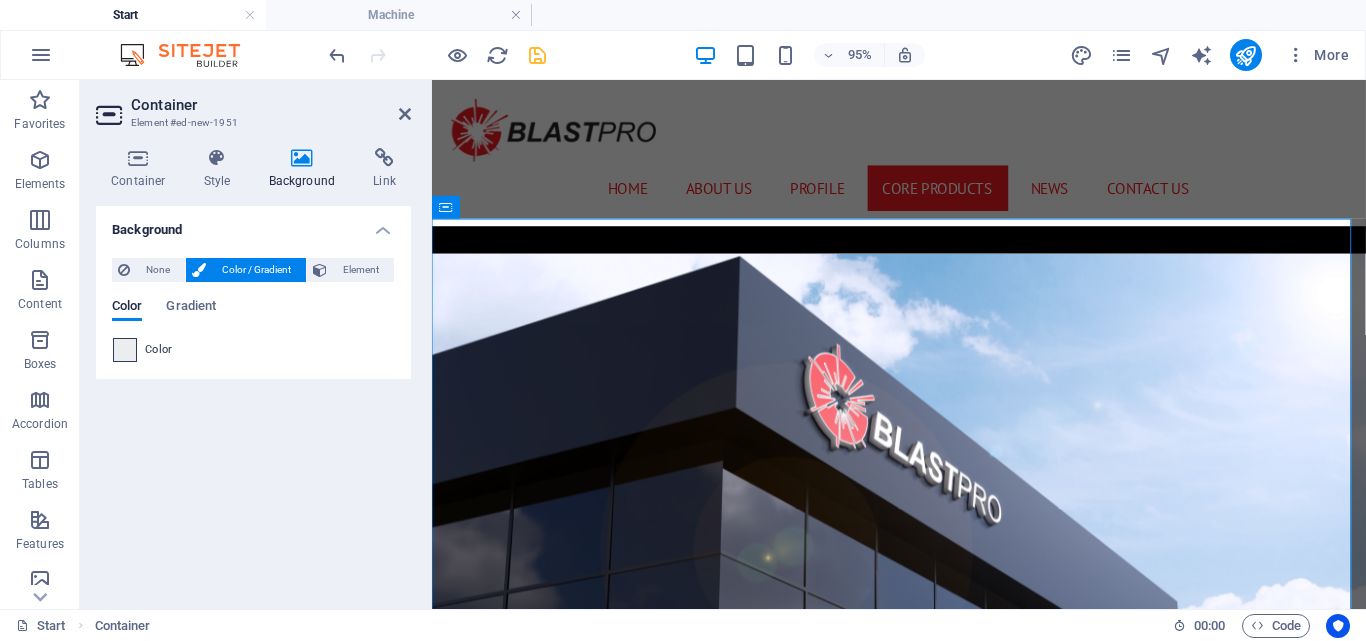click at bounding box center [125, 350] 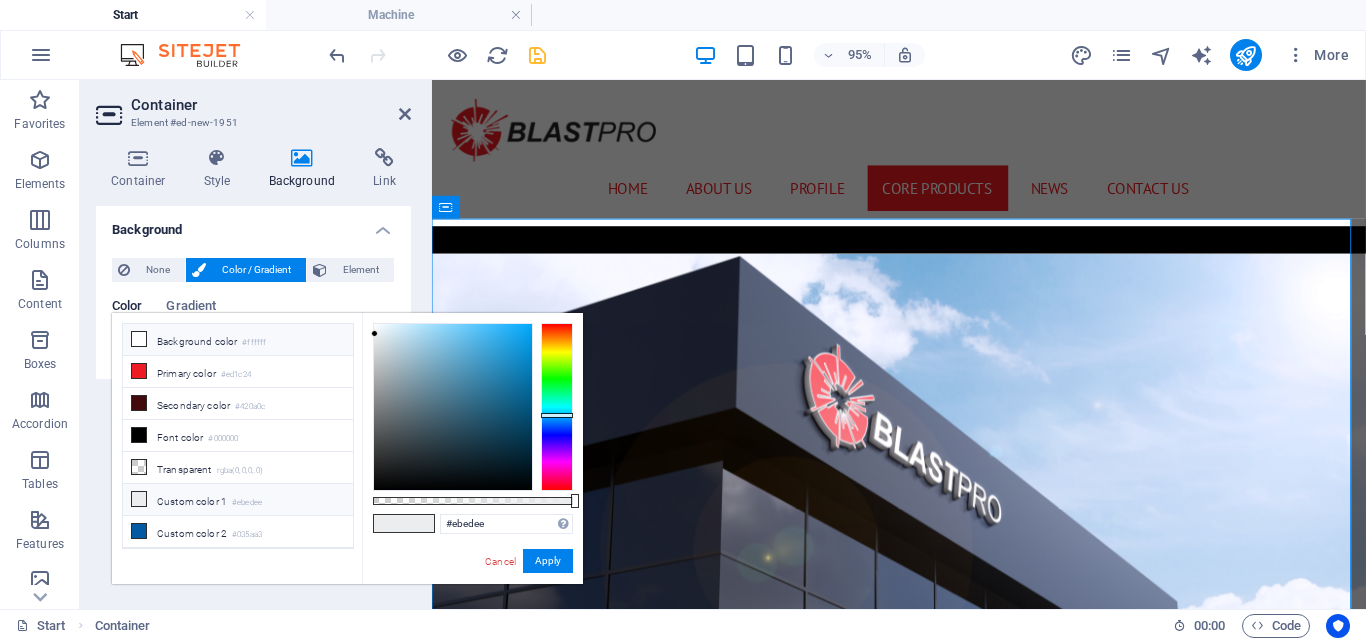 click on "Background color
#ffffff" at bounding box center (238, 340) 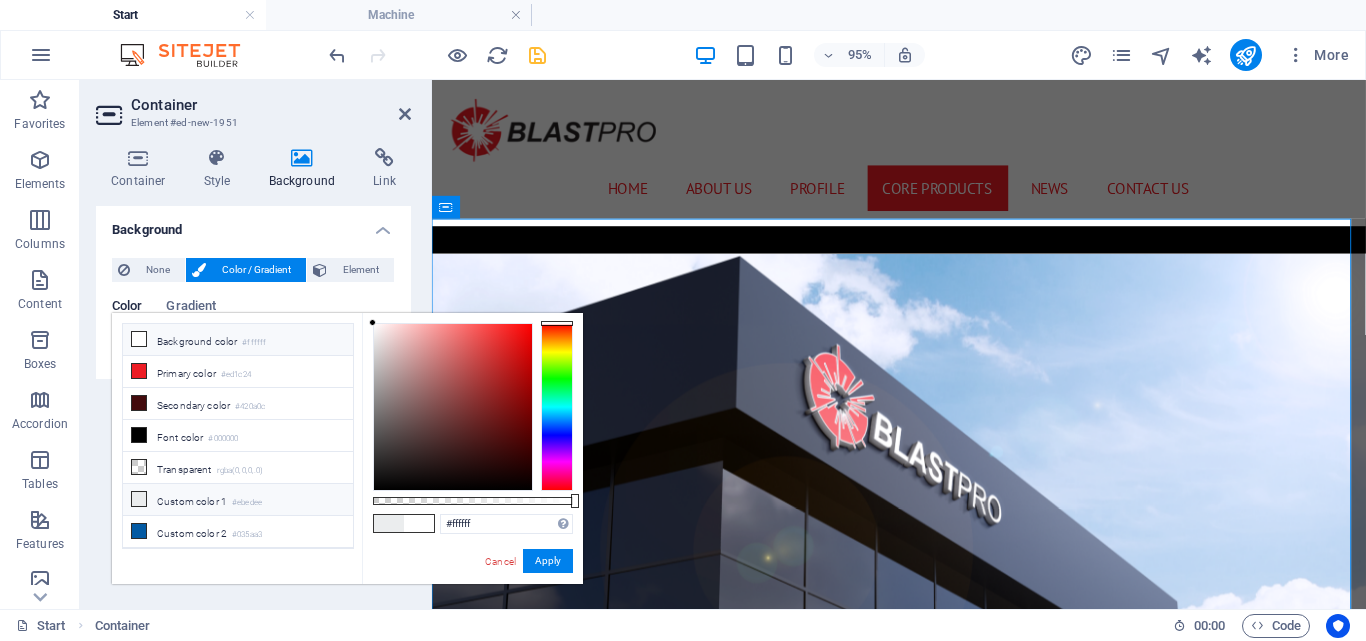 click on "Custom color 1
#ebedee" at bounding box center [238, 500] 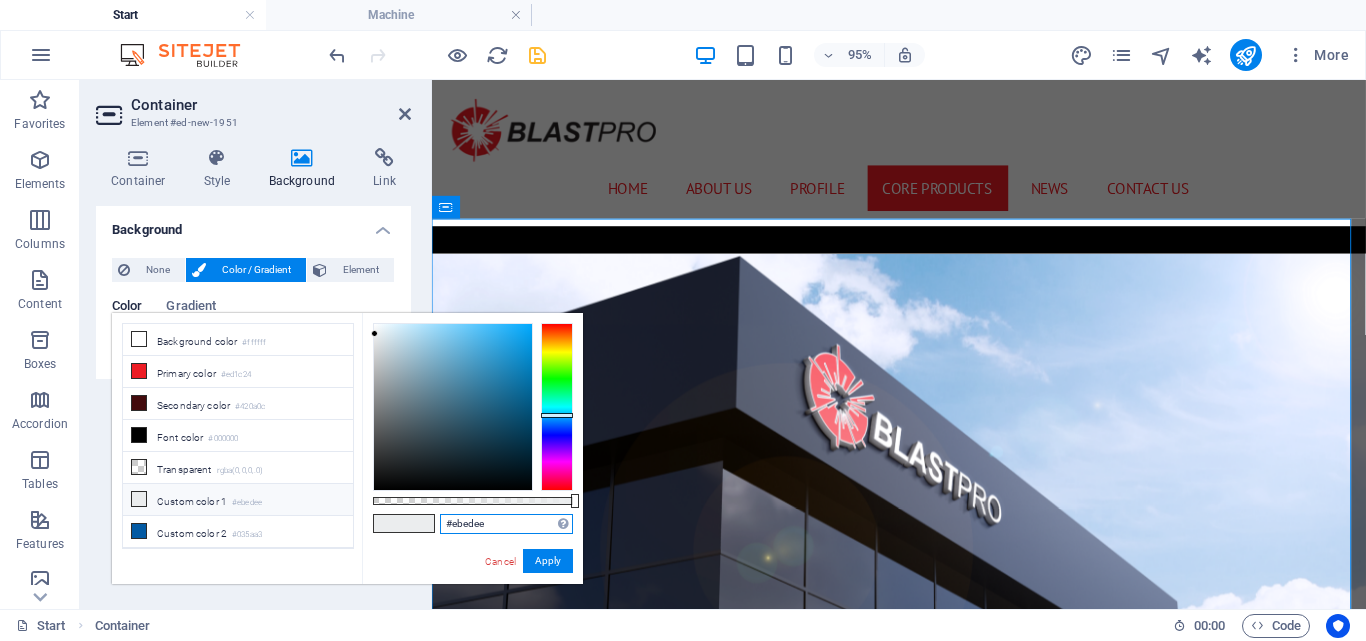 drag, startPoint x: 499, startPoint y: 527, endPoint x: 484, endPoint y: 529, distance: 15.132746 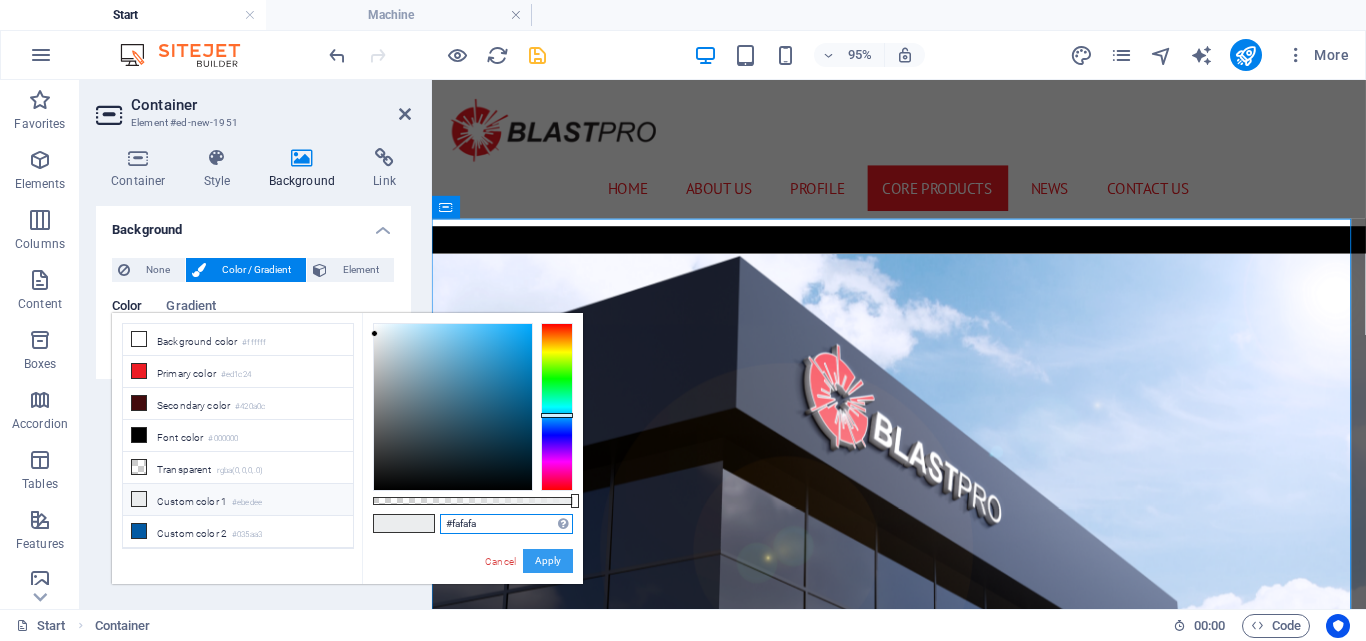 type on "#fafafa" 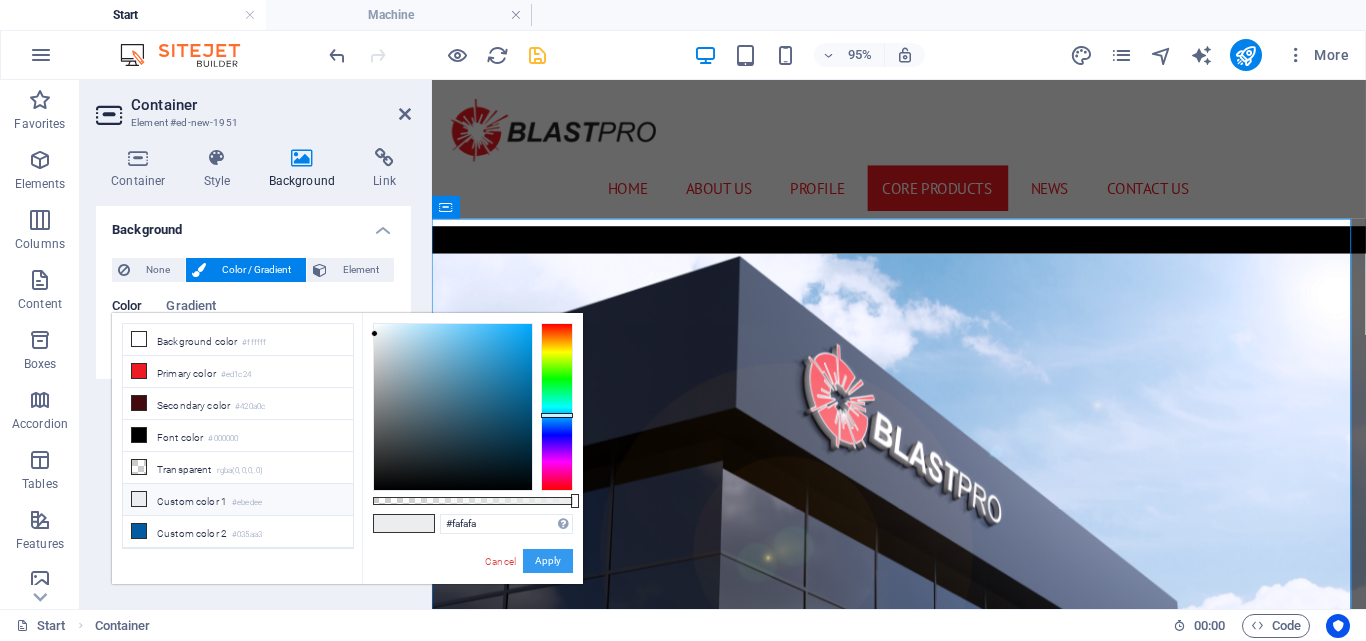click on "Apply" at bounding box center (548, 561) 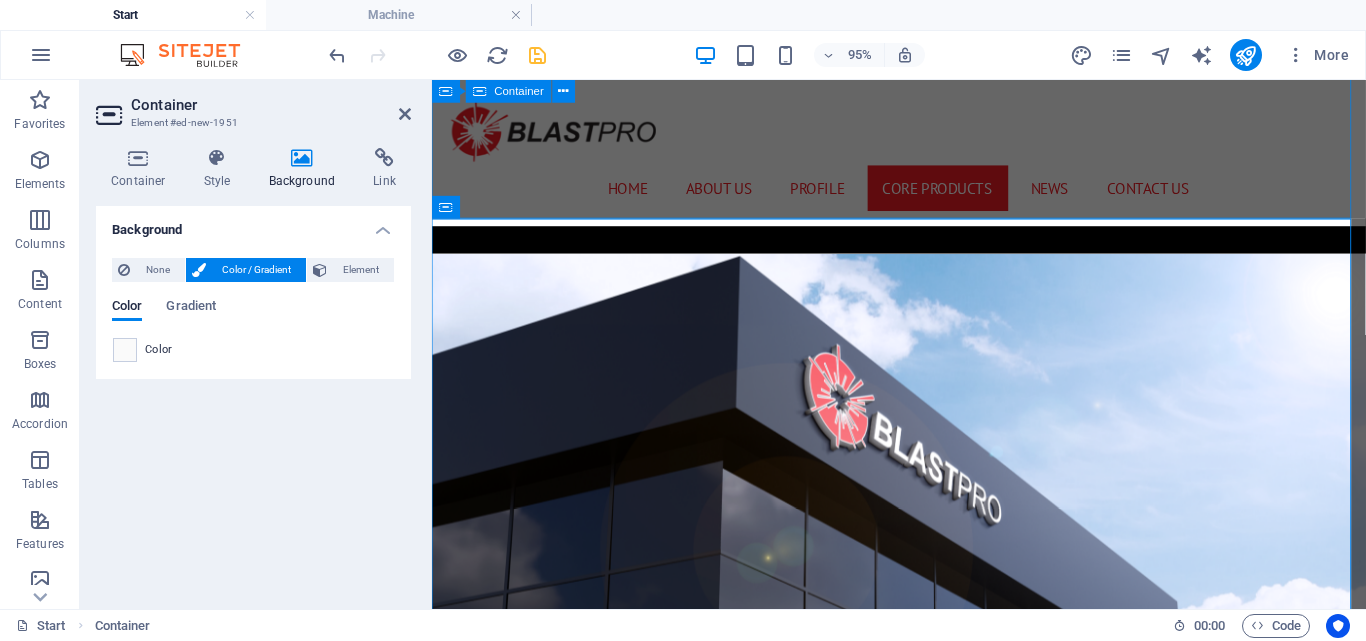 click on "Our  Clients" at bounding box center [923, 4616] 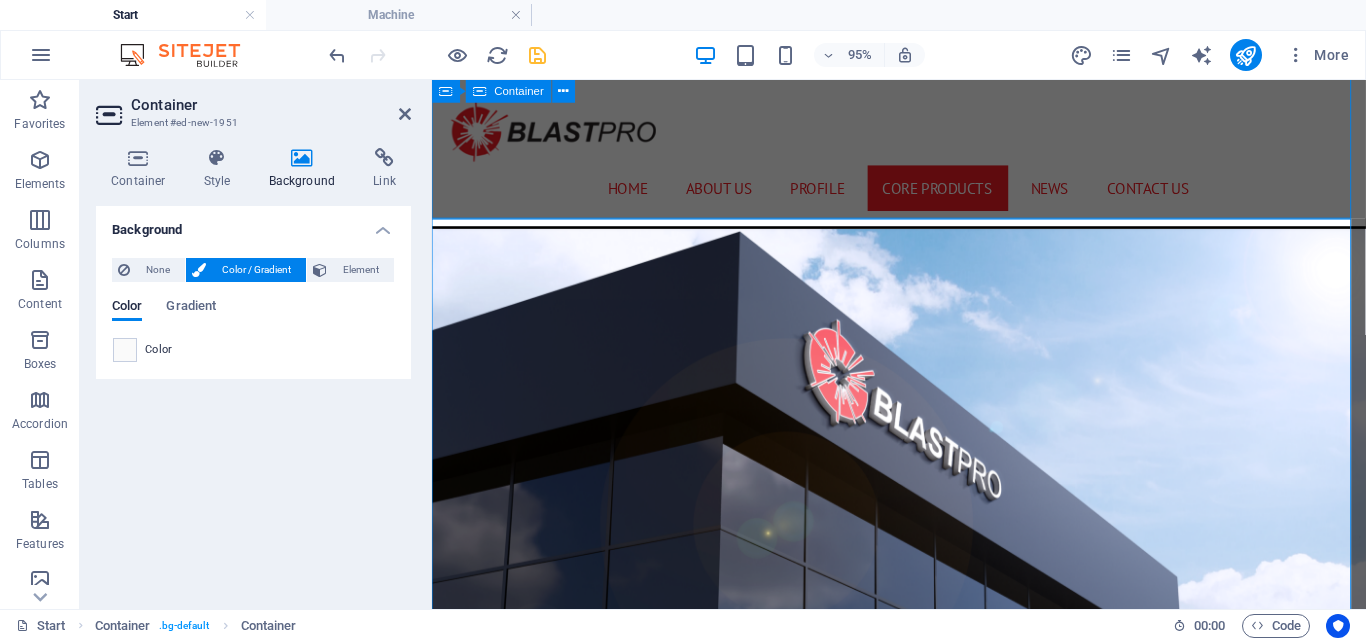 scroll, scrollTop: 5947, scrollLeft: 0, axis: vertical 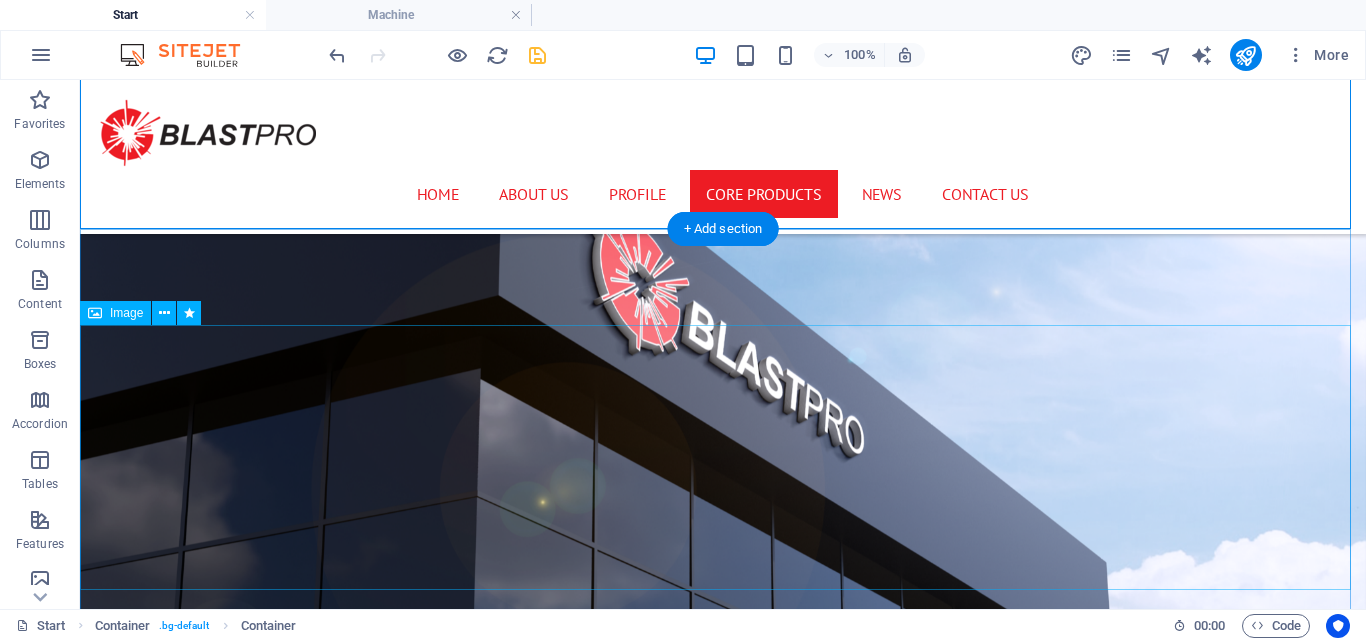 click at bounding box center [723, 7833] 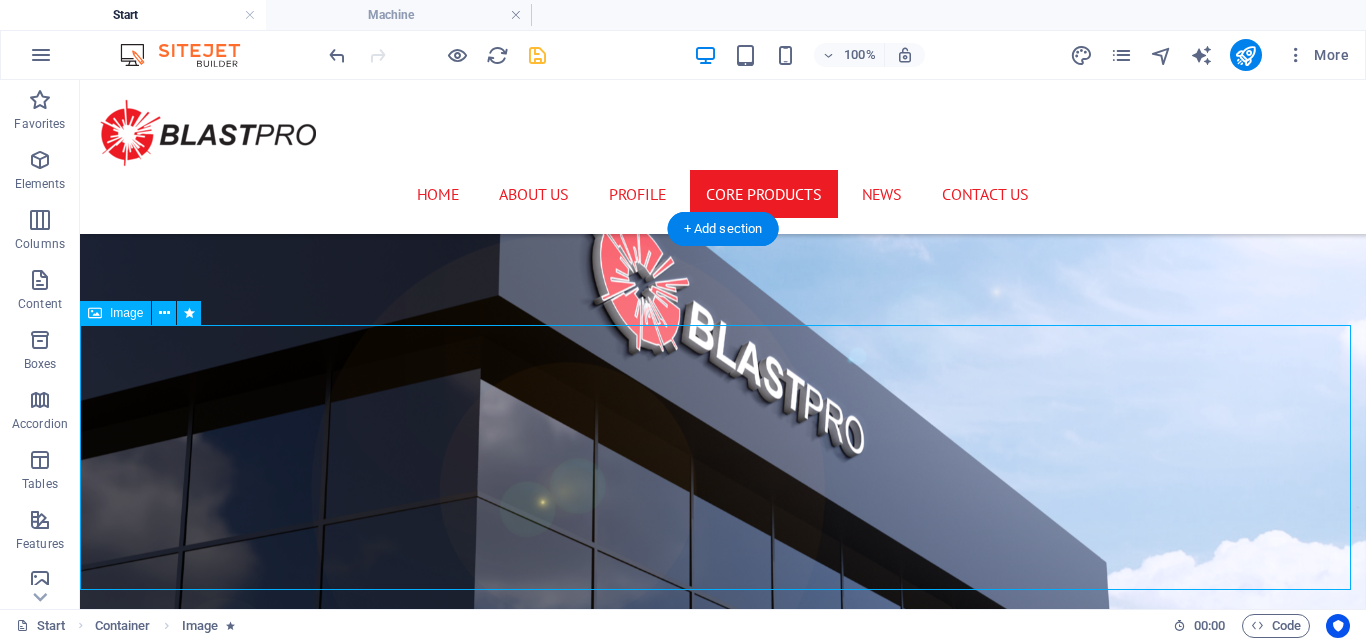 click at bounding box center (723, 7833) 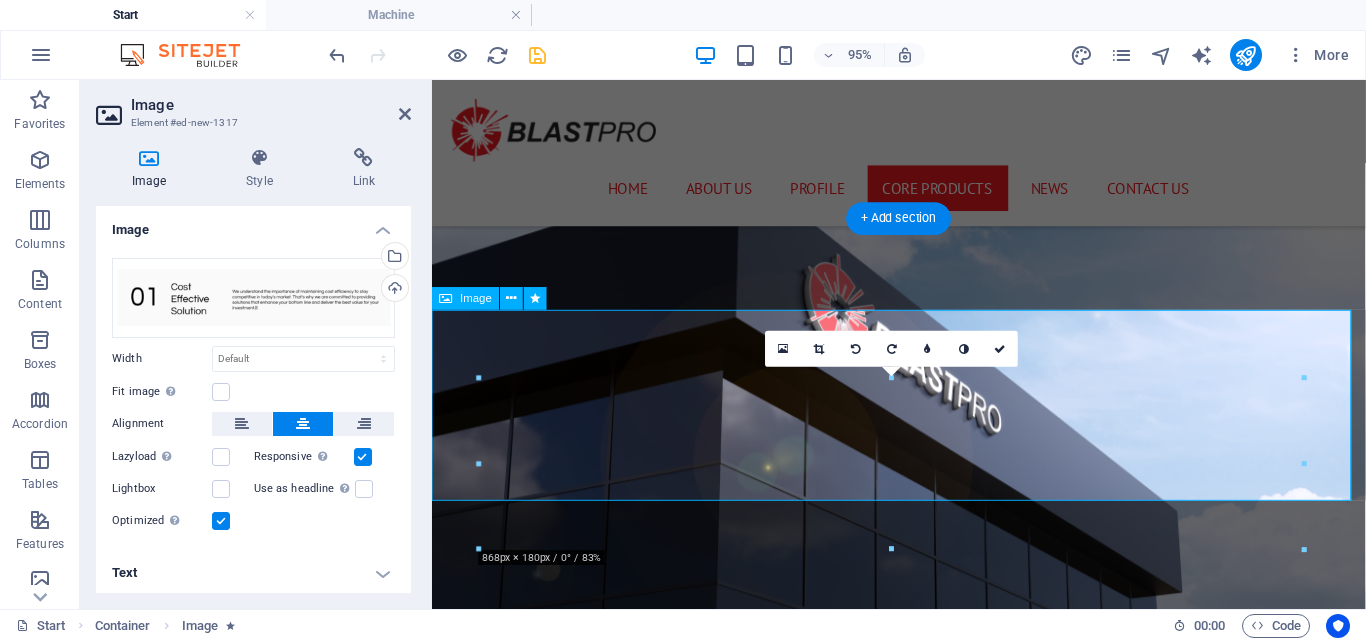 scroll, scrollTop: 5906, scrollLeft: 0, axis: vertical 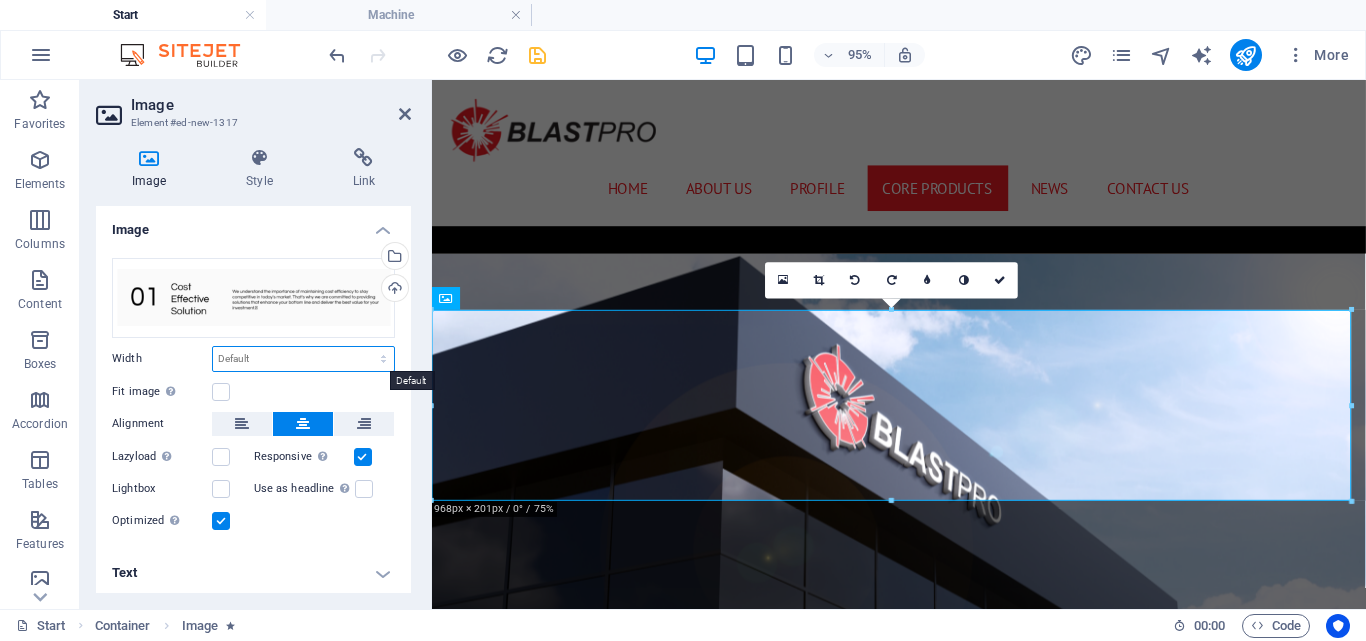 click on "Default auto px rem % em vh vw" at bounding box center [303, 359] 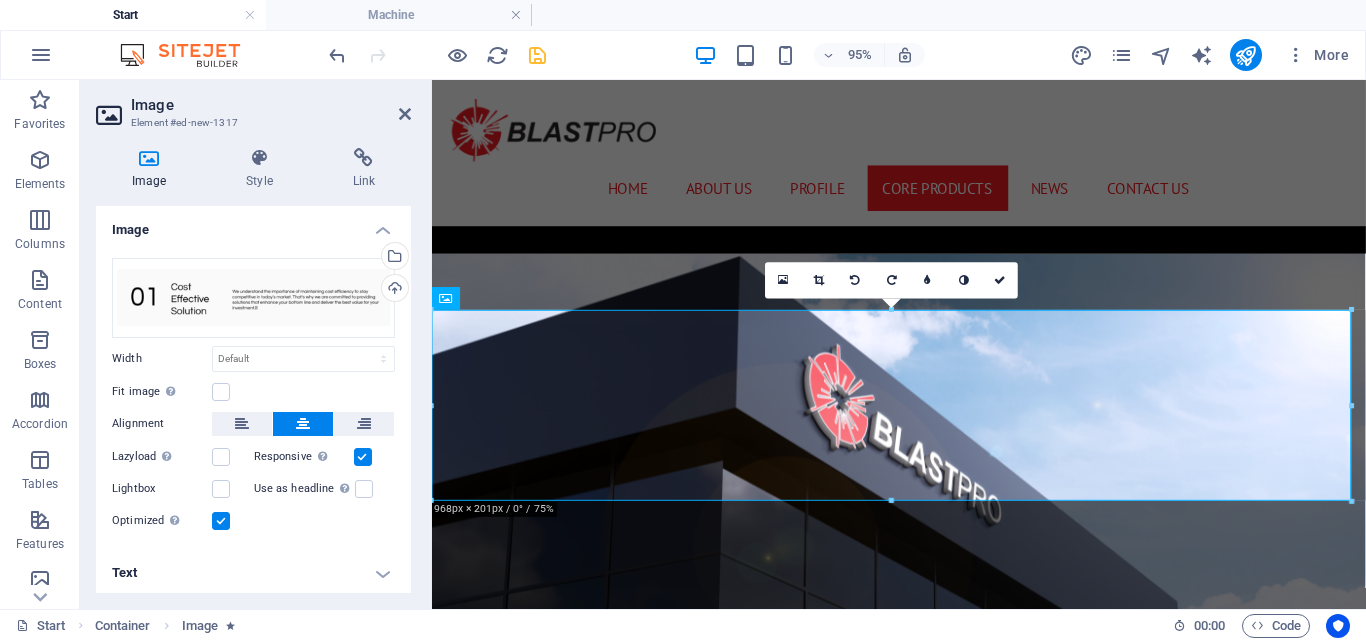 click on "Drag files here, click to choose files or select files from Files or our free stock photos & videos Select files from the file manager, stock photos, or upload file(s) Upload Width Default auto px rem % em vh vw Fit image Automatically fit image to a fixed width and height Height Default auto px Alignment Lazyload Loading images after the page loads improves page speed. Responsive Automatically load retina image and smartphone optimized sizes. Lightbox Use as headline The image will be wrapped in an H1 headline tag. Useful for giving alternative text the weight of an H1 headline, e.g. for the logo. Leave unchecked if uncertain. Optimized Images are compressed to improve page speed. Position Direction Custom X offset 50 px rem % vh vw Y offset 50 px rem % vh vw" at bounding box center [253, 395] 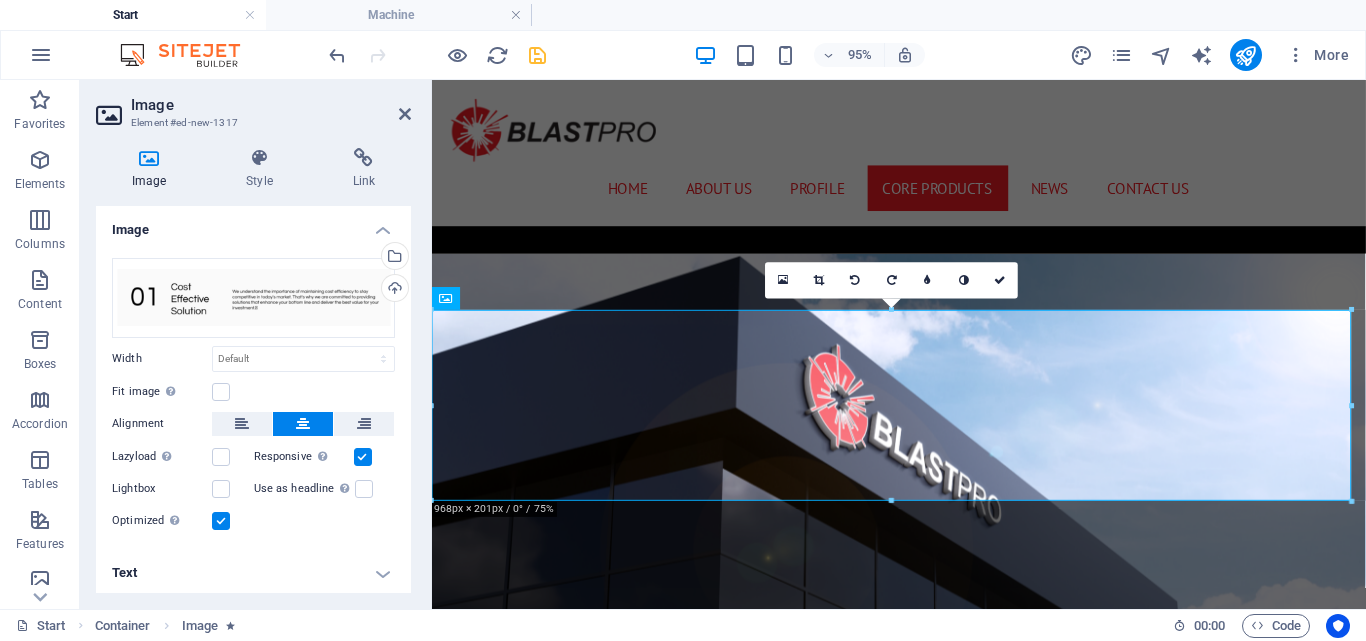 drag, startPoint x: 406, startPoint y: 352, endPoint x: 402, endPoint y: 404, distance: 52.153618 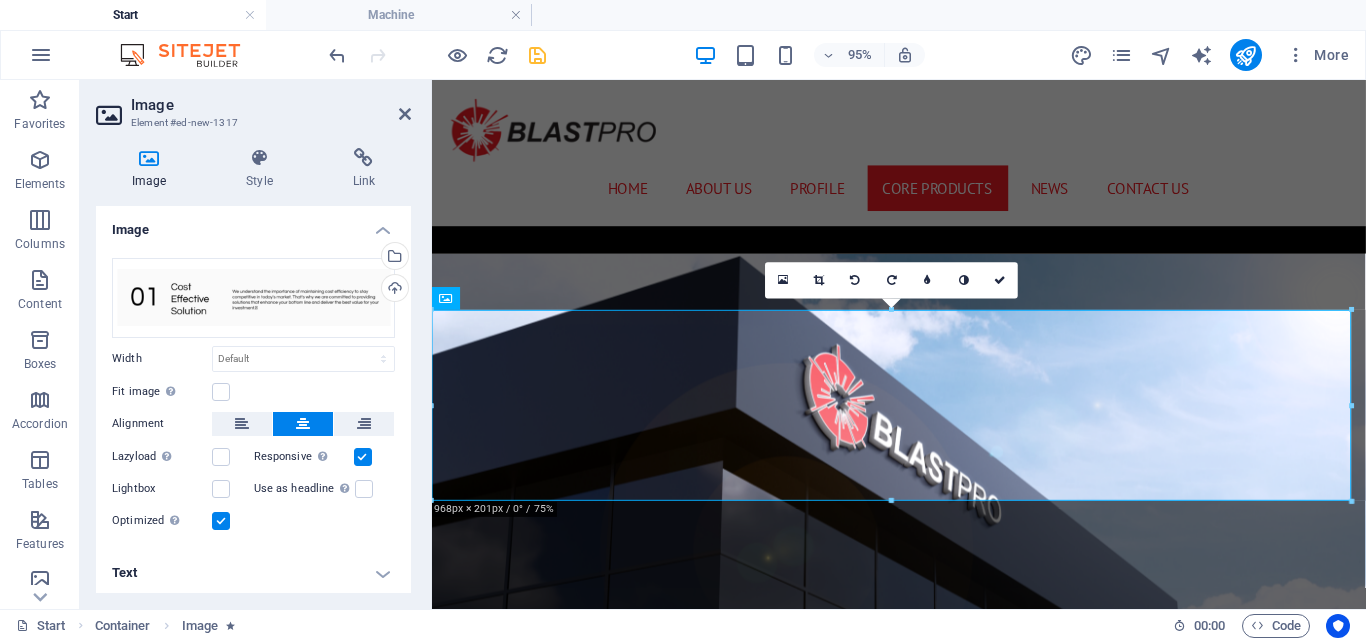 click on "Drag files here, click to choose files or select files from Files or our free stock photos & videos Select files from the file manager, stock photos, or upload file(s) Upload Width Default auto px rem % em vh vw Fit image Automatically fit image to a fixed width and height Height Default auto px Alignment Lazyload Loading images after the page loads improves page speed. Responsive Automatically load retina image and smartphone optimized sizes. Lightbox Use as headline The image will be wrapped in an H1 headline tag. Useful for giving alternative text the weight of an H1 headline, e.g. for the logo. Leave unchecked if uncertain. Optimized Images are compressed to improve page speed. Position Direction Custom X offset 50 px rem % vh vw Y offset 50 px rem % vh vw" at bounding box center (253, 395) 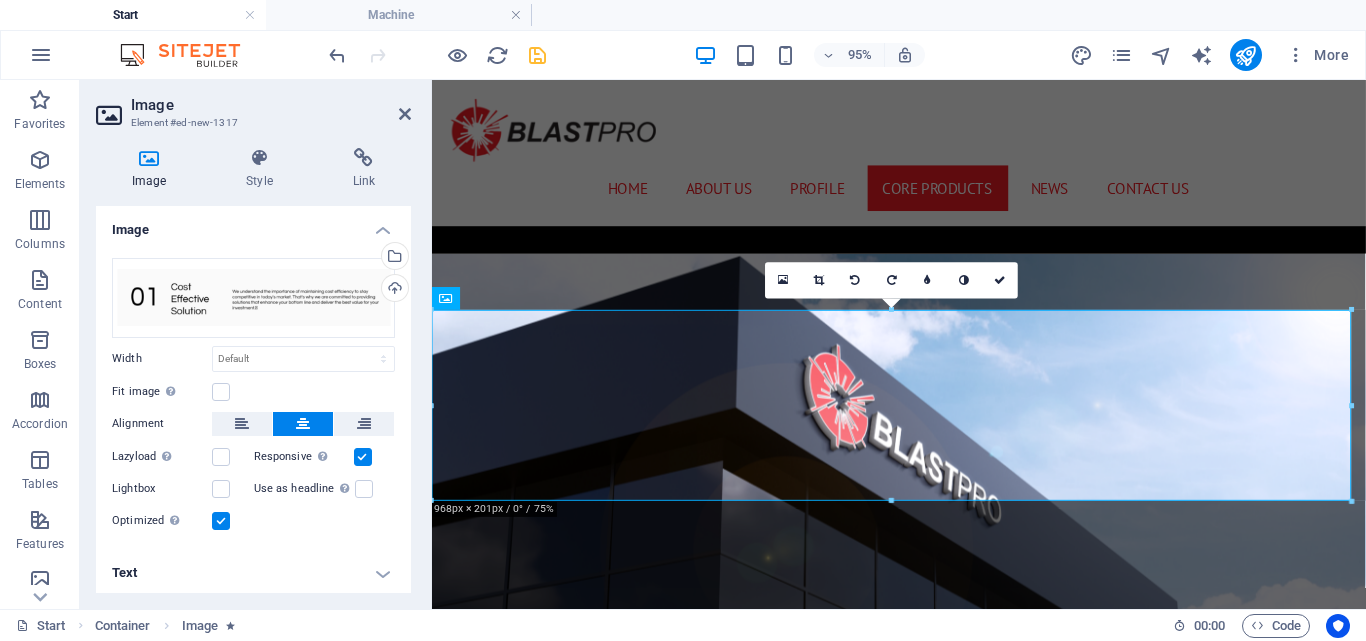 click on "Text" at bounding box center [253, 573] 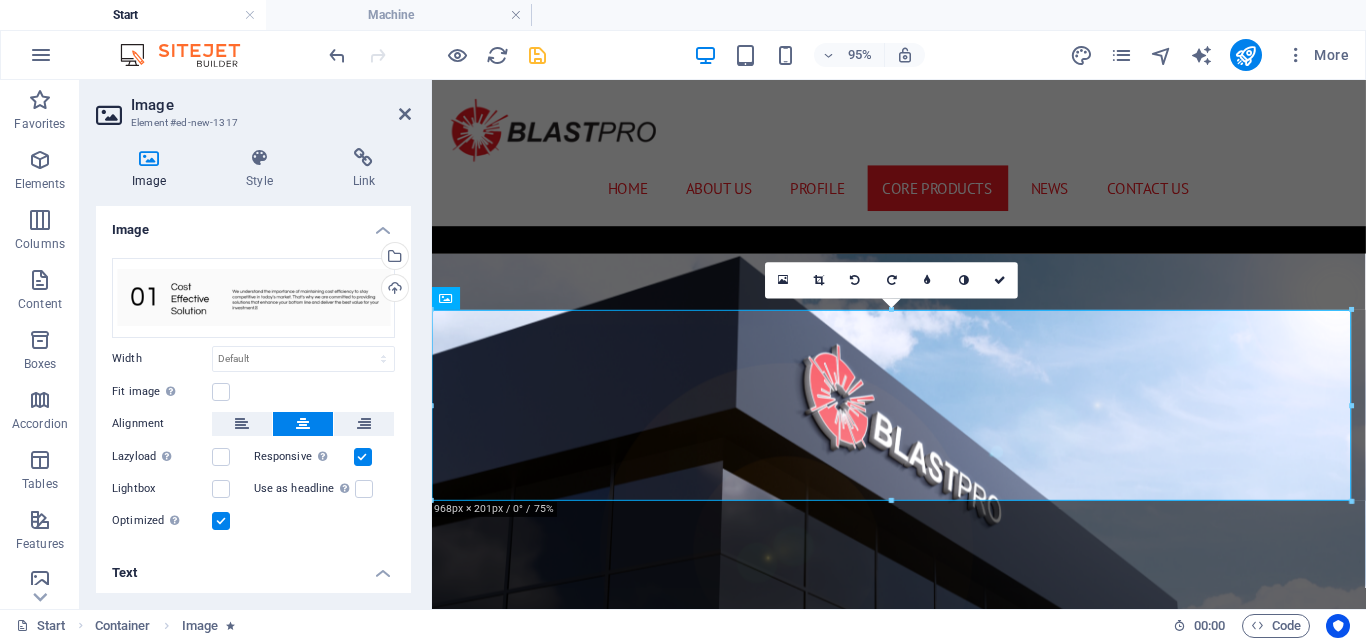 click on "Text" at bounding box center [253, 567] 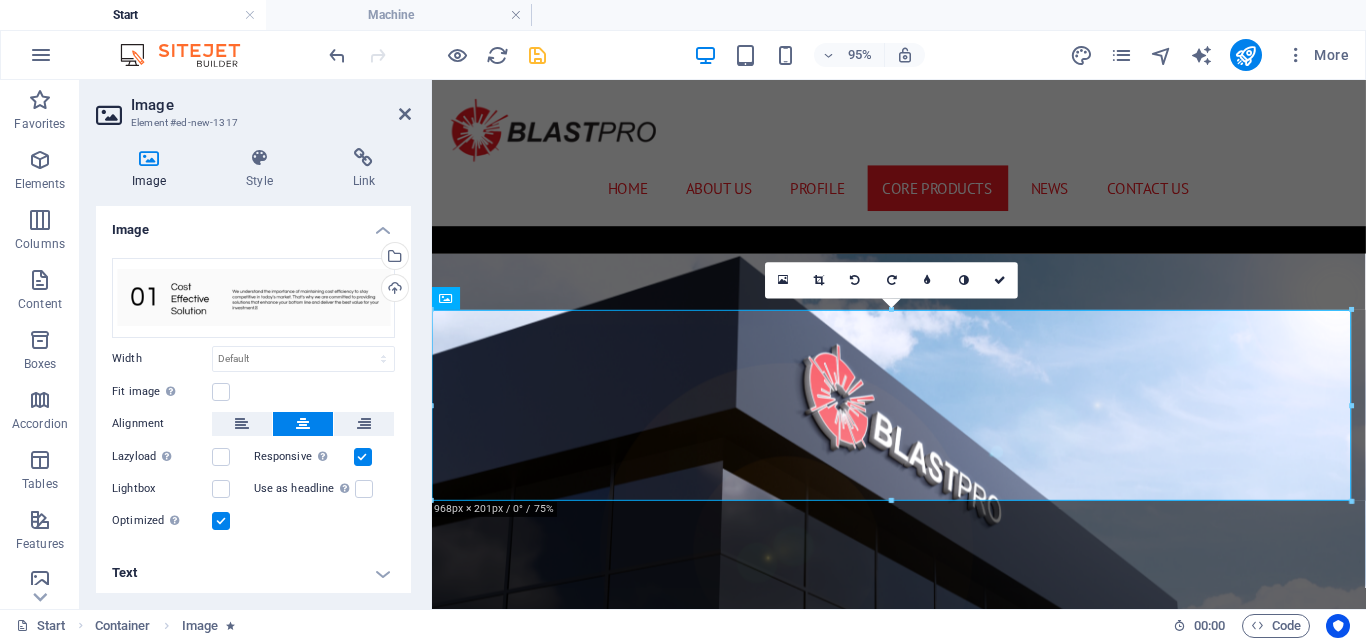 scroll, scrollTop: 4, scrollLeft: 0, axis: vertical 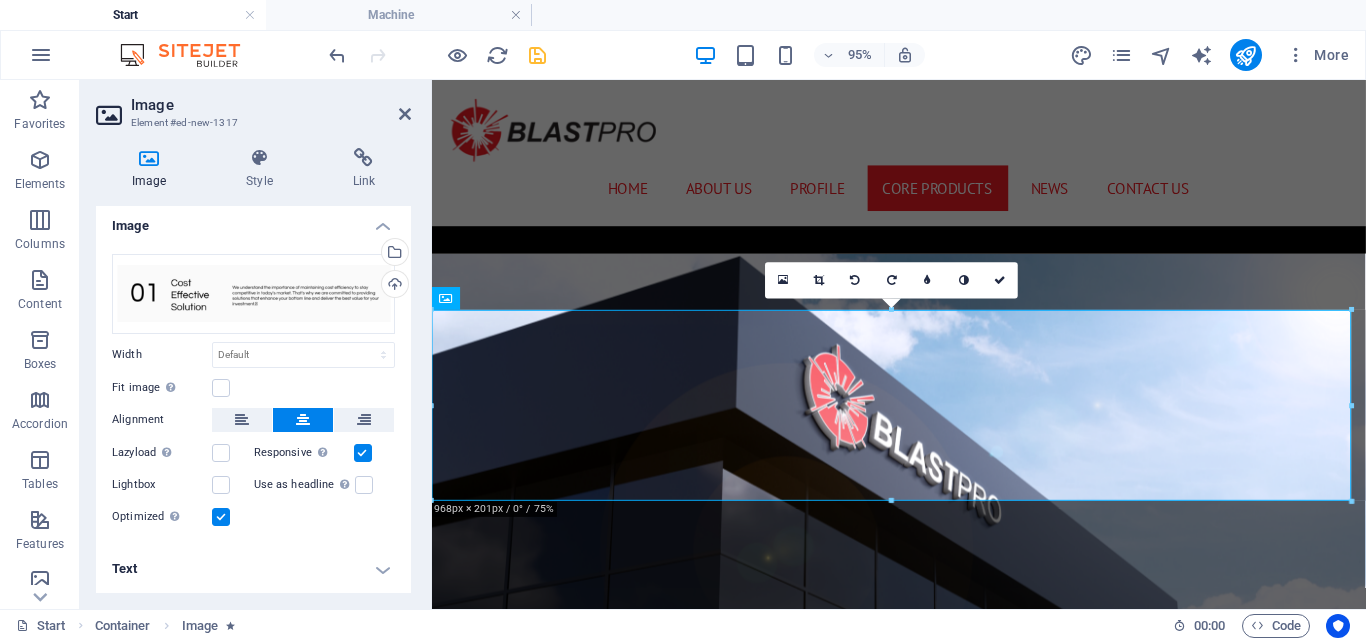 drag, startPoint x: 382, startPoint y: 564, endPoint x: 396, endPoint y: 523, distance: 43.32436 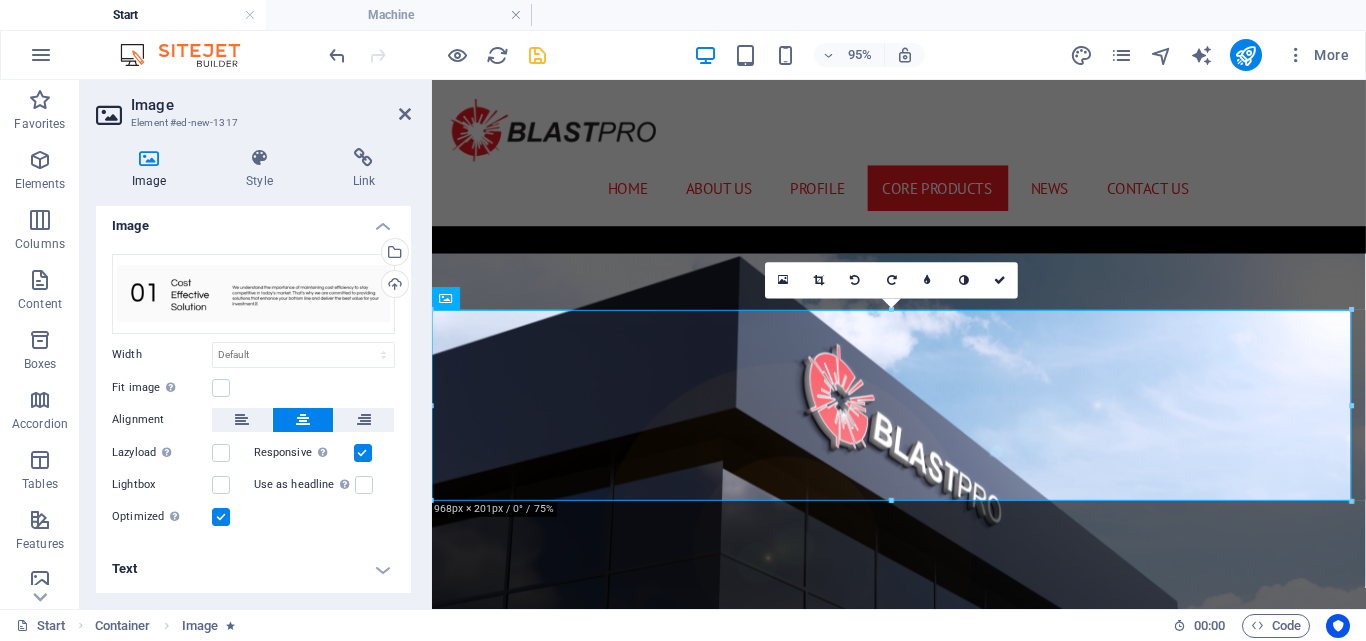 click on "Text" at bounding box center [253, 569] 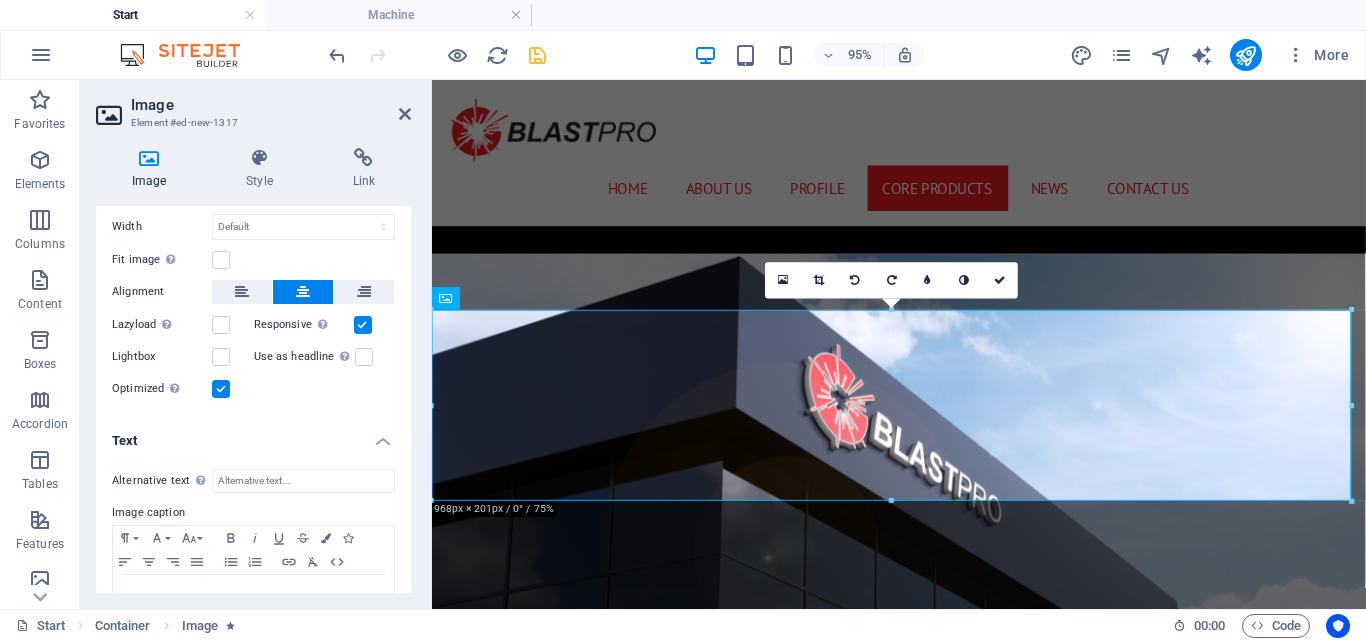 click on "Text" at bounding box center [253, 435] 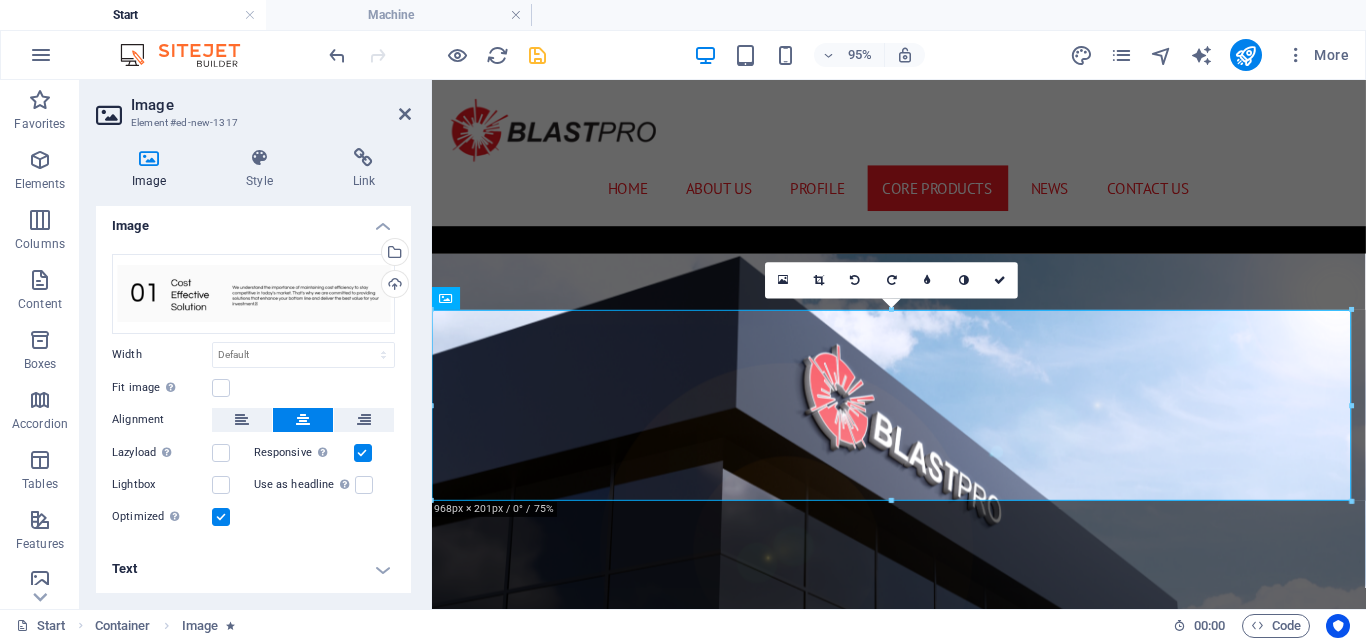 scroll, scrollTop: 4, scrollLeft: 0, axis: vertical 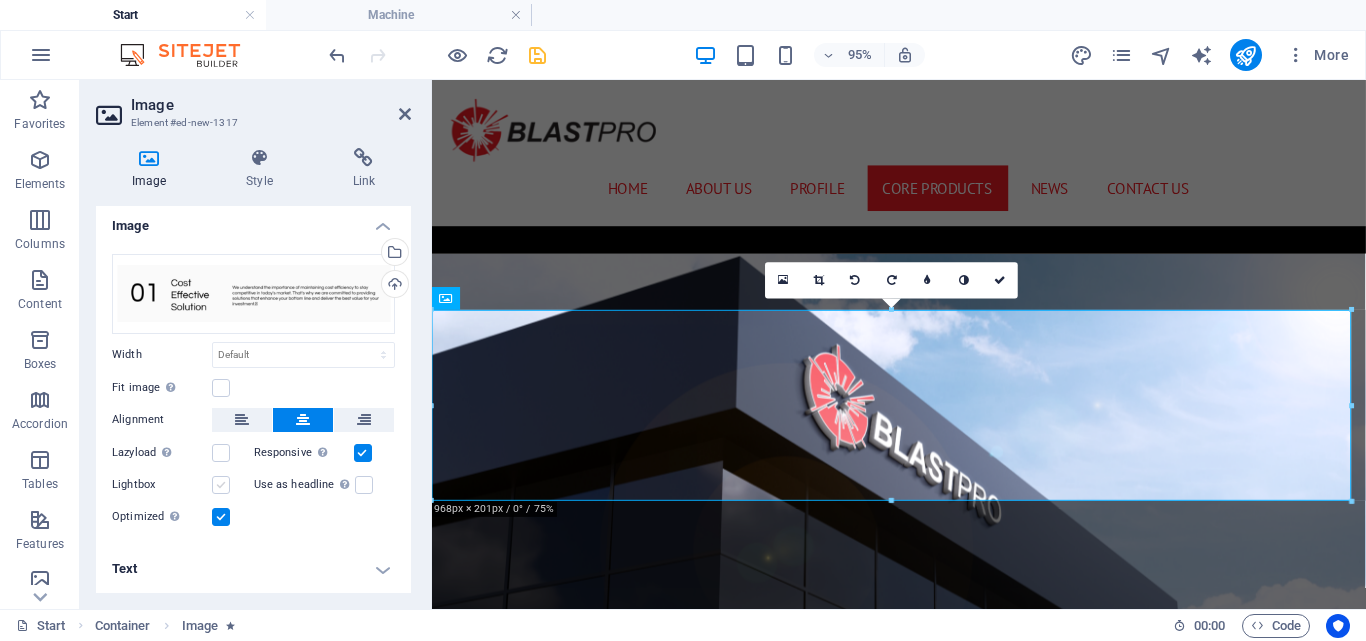 click at bounding box center (221, 485) 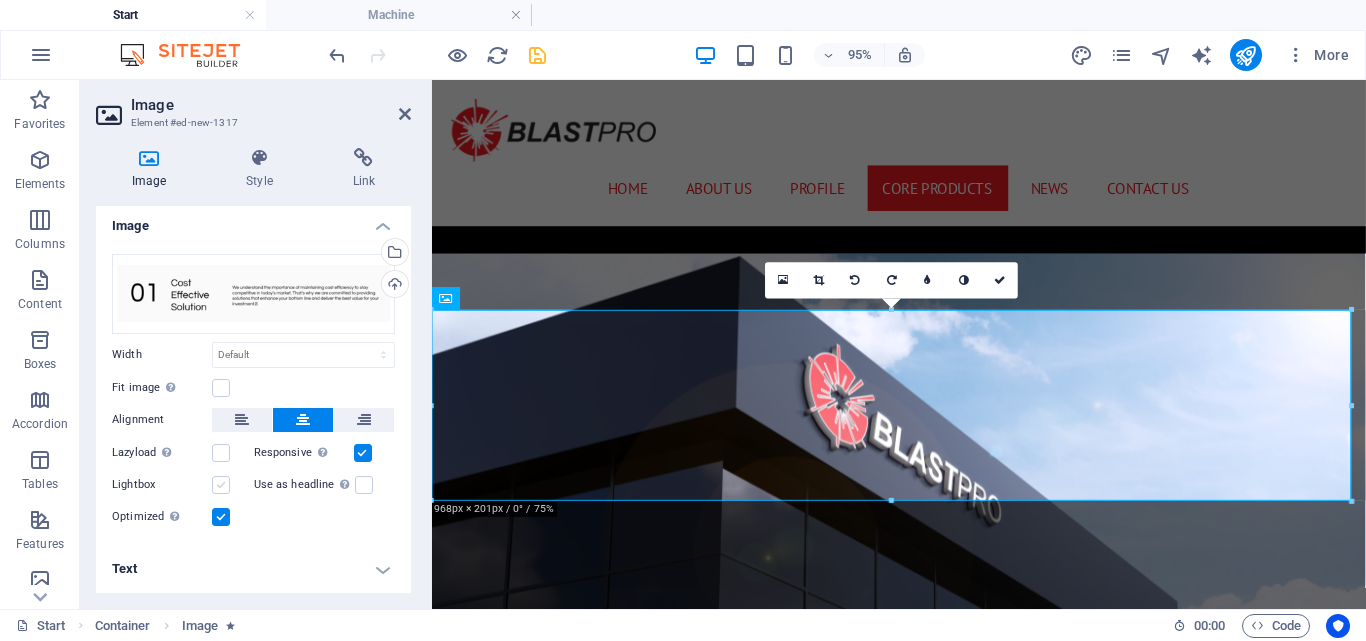 click on "Lightbox" at bounding box center [0, 0] 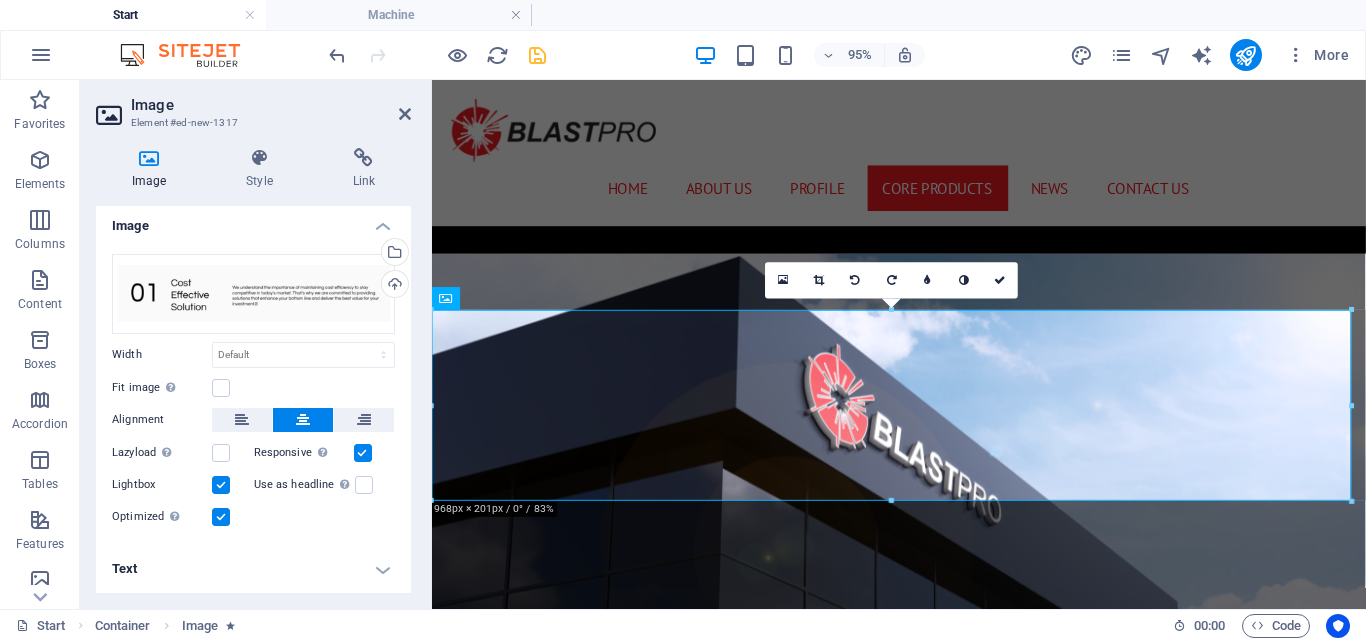 click at bounding box center (221, 485) 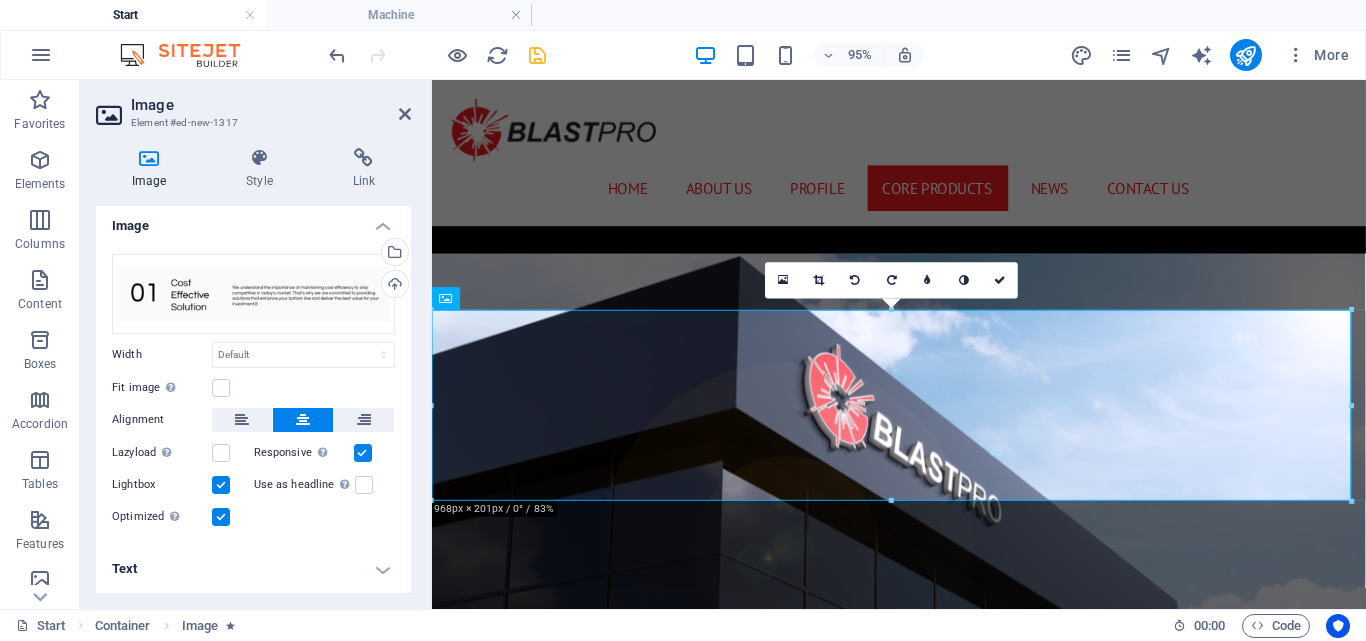 click on "Lightbox" at bounding box center (0, 0) 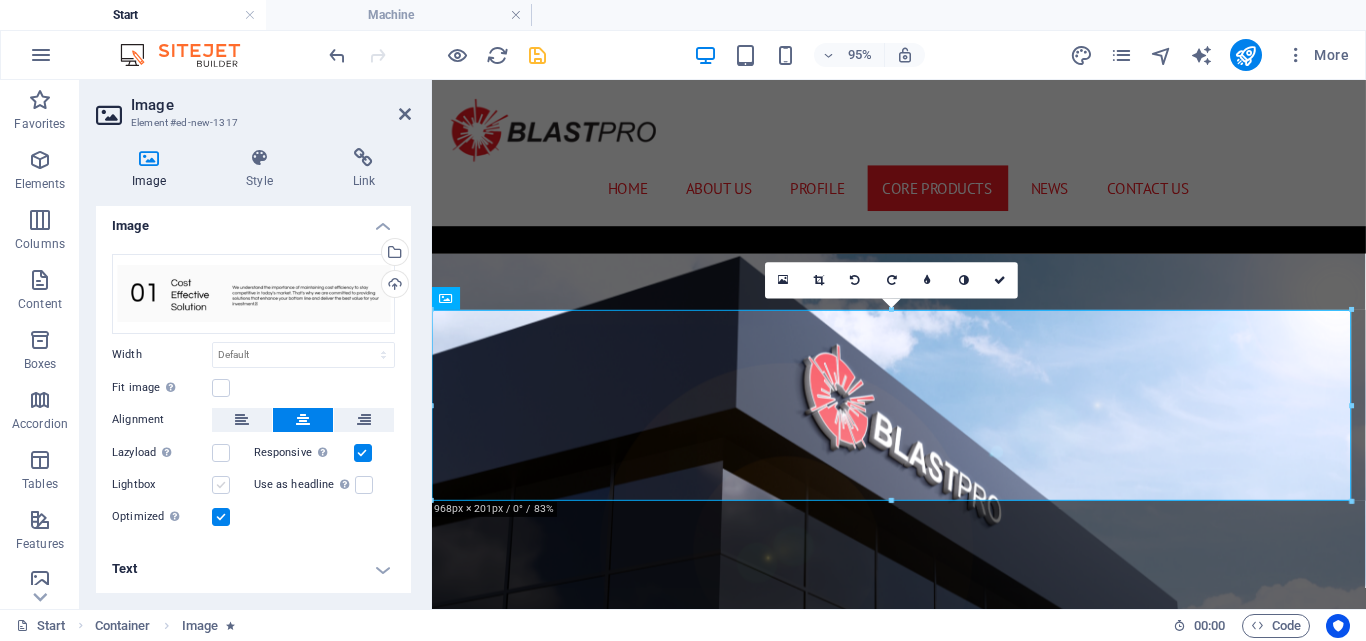 click at bounding box center (221, 485) 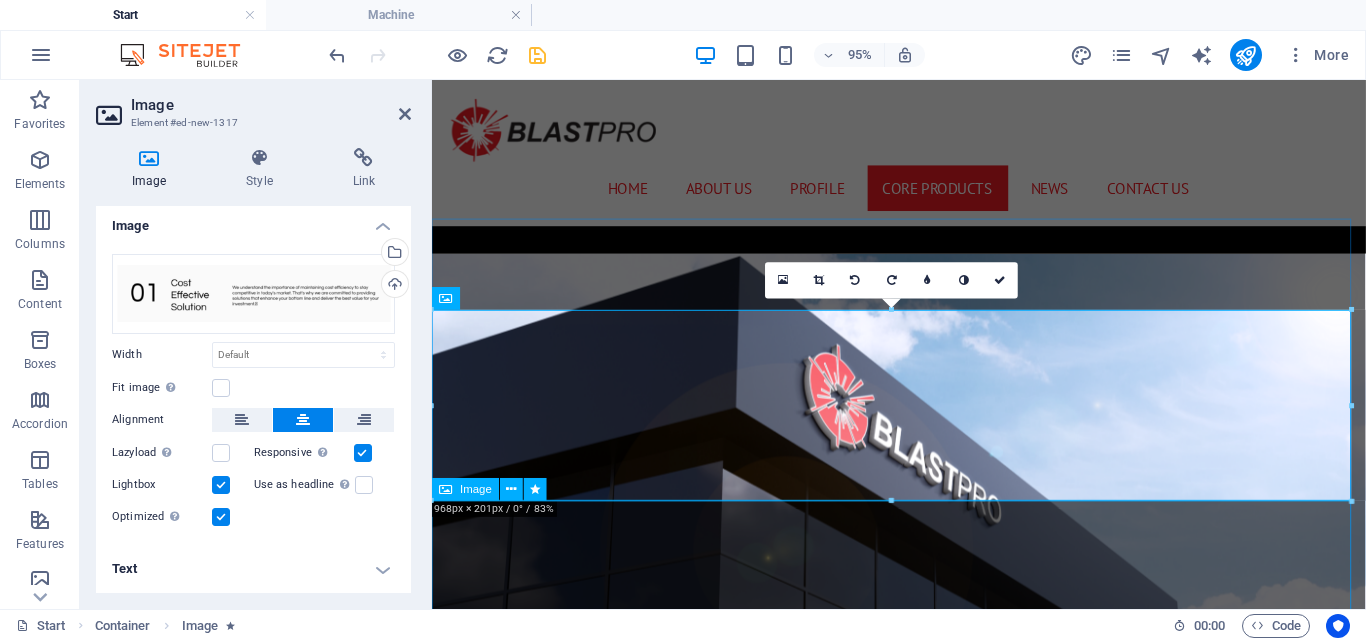 click at bounding box center (923, 7549) 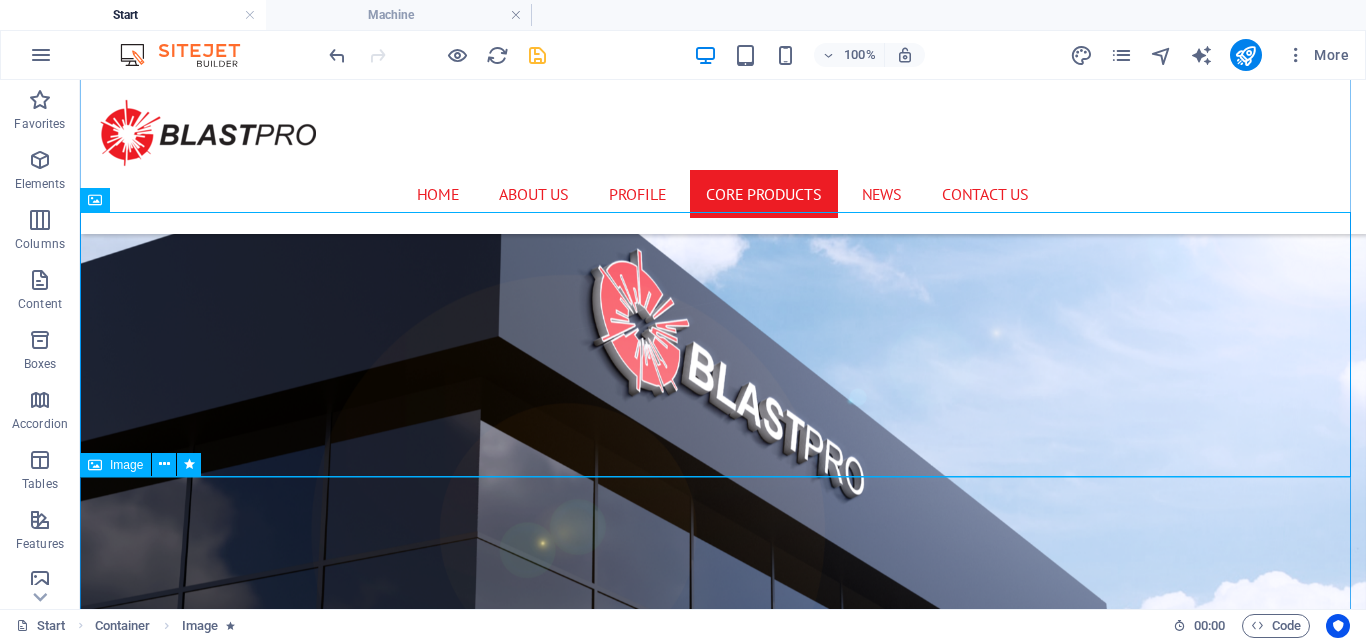 scroll, scrollTop: 6324, scrollLeft: 0, axis: vertical 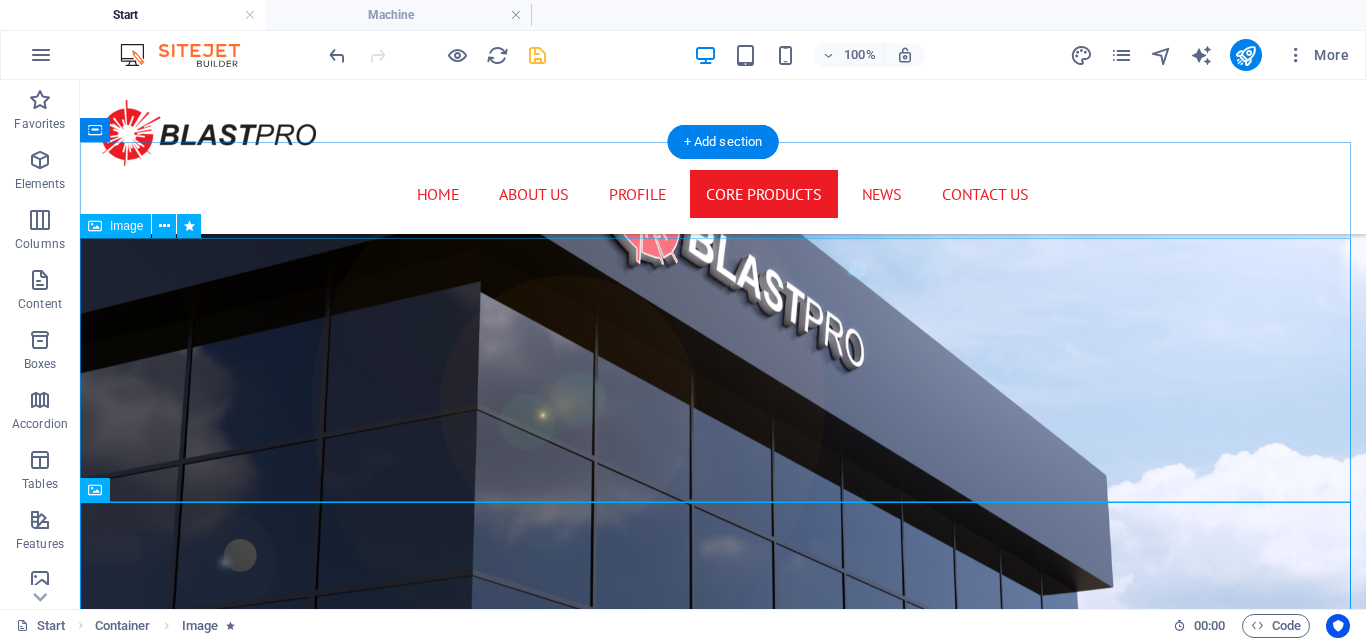 click at bounding box center [723, 7745] 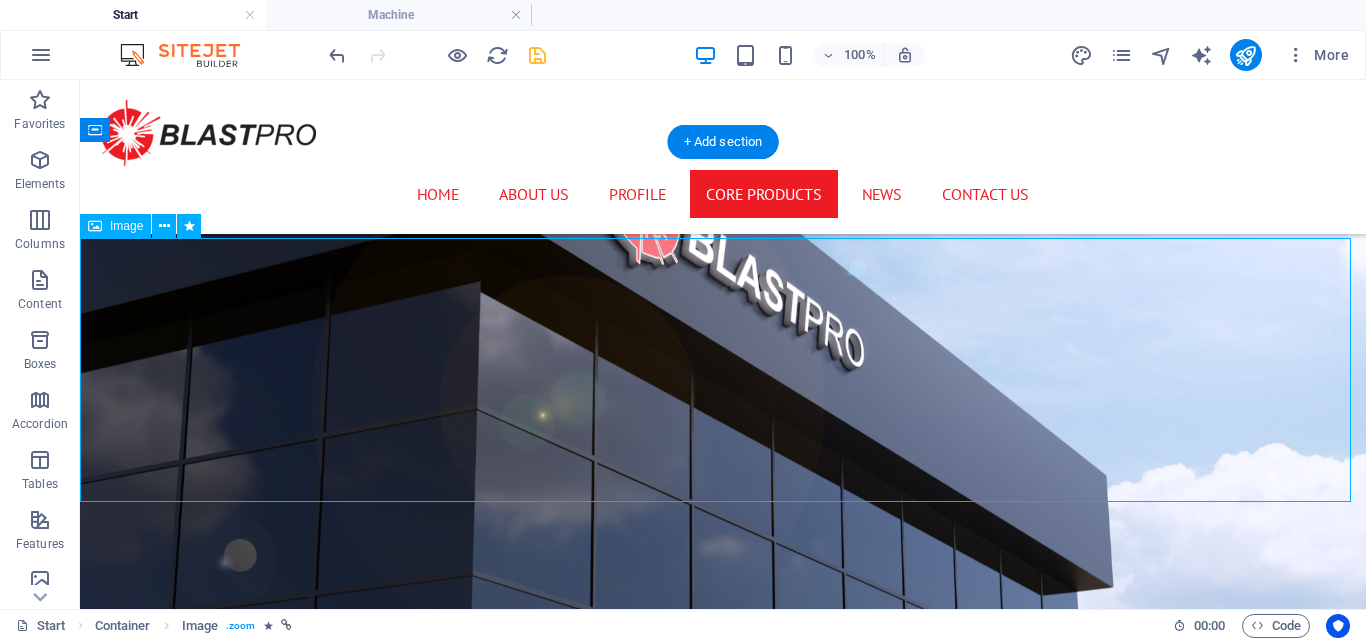 click at bounding box center [723, 7745] 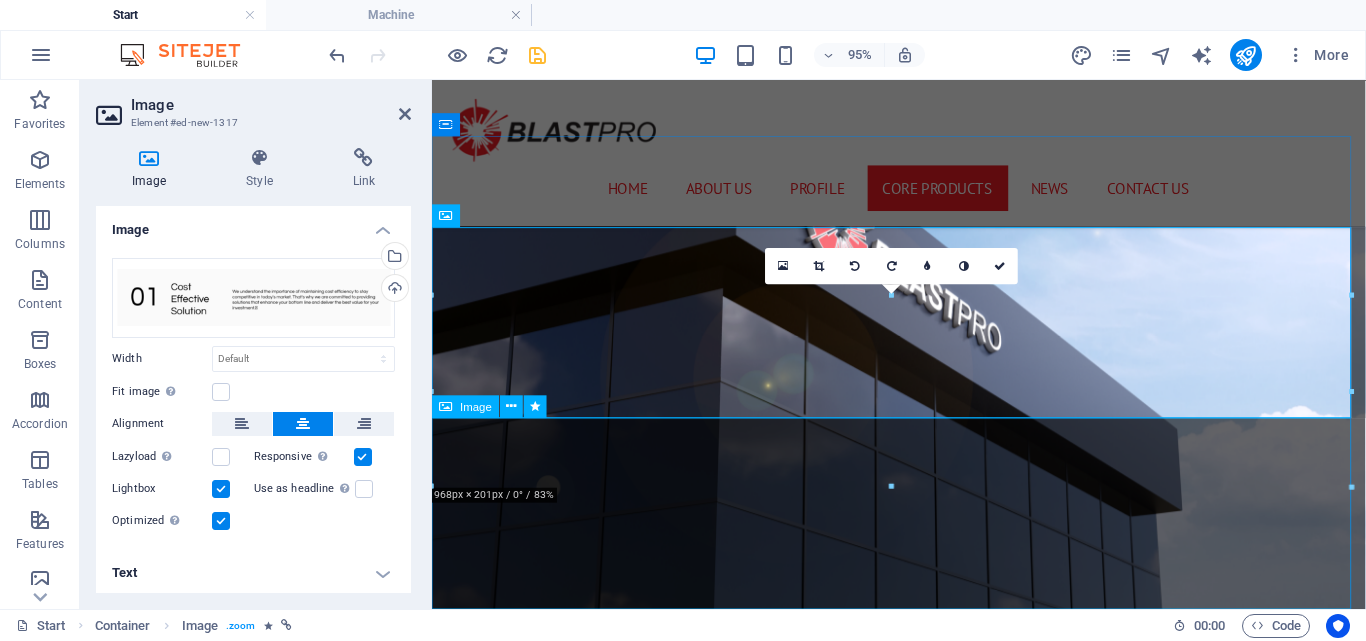scroll, scrollTop: 5993, scrollLeft: 0, axis: vertical 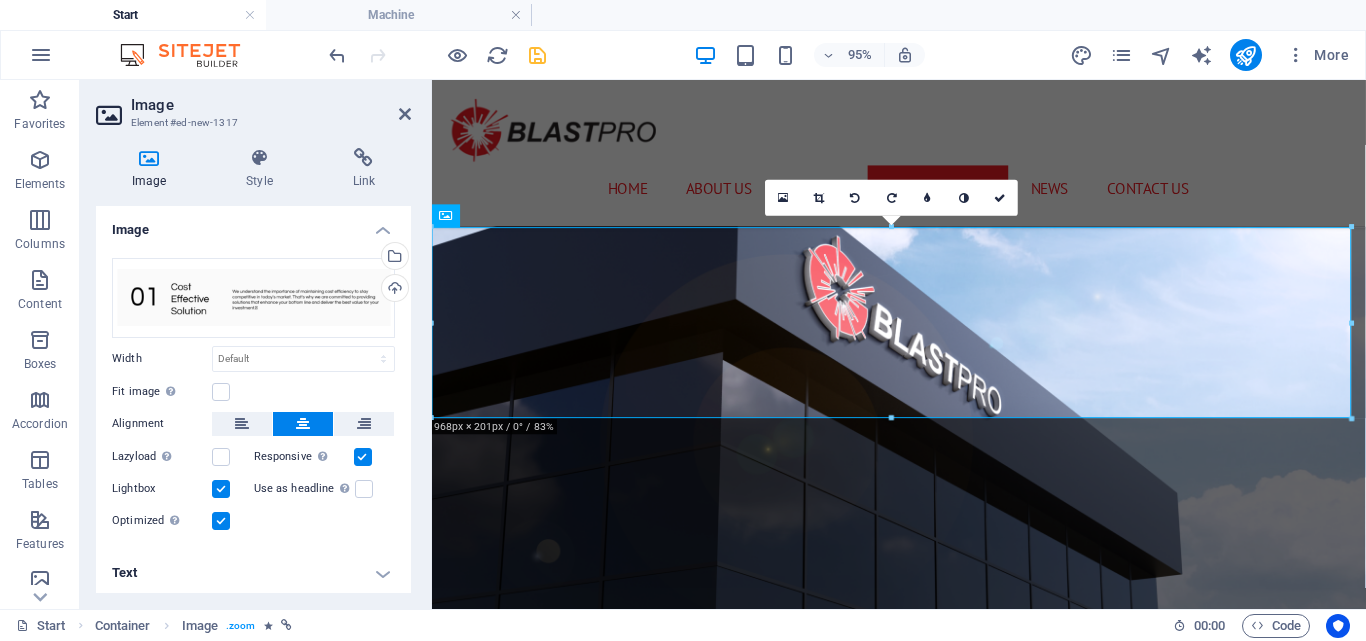 click at bounding box center [221, 489] 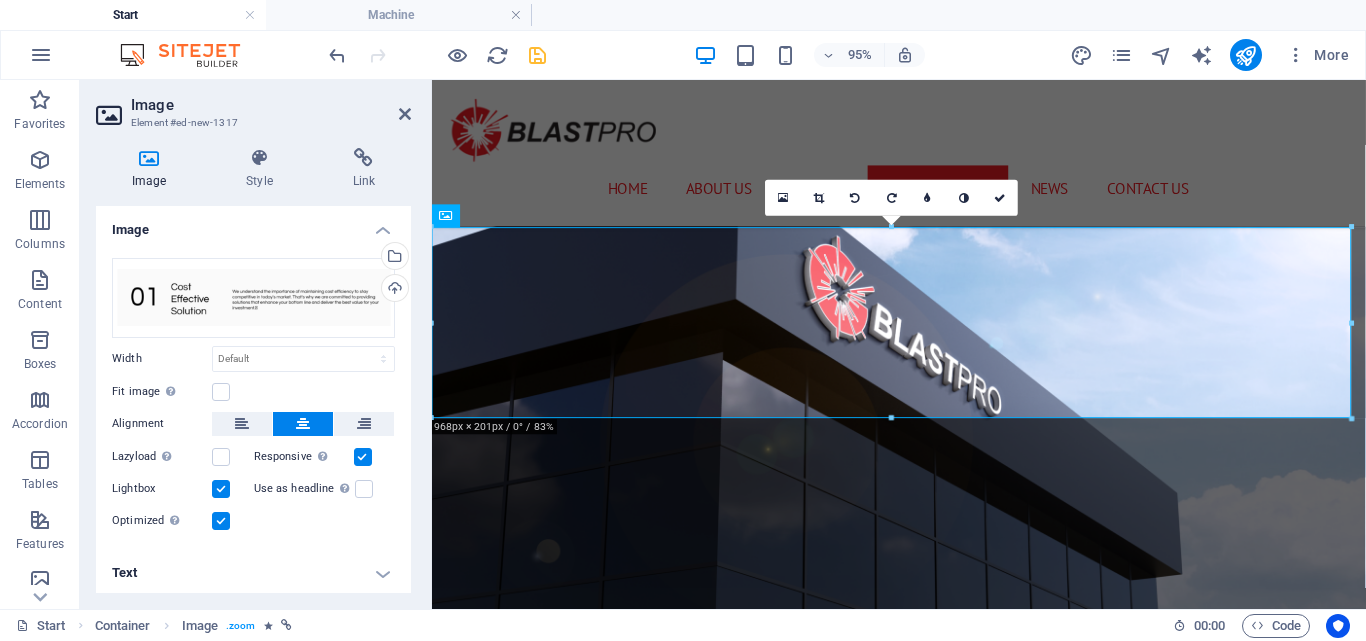 click on "Lightbox" at bounding box center [0, 0] 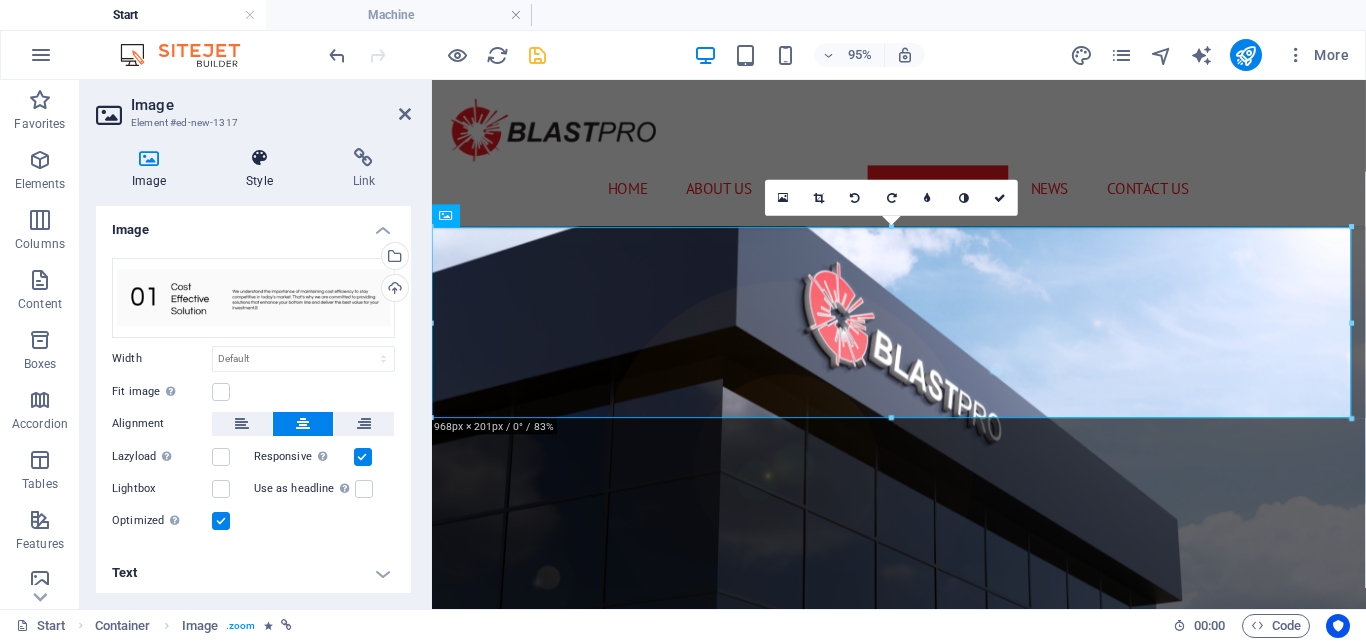 click on "Style" at bounding box center [263, 169] 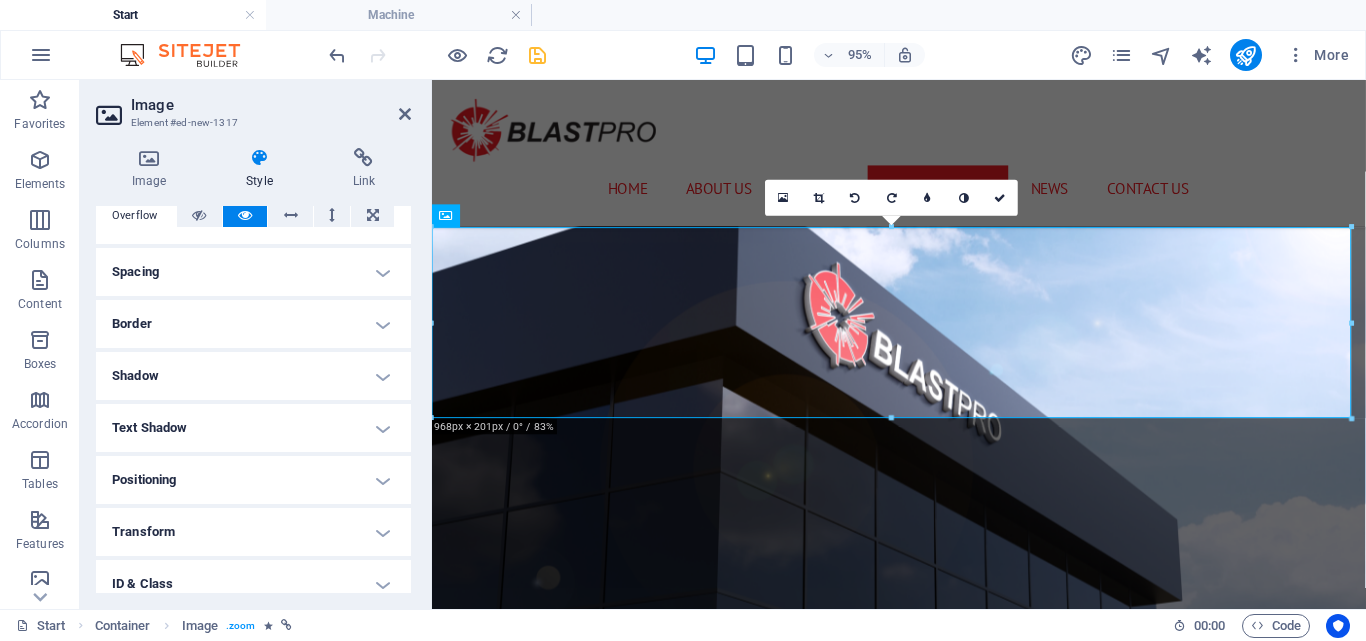 scroll, scrollTop: 336, scrollLeft: 0, axis: vertical 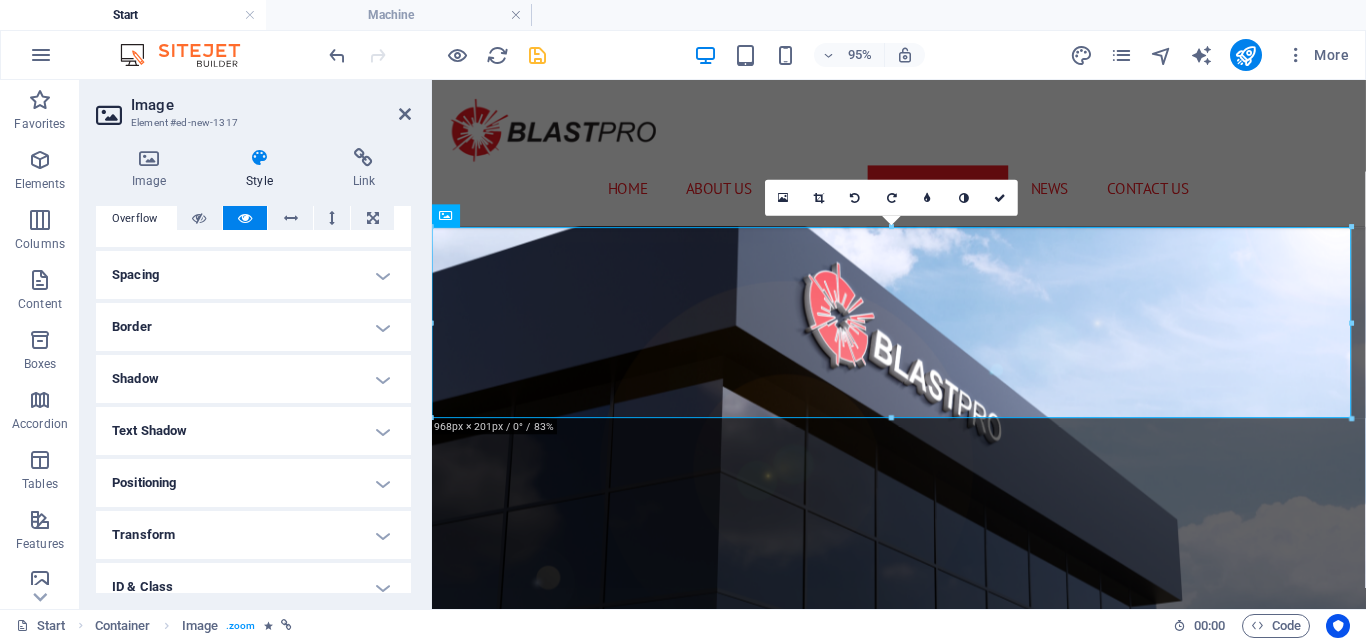 click on "Border" at bounding box center [253, 327] 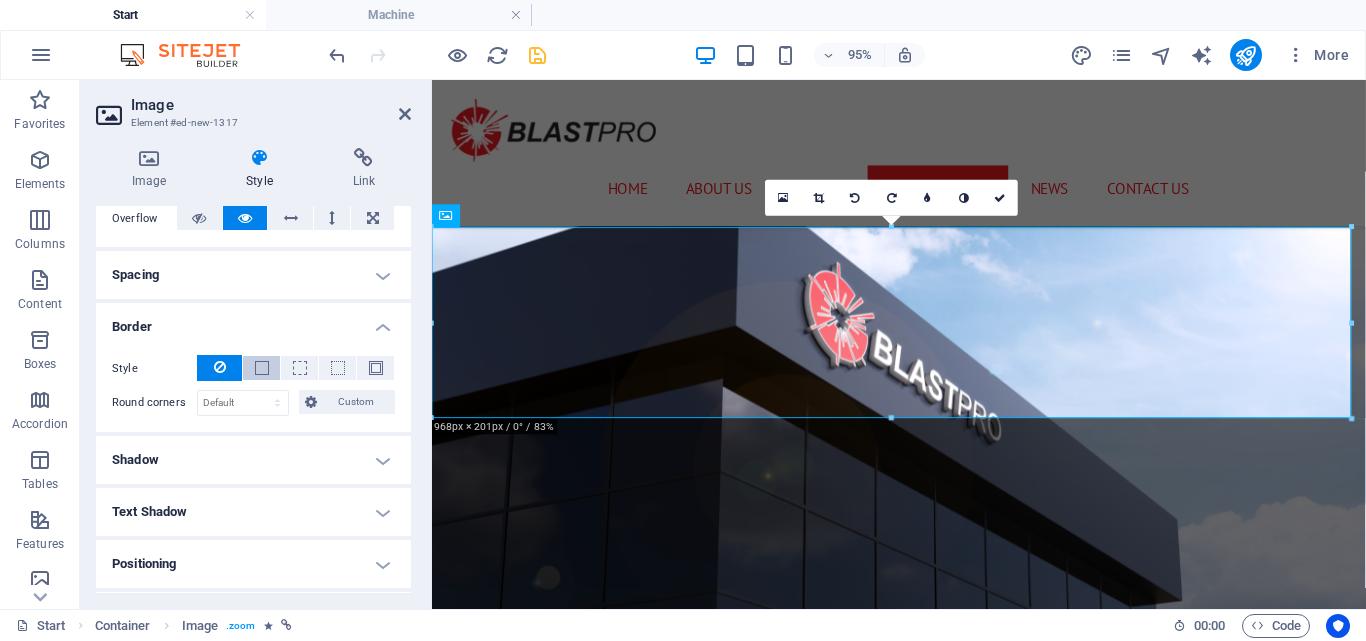 click at bounding box center (261, 368) 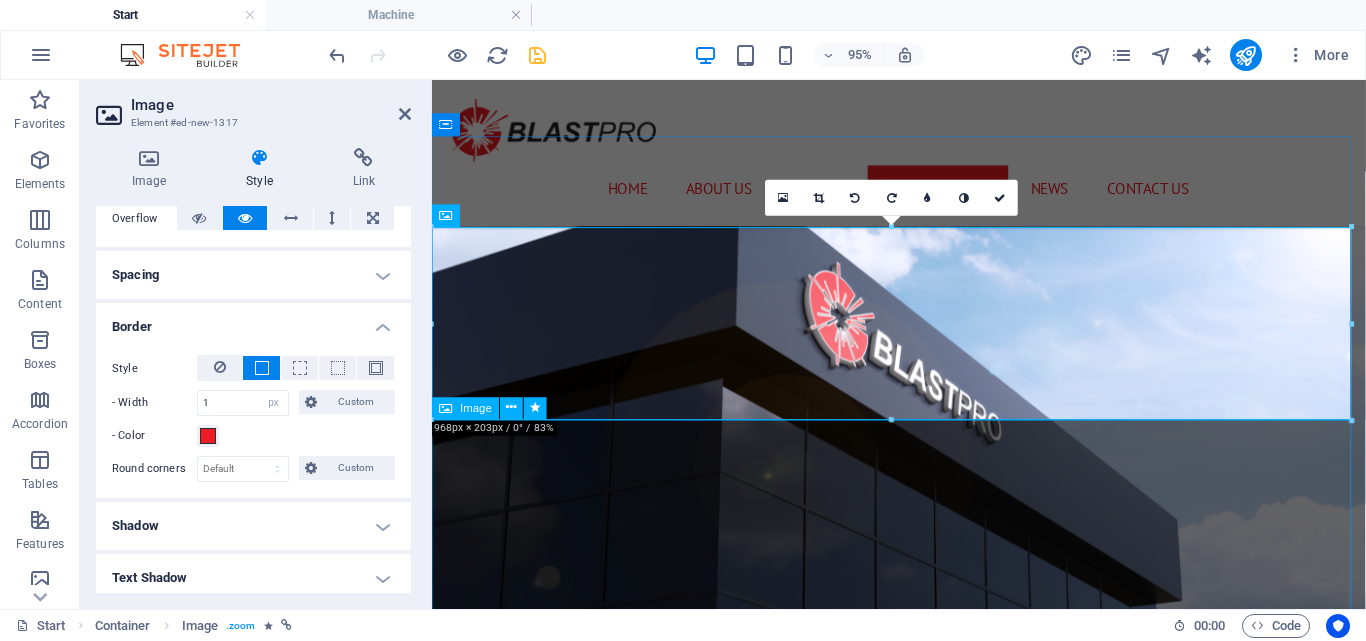 click at bounding box center (923, 7464) 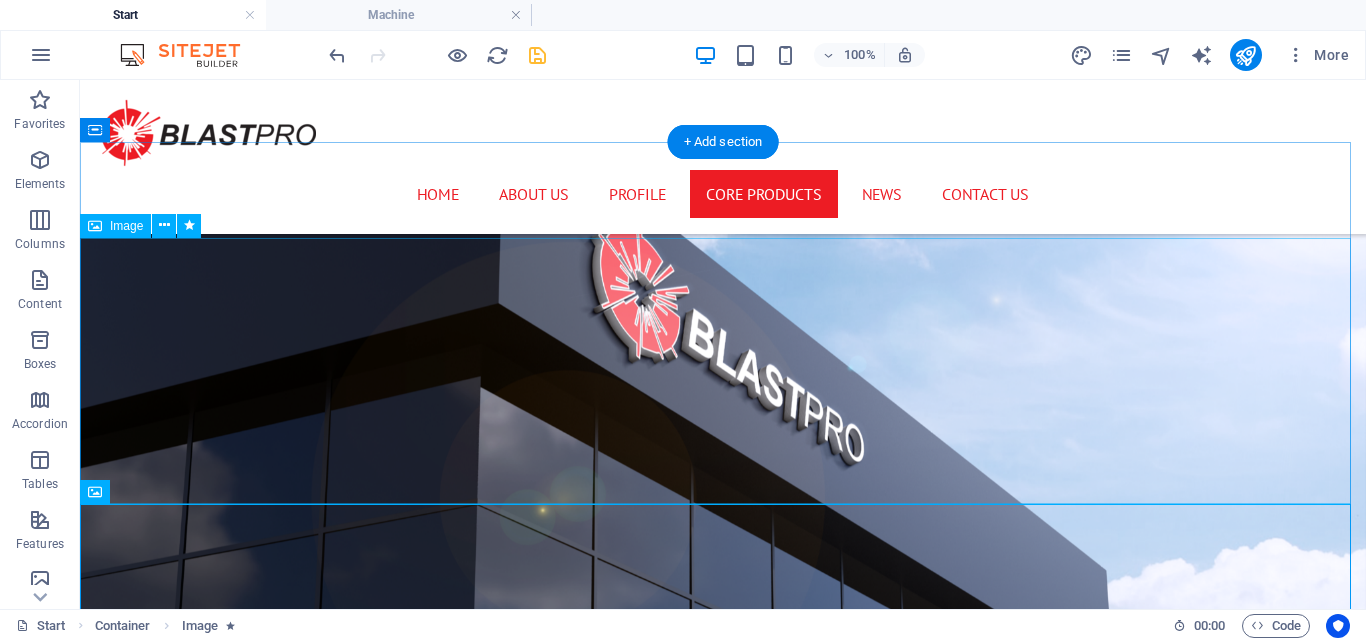 scroll, scrollTop: 6034, scrollLeft: 0, axis: vertical 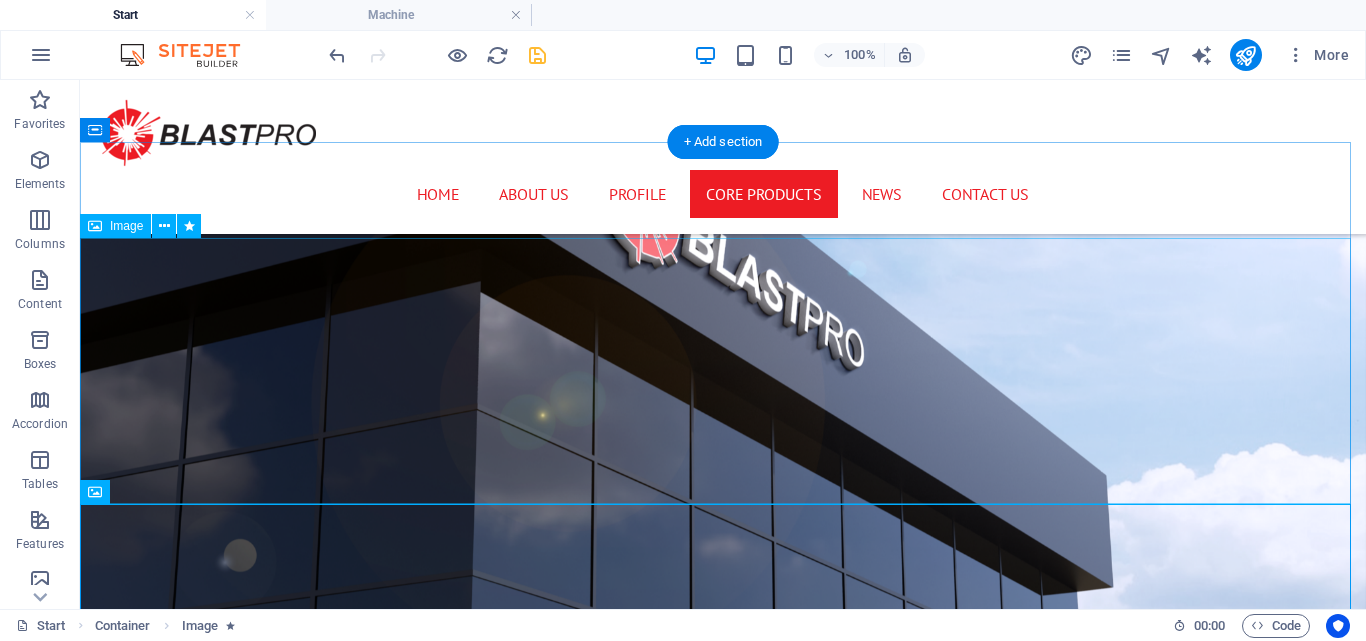 click at bounding box center [723, 7746] 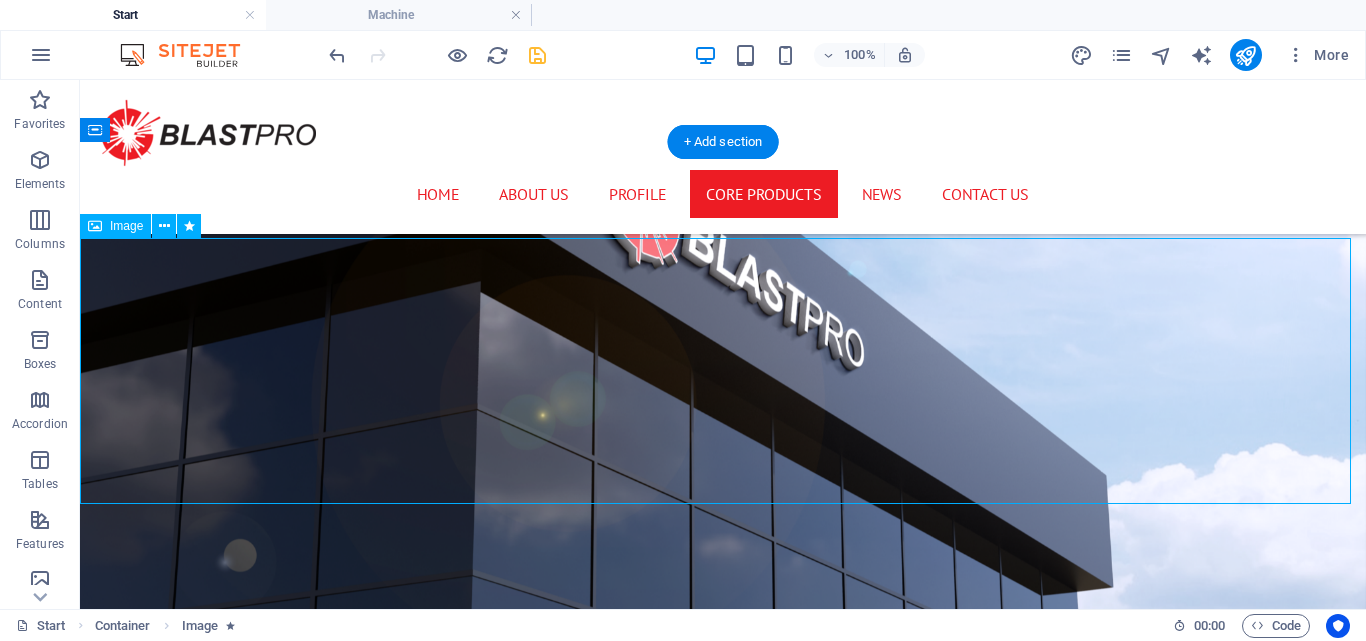 click at bounding box center [723, 7746] 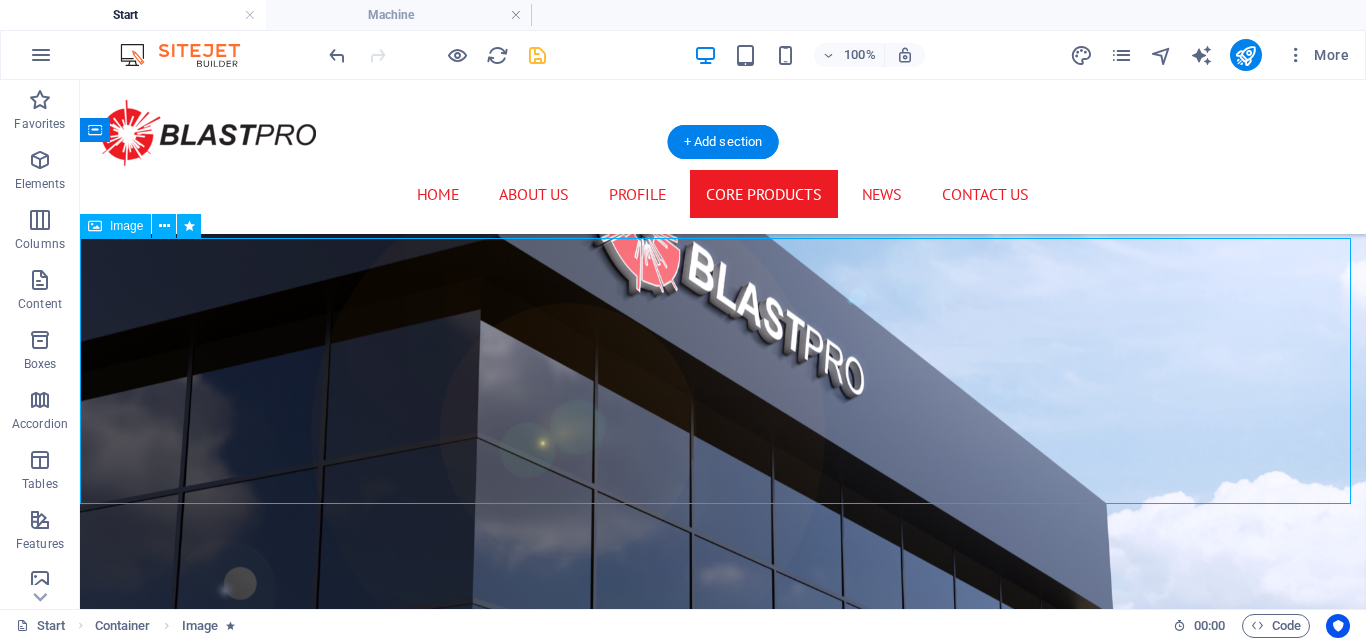scroll, scrollTop: 6021, scrollLeft: 0, axis: vertical 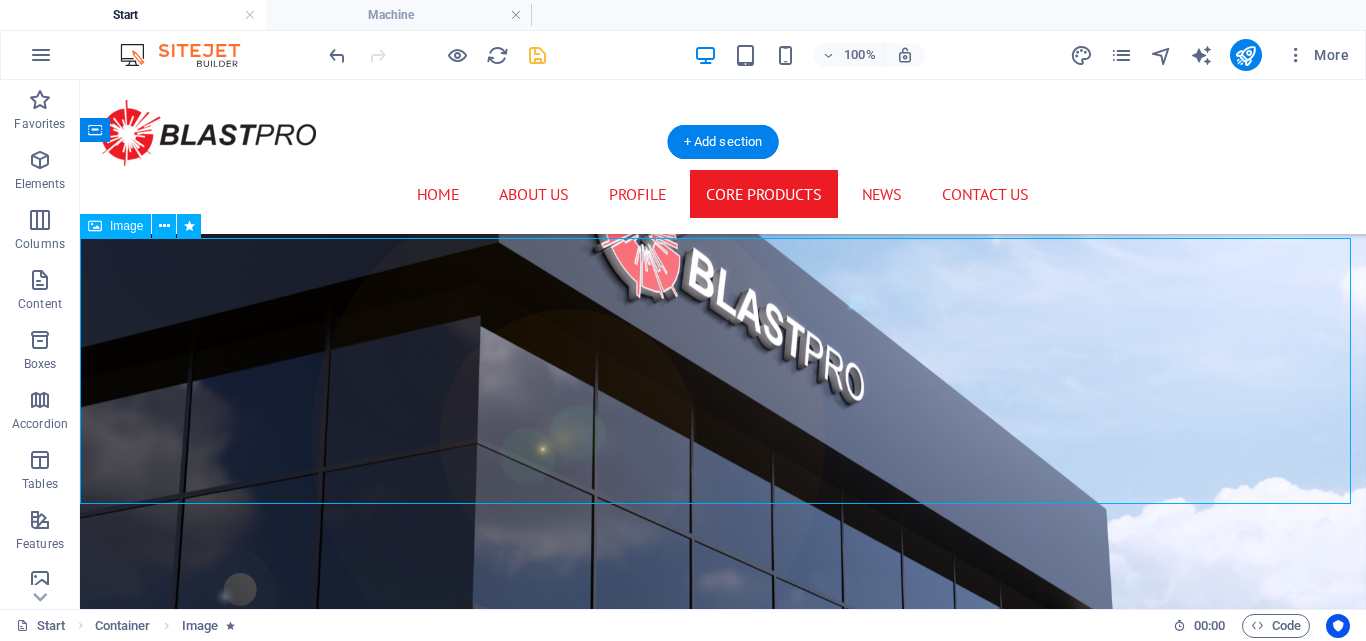 select on "px" 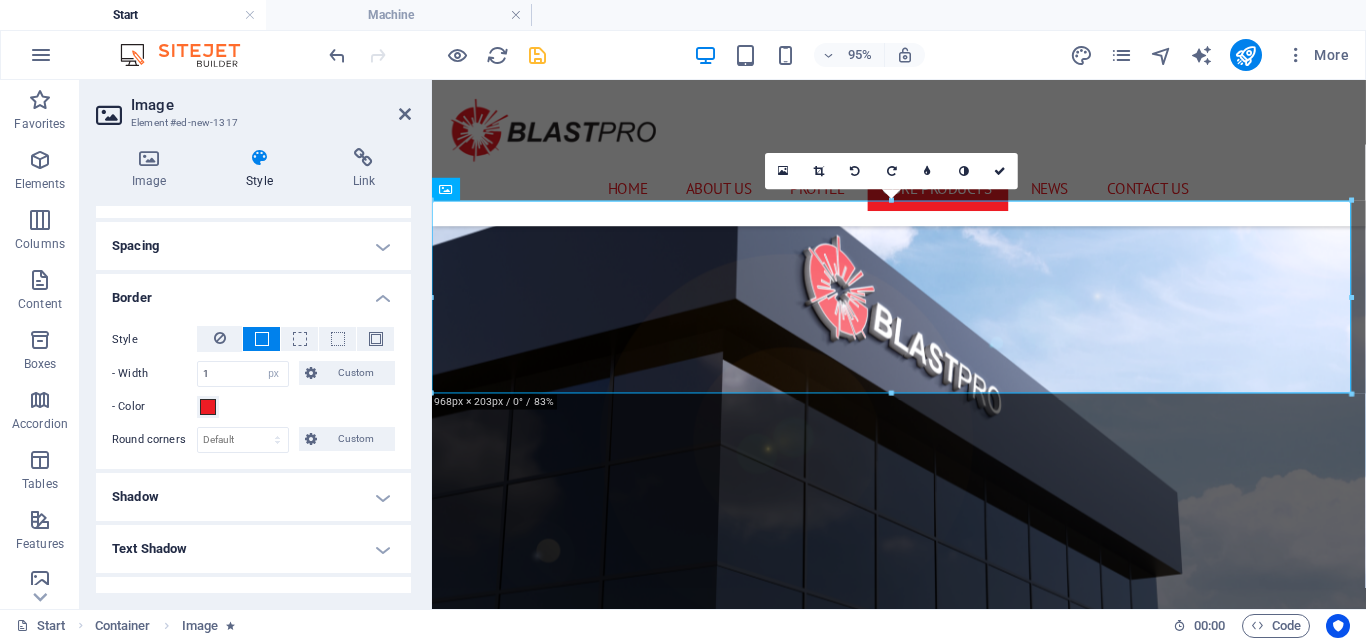 scroll, scrollTop: 370, scrollLeft: 0, axis: vertical 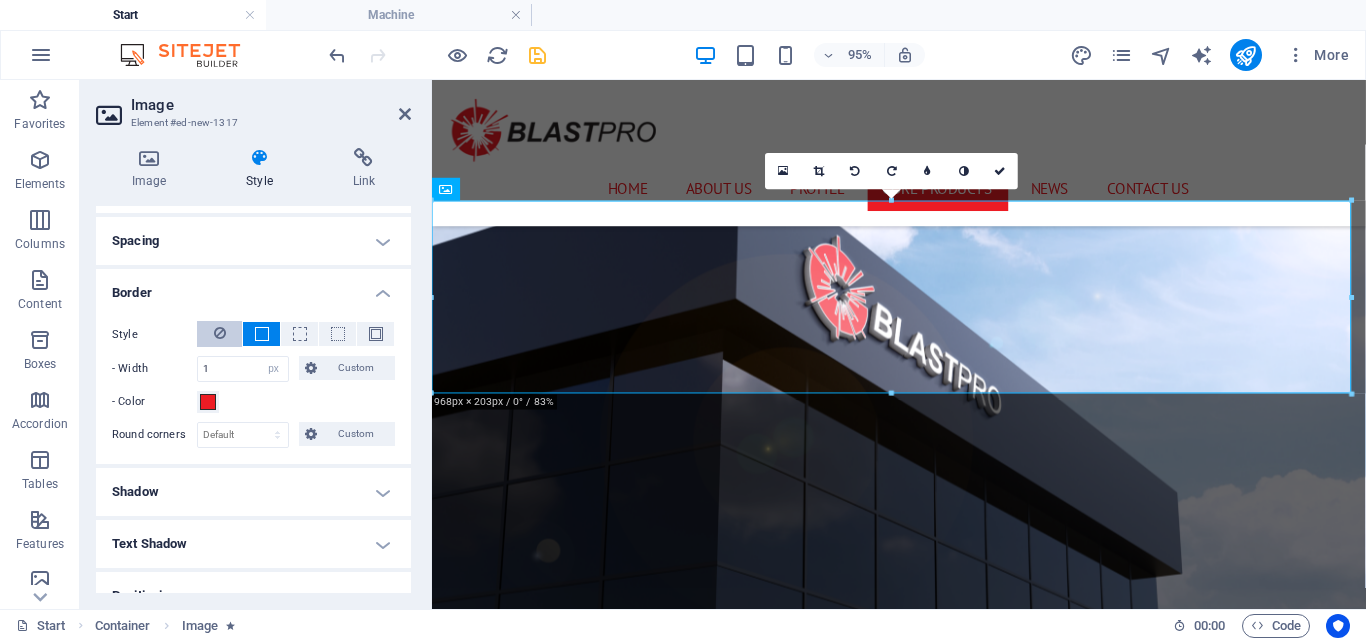 click at bounding box center (219, 334) 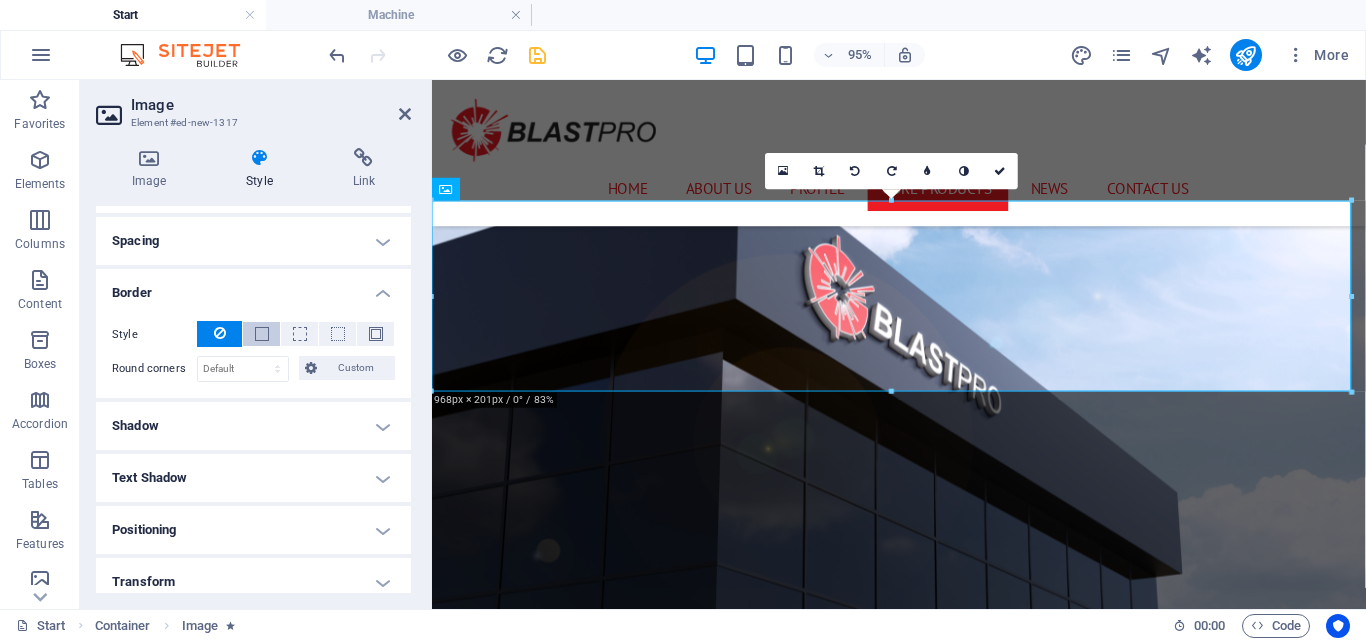 click at bounding box center (262, 334) 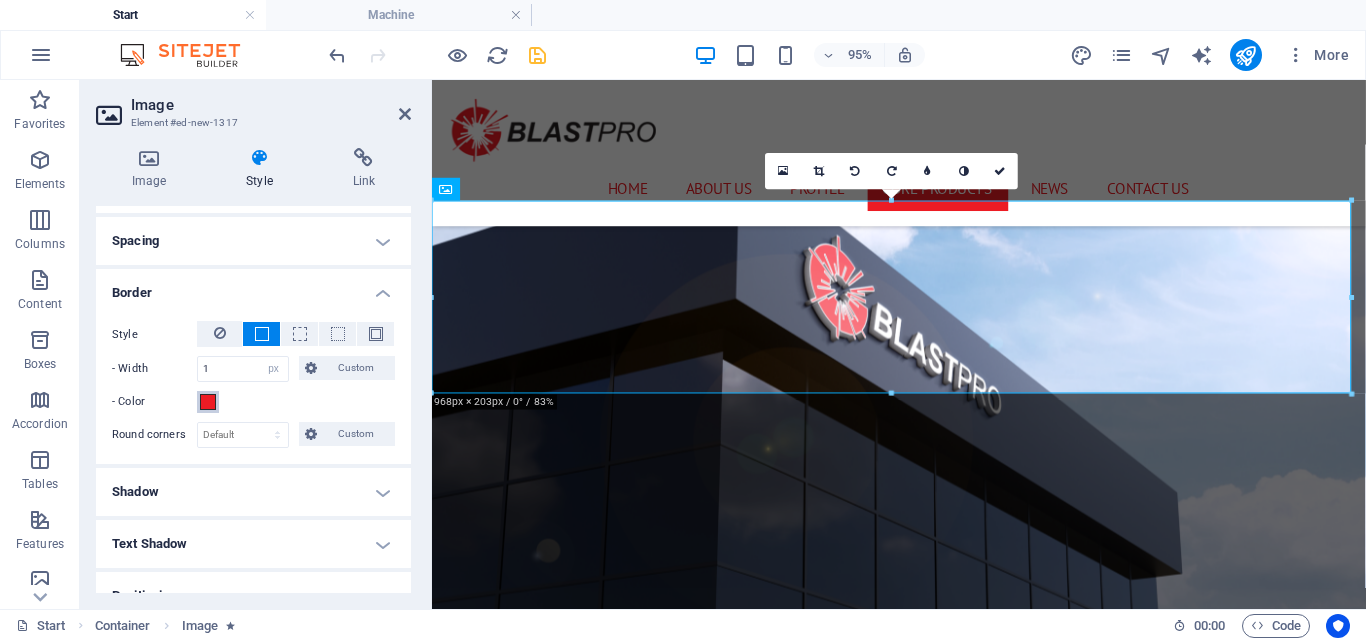 click at bounding box center (208, 402) 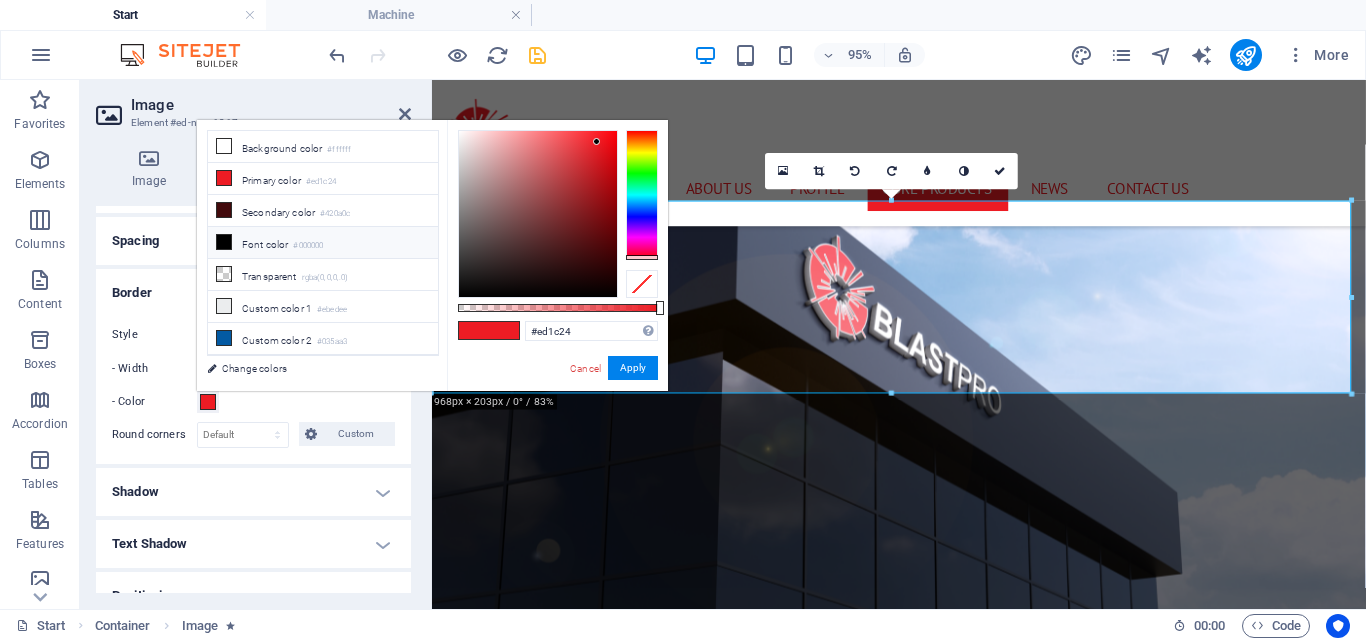 click on "Font color
#000000" at bounding box center [323, 243] 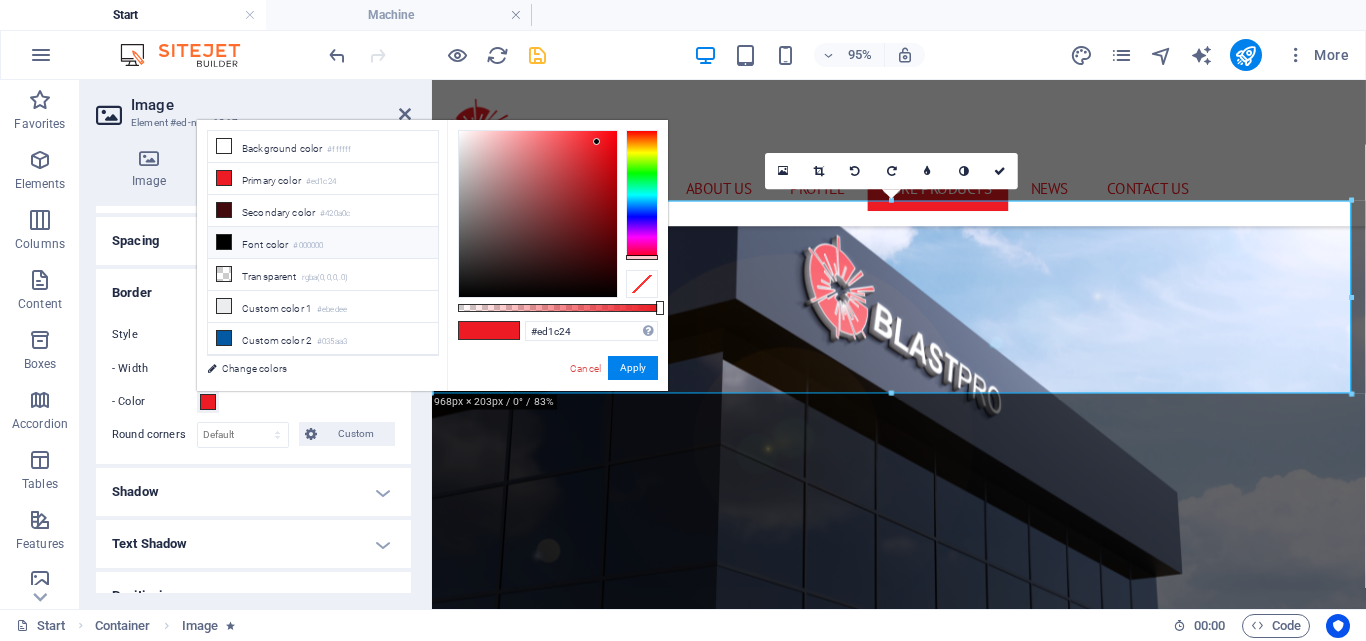 type on "#000000" 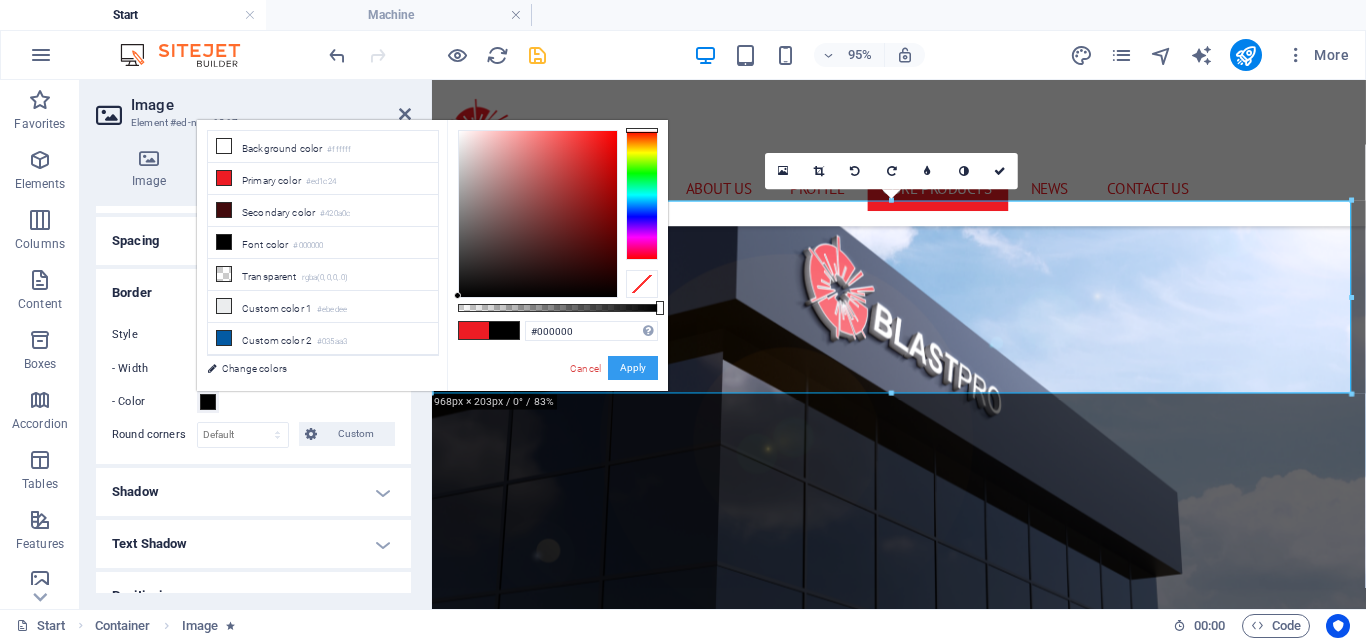 click on "Apply" at bounding box center [633, 368] 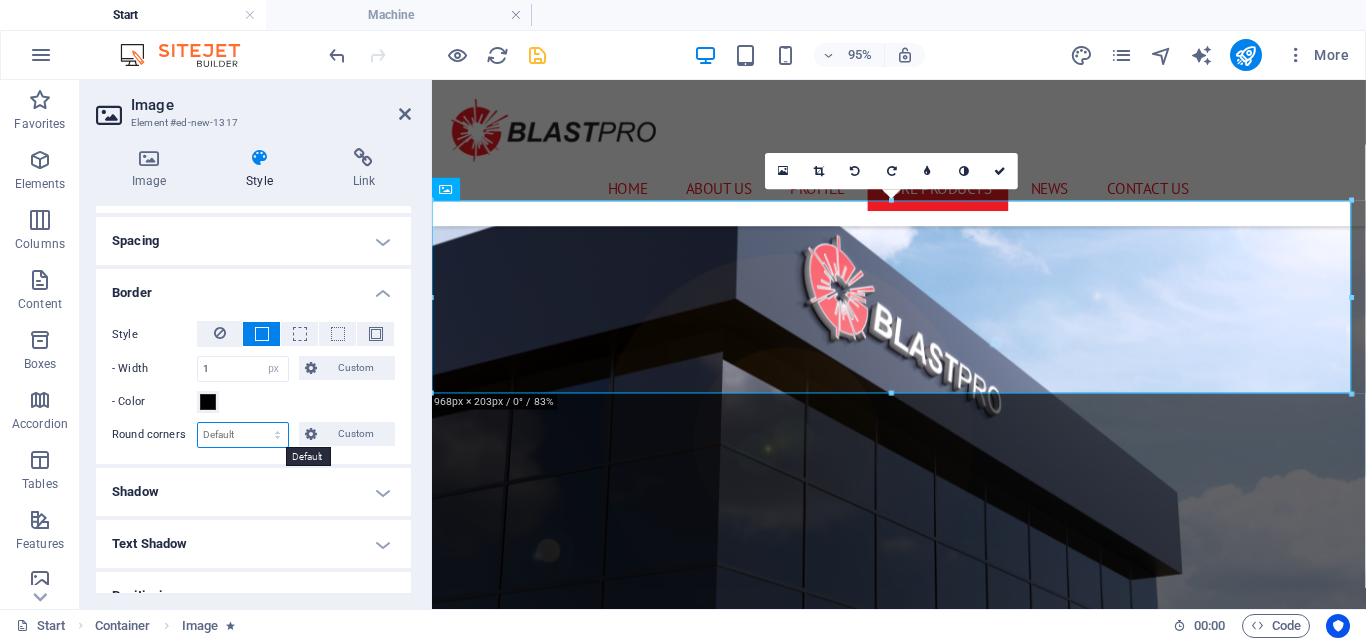 click on "Default px rem % vh vw Custom" at bounding box center (243, 435) 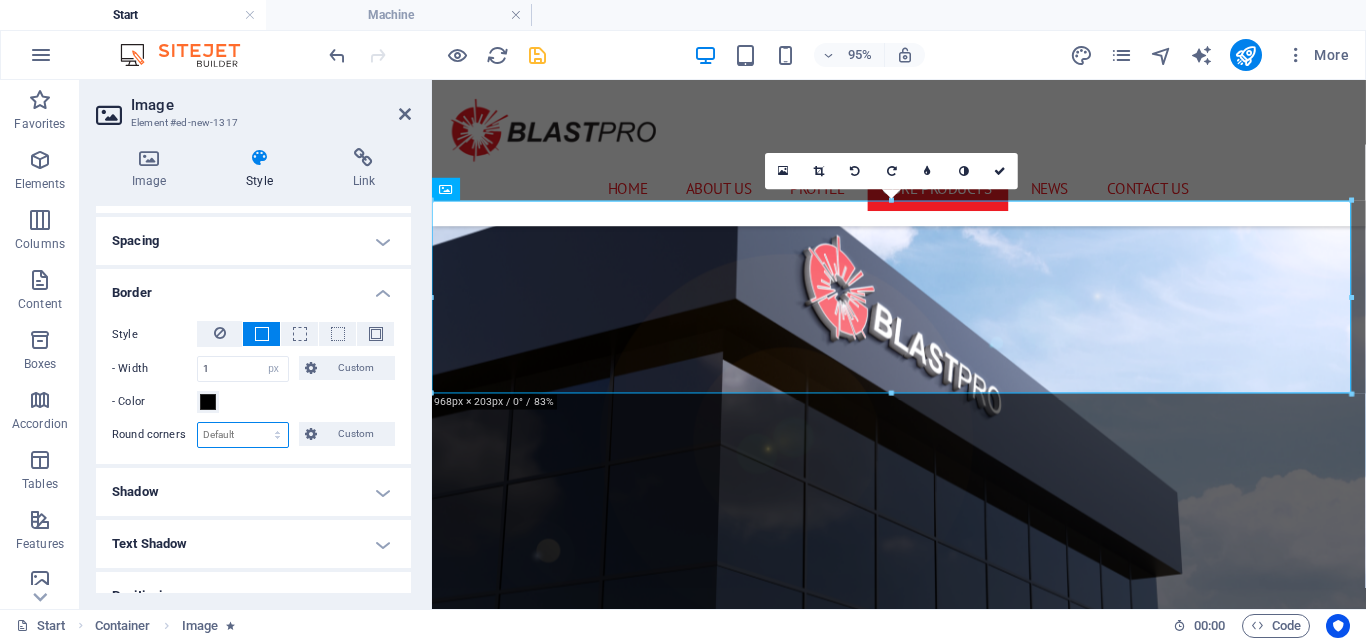 click on "Default px rem % vh vw Custom" at bounding box center [243, 435] 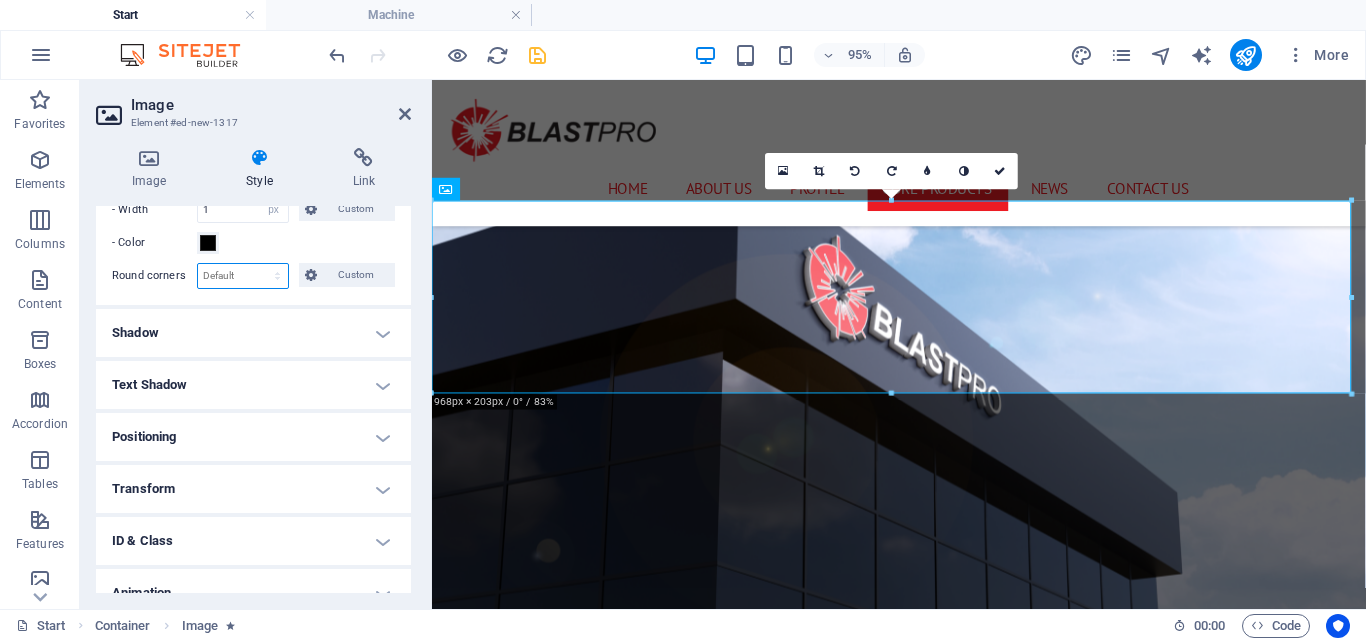 scroll, scrollTop: 539, scrollLeft: 0, axis: vertical 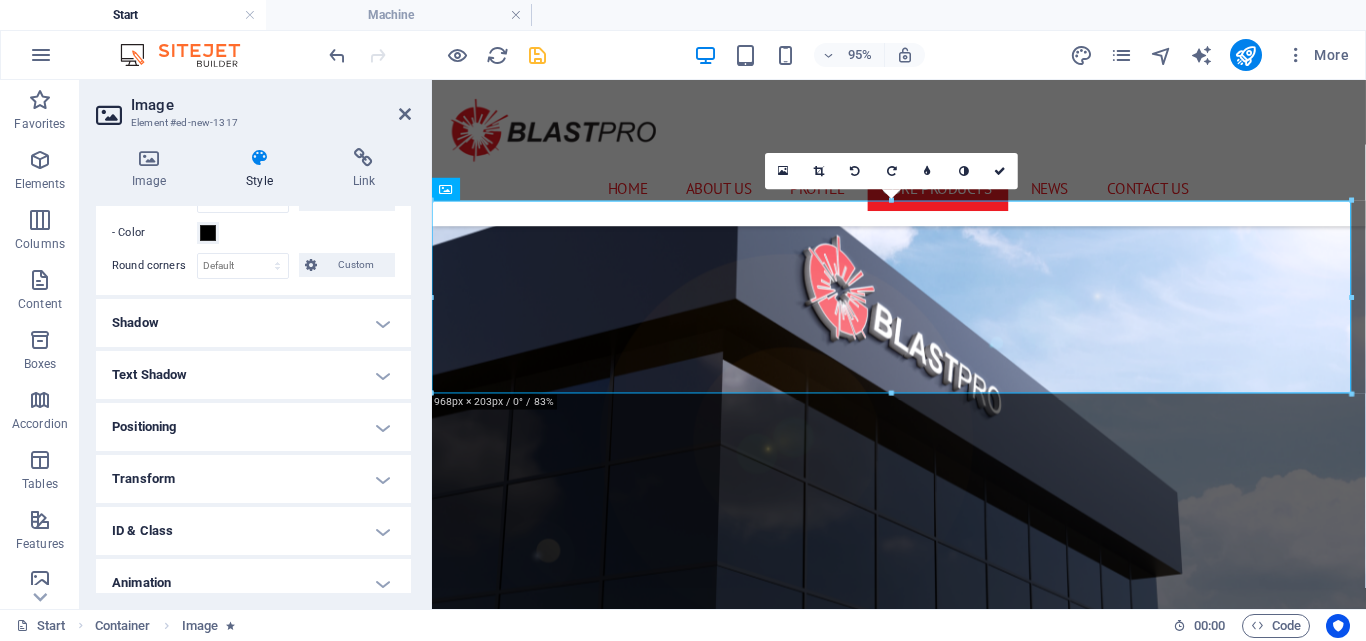 click on "Shadow" at bounding box center (253, 323) 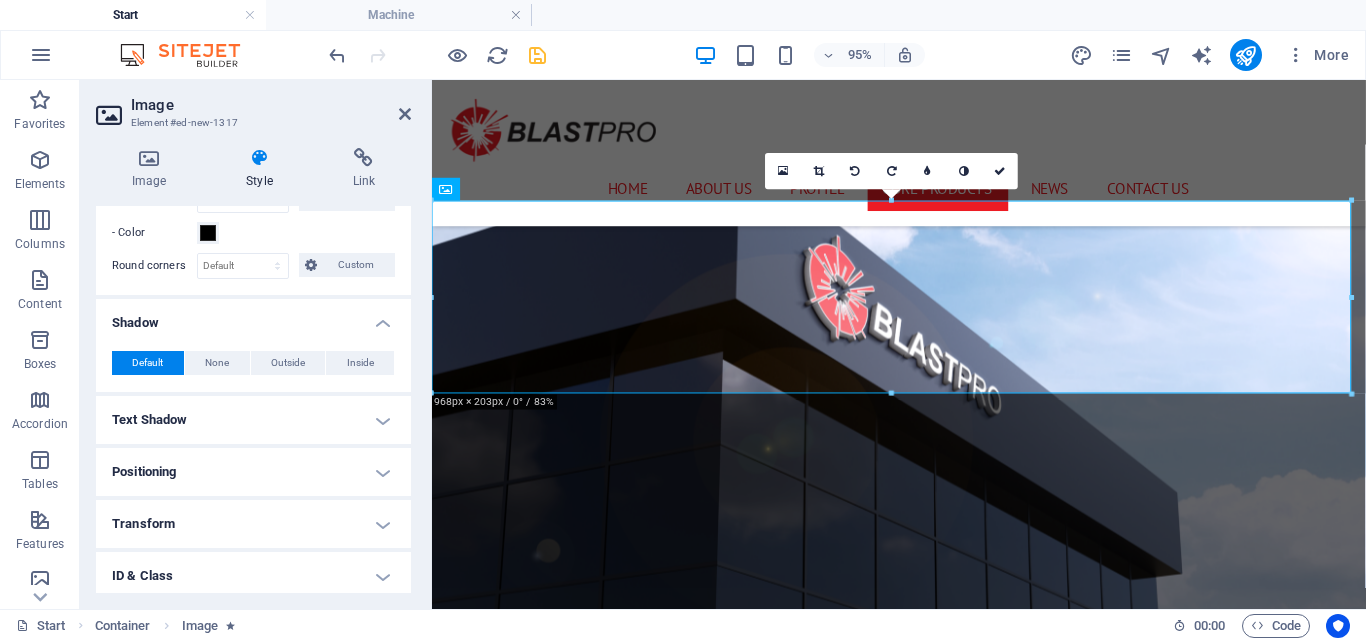 click on "Shadow" at bounding box center (253, 317) 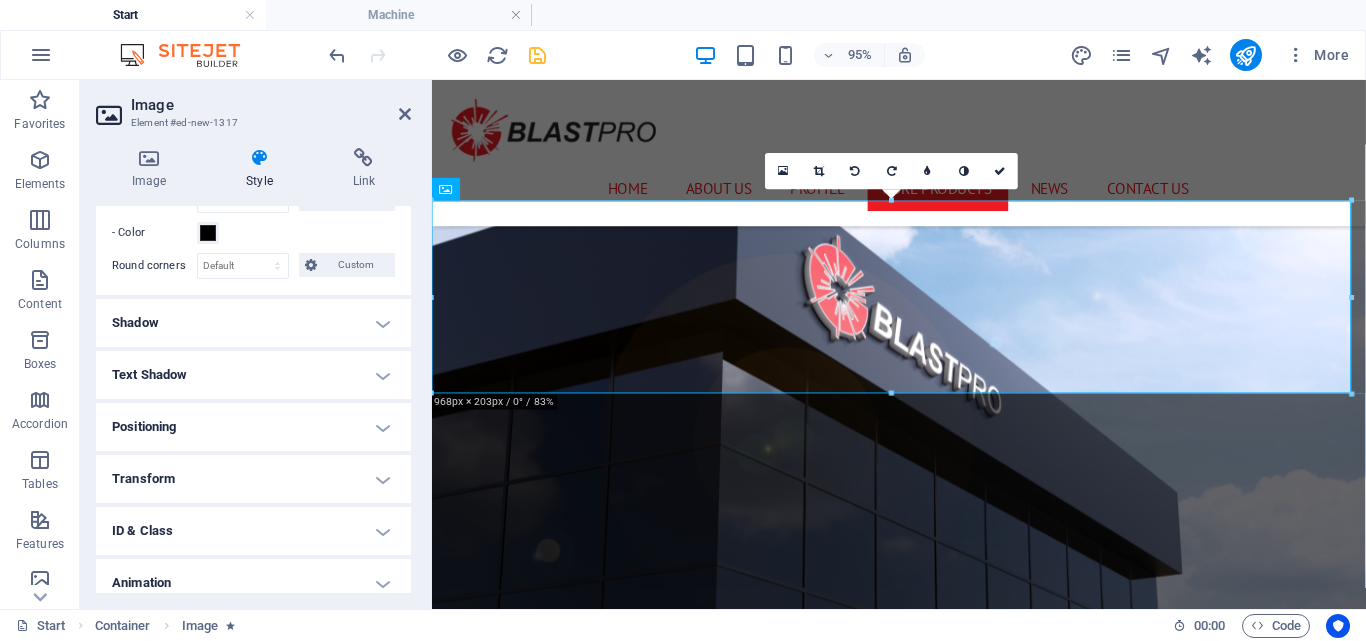 click on "Text Shadow" at bounding box center [253, 375] 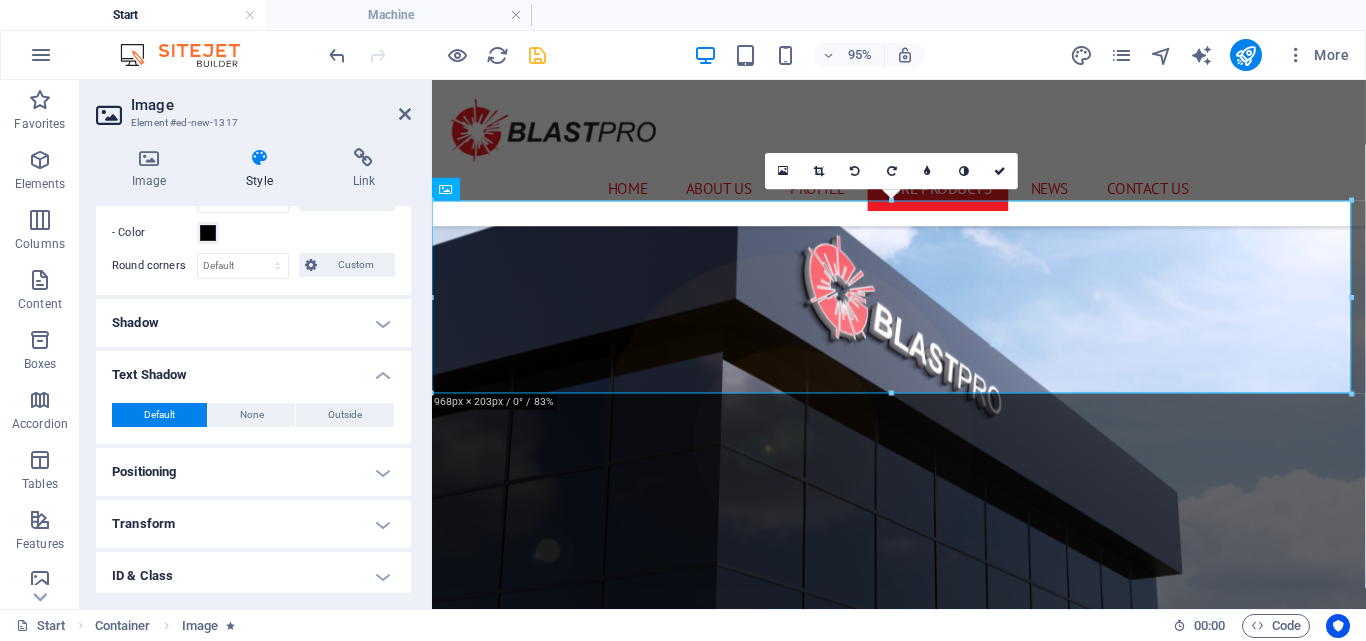click on "Text Shadow" at bounding box center (253, 369) 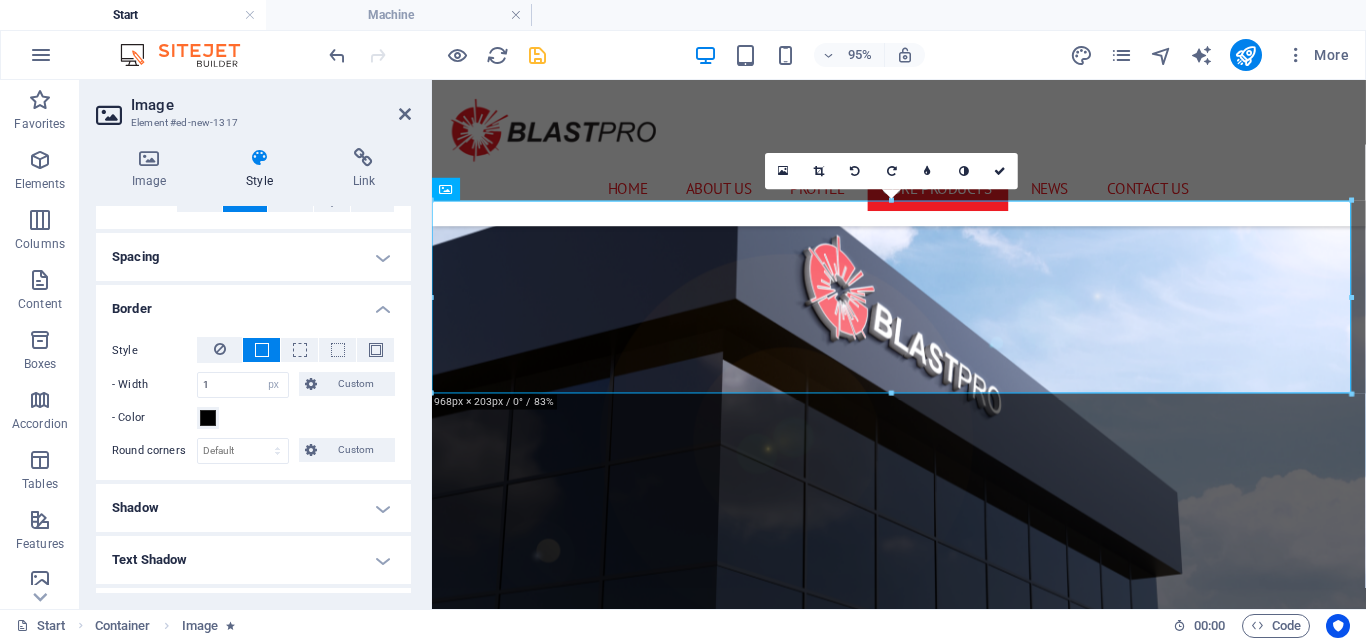 scroll, scrollTop: 316, scrollLeft: 0, axis: vertical 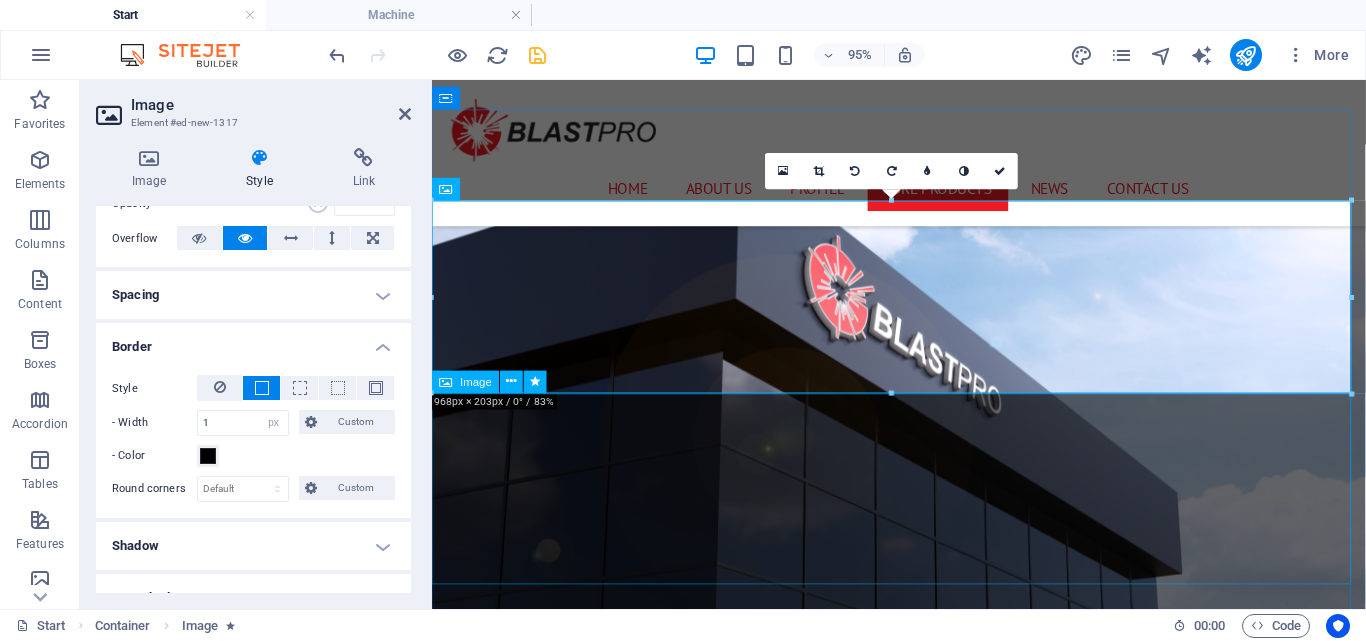 click at bounding box center [923, 7436] 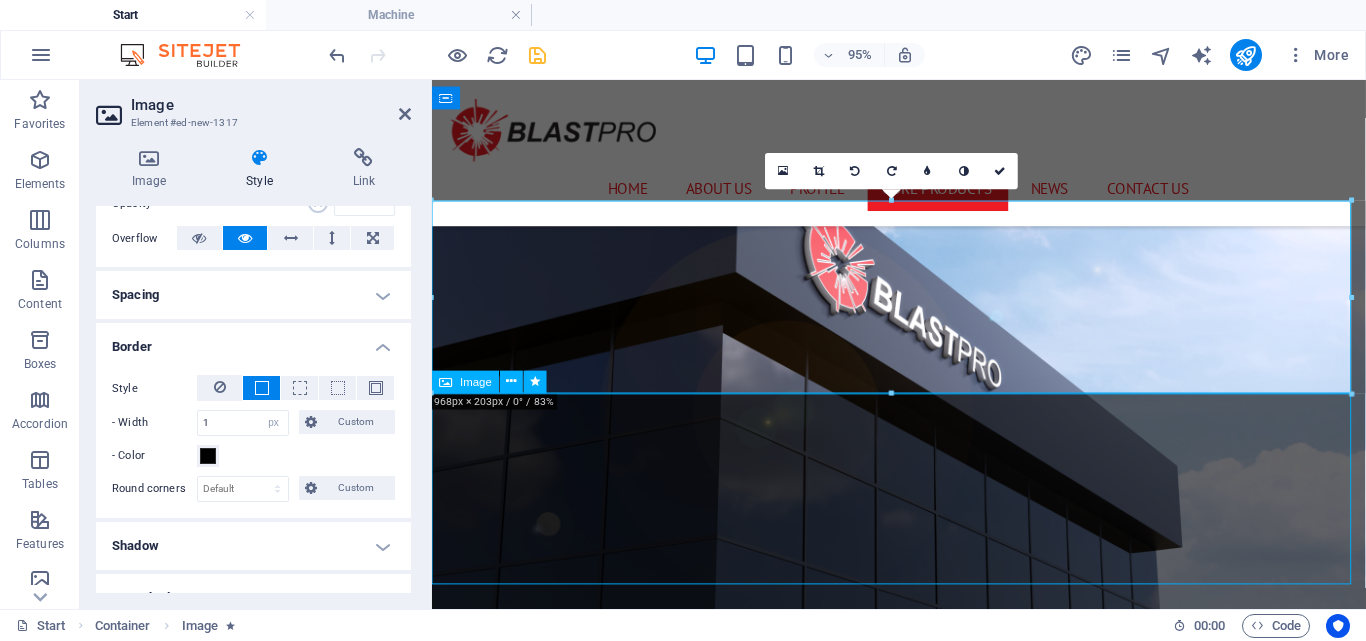 scroll, scrollTop: 6034, scrollLeft: 0, axis: vertical 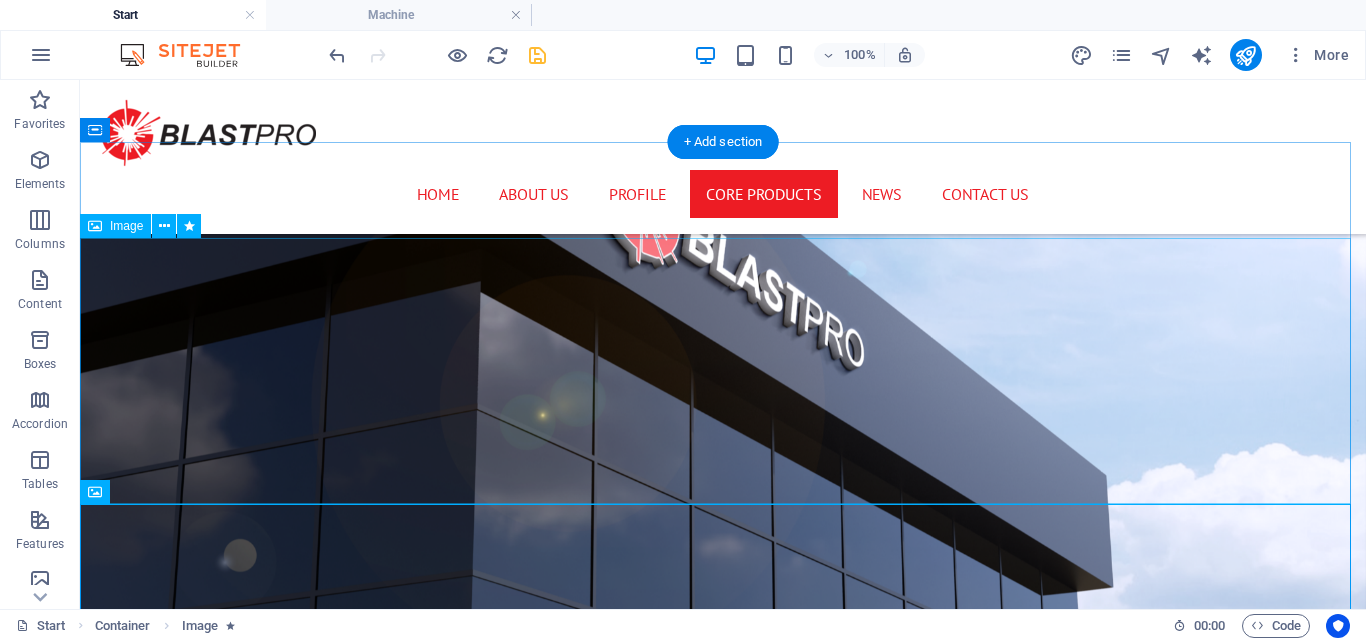 click at bounding box center [723, 7746] 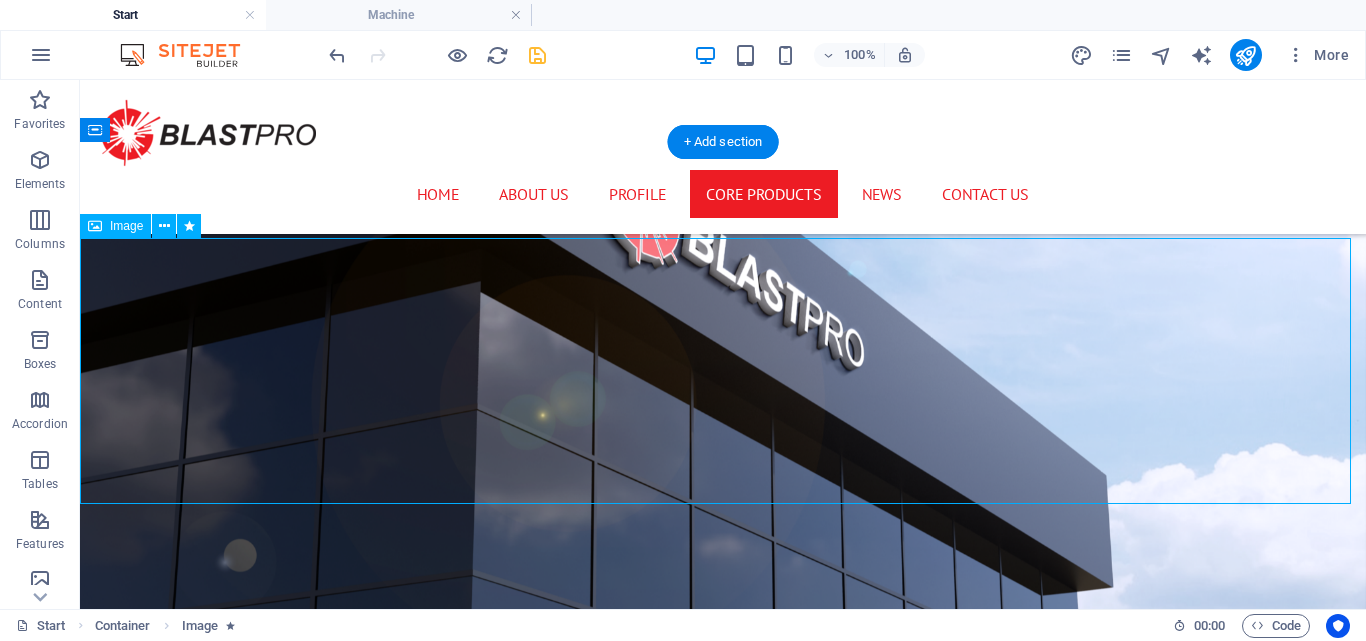 click at bounding box center [723, 7746] 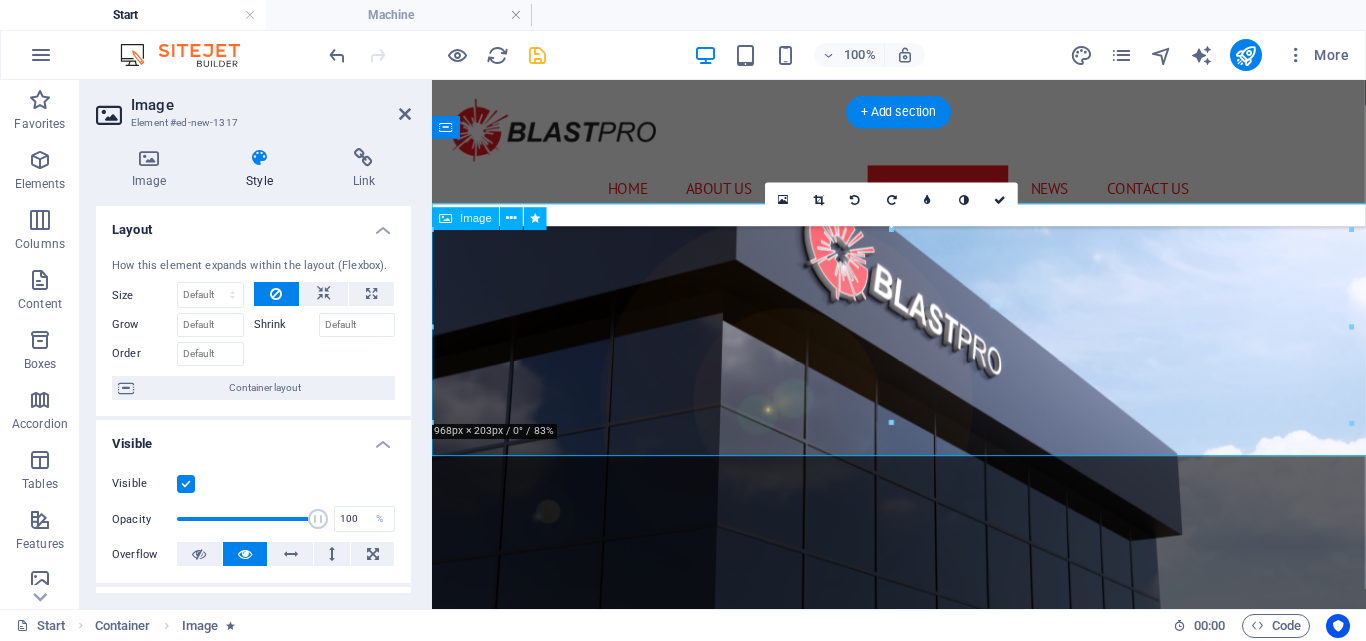 scroll, scrollTop: 6021, scrollLeft: 0, axis: vertical 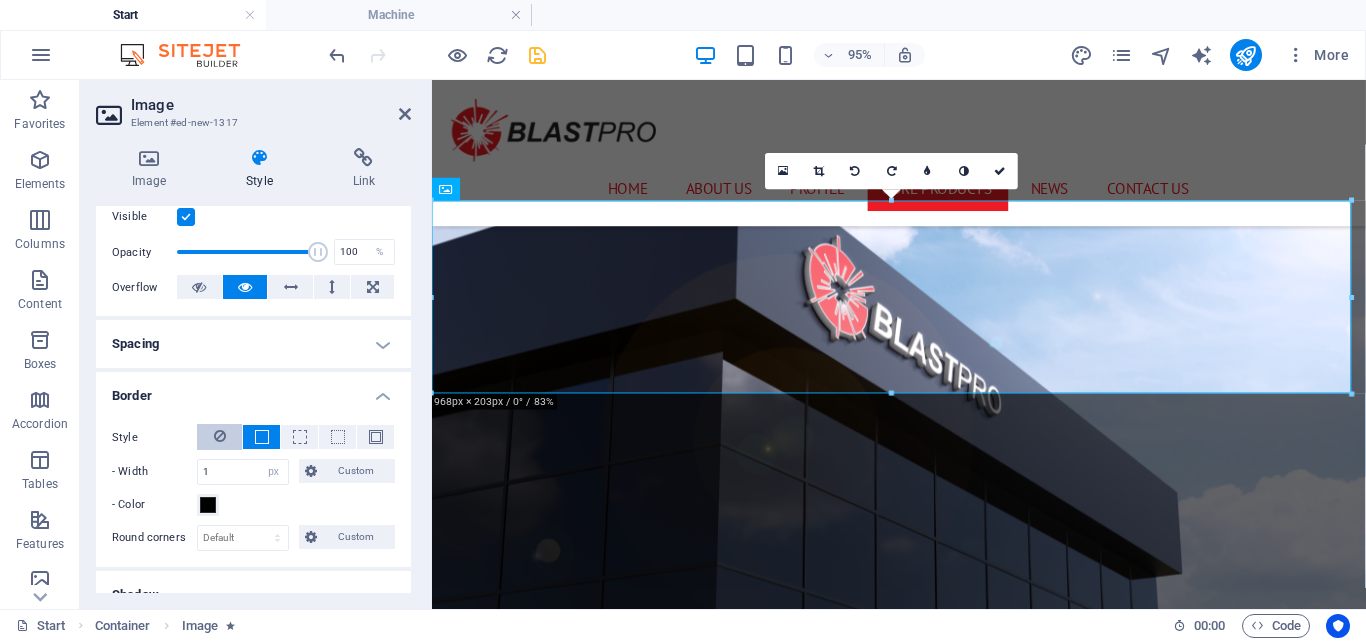 click at bounding box center [220, 436] 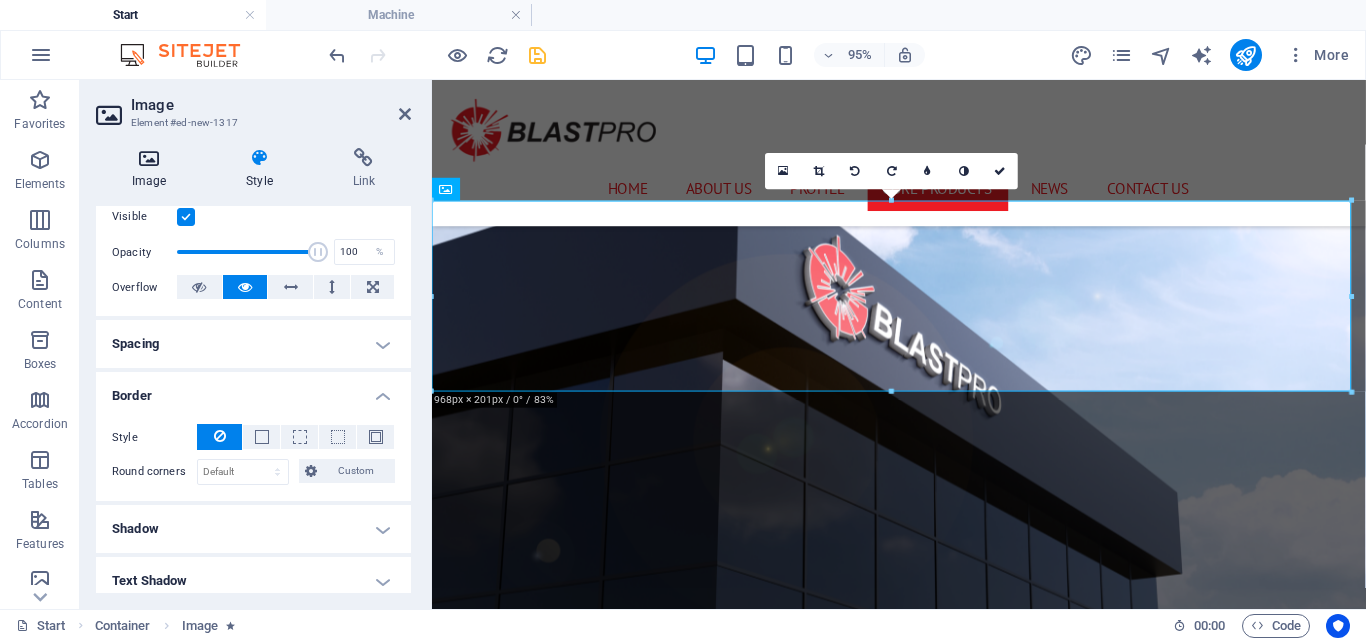 click at bounding box center [149, 158] 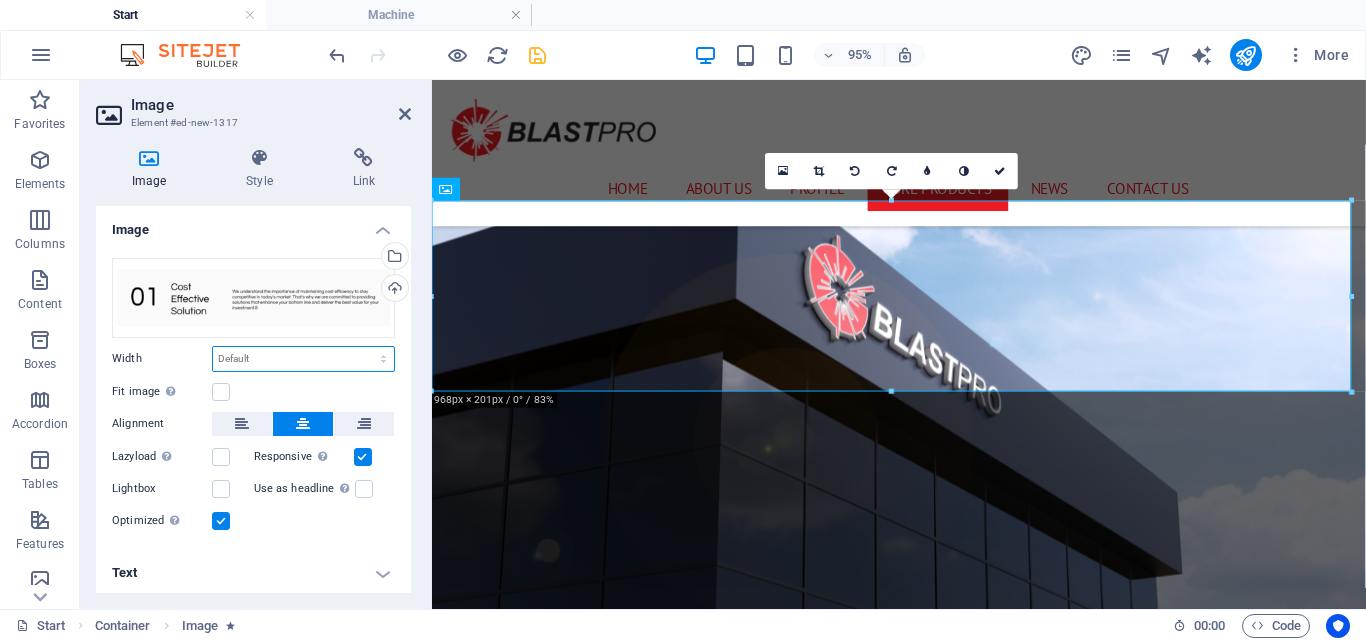 click on "Default auto px rem % em vh vw" at bounding box center (303, 359) 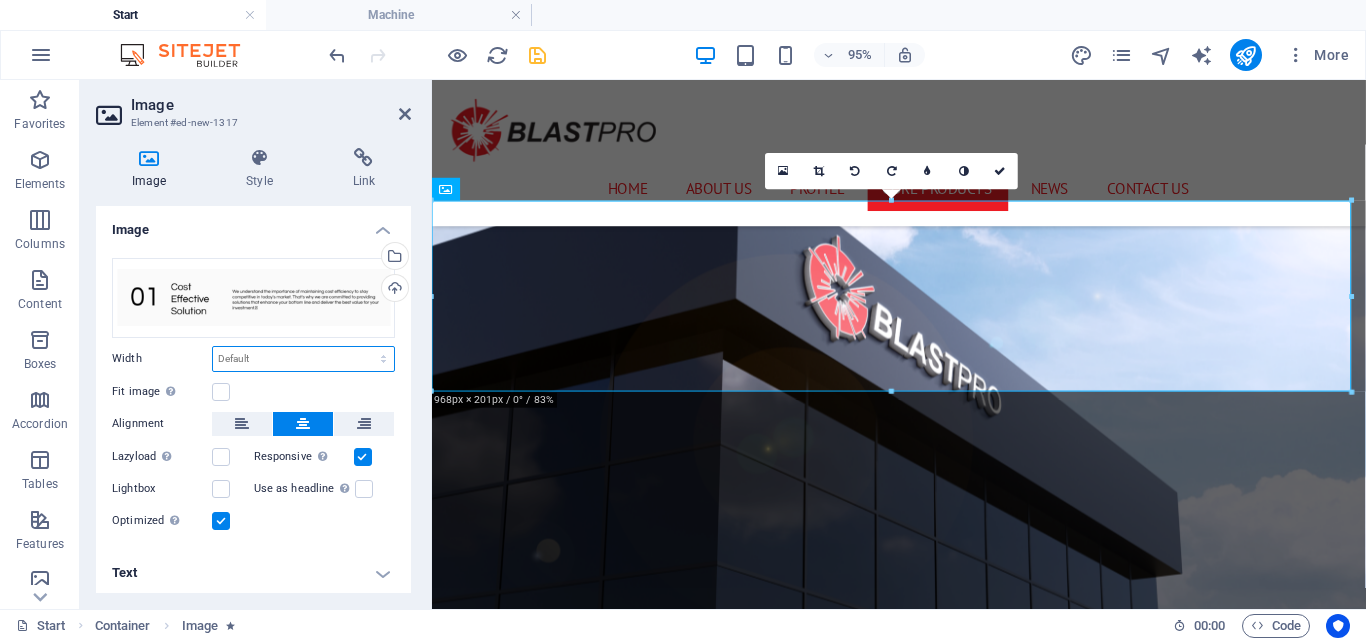 select on "%" 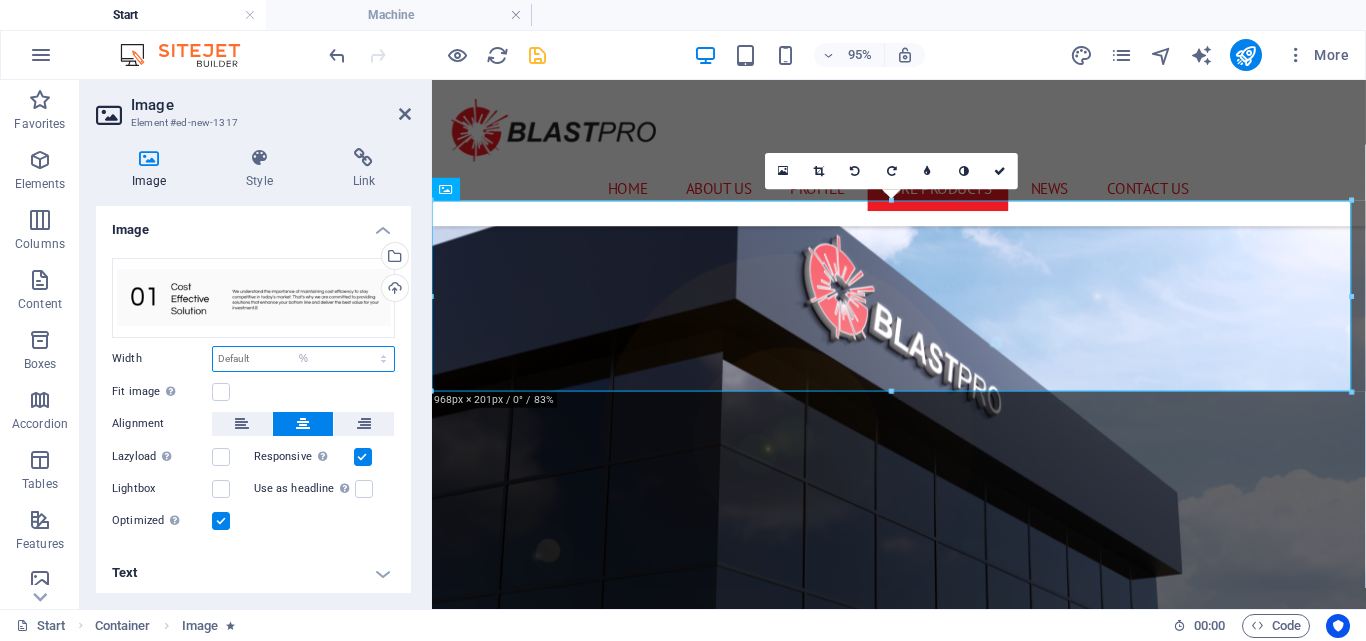 click on "Default auto px rem % em vh vw" at bounding box center (303, 359) 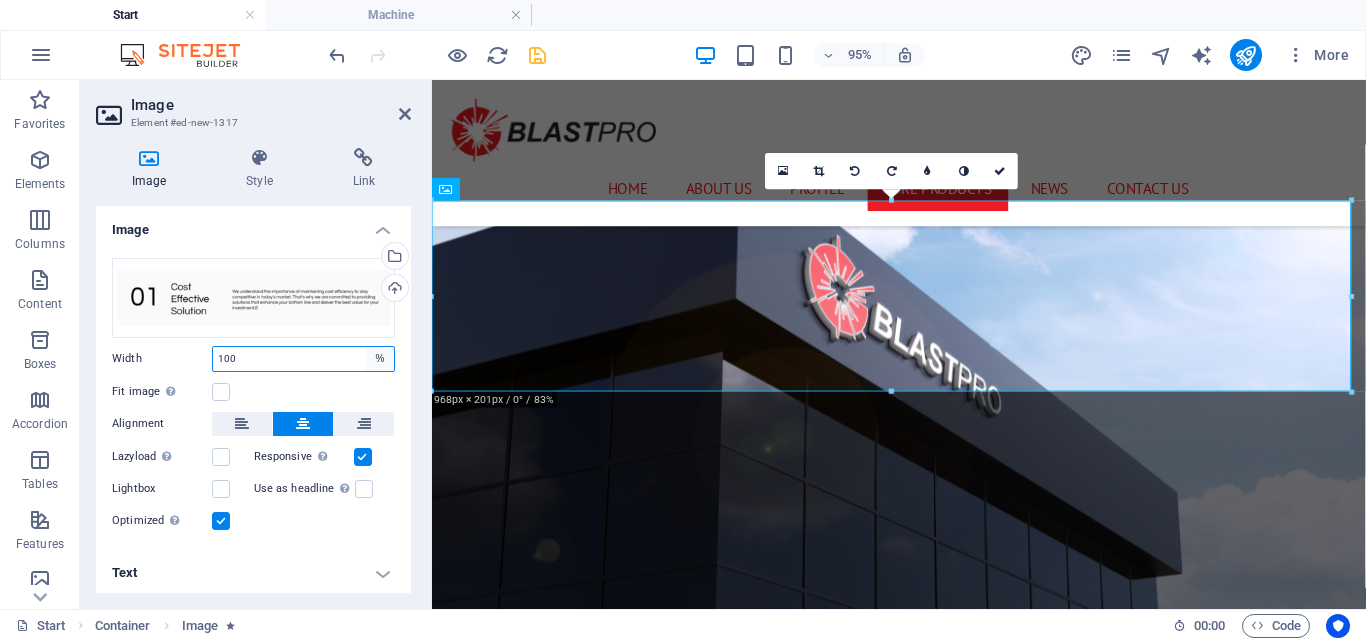 click on "Default auto px rem % em vh vw" at bounding box center [380, 359] 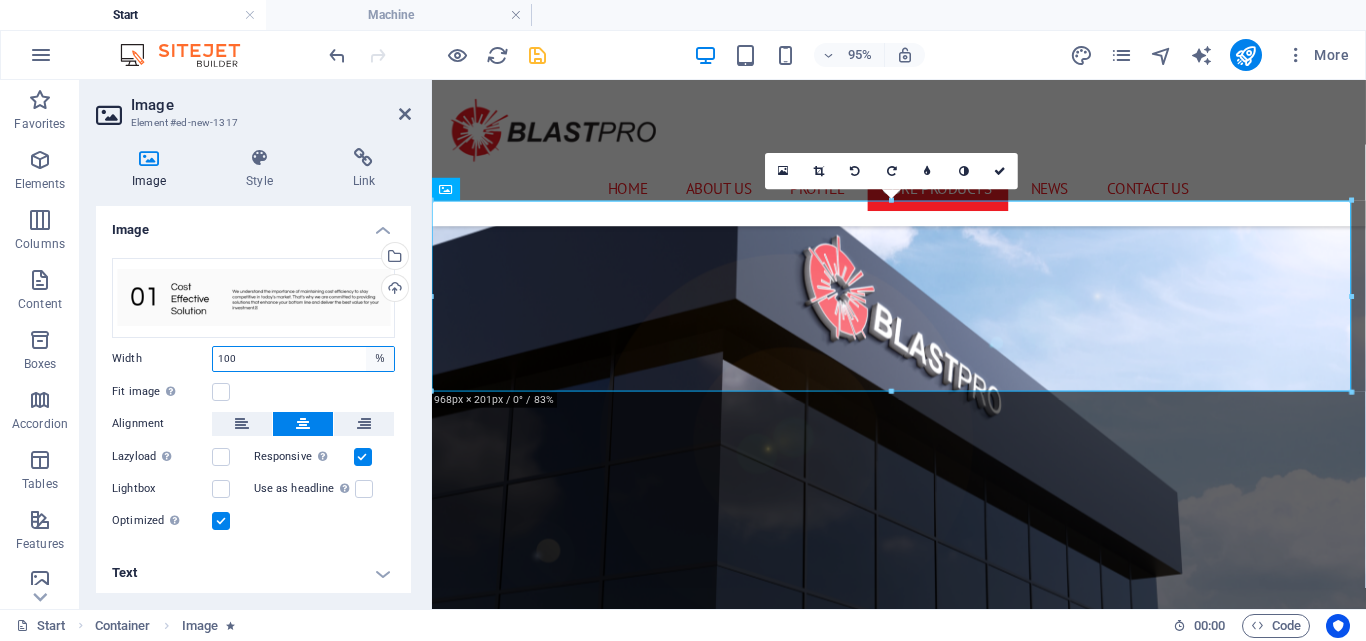 select on "default" 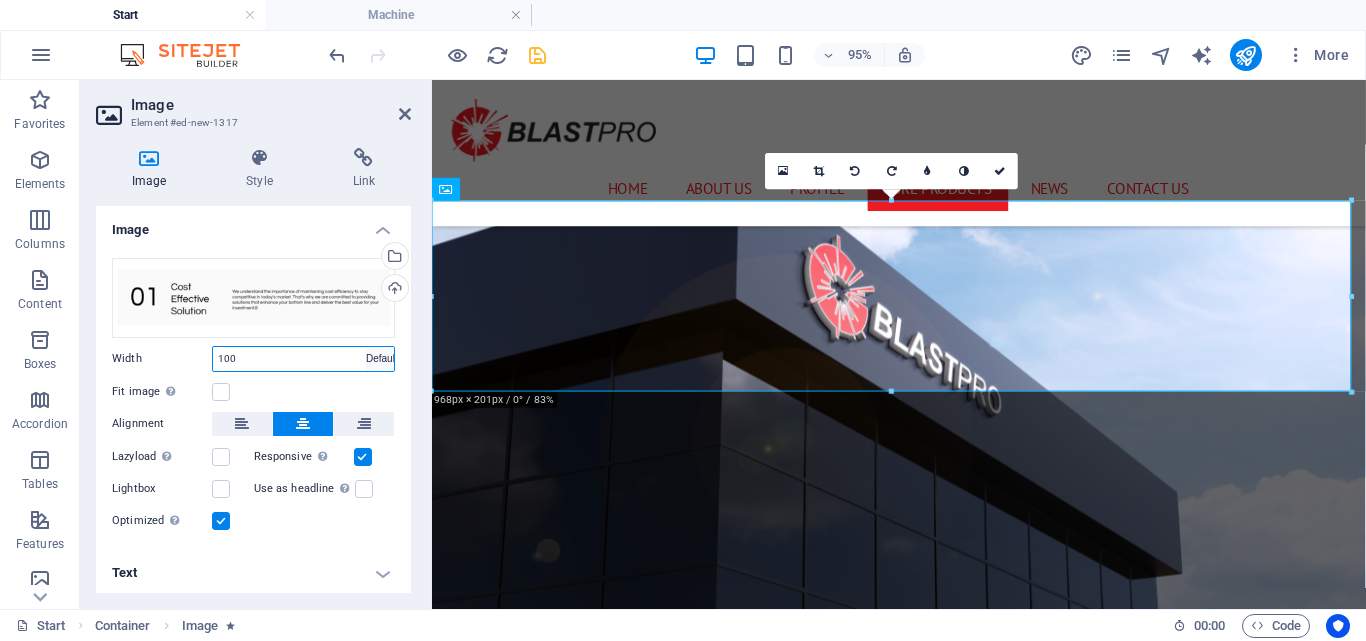 click on "Default auto px rem % em vh vw" at bounding box center [380, 359] 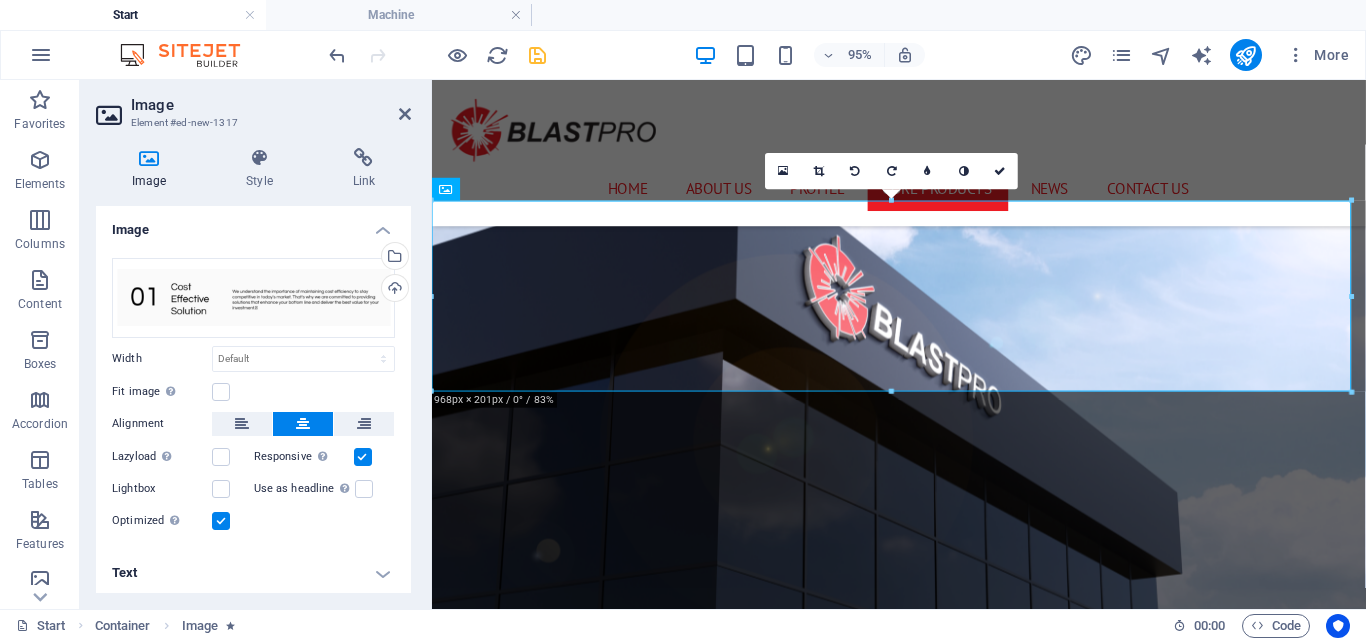 click on "Drag files here, click to choose files or select files from Files or our free stock photos & videos Select files from the file manager, stock photos, or upload file(s) Upload Width Default auto px rem % em vh vw Fit image Automatically fit image to a fixed width and height Height Default auto px Alignment Lazyload Loading images after the page loads improves page speed. Responsive Automatically load retina image and smartphone optimized sizes. Lightbox Use as headline The image will be wrapped in an H1 headline tag. Useful for giving alternative text the weight of an H1 headline, e.g. for the logo. Leave unchecked if uncertain. Optimized Images are compressed to improve page speed. Position Direction Custom X offset 50 px rem % vh vw Y offset 50 px rem % vh vw" at bounding box center (253, 395) 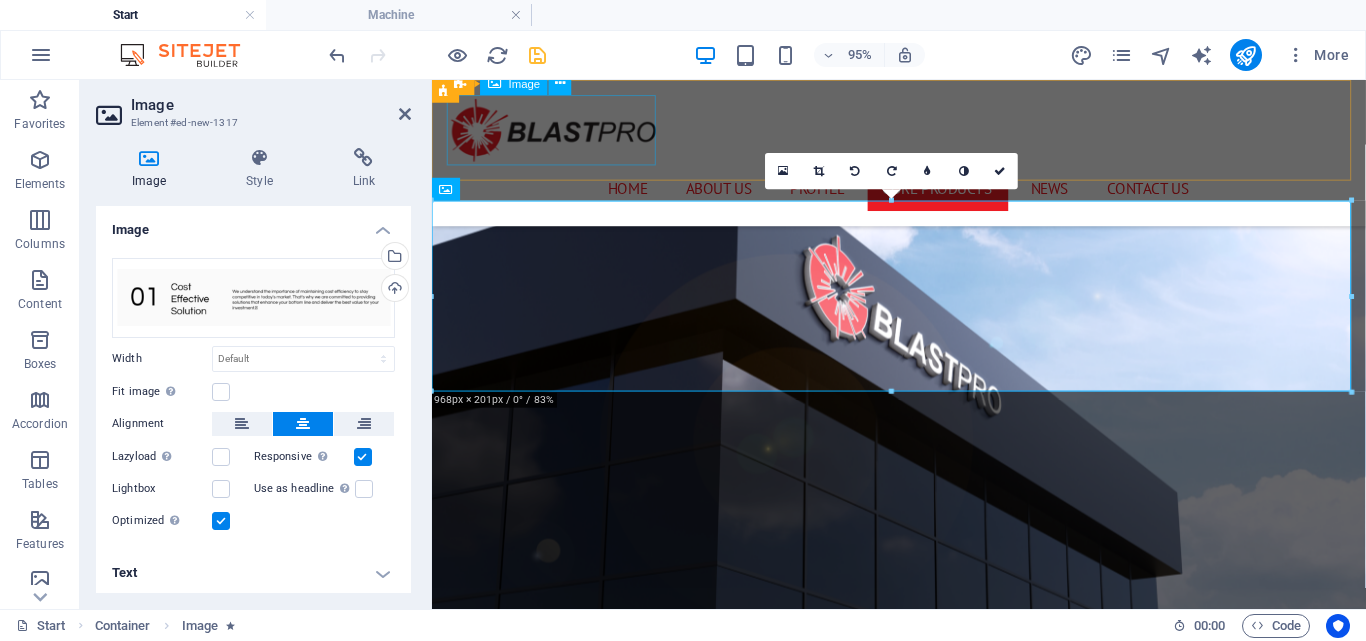 click at bounding box center [923, 133] 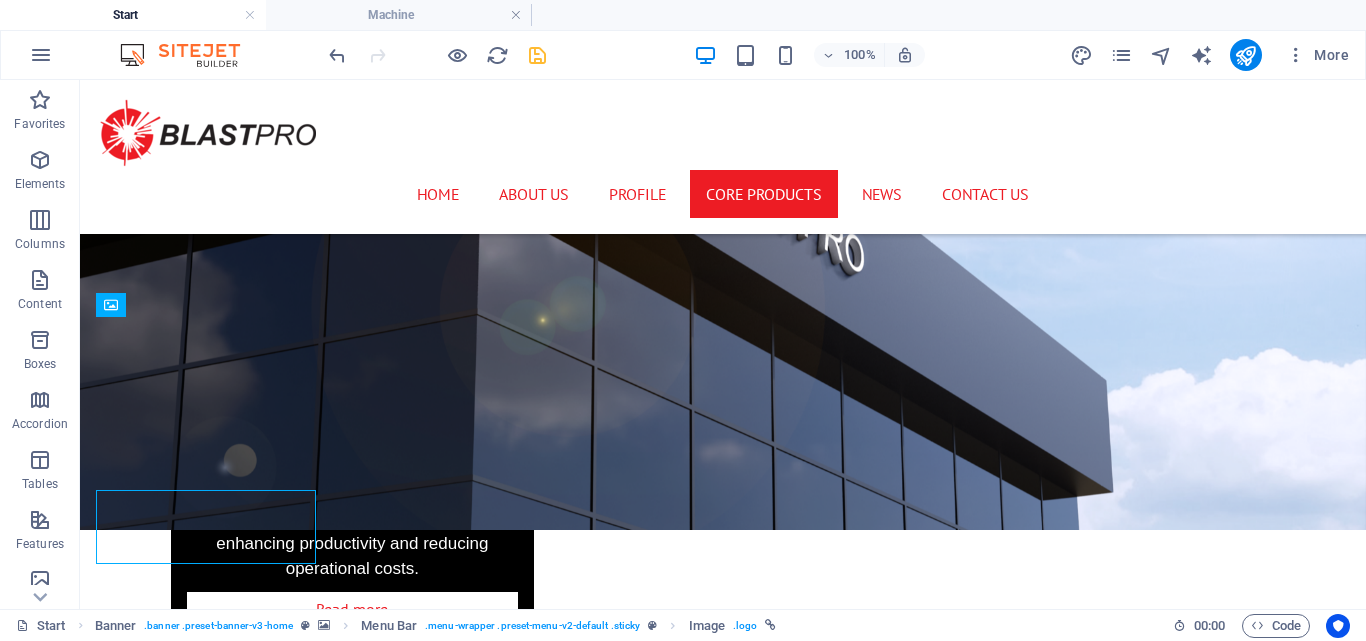scroll, scrollTop: 6050, scrollLeft: 0, axis: vertical 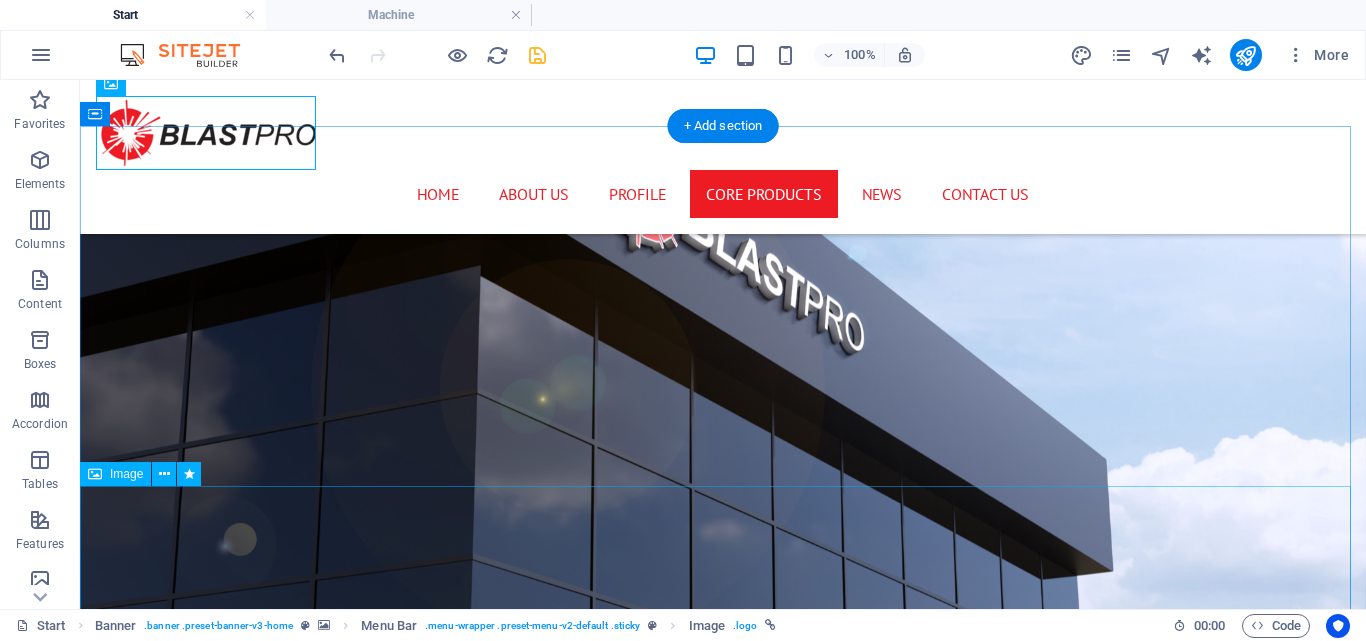 click at bounding box center [723, 7997] 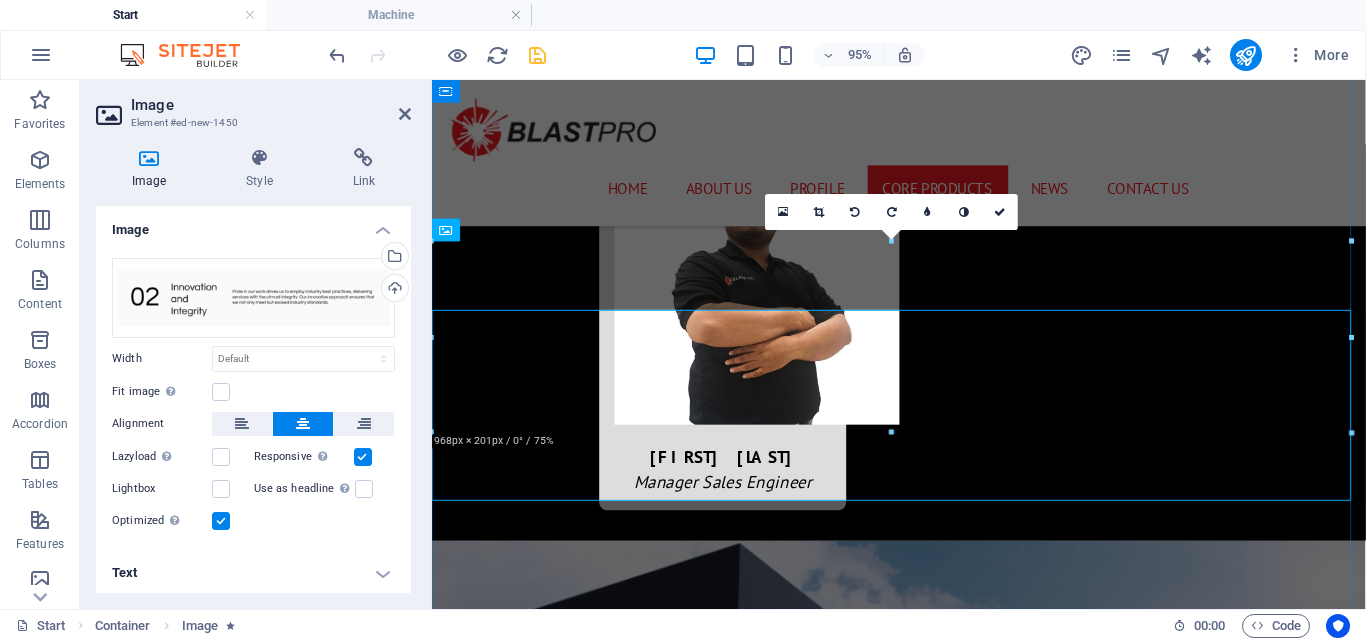 scroll, scrollTop: 6179, scrollLeft: 0, axis: vertical 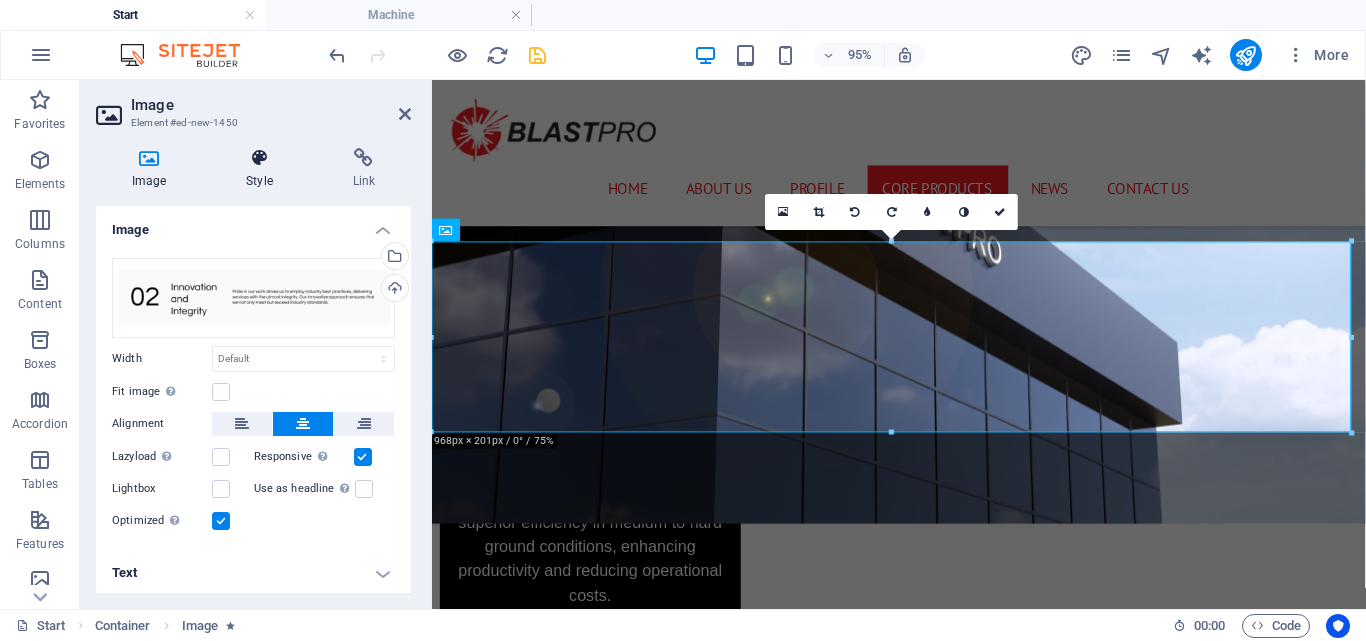 click on "Style" at bounding box center [263, 169] 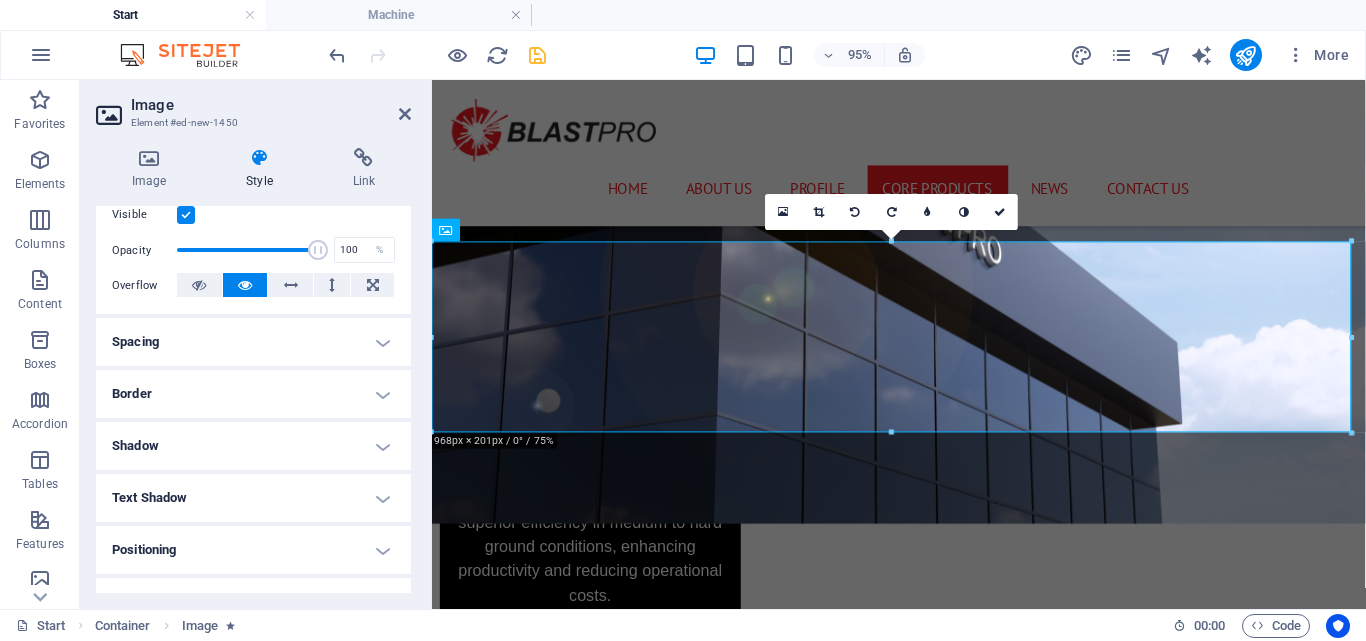 scroll, scrollTop: 271, scrollLeft: 0, axis: vertical 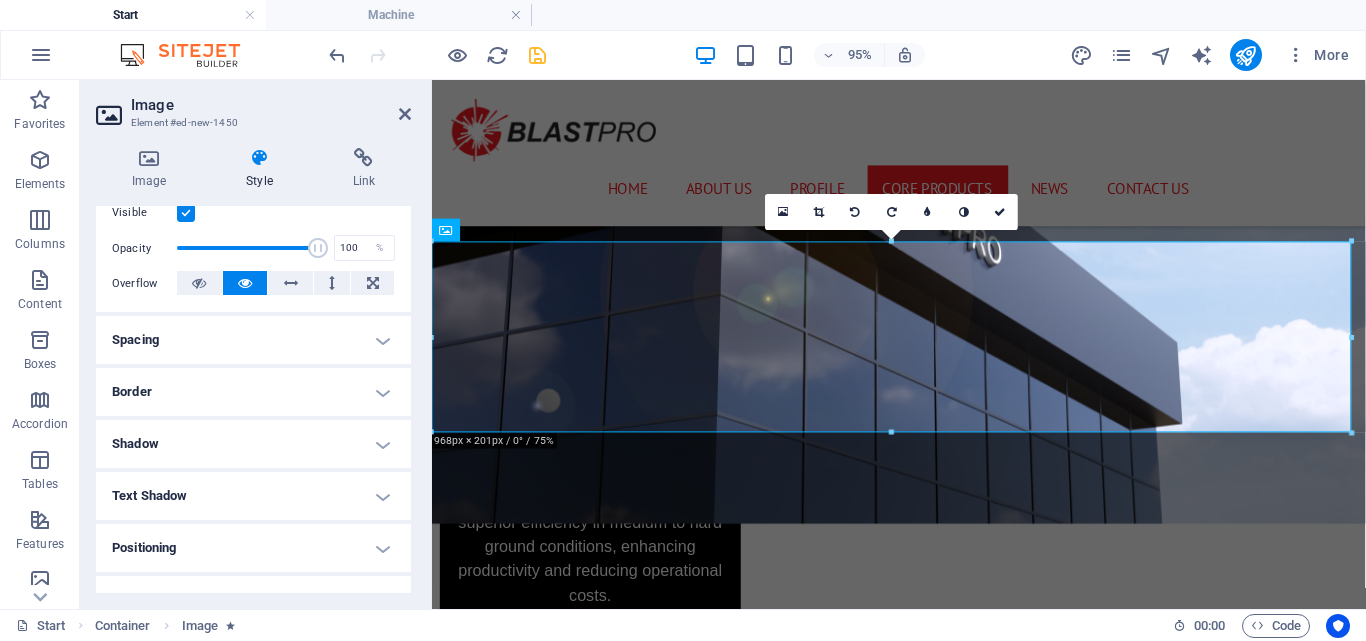click on "Border" at bounding box center (253, 392) 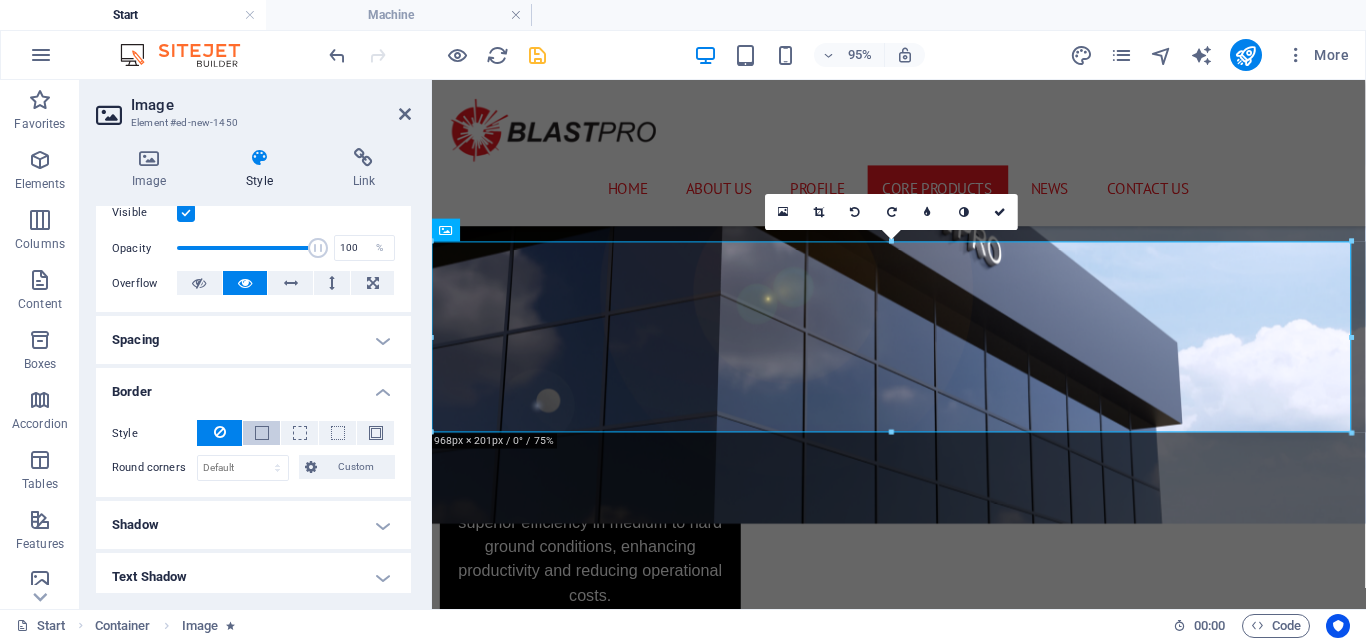 click at bounding box center (261, 433) 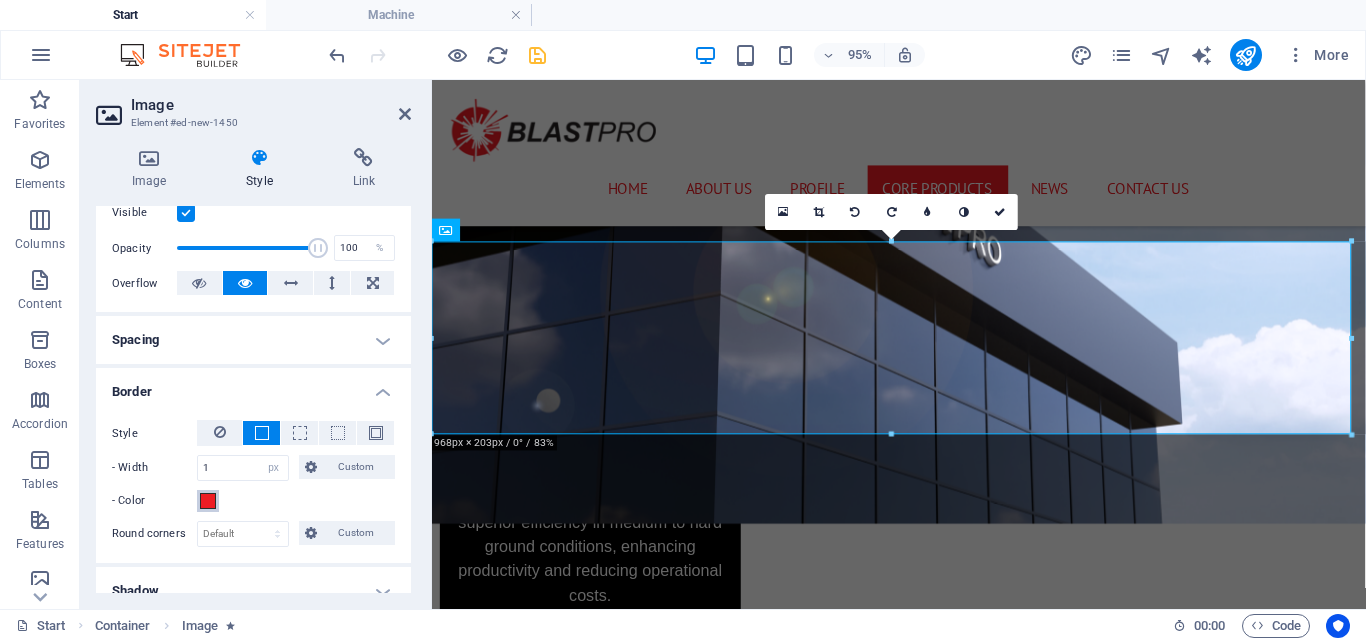 click at bounding box center (208, 501) 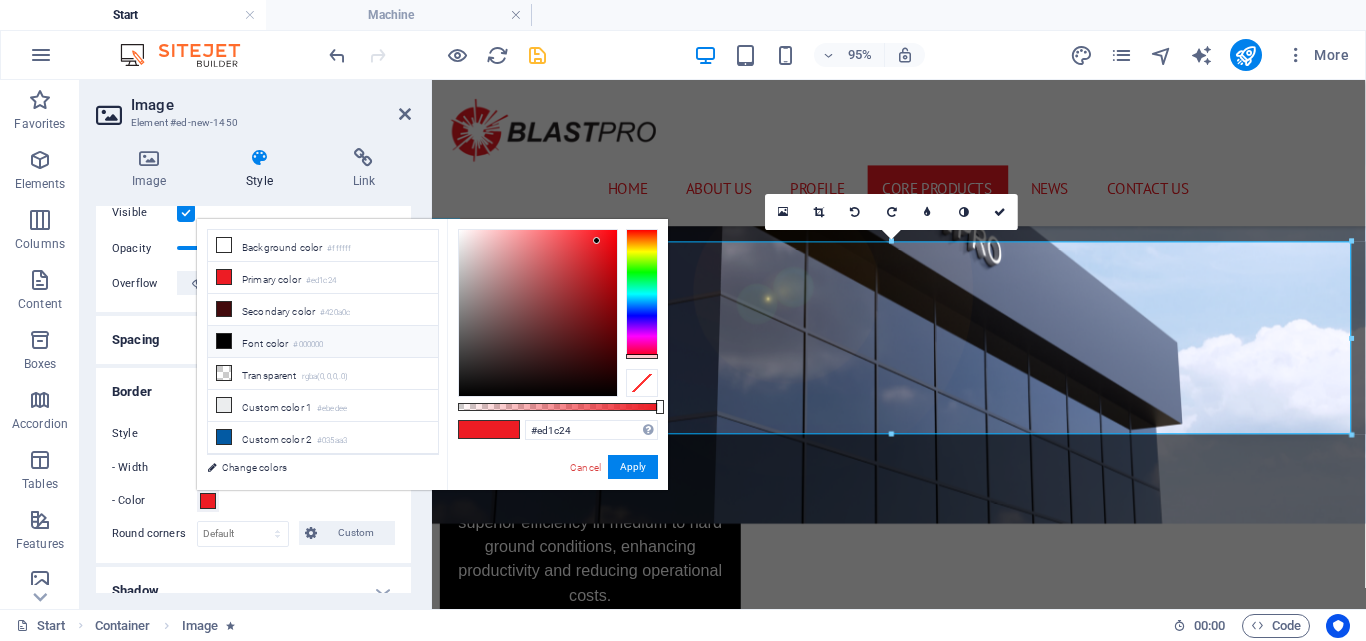 click on "#000000" at bounding box center (308, 345) 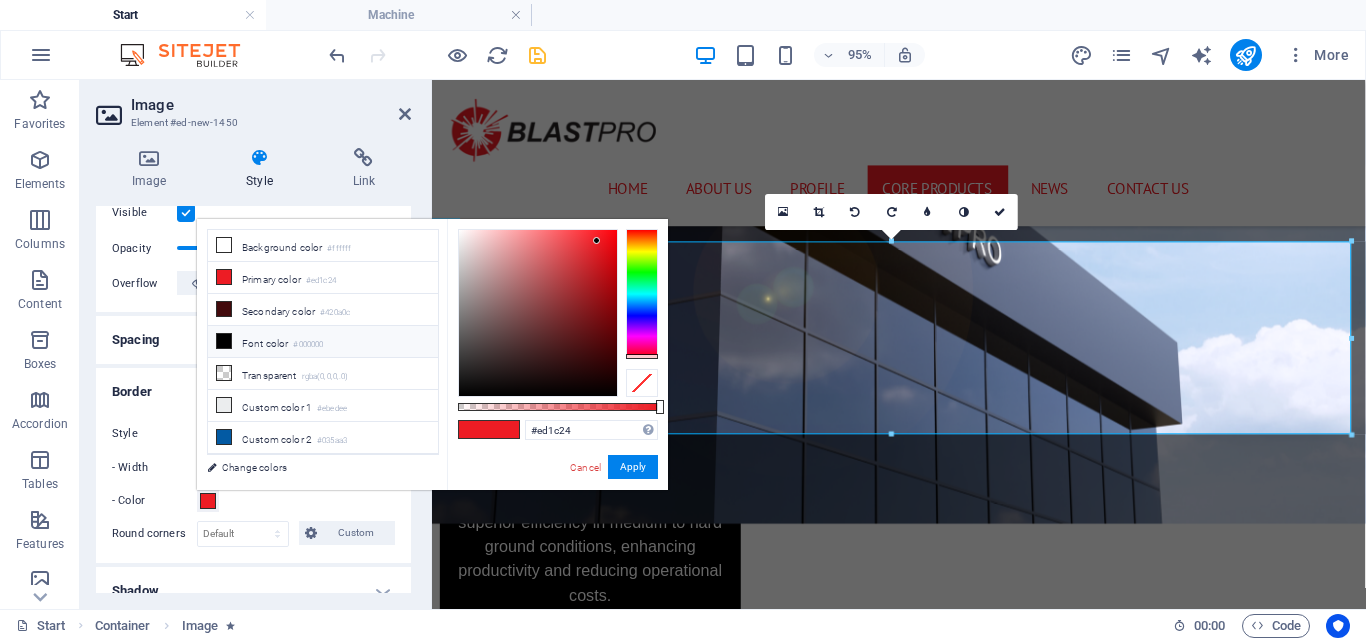 type on "#000000" 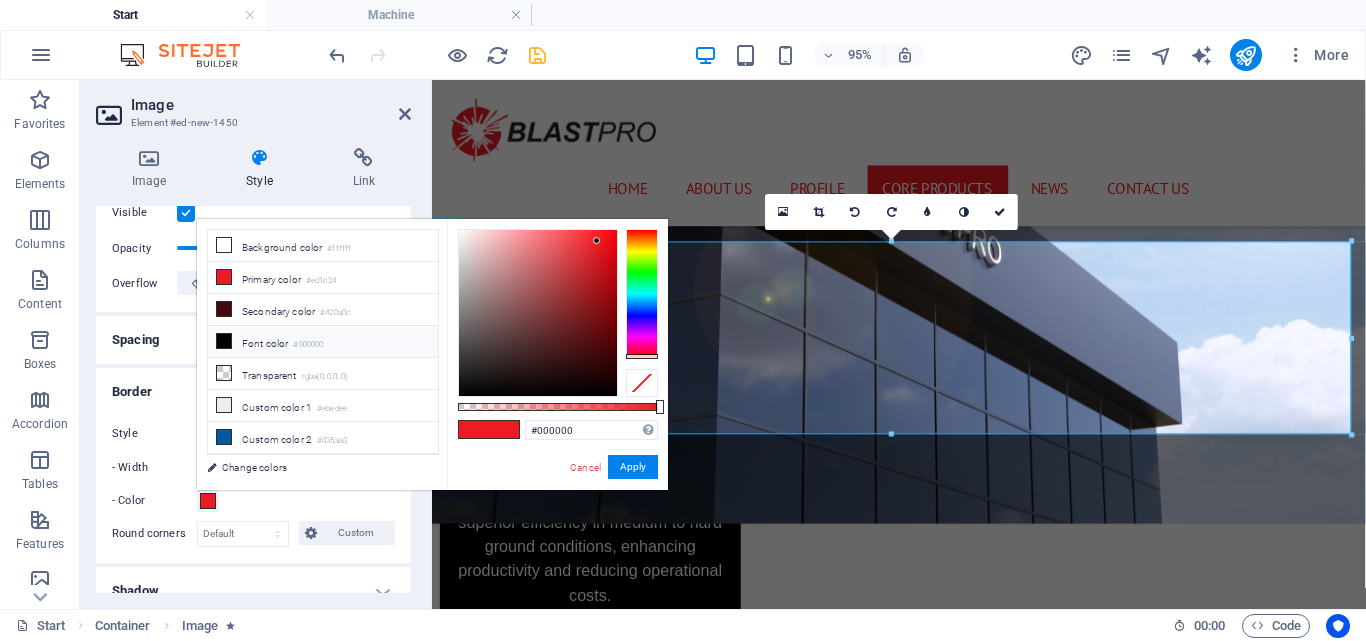 click on "#000000" at bounding box center [308, 345] 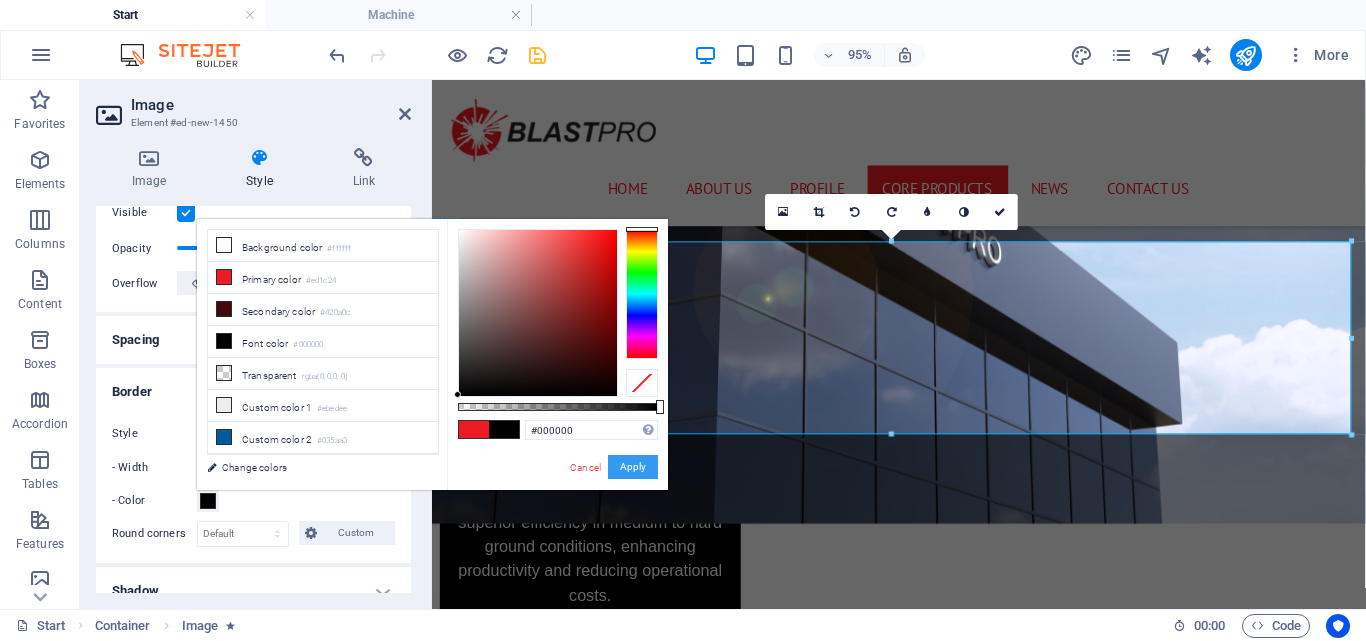 click on "Apply" at bounding box center (633, 467) 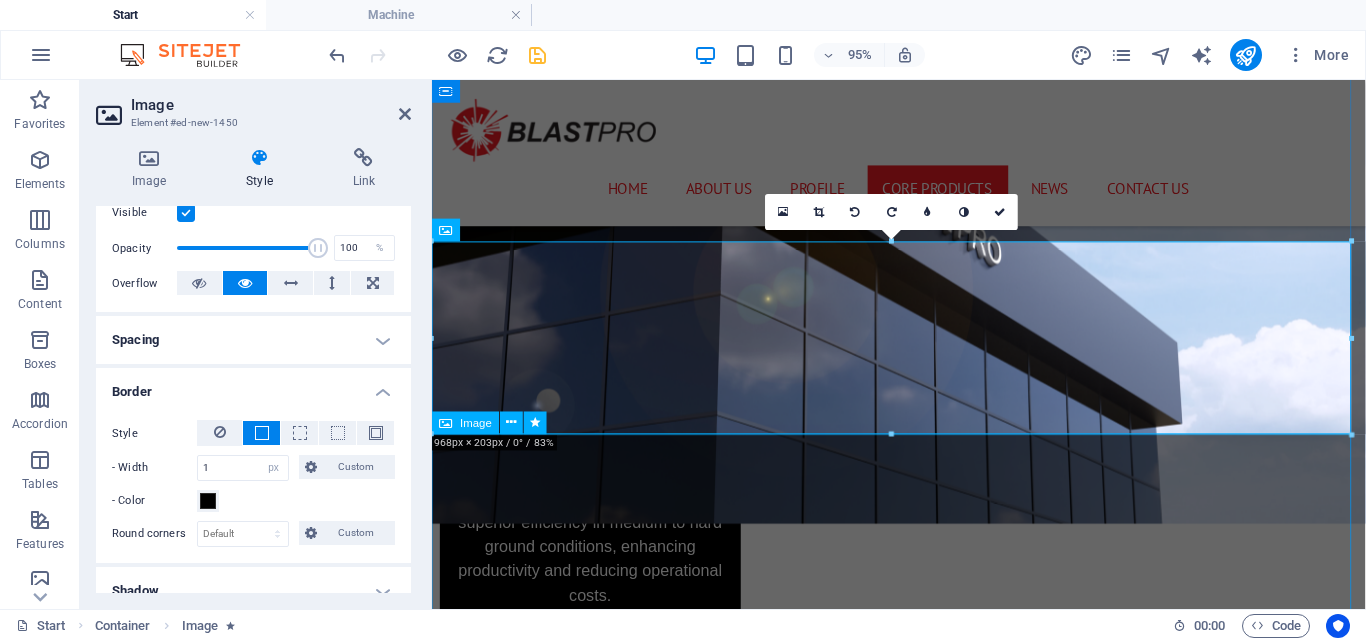 click at bounding box center (923, 7482) 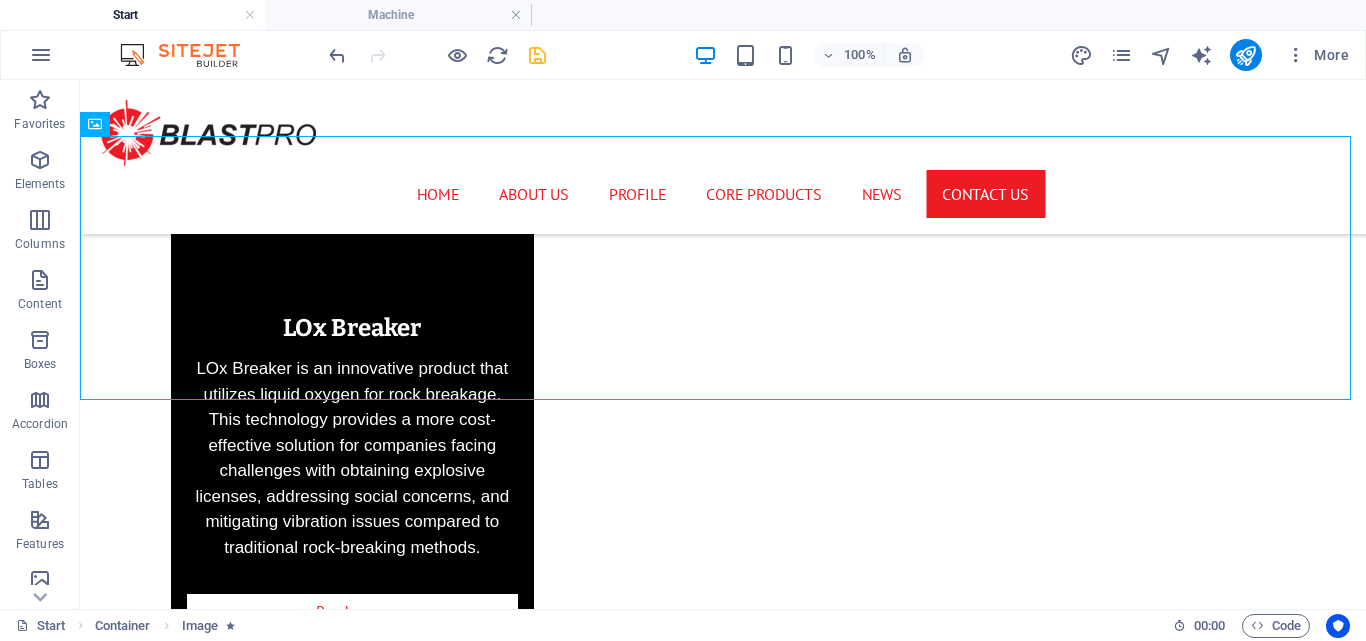 scroll, scrollTop: 6540, scrollLeft: 0, axis: vertical 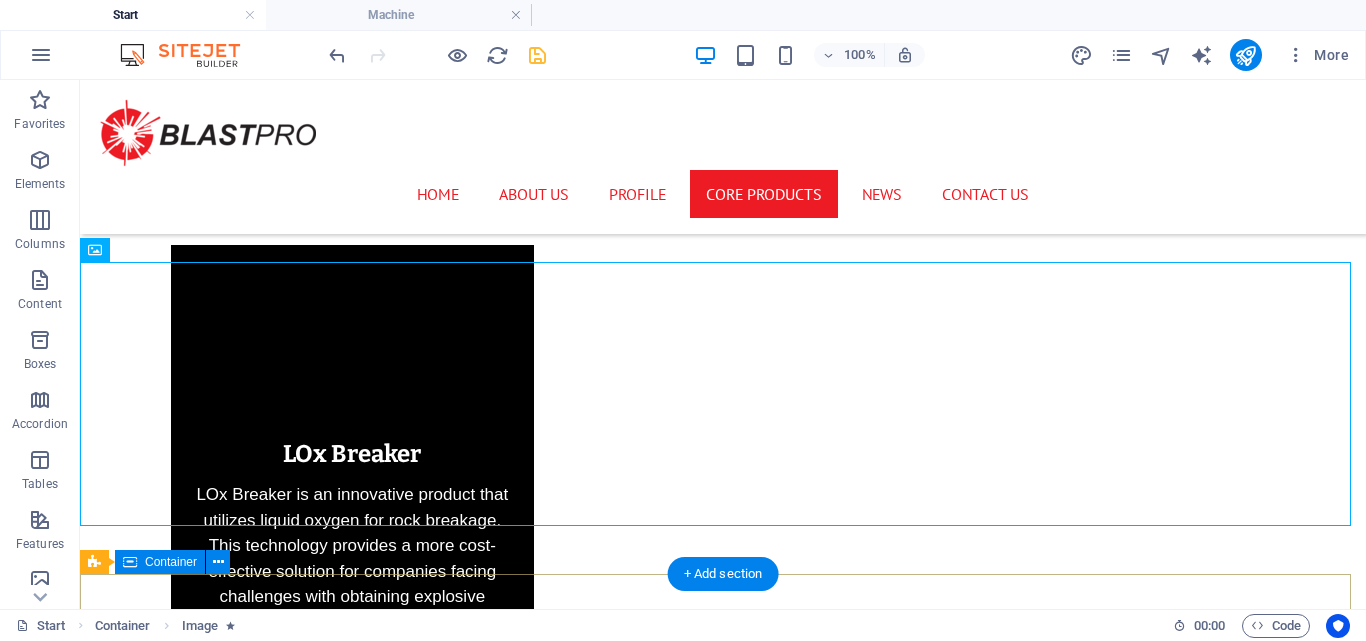 click on "BLASTPRO “Drill and Blast through Innovation and Integrity” Contact Us:     [PHONE]       sales@blastpro-id.com     Prof. Dr. Latumeten Street, number 28 , [CITY] - [POSTAL_CODE]   I have read and understand the privacy policy. Unreadable? Load new Send" at bounding box center (723, 9145) 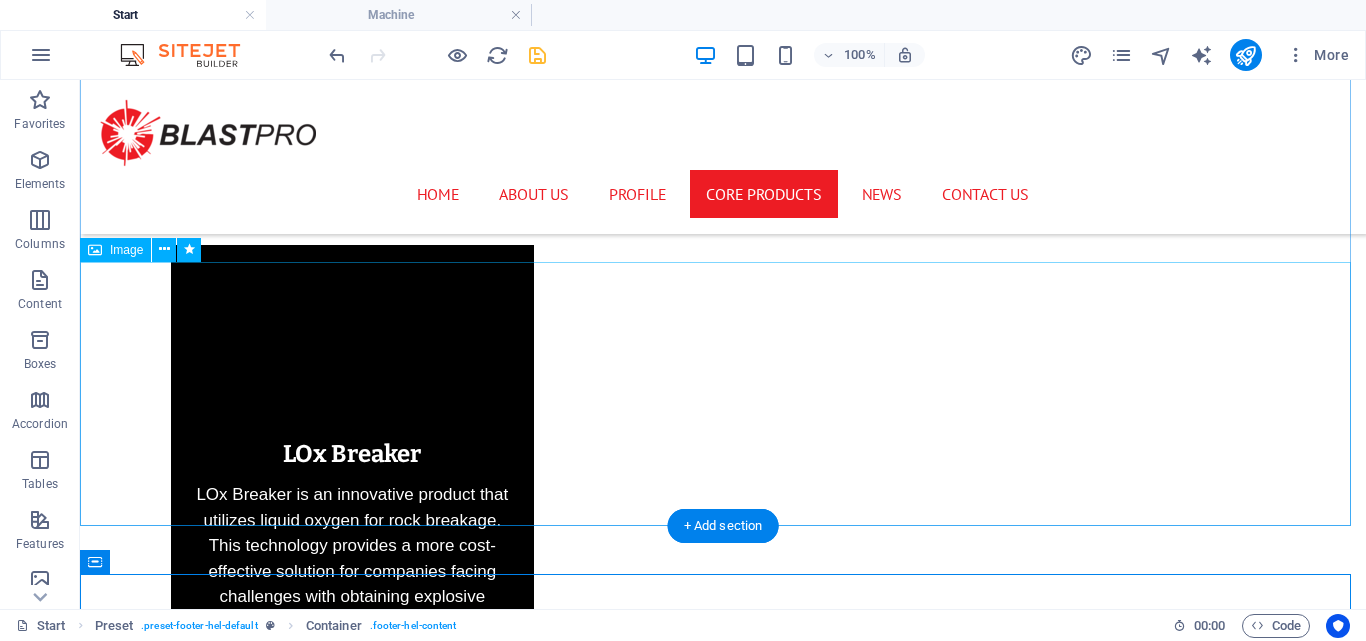 click at bounding box center [723, 7776] 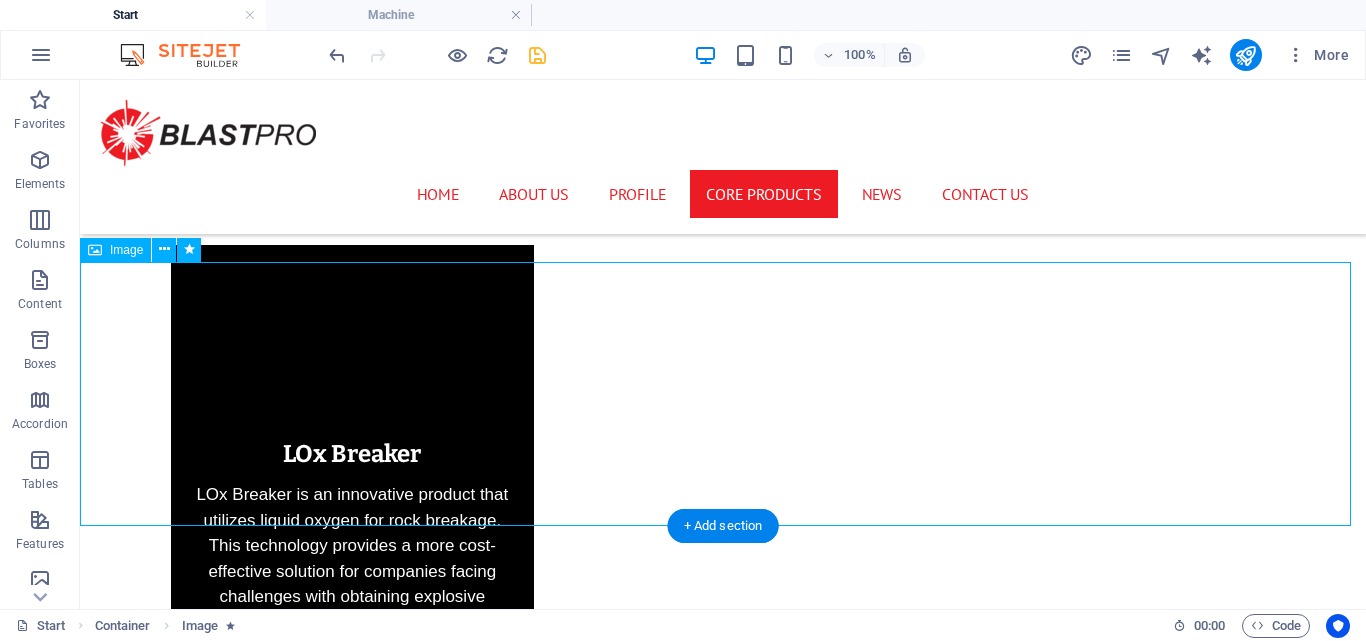 click at bounding box center [723, 7776] 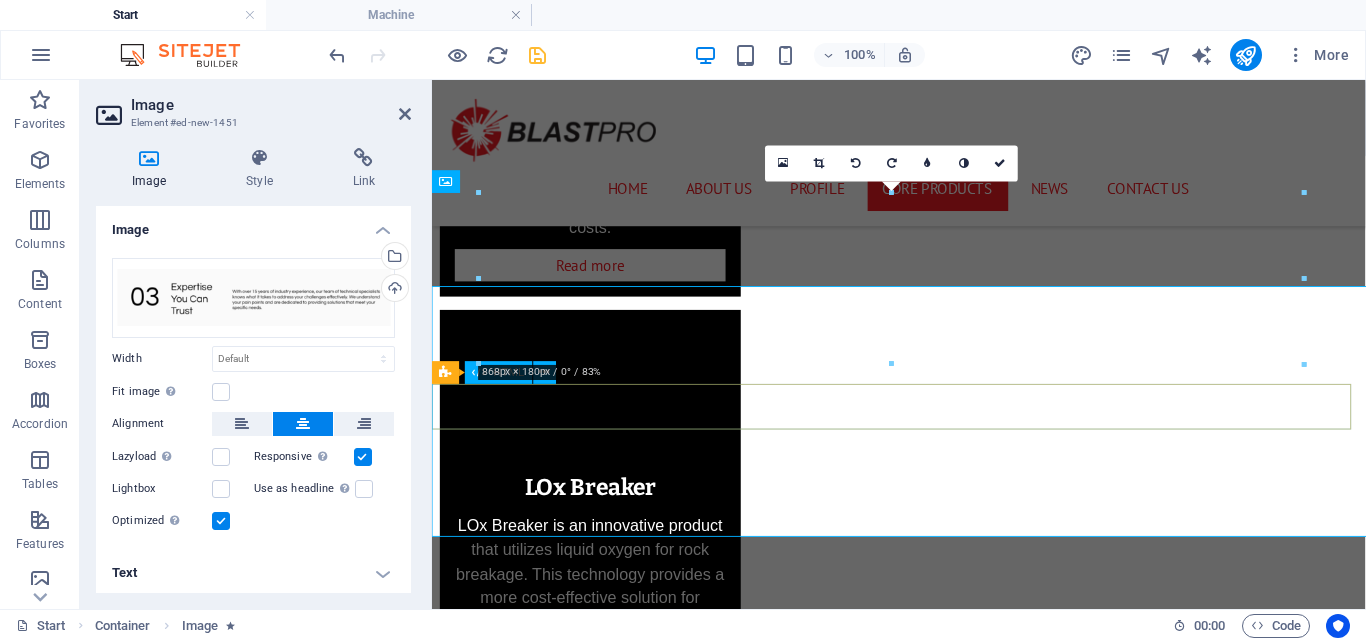 scroll, scrollTop: 6433, scrollLeft: 0, axis: vertical 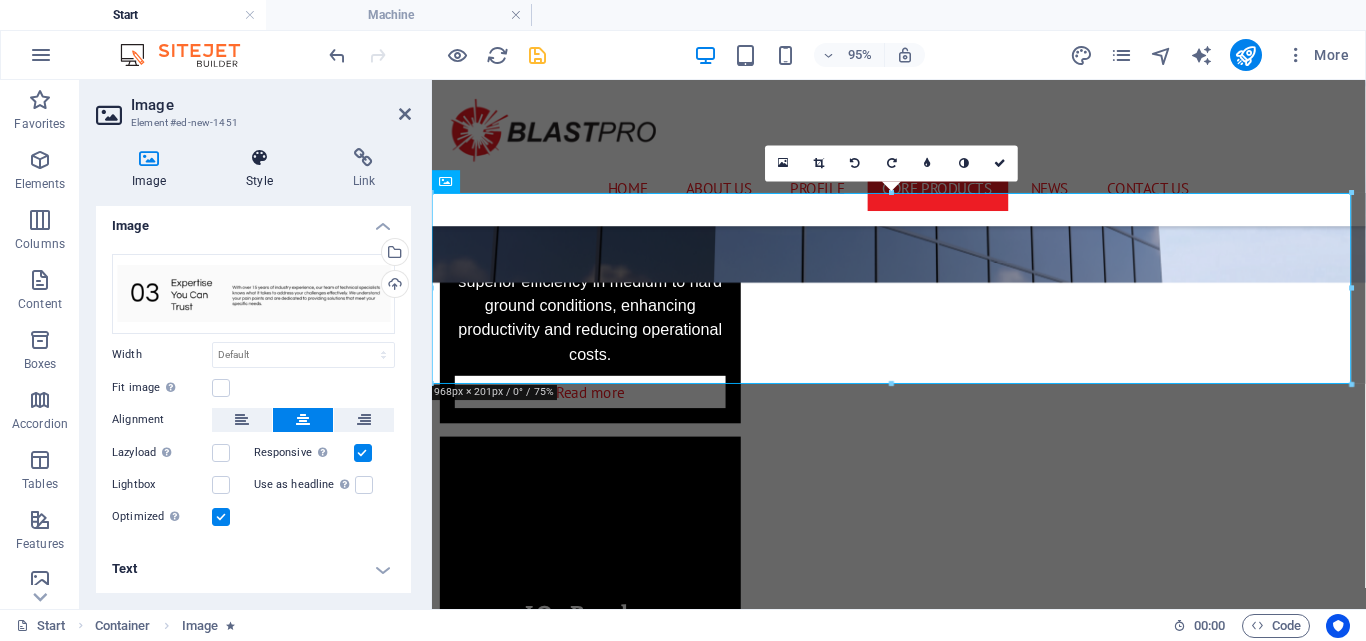 click on "Style" at bounding box center (263, 169) 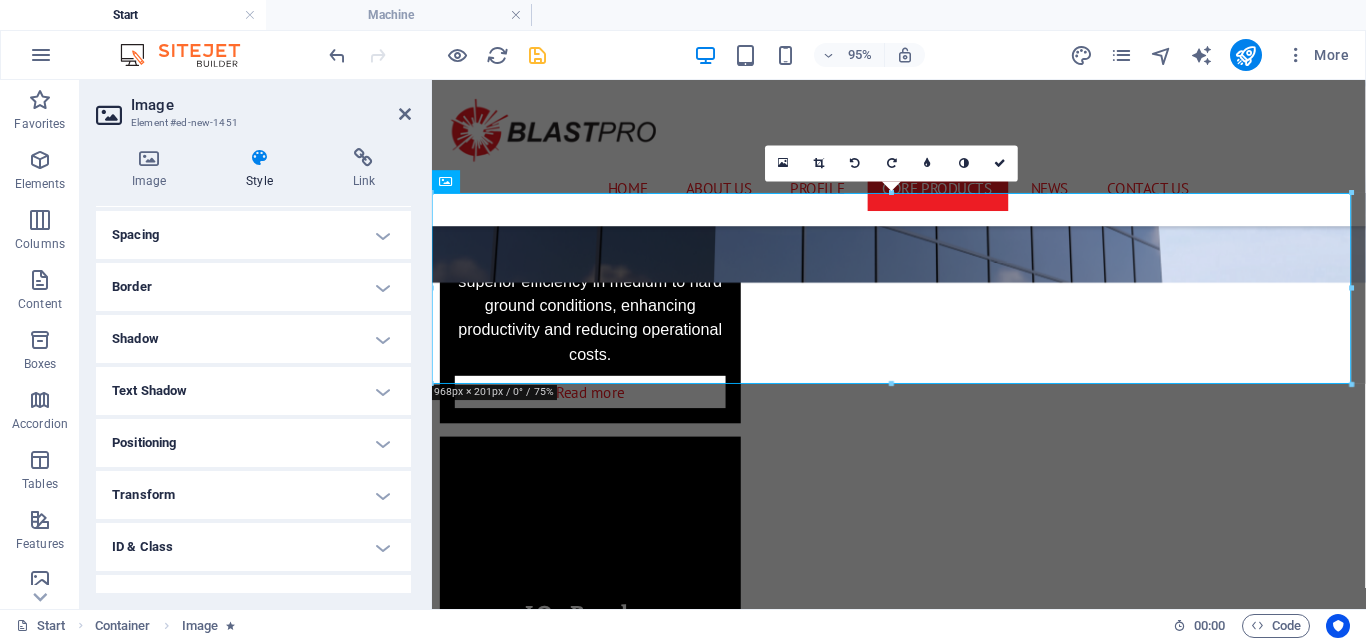 scroll, scrollTop: 367, scrollLeft: 0, axis: vertical 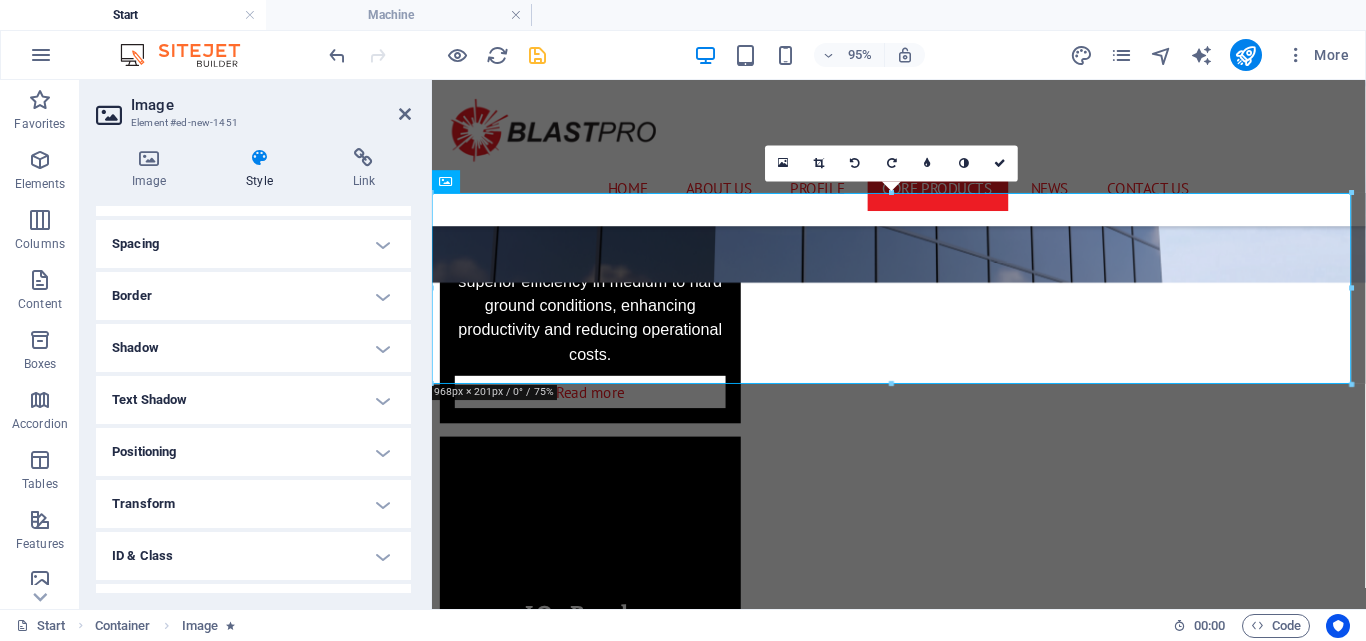click on "Spacing" at bounding box center (253, 244) 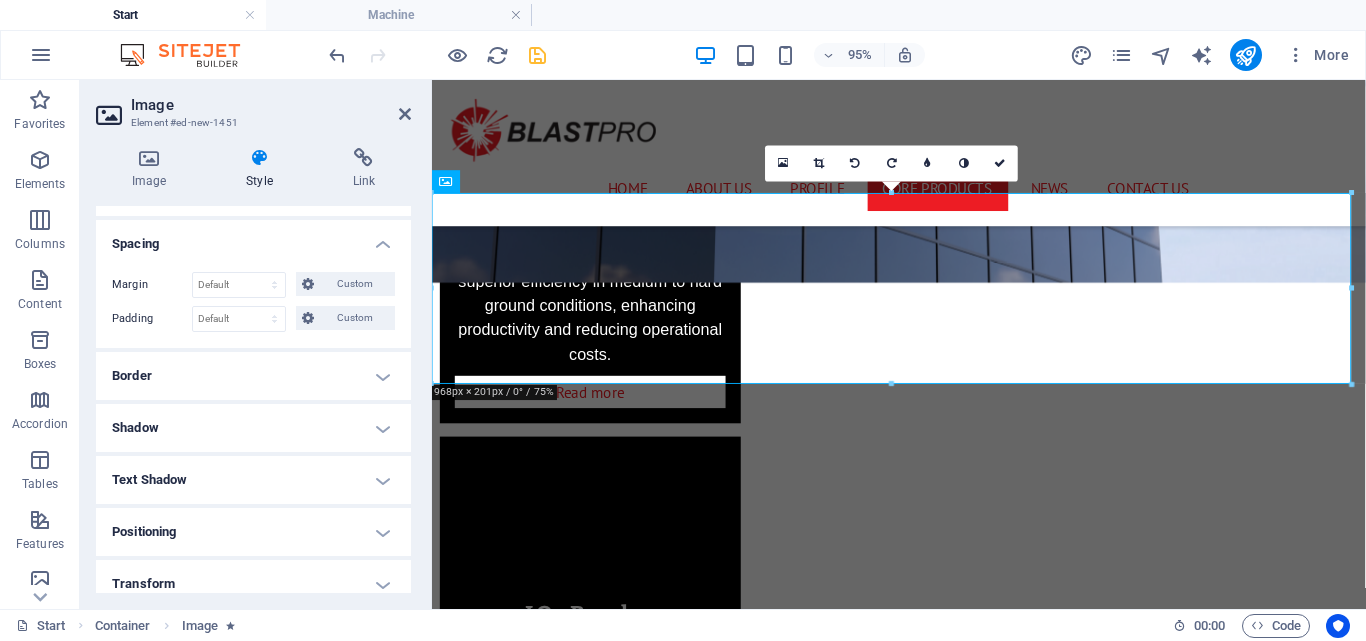 click on "Spacing" at bounding box center [253, 238] 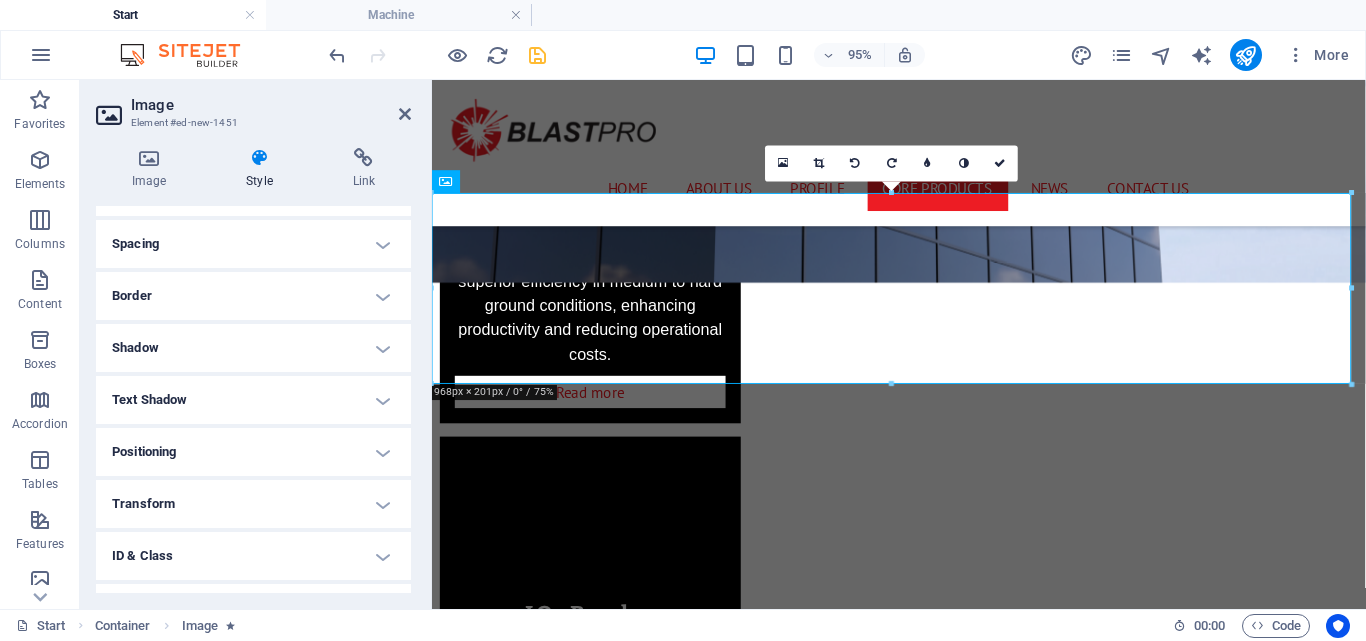 click on "Spacing" at bounding box center (253, 244) 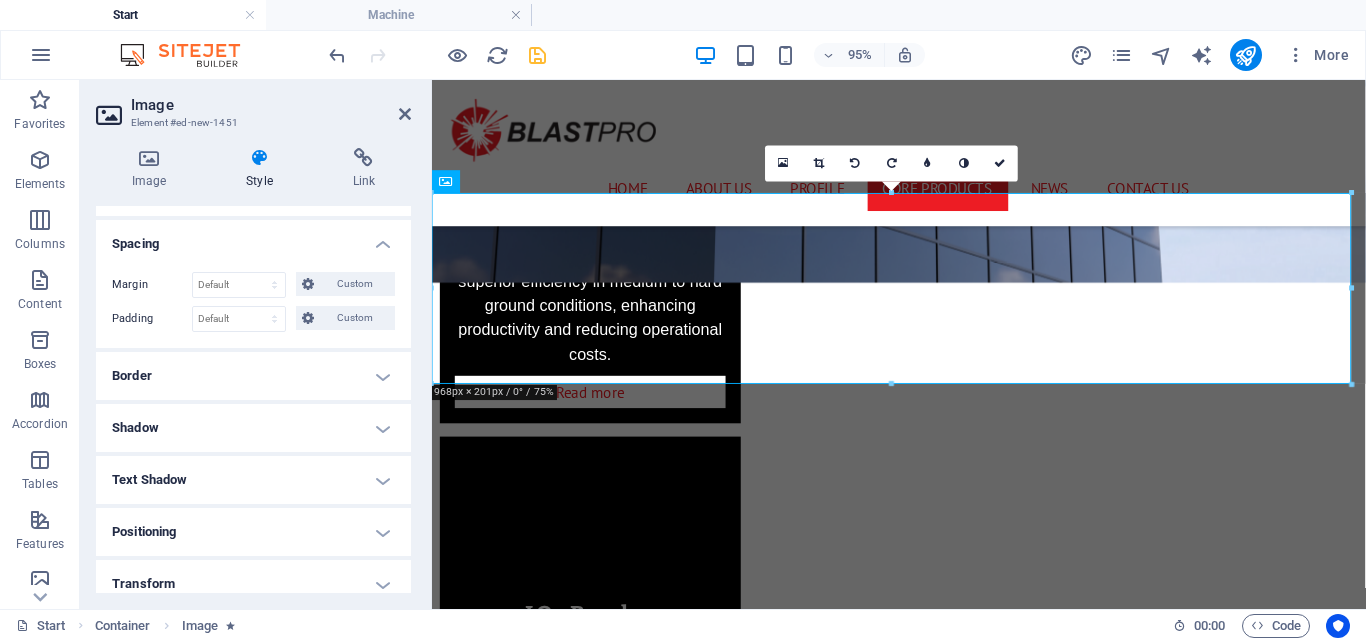 click on "Spacing" at bounding box center [253, 238] 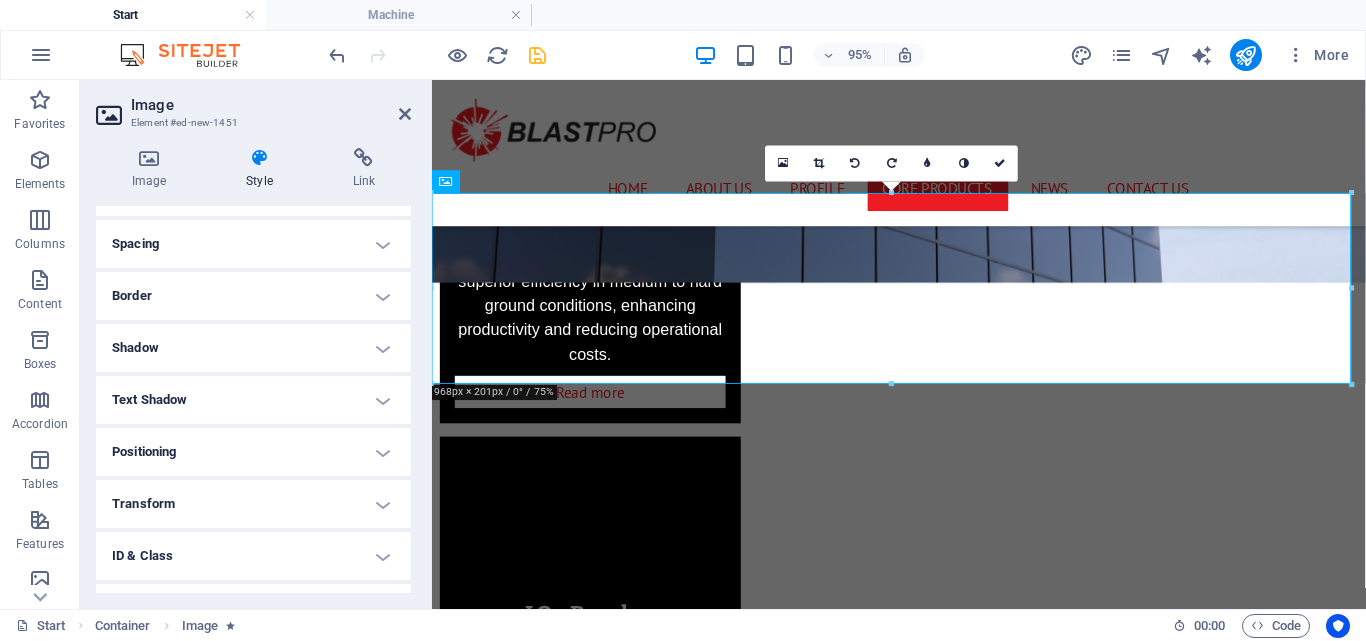 click on "Border" at bounding box center (253, 296) 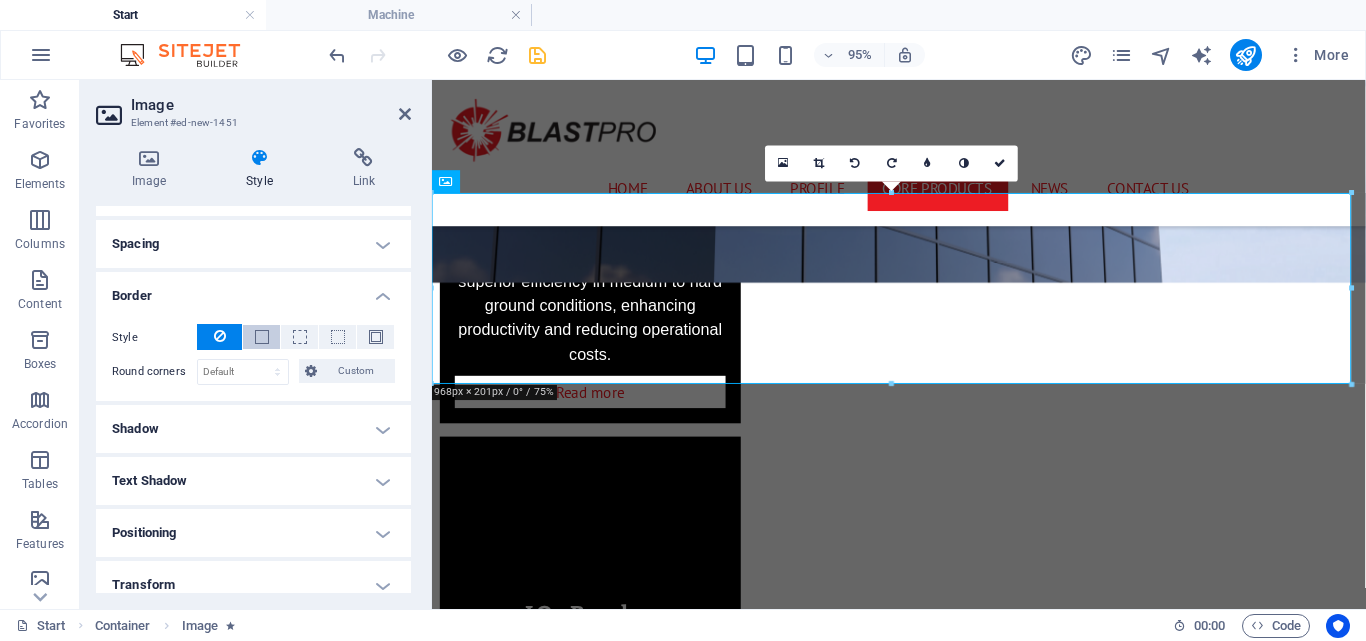click at bounding box center [262, 337] 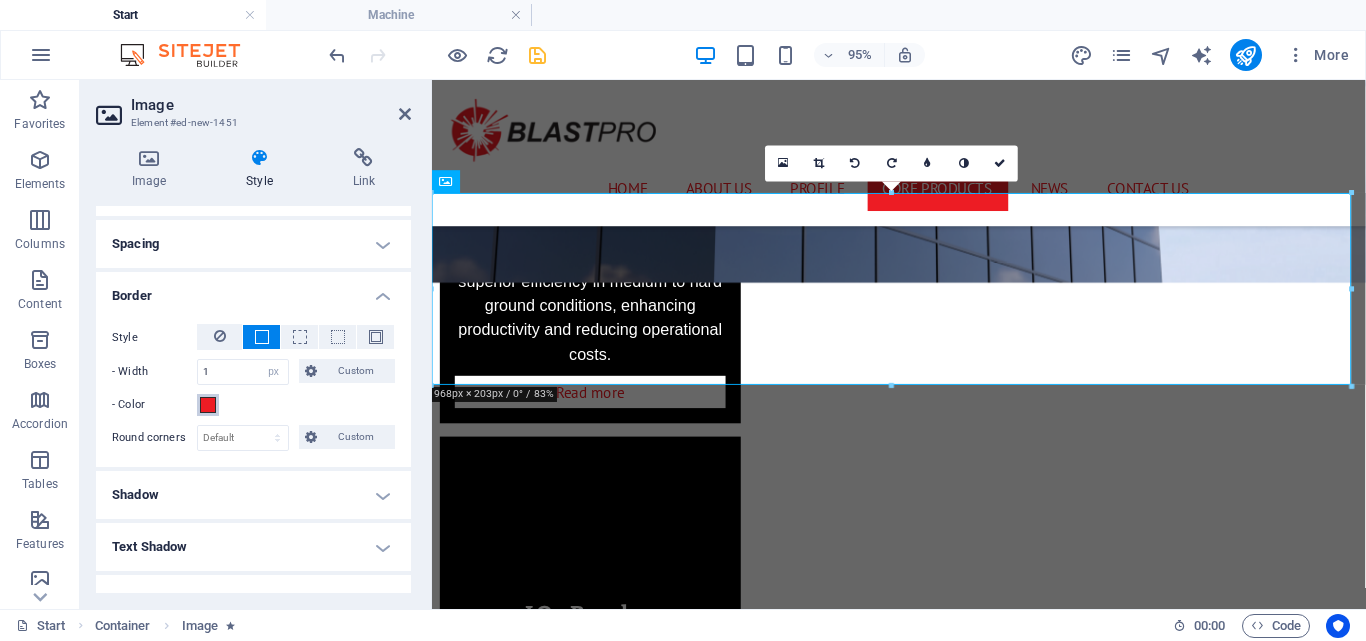 click at bounding box center [208, 405] 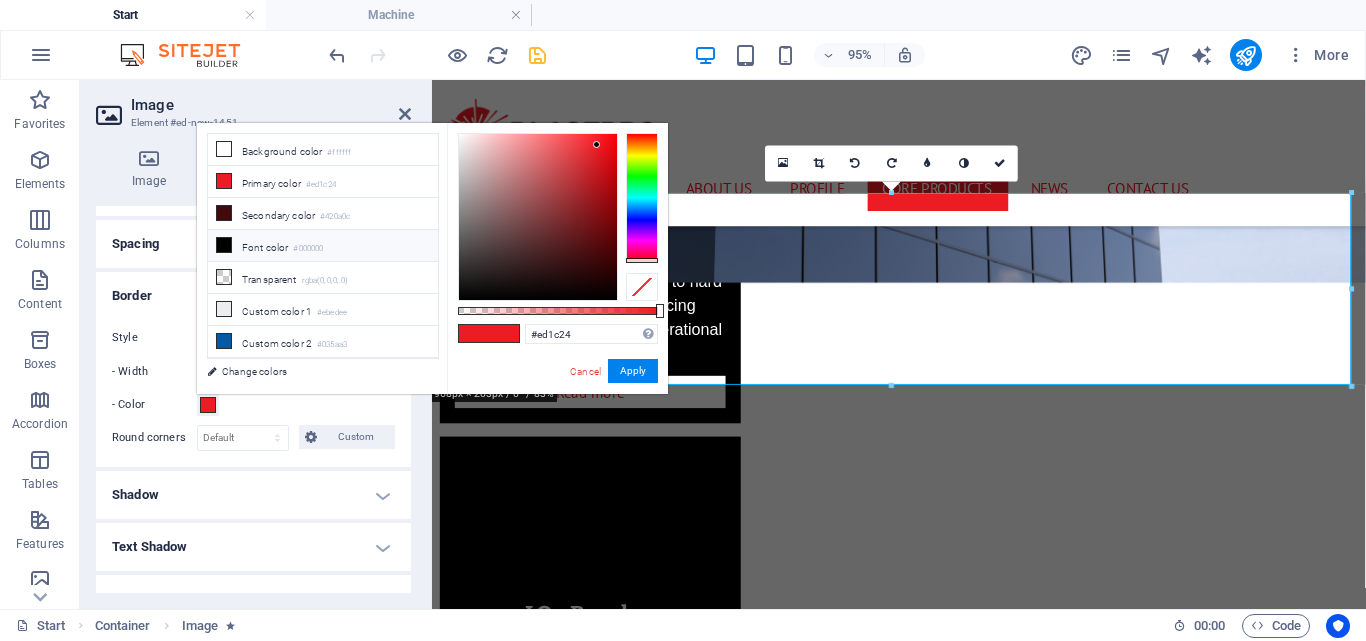 click on "Font color
#000000" at bounding box center (323, 246) 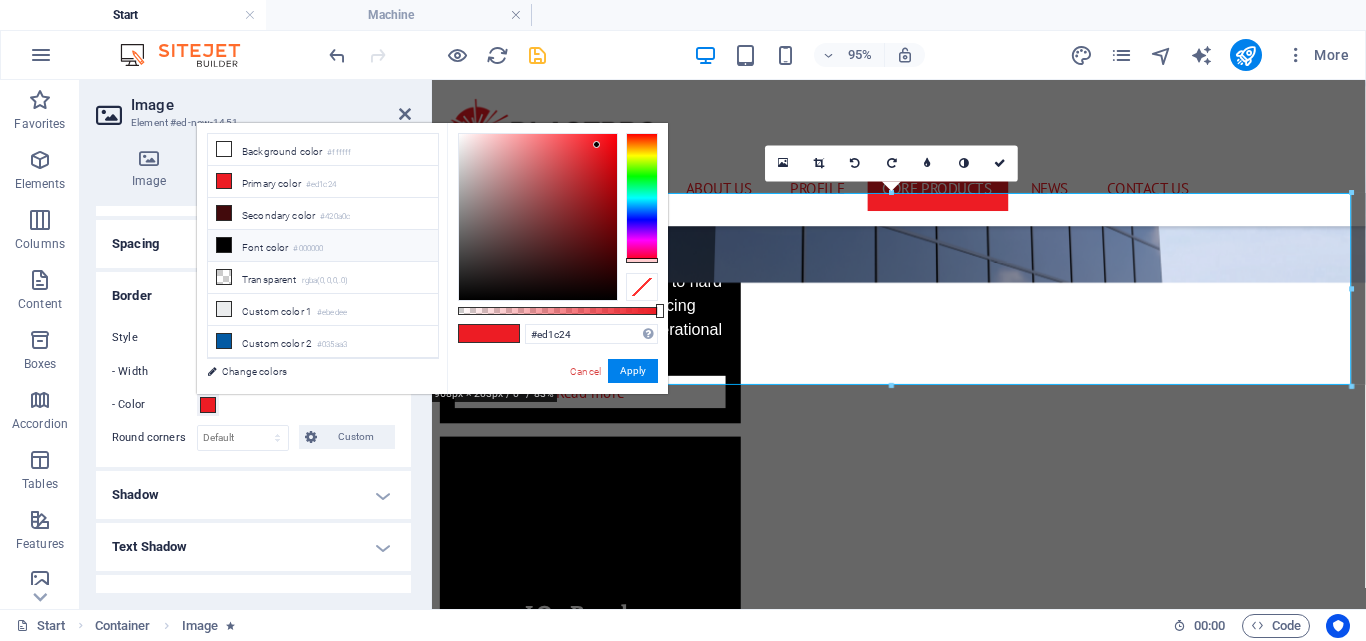 type on "#000000" 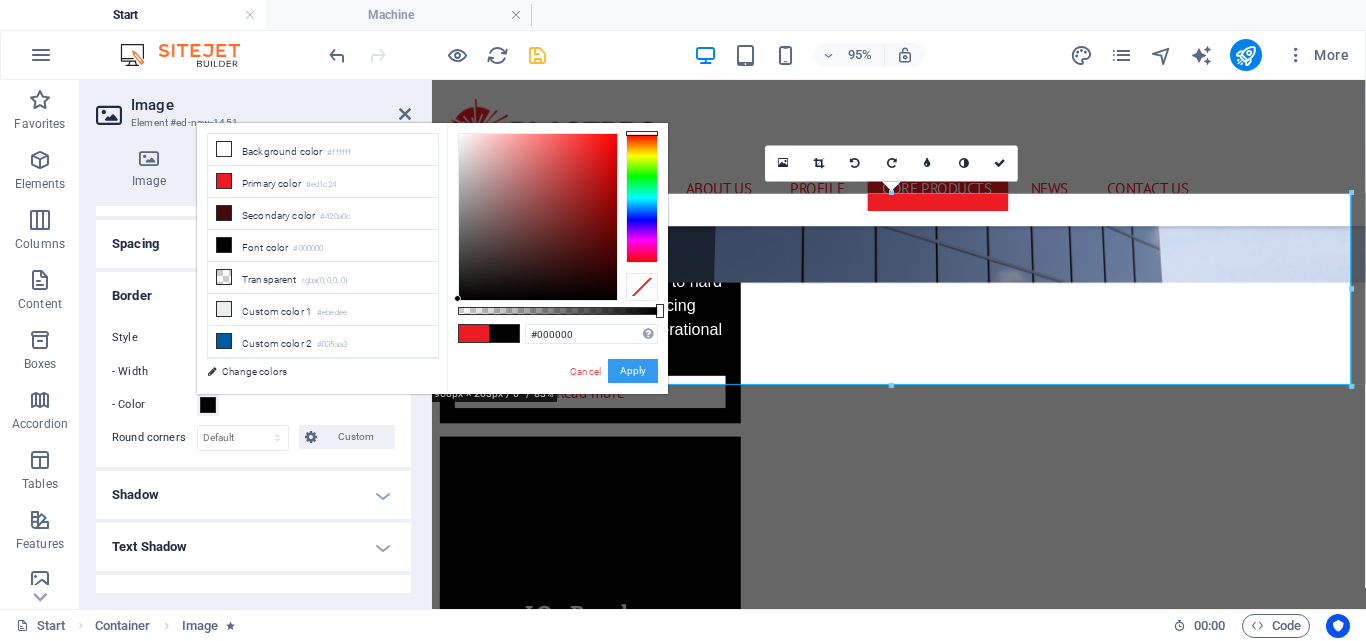 drag, startPoint x: 630, startPoint y: 372, endPoint x: 66, endPoint y: 333, distance: 565.3468 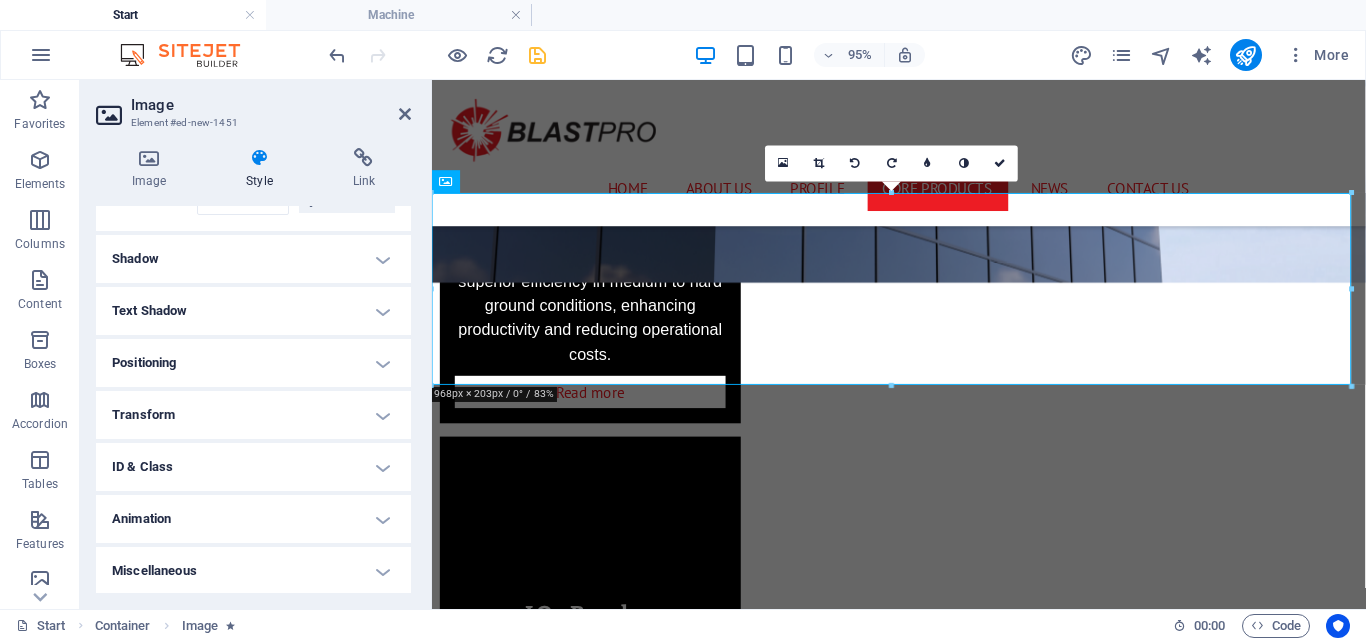 scroll, scrollTop: 605, scrollLeft: 0, axis: vertical 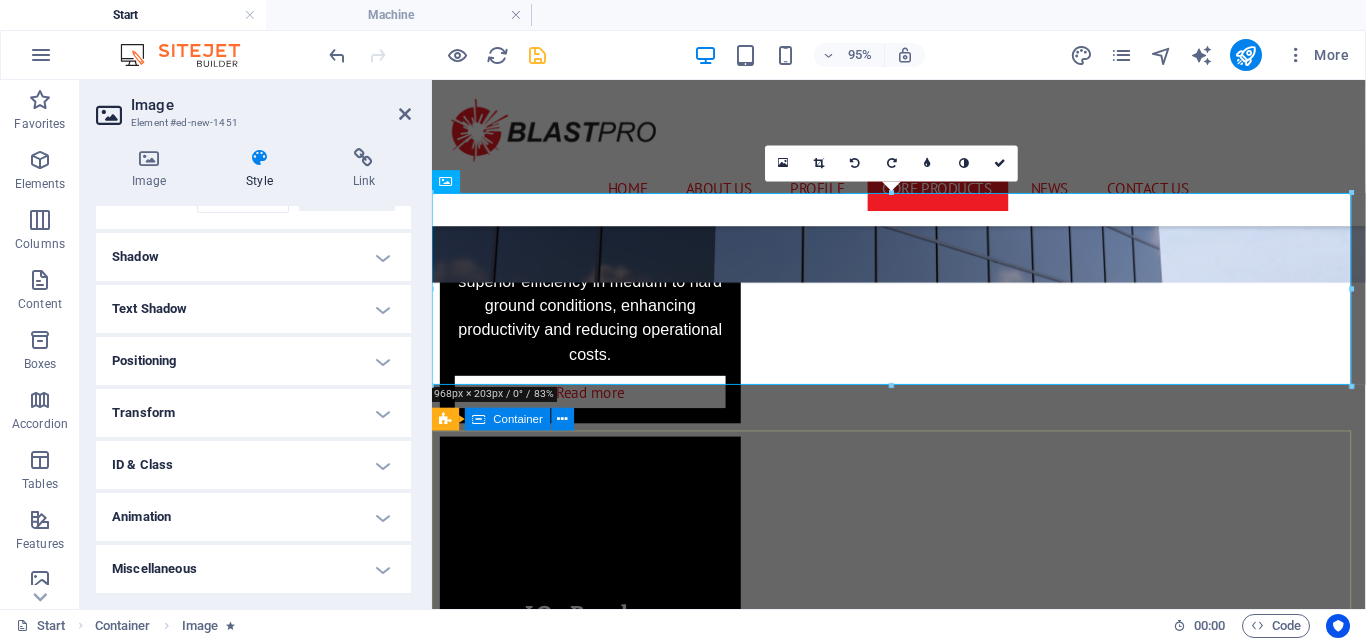 click on "BLASTPRO “Drill and Blast through Innovation and Integrity” Contact Us:     [PHONE]       sales@blastpro-id.com     Prof. Dr. Latumeten Street, number 28 , [CITY] - [POSTAL_CODE]   I have read and understand the privacy policy. Unreadable? Load new Send" at bounding box center [923, 8568] 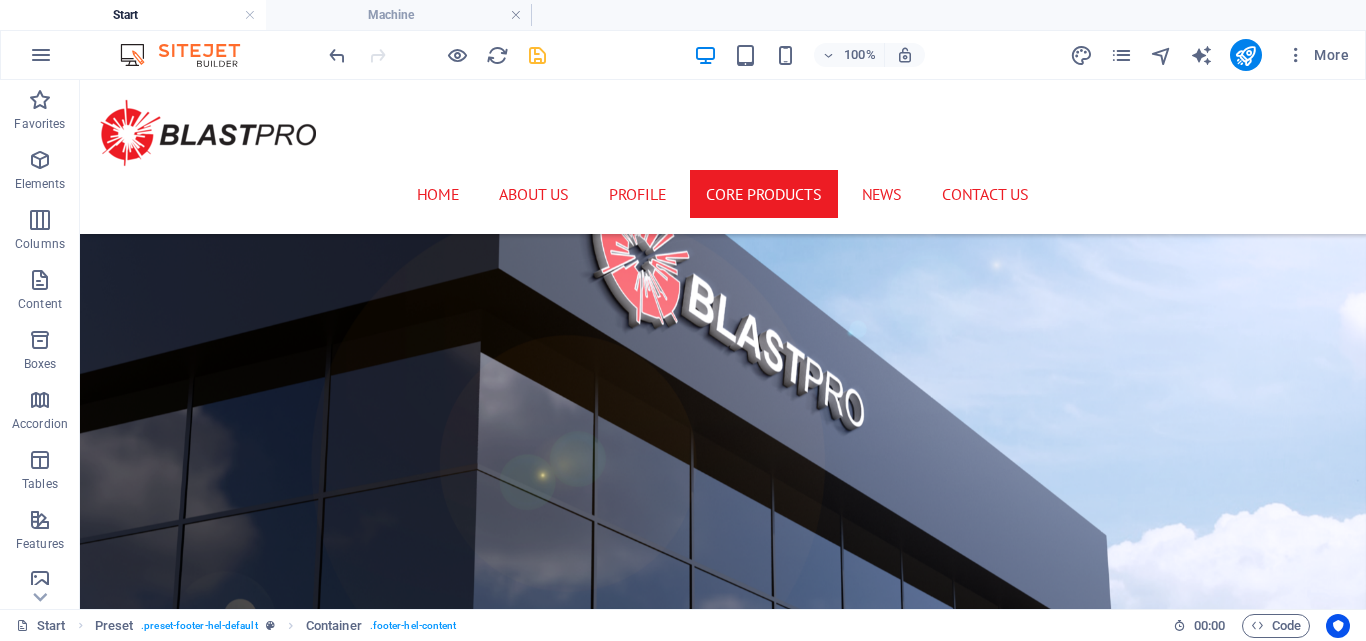 scroll, scrollTop: 6099, scrollLeft: 0, axis: vertical 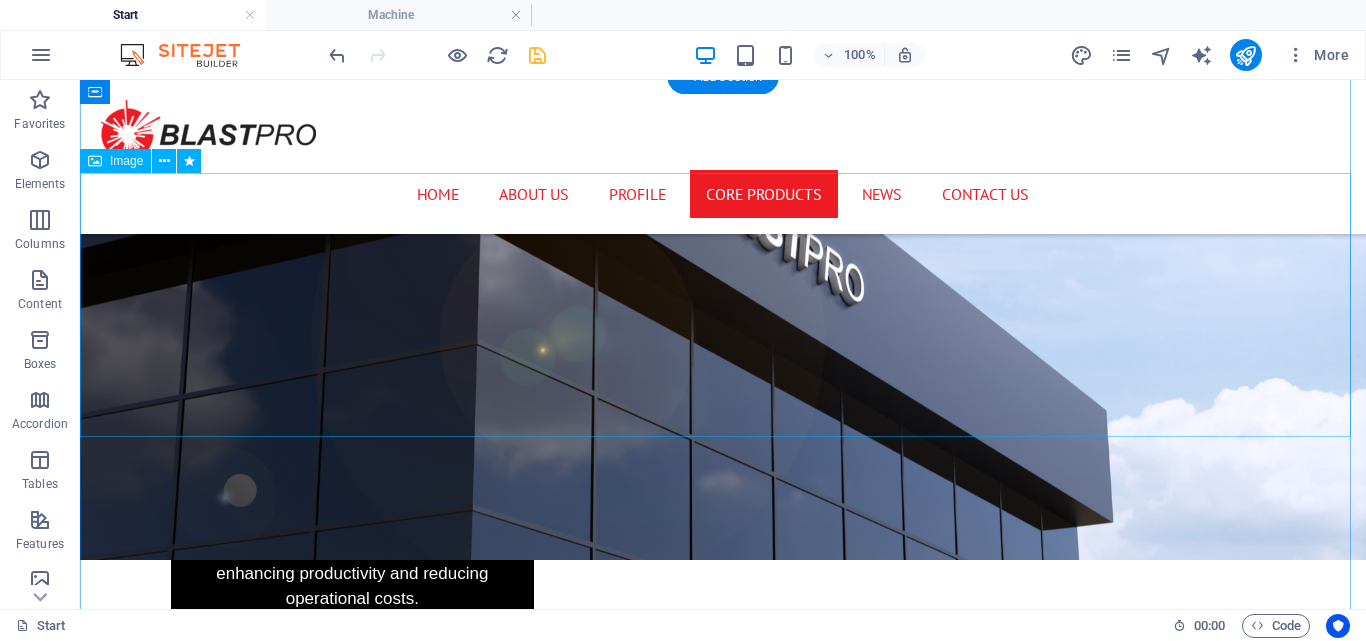 click at bounding box center [723, 7680] 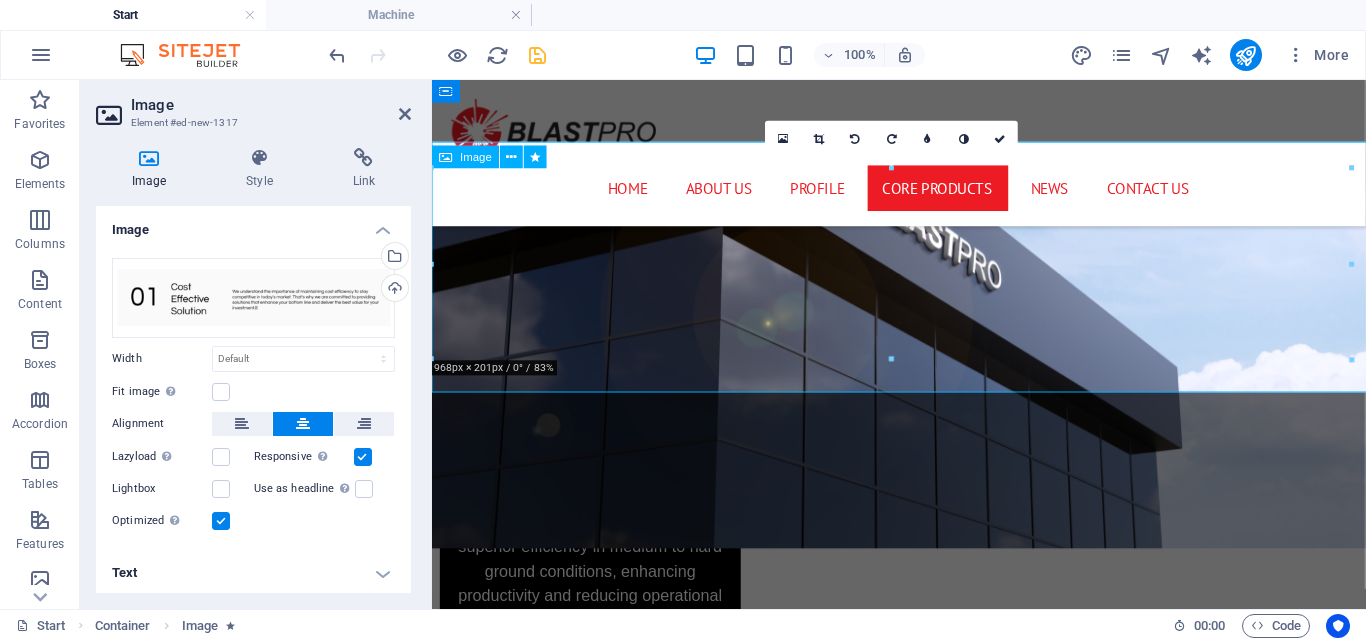scroll, scrollTop: 6055, scrollLeft: 0, axis: vertical 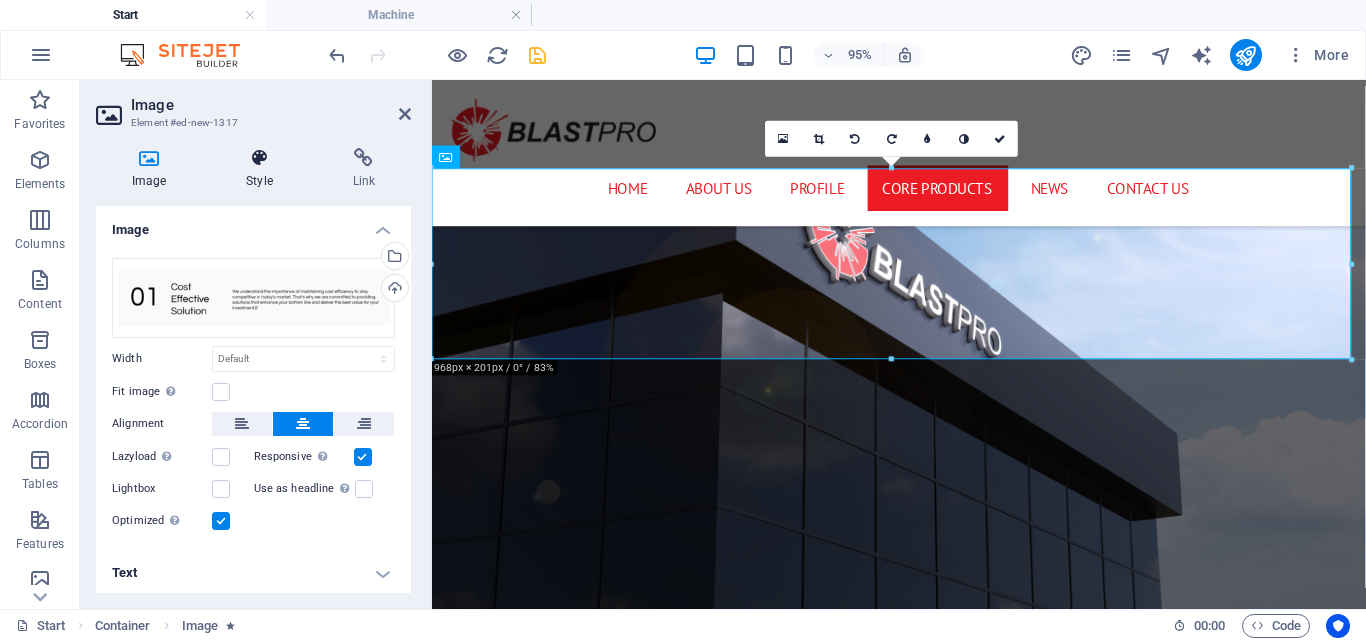 click on "Style" at bounding box center (263, 169) 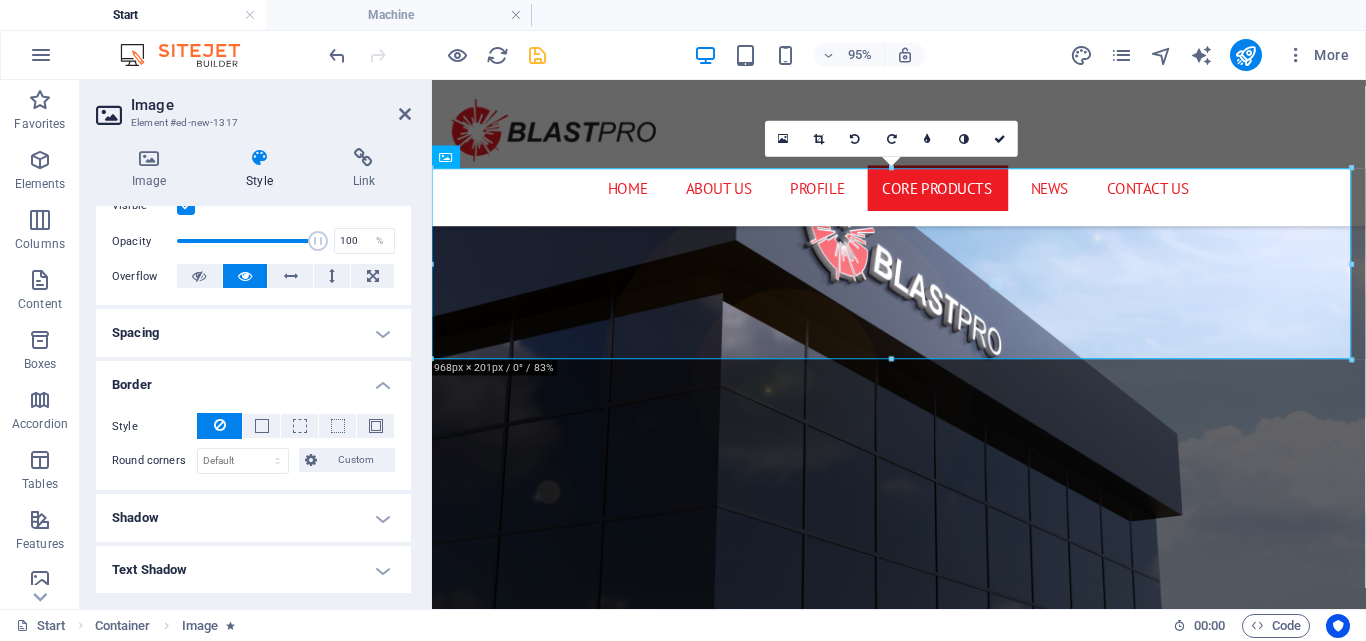 scroll, scrollTop: 281, scrollLeft: 0, axis: vertical 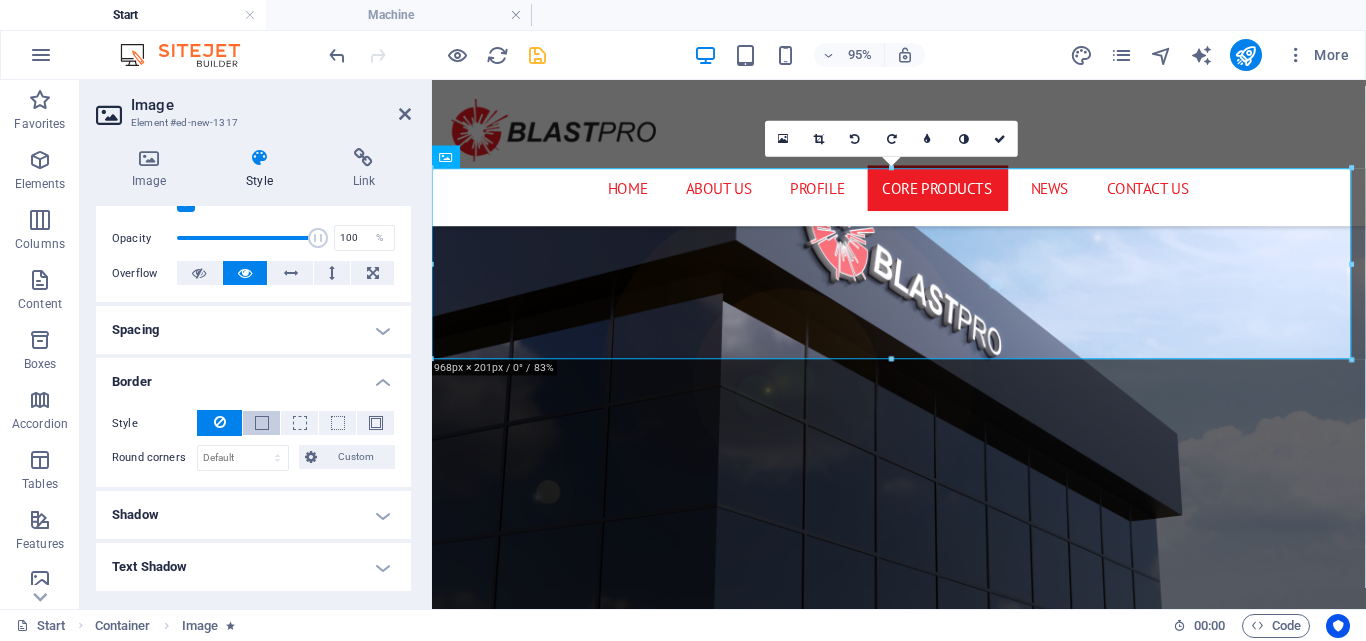 click at bounding box center (262, 423) 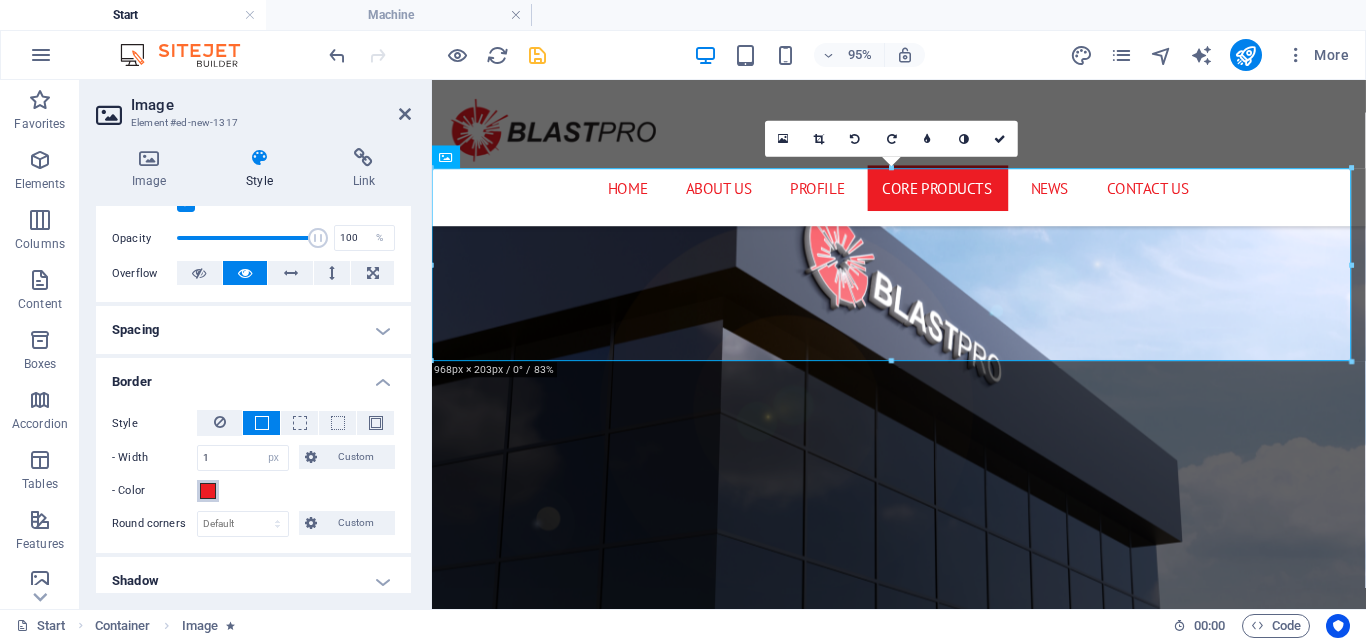 click at bounding box center (208, 491) 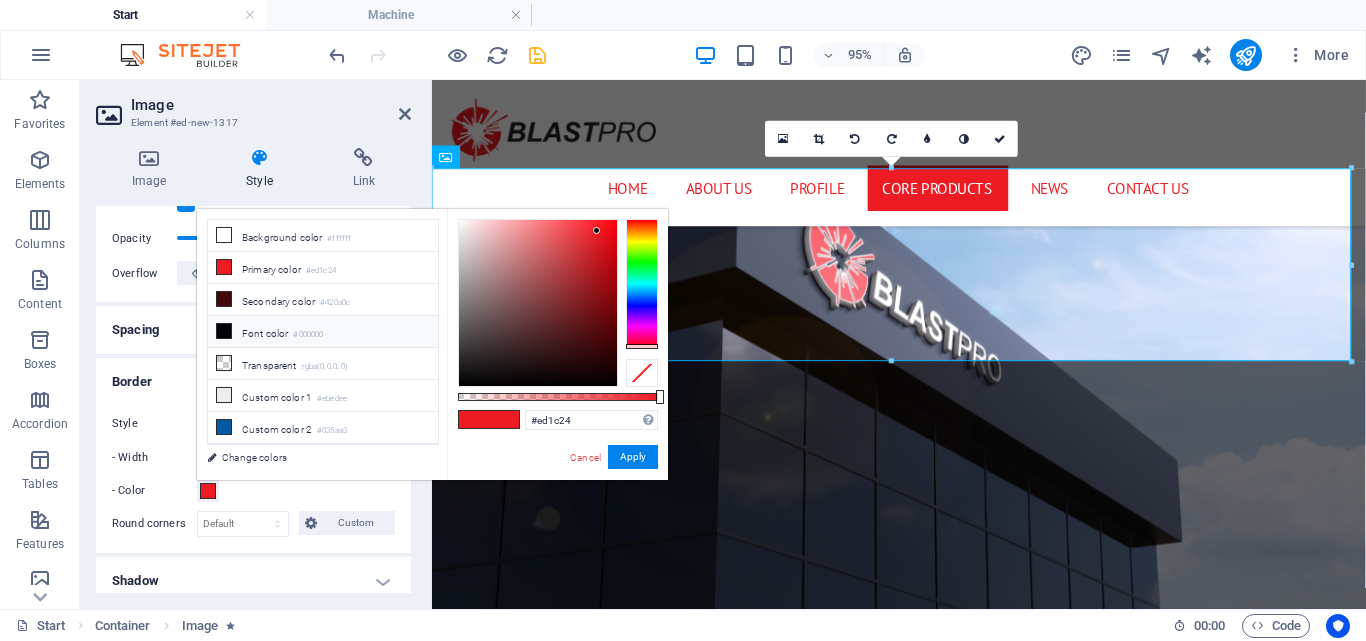 click on "Font color
#000000" at bounding box center [323, 332] 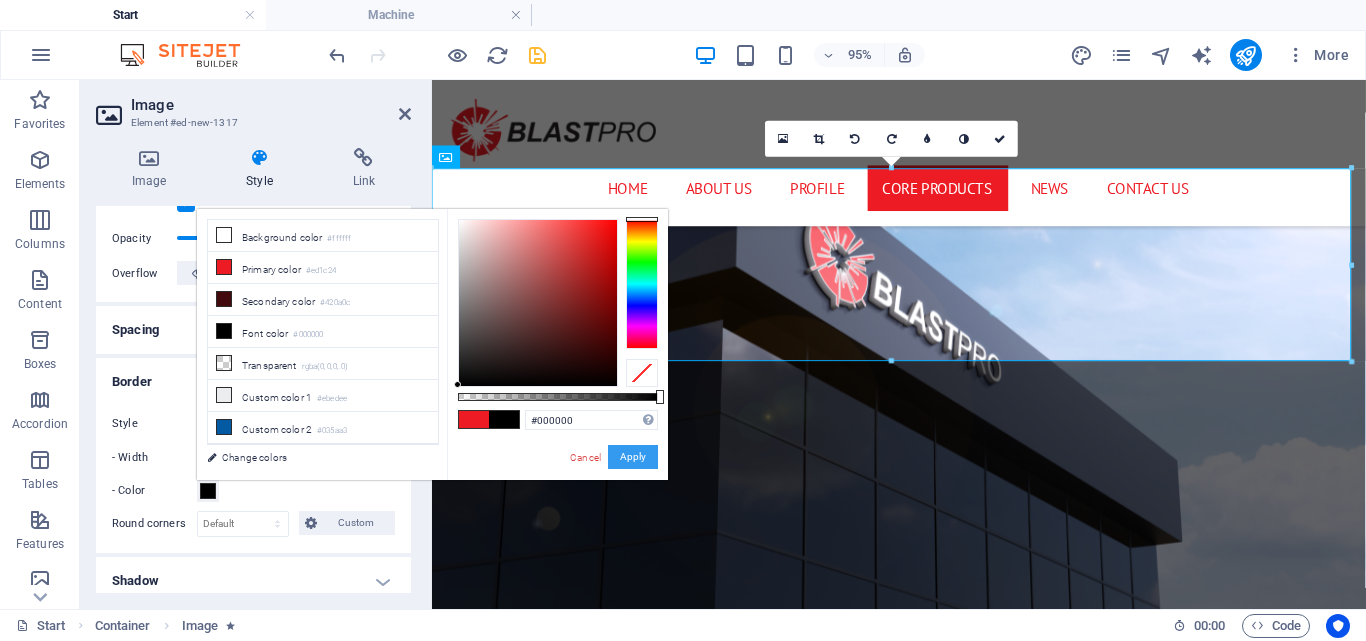click on "Apply" at bounding box center (633, 457) 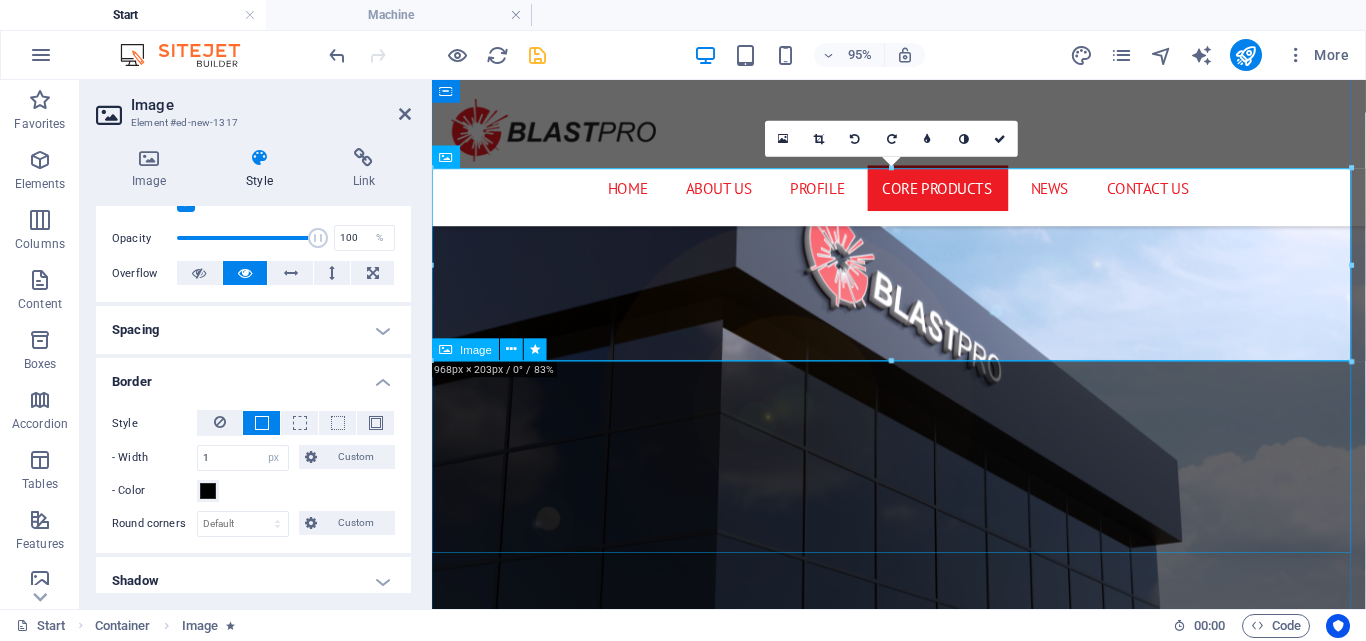 click at bounding box center (923, 7403) 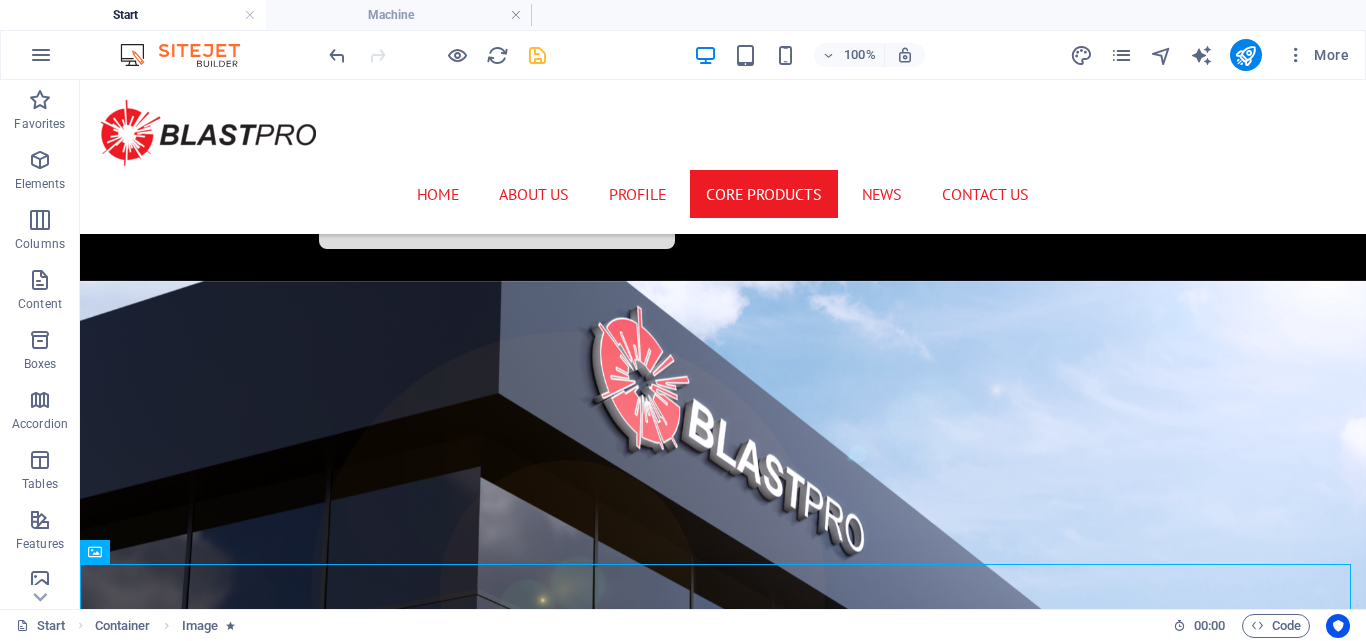 scroll, scrollTop: 5817, scrollLeft: 0, axis: vertical 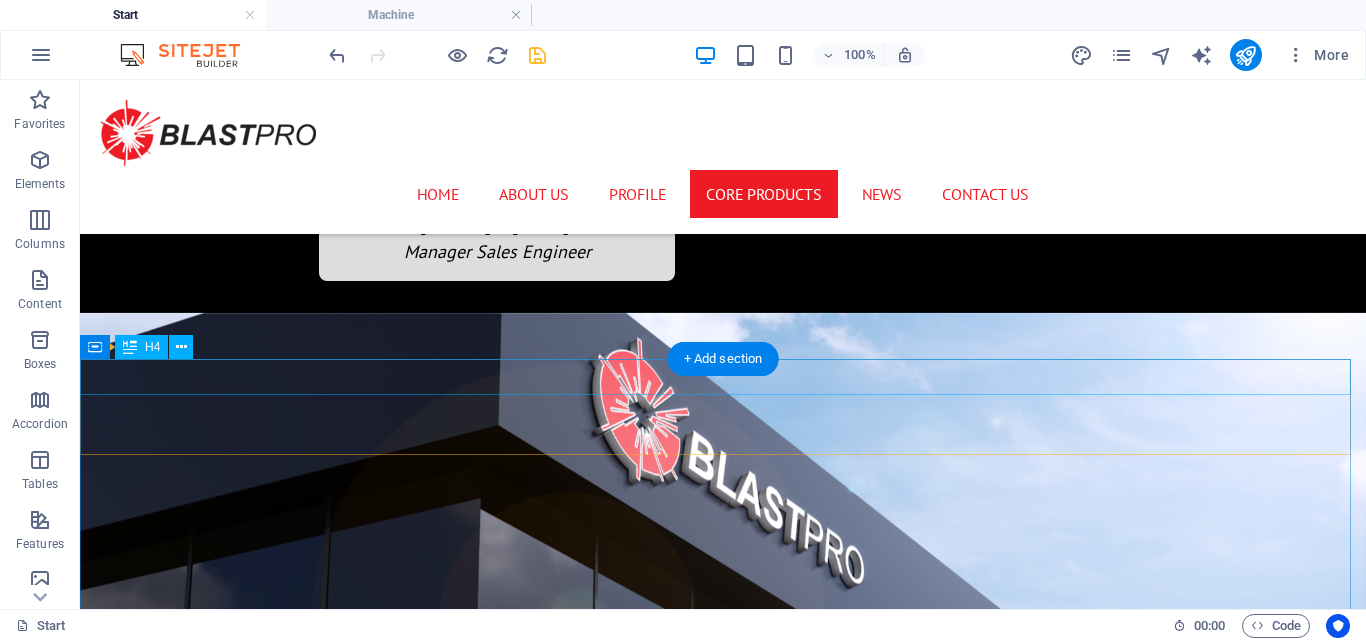click on "What makes us different" at bounding box center [723, 7751] 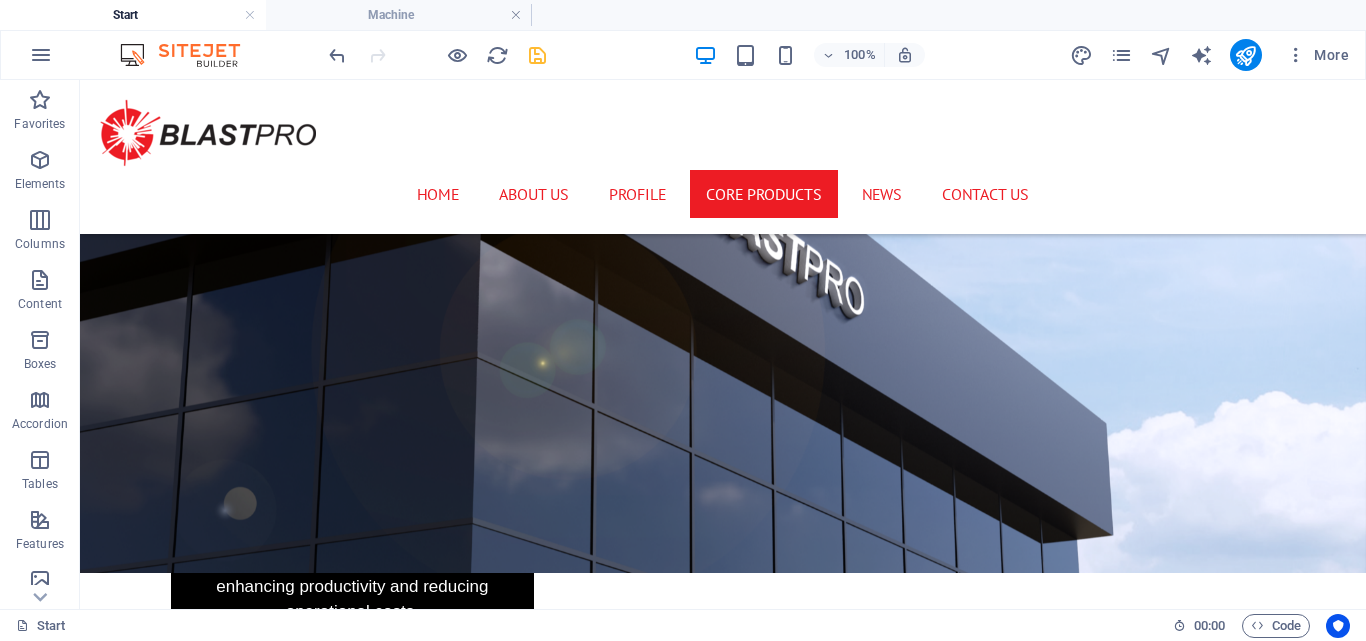 scroll, scrollTop: 6007, scrollLeft: 0, axis: vertical 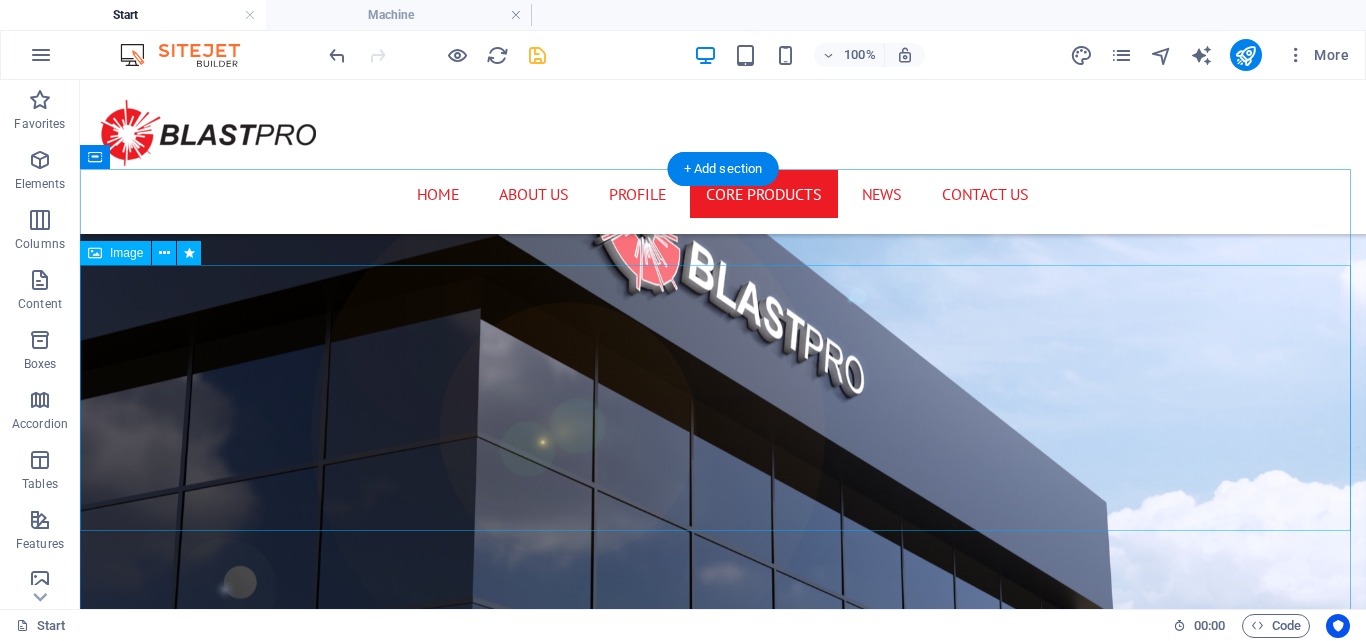 click at bounding box center [723, 7773] 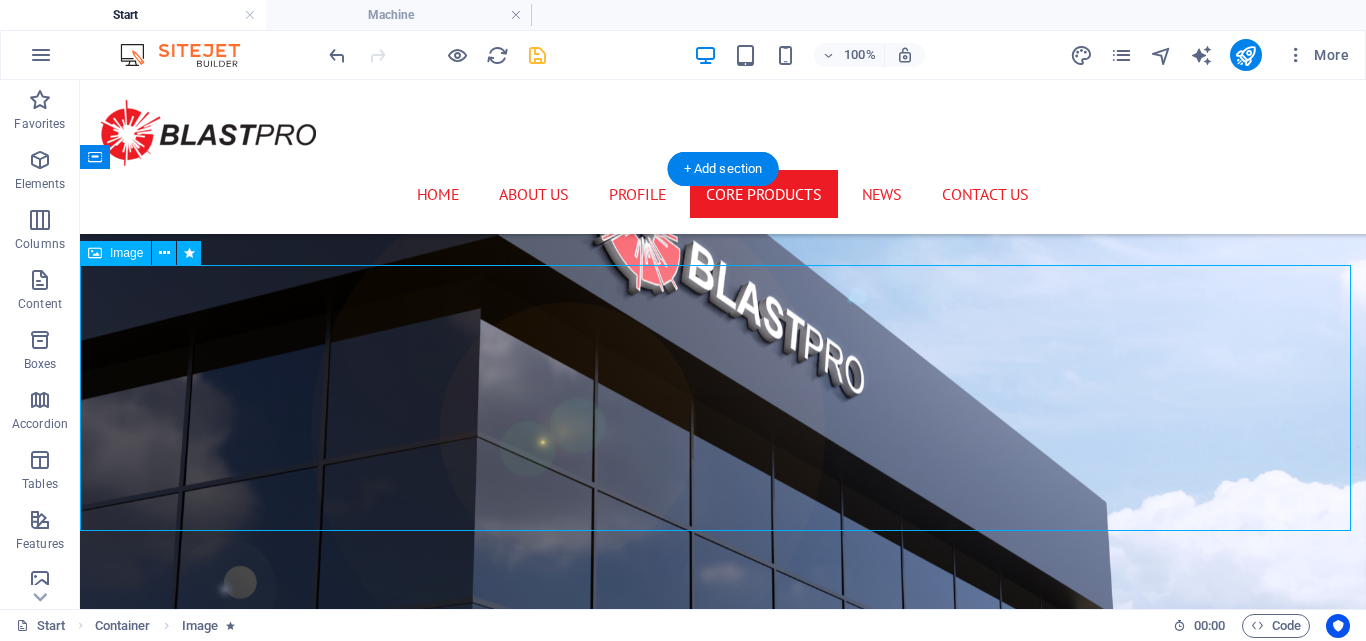click at bounding box center (723, 7773) 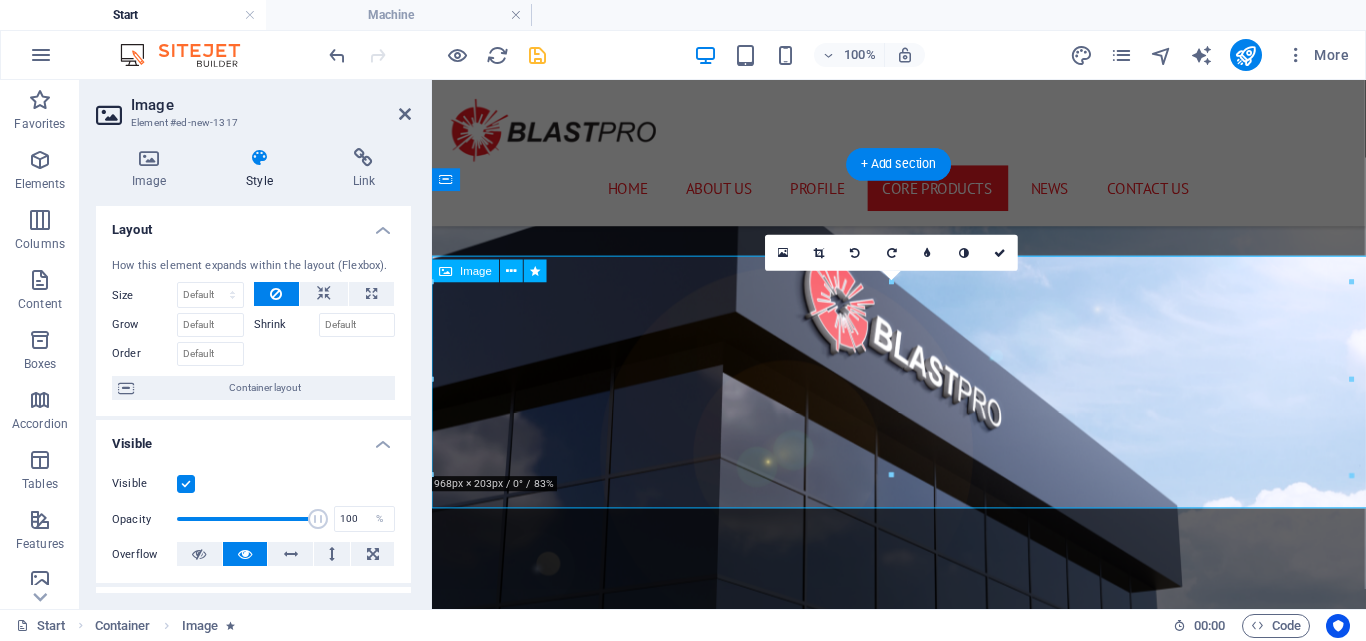 scroll, scrollTop: 5966, scrollLeft: 0, axis: vertical 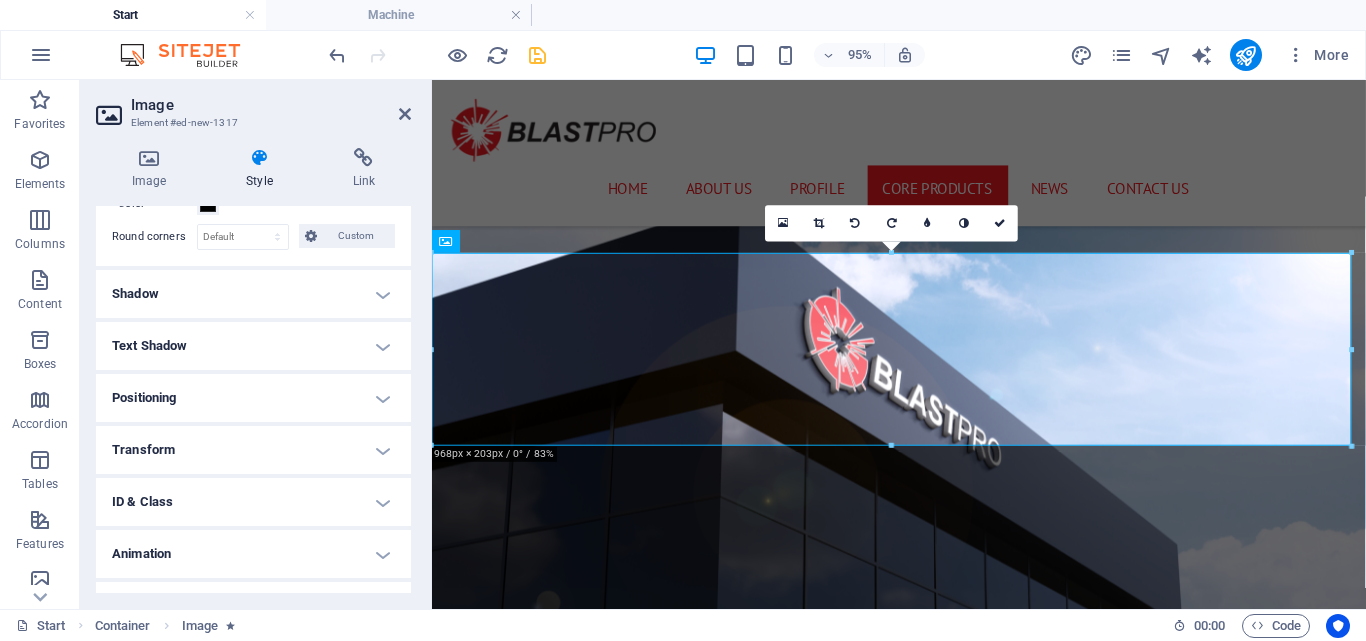 click on "Positioning" at bounding box center (253, 398) 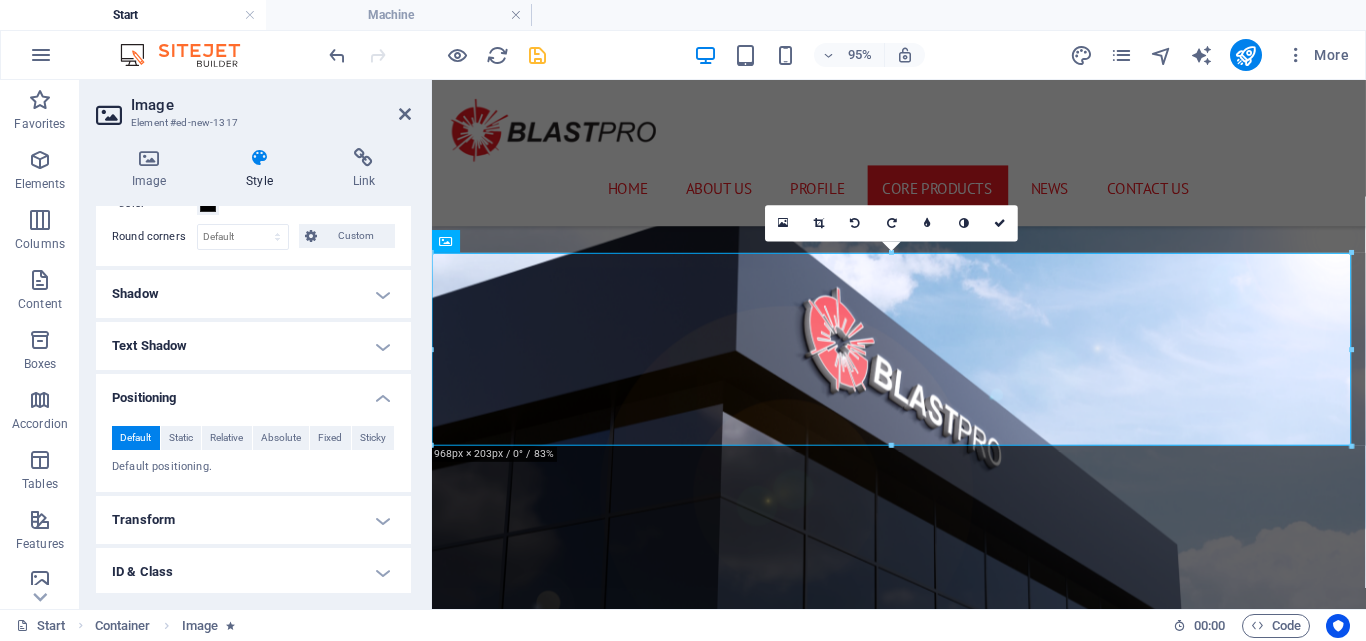 click on "Positioning" at bounding box center (253, 392) 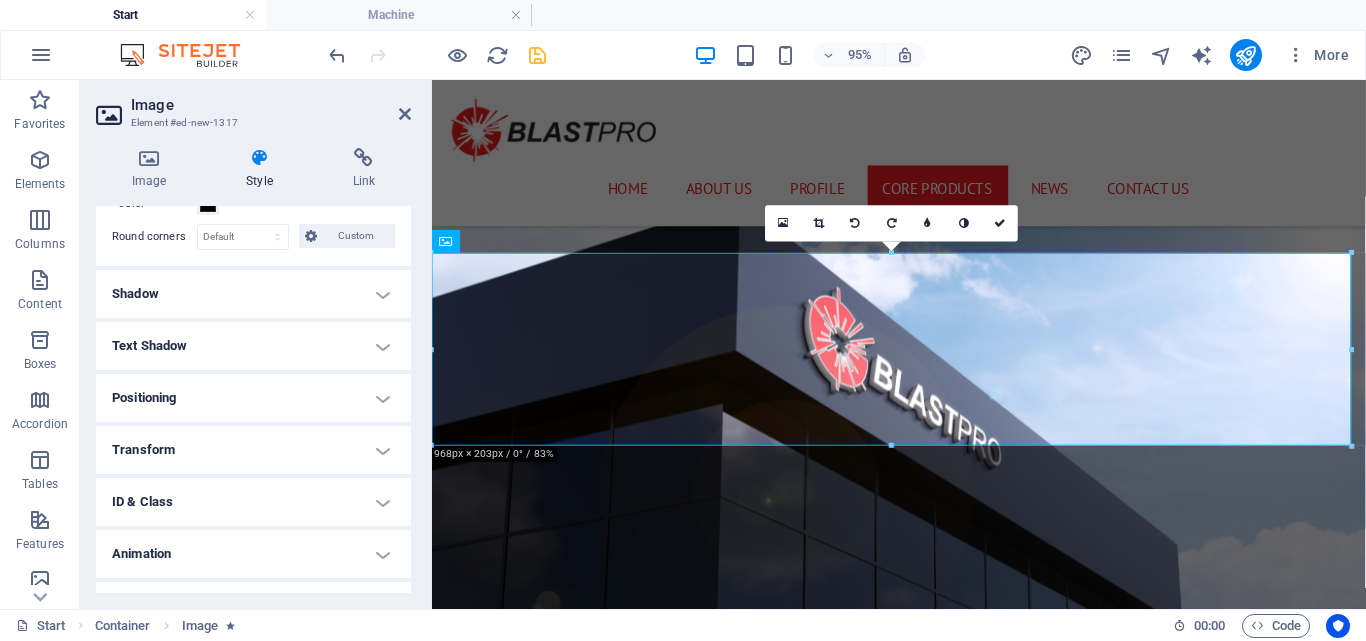 drag, startPoint x: 407, startPoint y: 441, endPoint x: 416, endPoint y: 436, distance: 10.29563 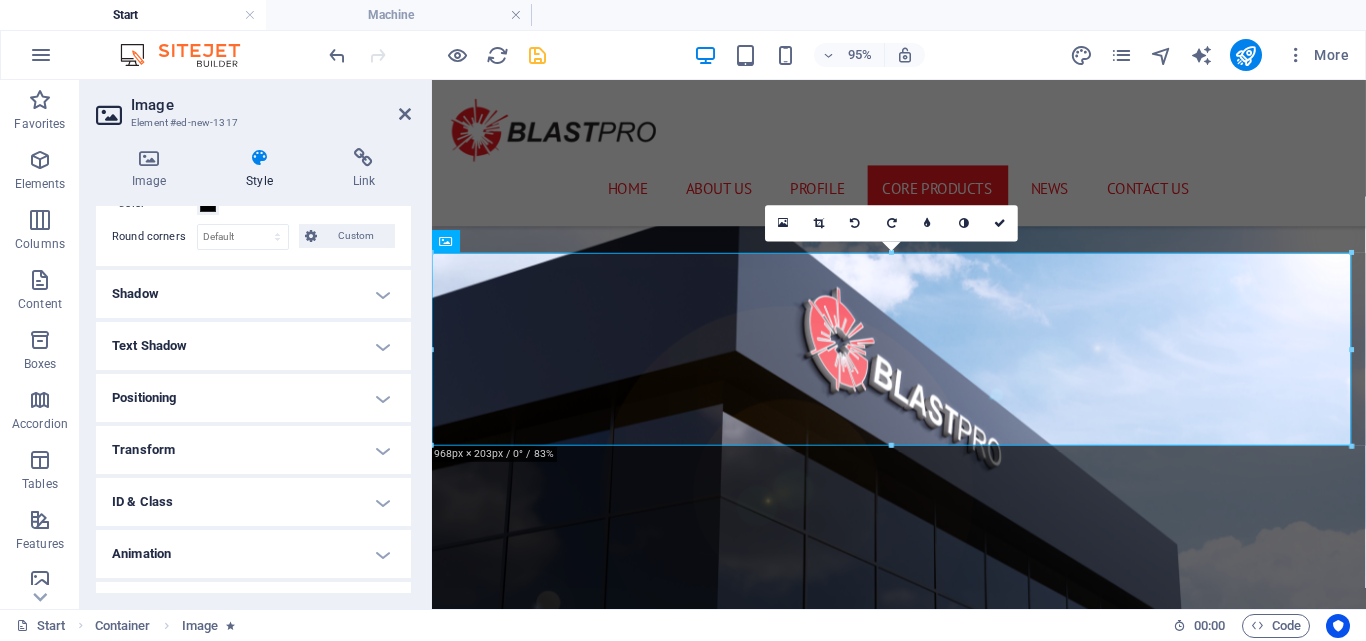 click on "Image Style Link Image Drag files here, click to choose files or select files from Files or our free stock photos & videos Select files from the file manager, stock photos, or upload file(s) Upload Width Default auto px rem % em vh vw Fit image Automatically fit image to a fixed width and height Height Default auto px Alignment Lazyload Loading images after the page loads improves page speed. Responsive Automatically load retina image and smartphone optimized sizes. Lightbox Use as headline The image will be wrapped in an H1 headline tag. Useful for giving alternative text the weight of an H1 headline, e.g. for the logo. Leave unchecked if uncertain. Optimized Images are compressed to improve page speed. Position Direction Custom X offset 50 px rem % vh vw Y offset 50 px rem % vh vw Text Float No float Image left Image right Determine how text should behave around the image. Text Alternative text Image caption Paragraph Format Normal Heading 1 Heading 2 Heading 3 Heading 4 Heading 5 Heading 6 Code Font Family" at bounding box center (253, 370) 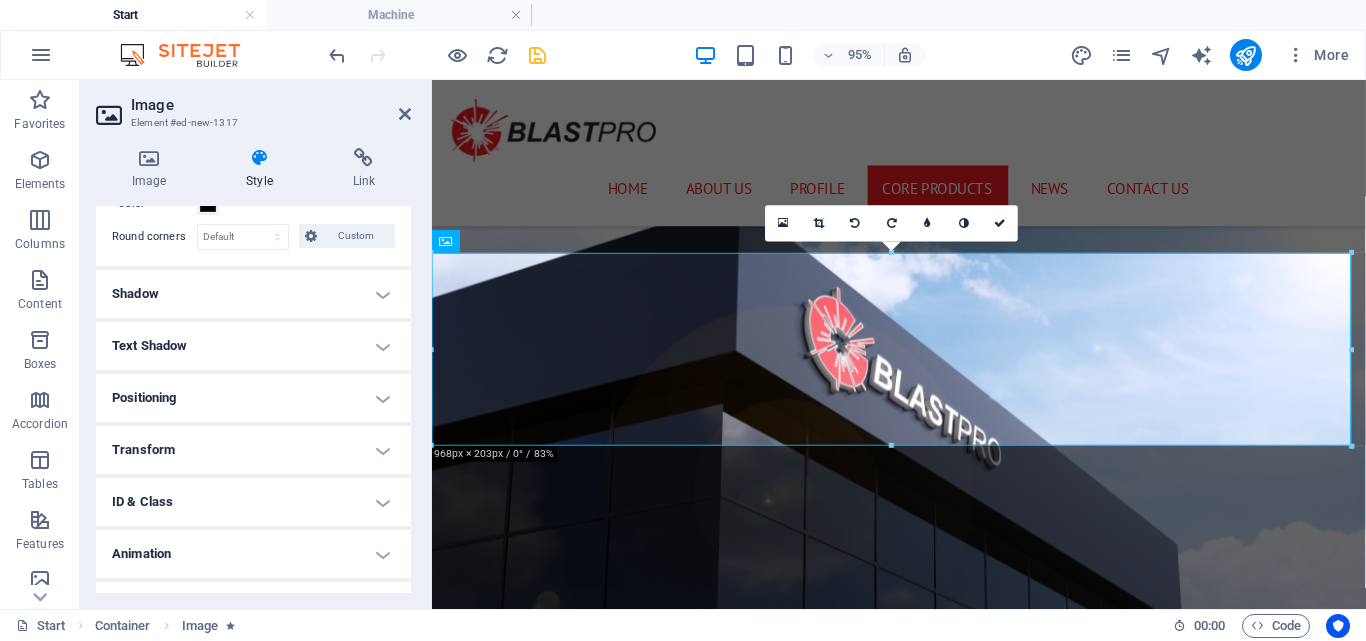 drag, startPoint x: 404, startPoint y: 398, endPoint x: 410, endPoint y: 447, distance: 49.365982 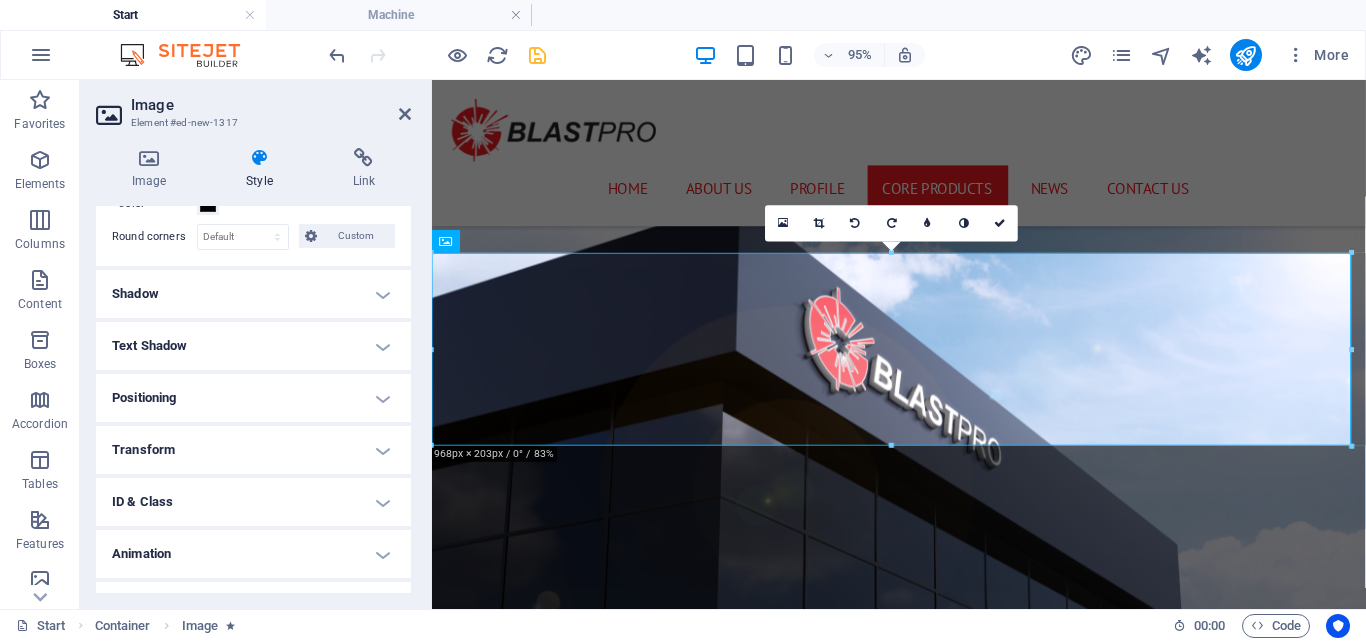 click on "Image Style Link Image Drag files here, click to choose files or select files from Files or our free stock photos & videos Select files from the file manager, stock photos, or upload file(s) Upload Width Default auto px rem % em vh vw Fit image Automatically fit image to a fixed width and height Height Default auto px Alignment Lazyload Loading images after the page loads improves page speed. Responsive Automatically load retina image and smartphone optimized sizes. Lightbox Use as headline The image will be wrapped in an H1 headline tag. Useful for giving alternative text the weight of an H1 headline, e.g. for the logo. Leave unchecked if uncertain. Optimized Images are compressed to improve page speed. Position Direction Custom X offset 50 px rem % vh vw Y offset 50 px rem % vh vw Text Float No float Image left Image right Determine how text should behave around the image. Text Alternative text Image caption Paragraph Format Normal Heading 1 Heading 2 Heading 3 Heading 4 Heading 5 Heading 6 Code Font Family" at bounding box center [253, 370] 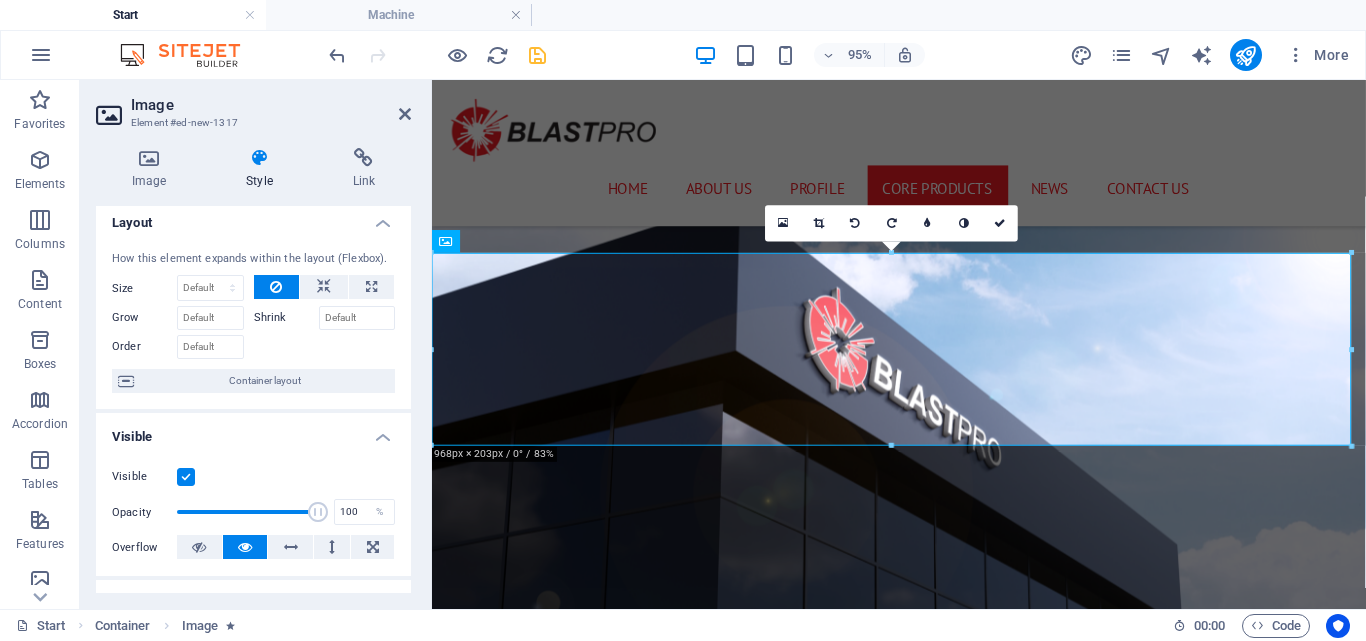 scroll, scrollTop: 18, scrollLeft: 0, axis: vertical 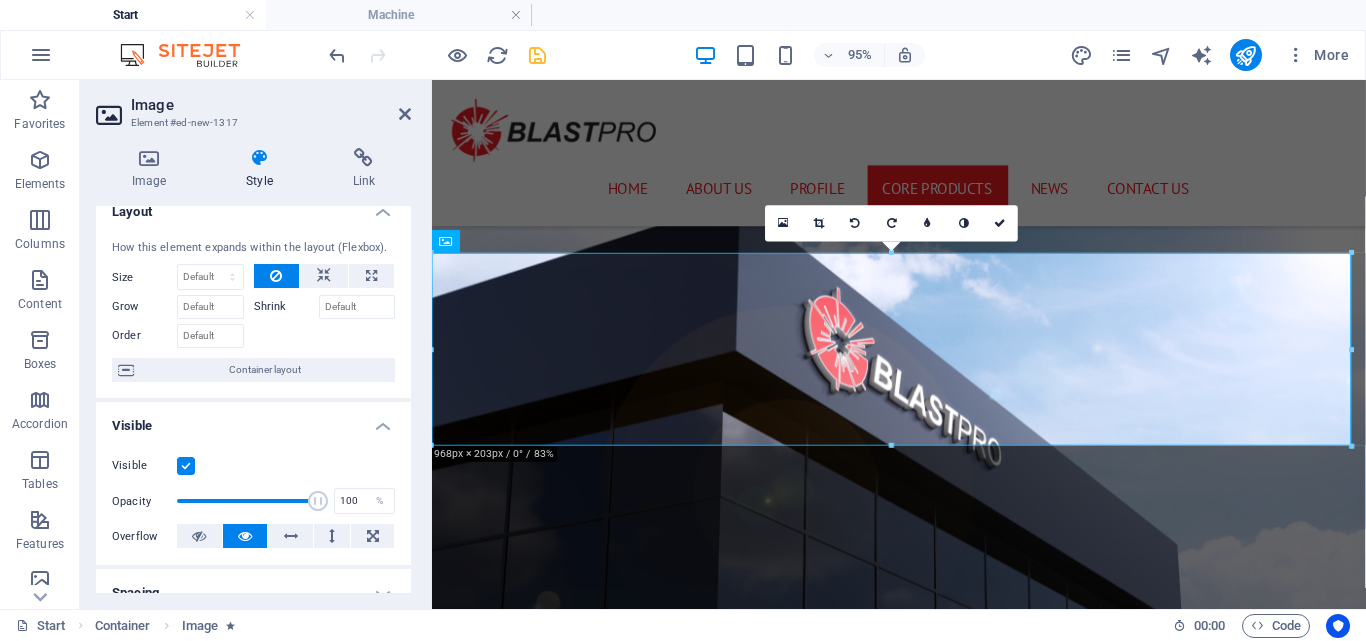 click at bounding box center [437, 55] 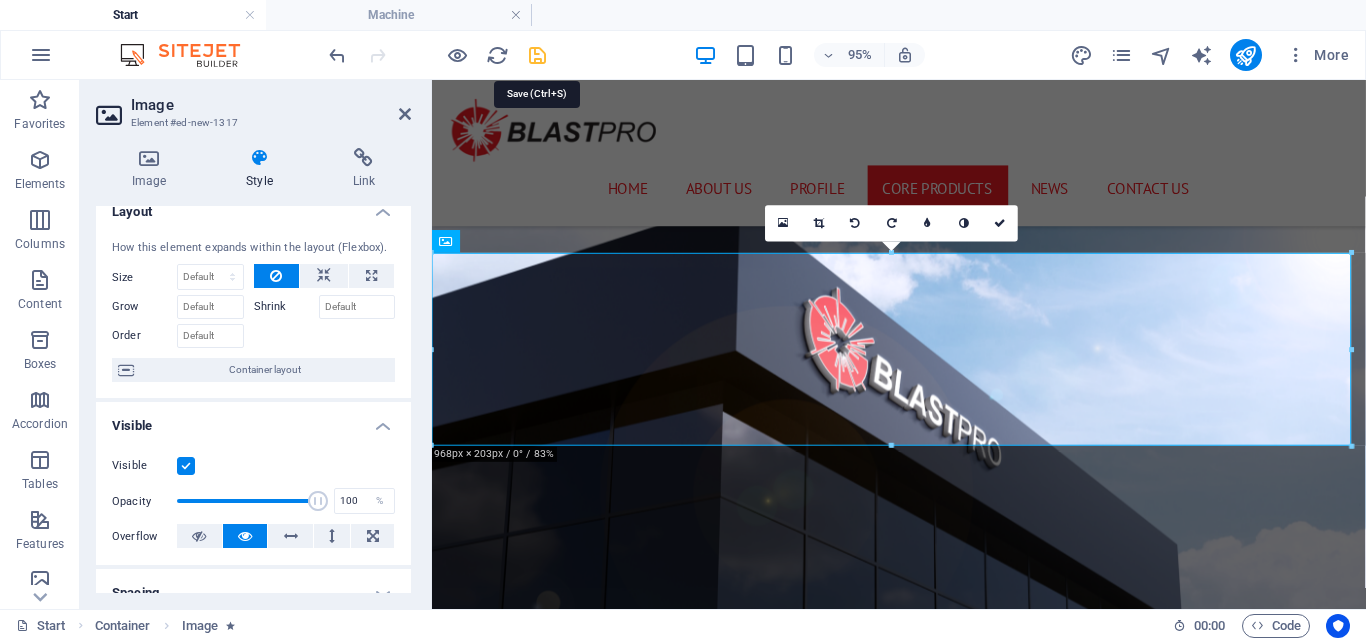click at bounding box center [537, 55] 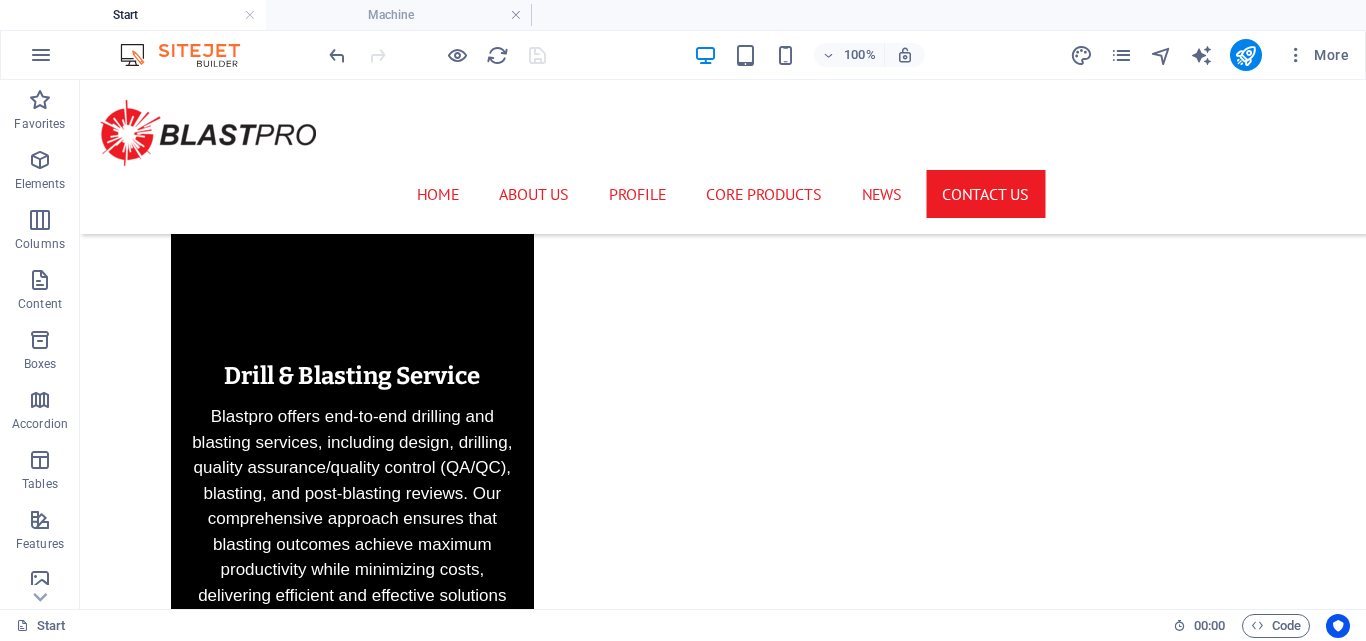scroll, scrollTop: 7236, scrollLeft: 0, axis: vertical 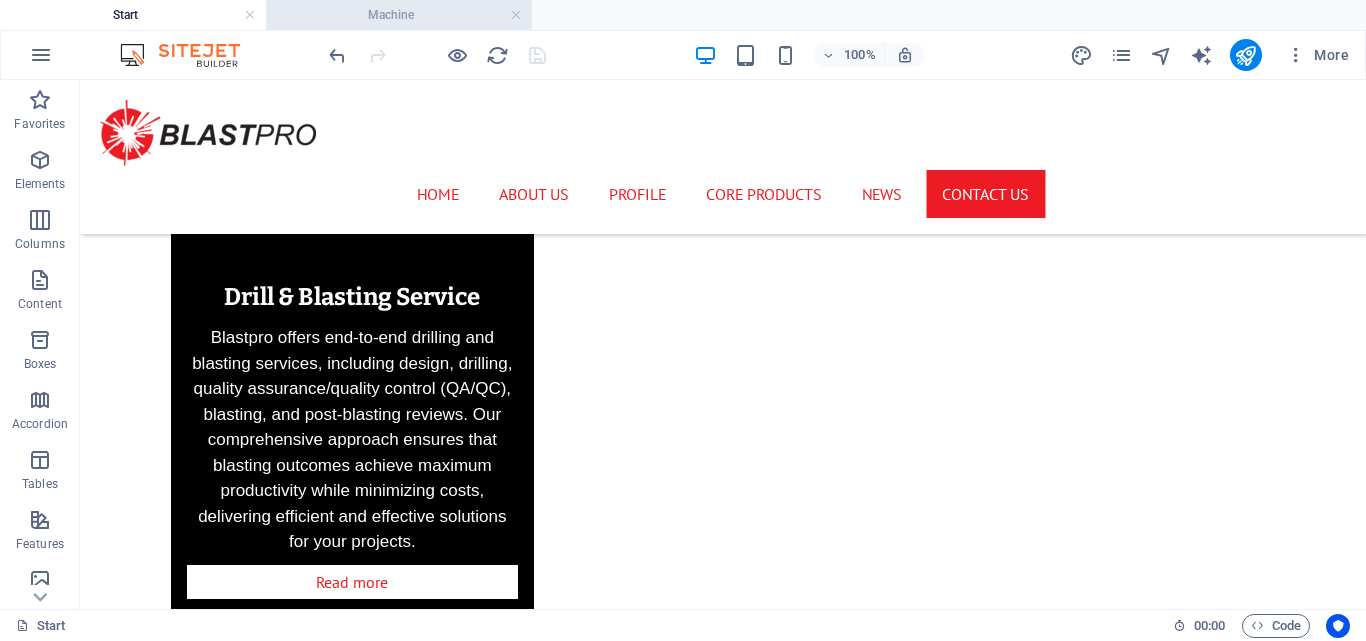 click on "Machine" at bounding box center [399, 15] 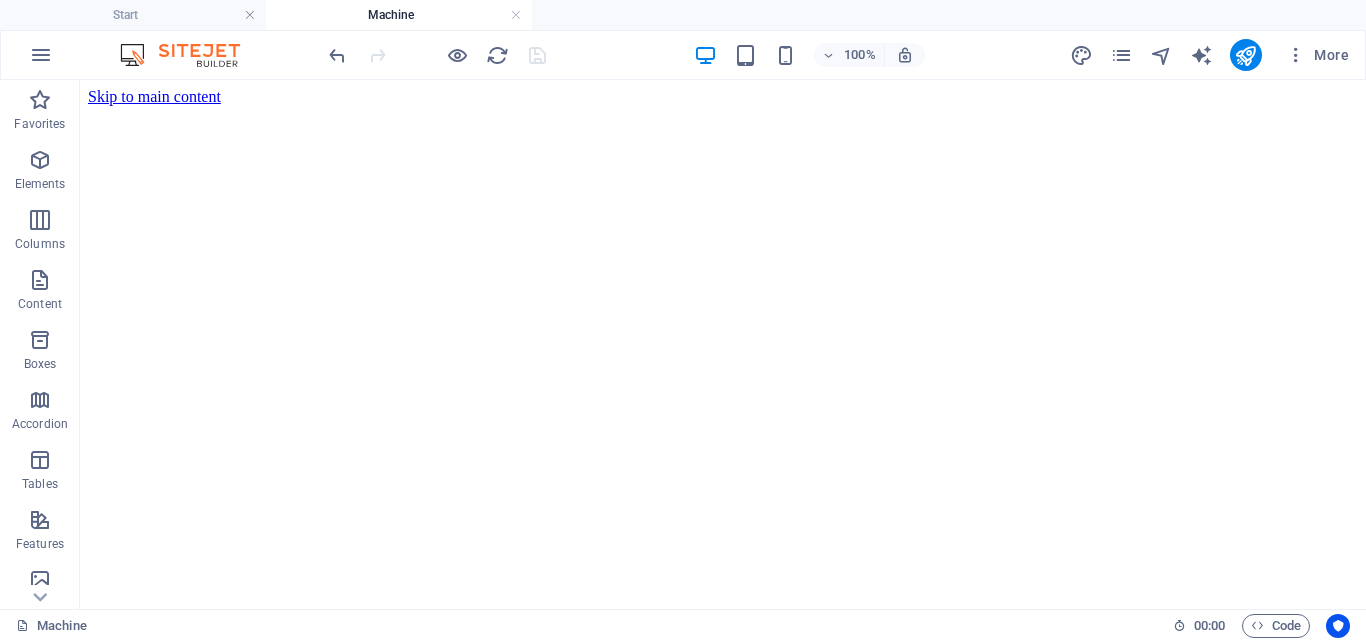 scroll, scrollTop: 2041, scrollLeft: 0, axis: vertical 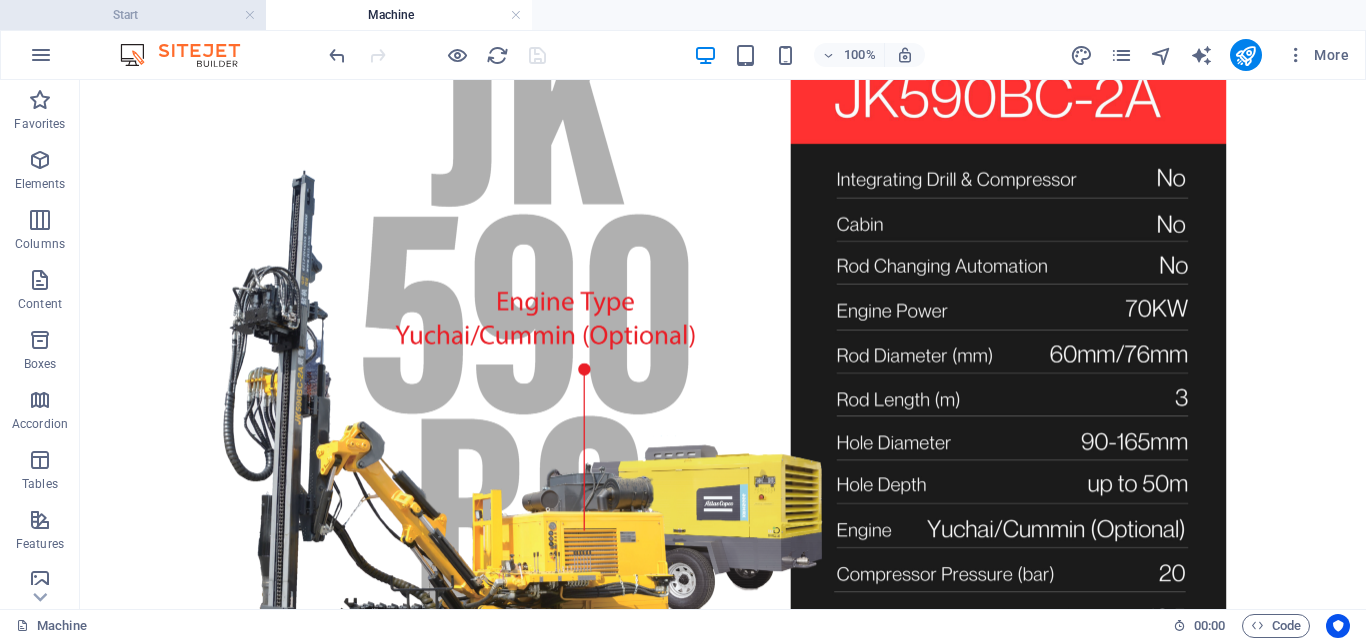click on "Start" at bounding box center [133, 15] 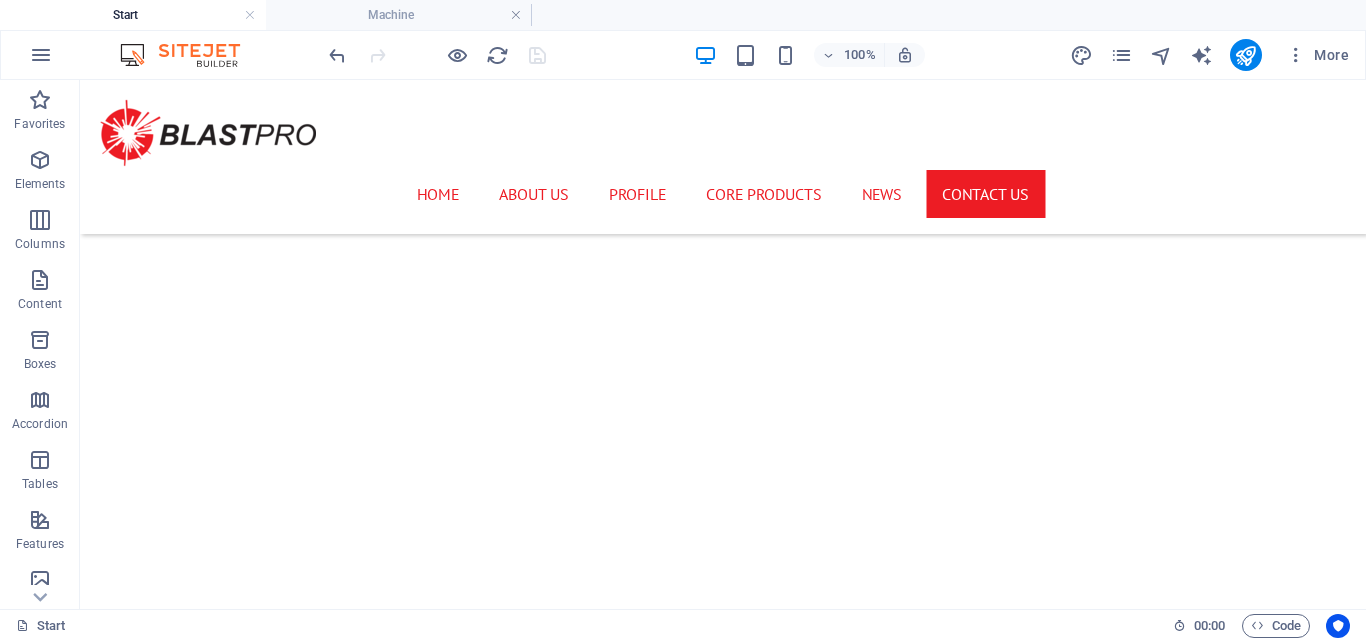 scroll, scrollTop: 7236, scrollLeft: 0, axis: vertical 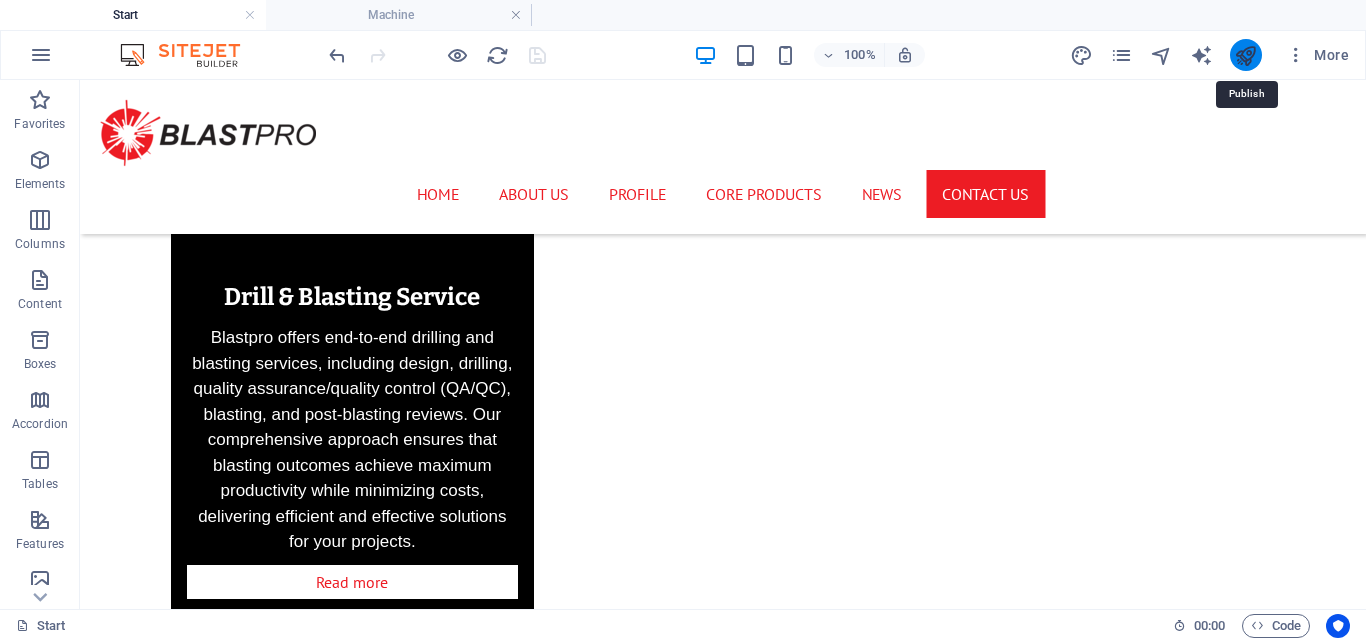 click at bounding box center (1245, 55) 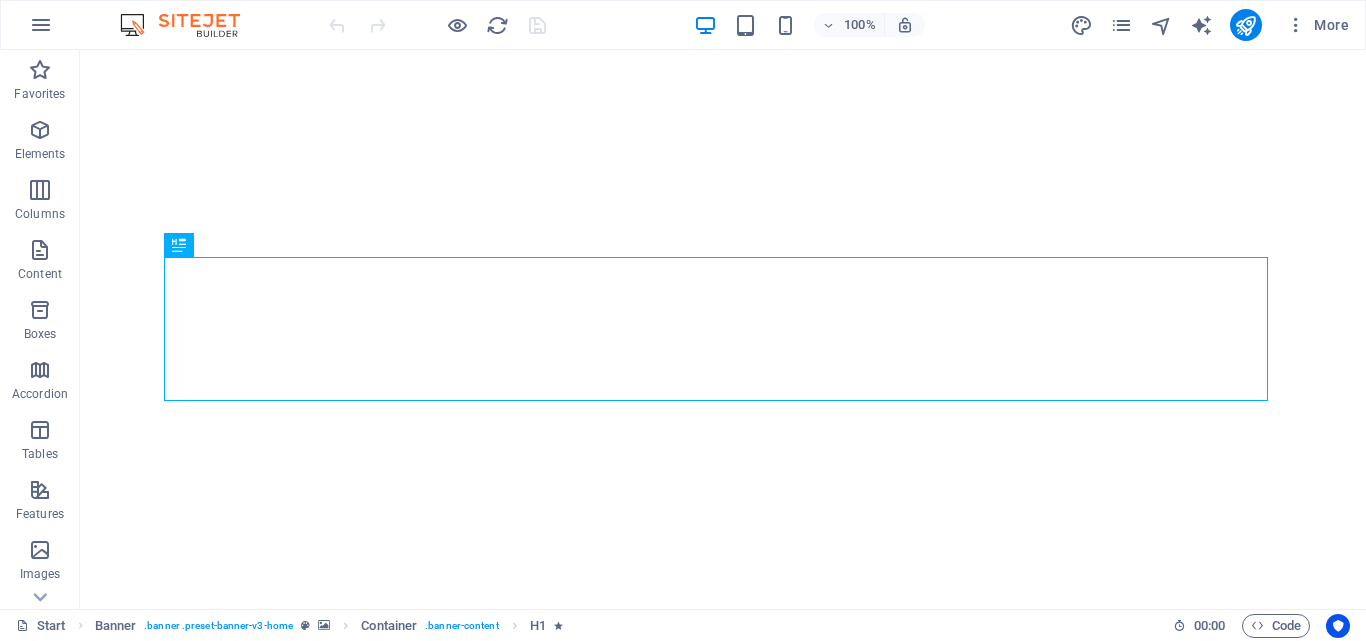 scroll, scrollTop: 0, scrollLeft: 0, axis: both 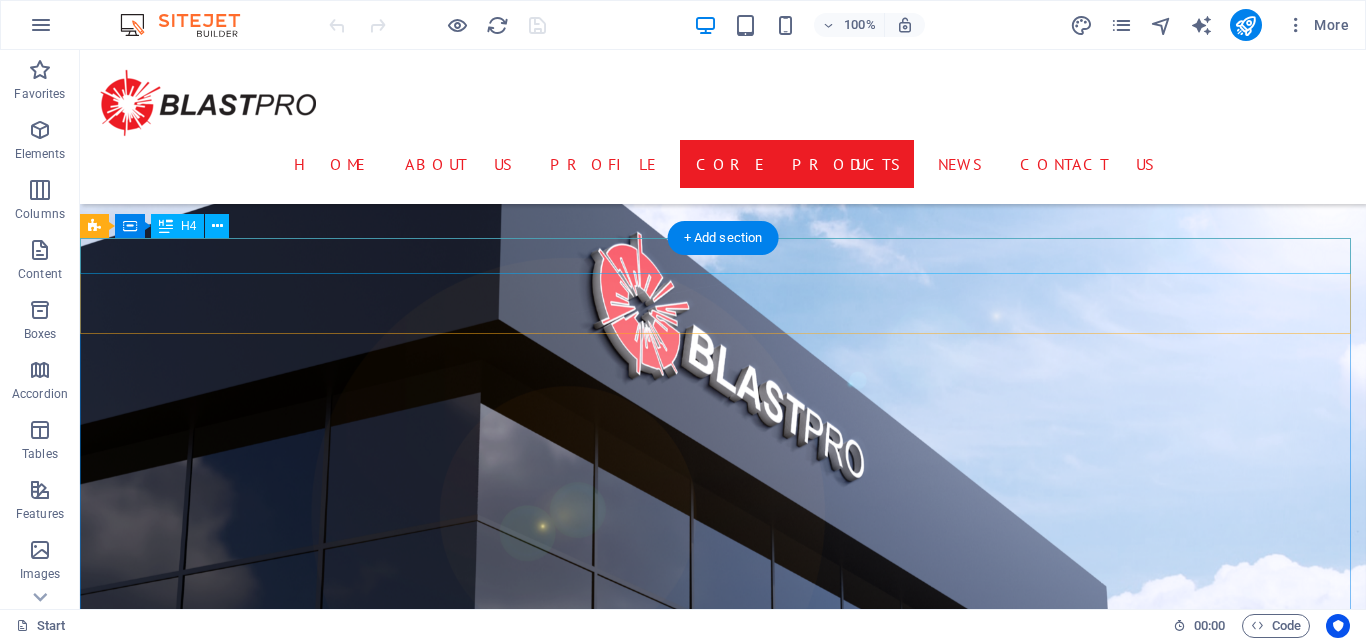 click on "What makes us different" at bounding box center (723, 7630) 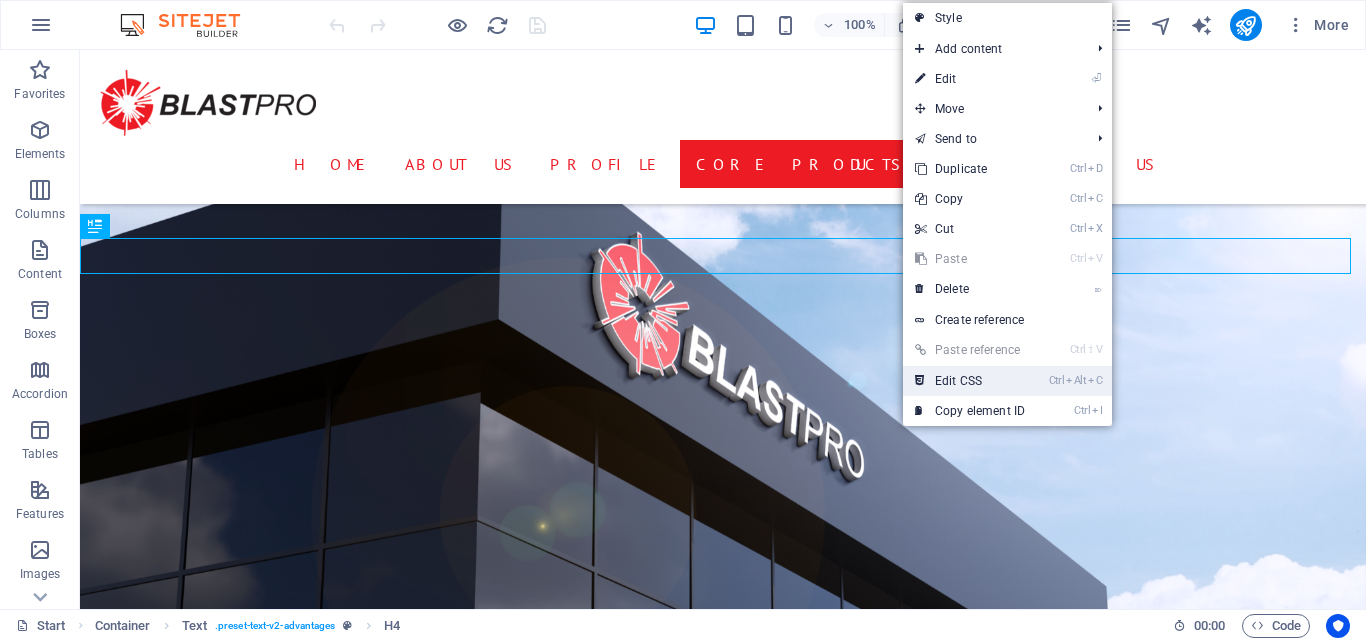 click on "Ctrl Alt C  Edit CSS" at bounding box center [970, 381] 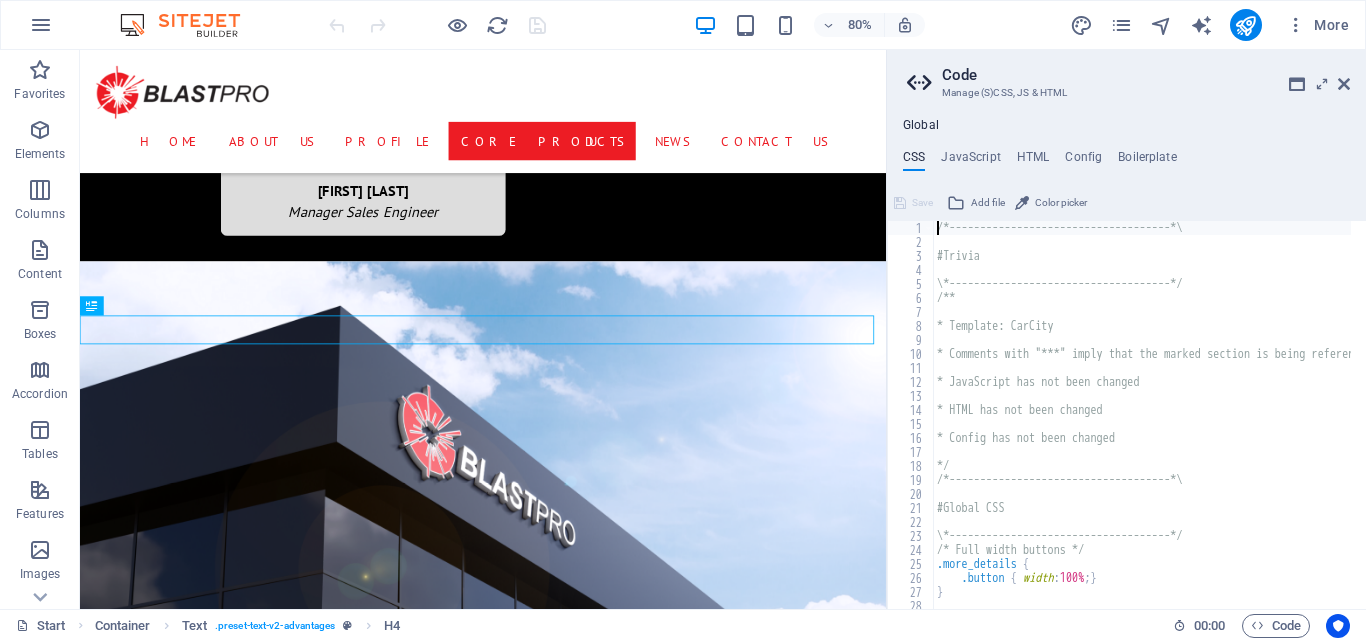 scroll, scrollTop: 5903, scrollLeft: 0, axis: vertical 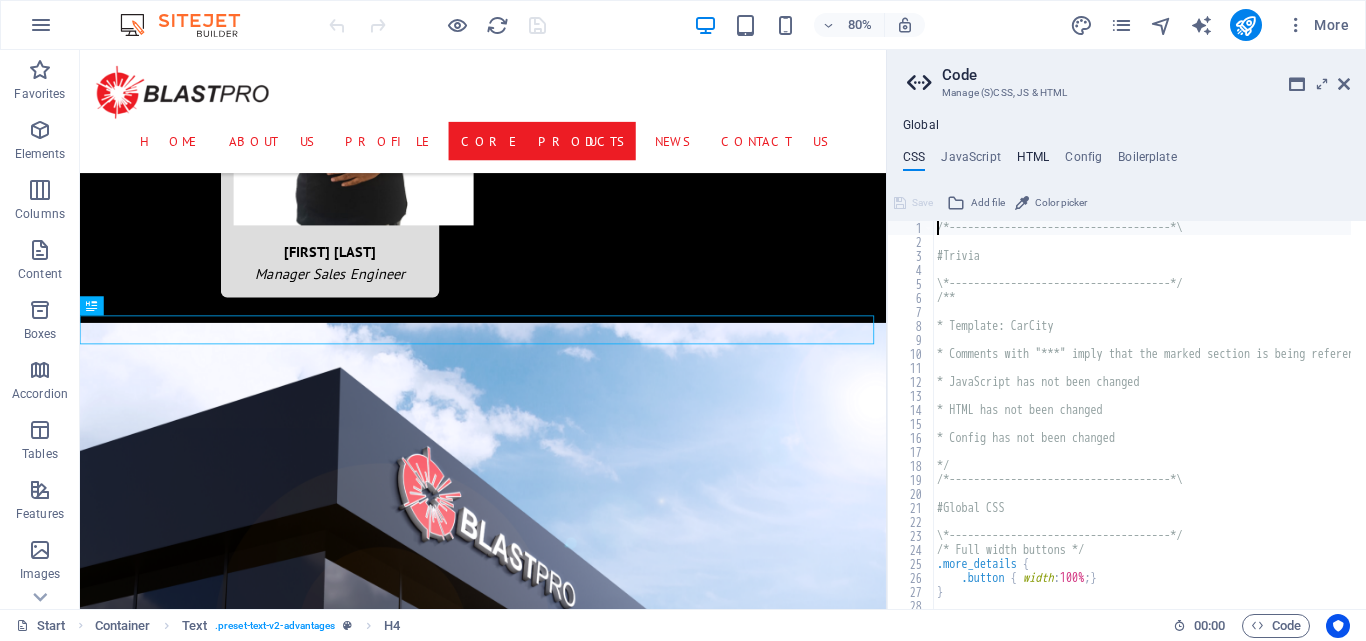 click on "HTML" at bounding box center (1033, 161) 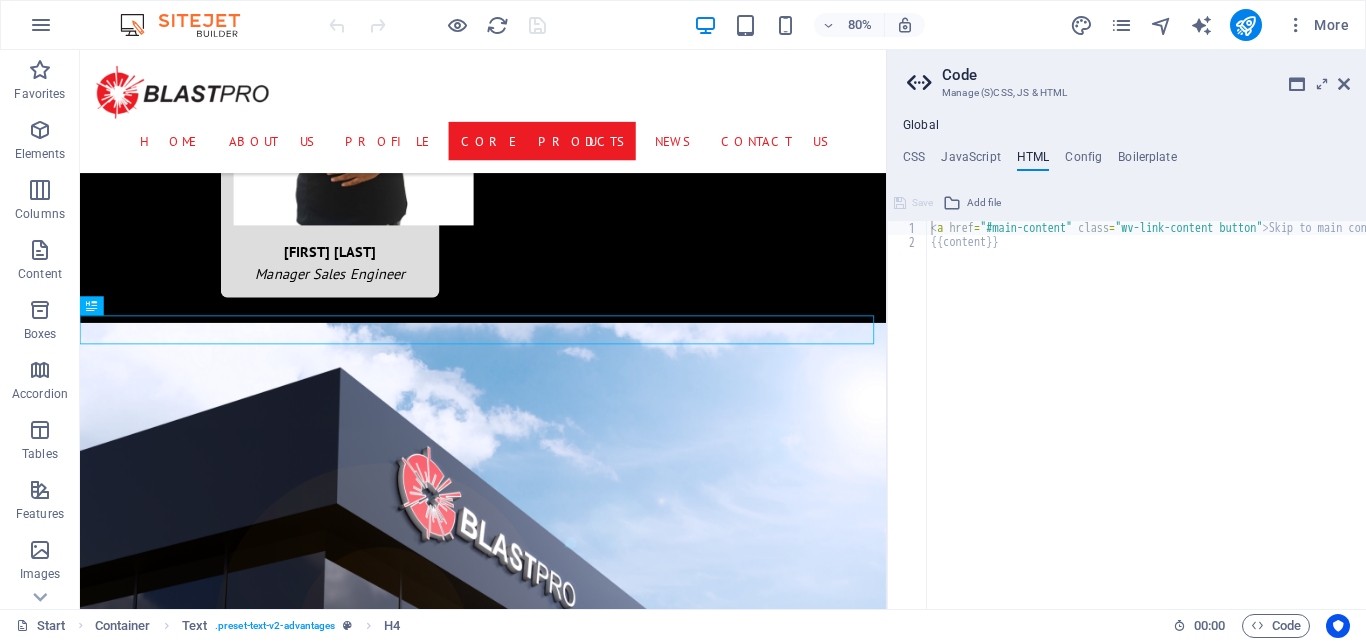 click on "CSS JavaScript HTML Config Boilerplate" at bounding box center (1126, 161) 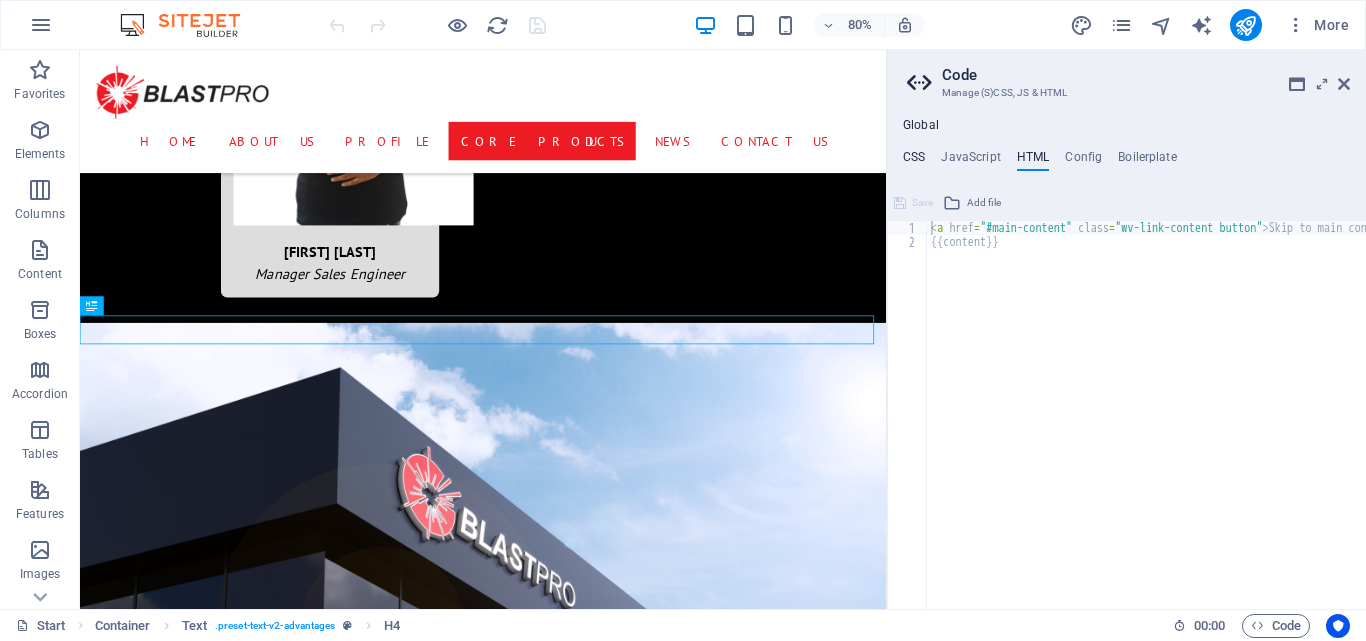 click on "CSS" at bounding box center [914, 161] 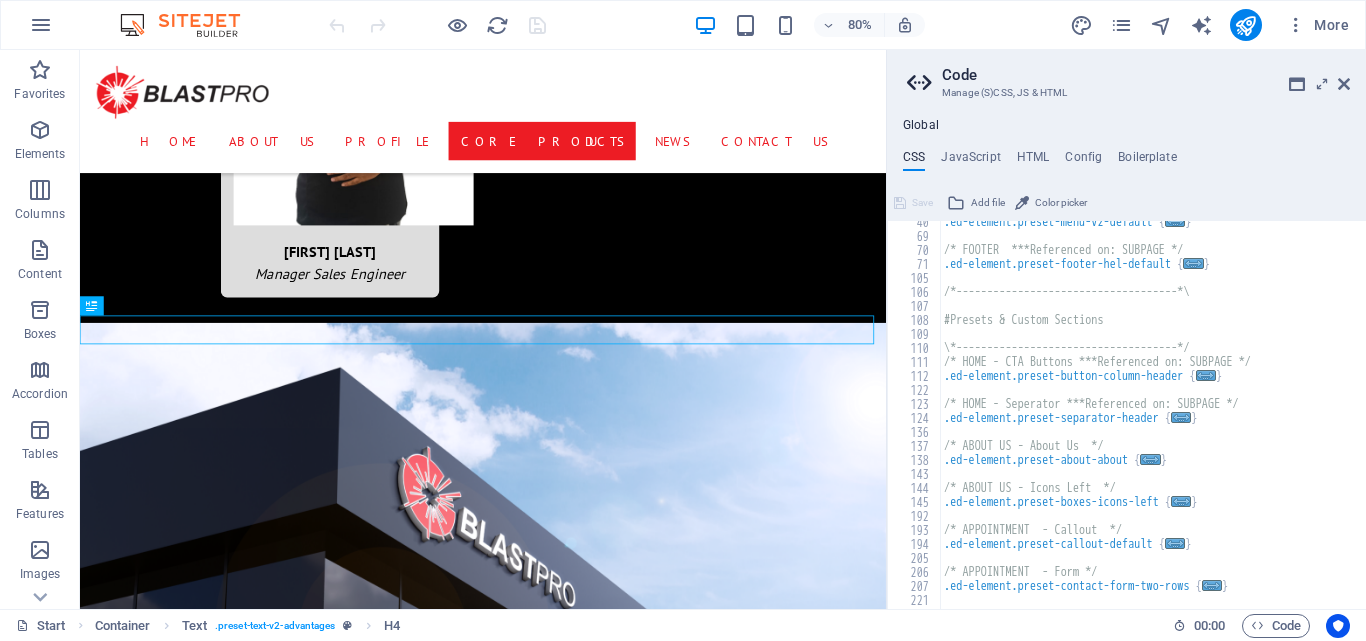 scroll, scrollTop: 528, scrollLeft: 0, axis: vertical 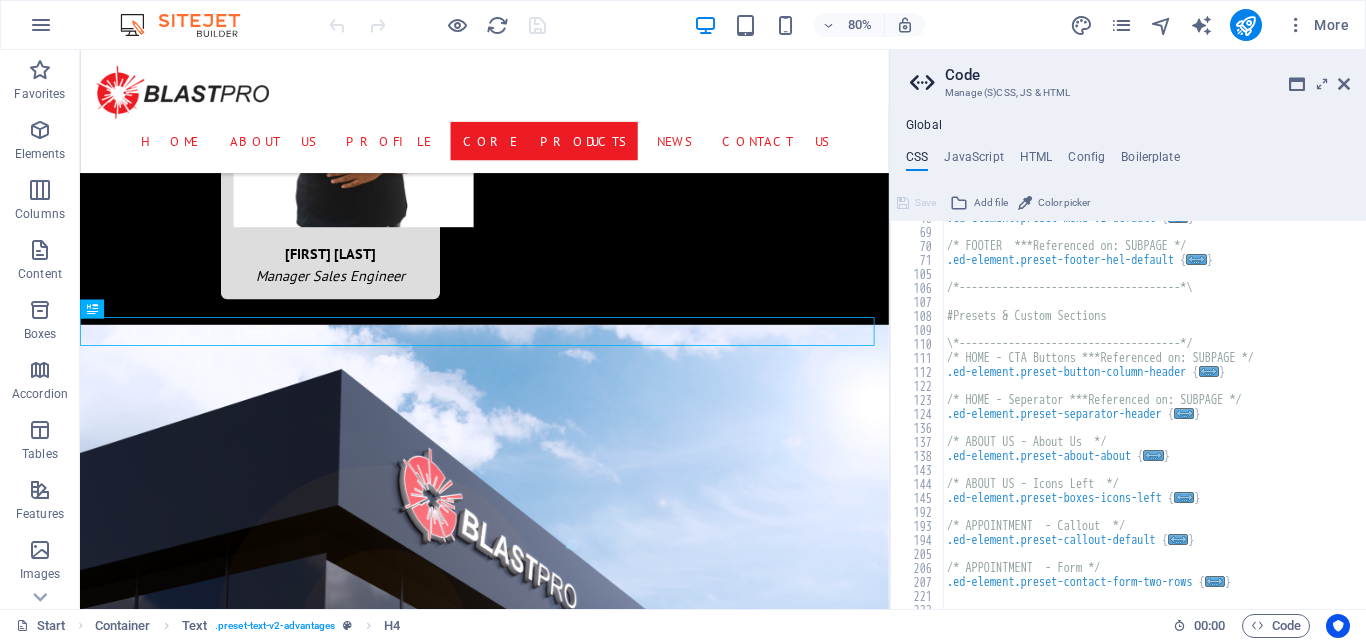 click on "Start Favorites Elements Columns Content Boxes Accordion Tables Features Images Slider Header Footer Forms Marketing Collections
Drag here to replace the existing content. Press “Ctrl” if you want to create a new element.
H1   Banner   Container   Menu   Menu Bar   Image   Container   H2   Text   H4 80% More Start Container Text . preset-text-v2-advantages H4 00 : 00 Code Code Manage (S)CSS, JS & HTML Global CSS JavaScript HTML Config Boilerplate /*------------------------------------*\ 40 69 70 71 105 106 107 108 109 110 111 112 122 123 124 136 137 138 143 144 145 192 193 194 205 206 207 221 222 223 .ed-element.preset-menu-v2-default   { ... } /* FOOTER  ***Referenced on: SUBPAGE */ .ed-element.preset-footer-hel-default   { ... } /*------------------------------------*\     #Presets & Custom Sections \*------------------------------------*/ /* HOME - CTA Buttons ***Referenced on: SUBPAGE */ .ed-element.preset-button-column-header   { ... }   { ... }   { ... }   { ... }   {" at bounding box center [683, 329] 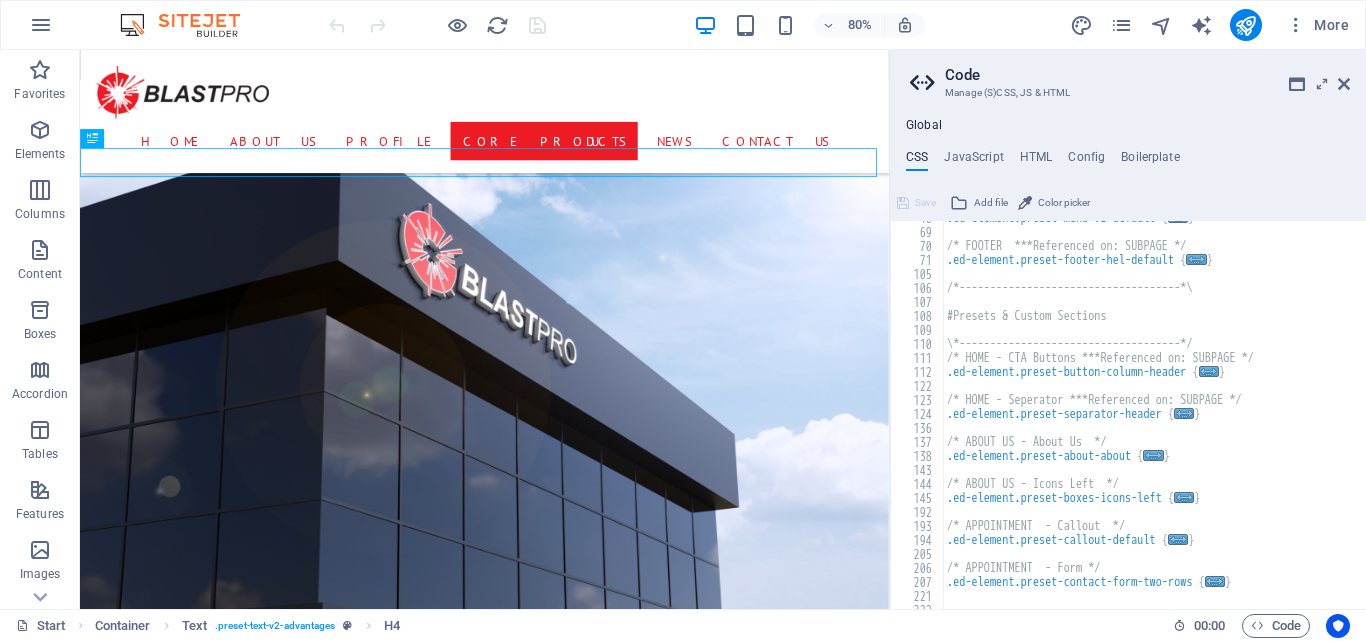 scroll, scrollTop: 6233, scrollLeft: 0, axis: vertical 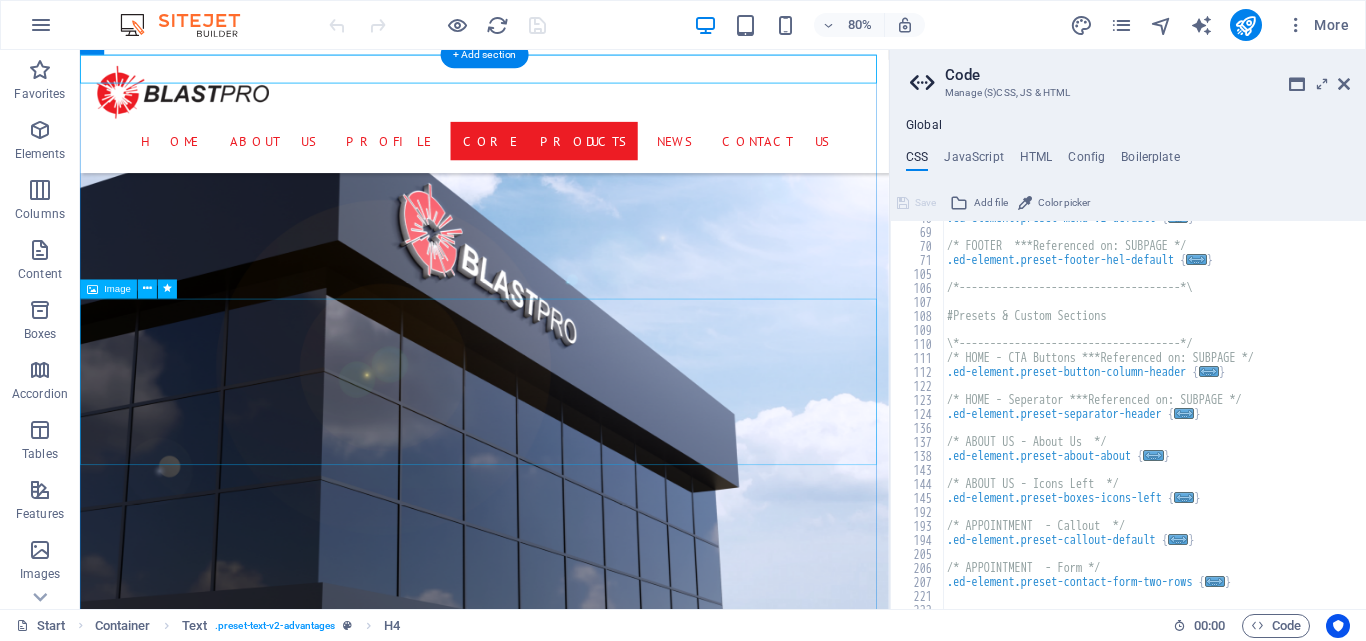 click at bounding box center [585, 7405] 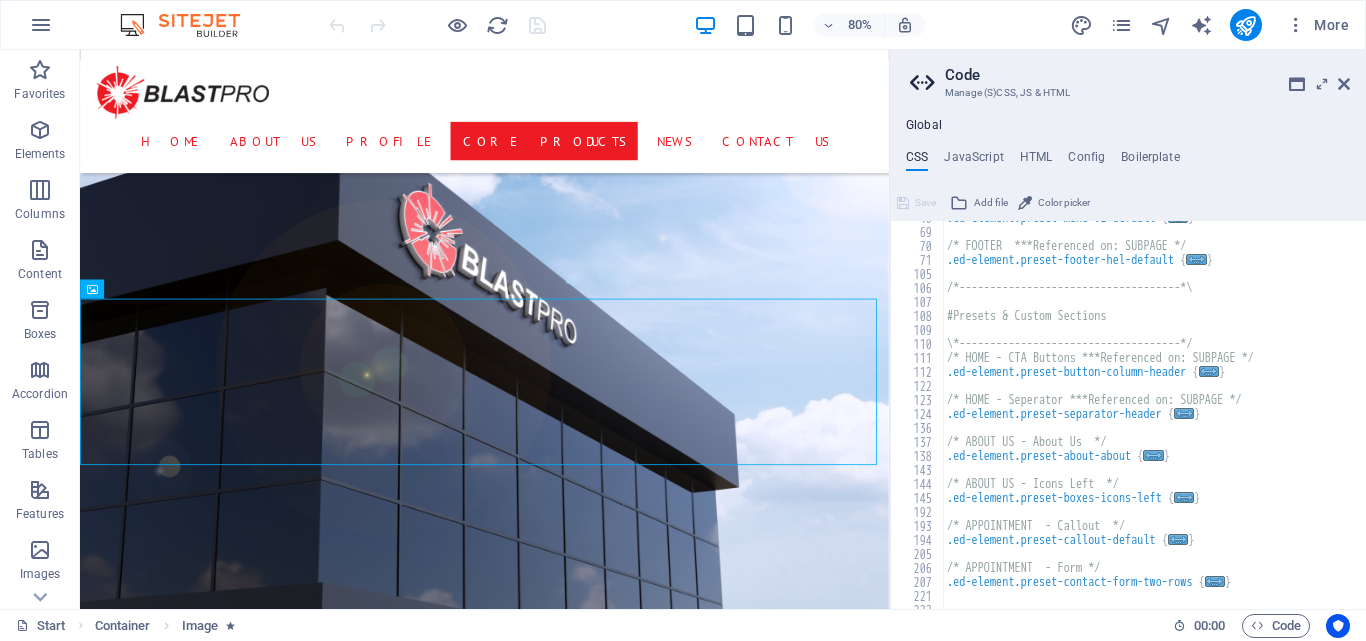 scroll, scrollTop: 6256, scrollLeft: 0, axis: vertical 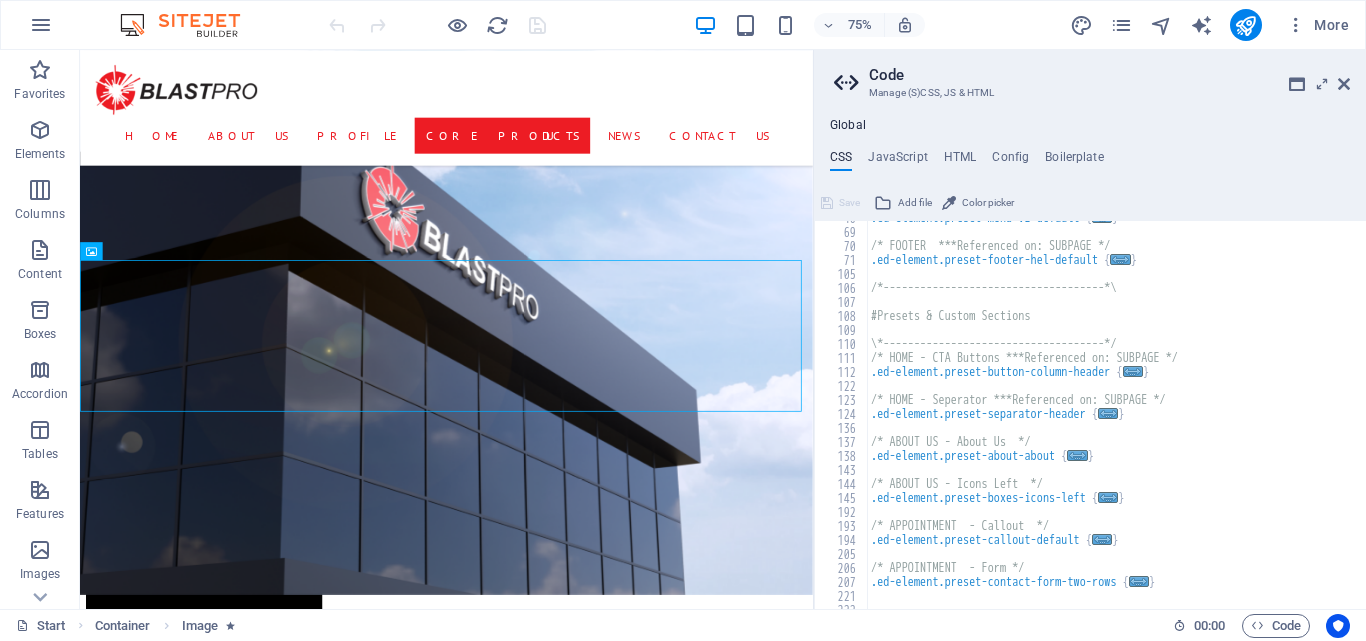 drag, startPoint x: 892, startPoint y: 315, endPoint x: 974, endPoint y: 367, distance: 97.097885 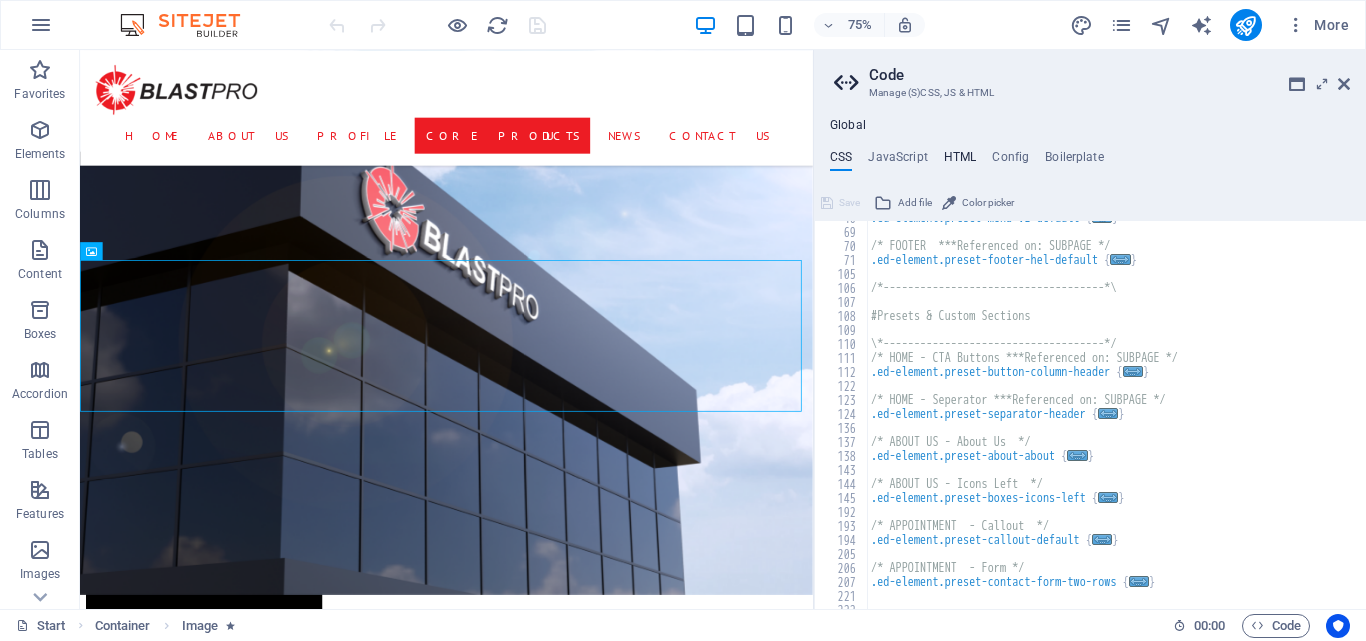 click on "HTML" at bounding box center [960, 161] 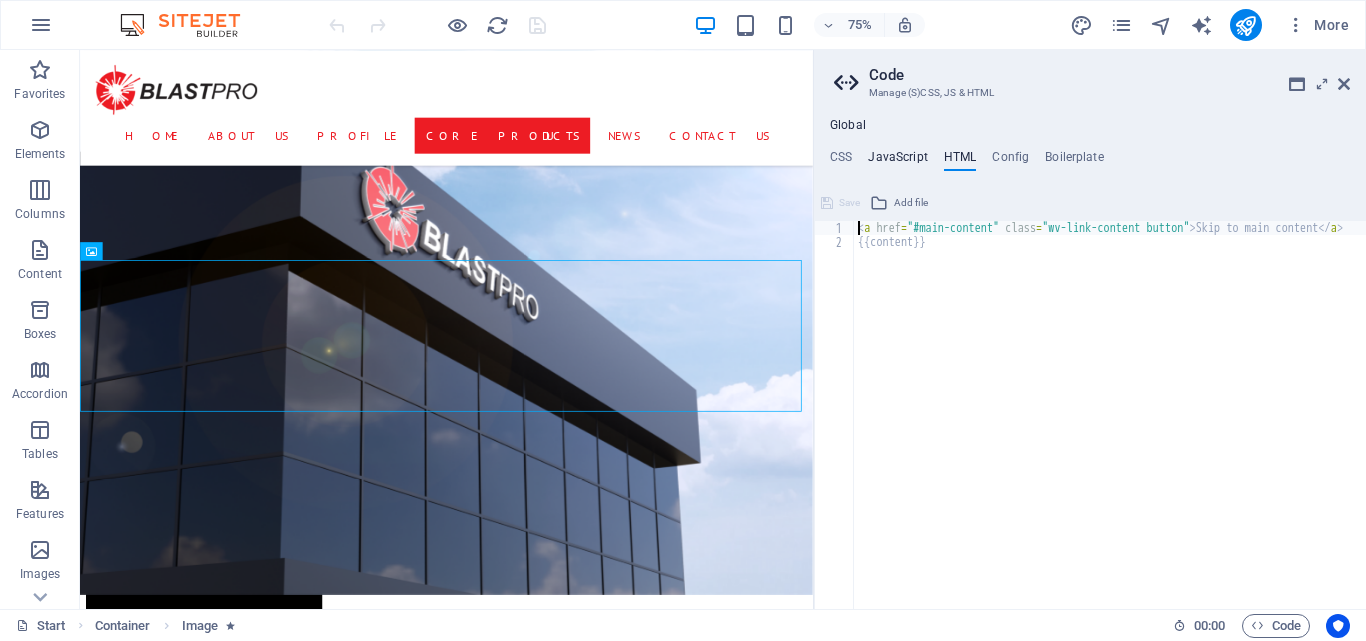 click on "JavaScript" at bounding box center [897, 161] 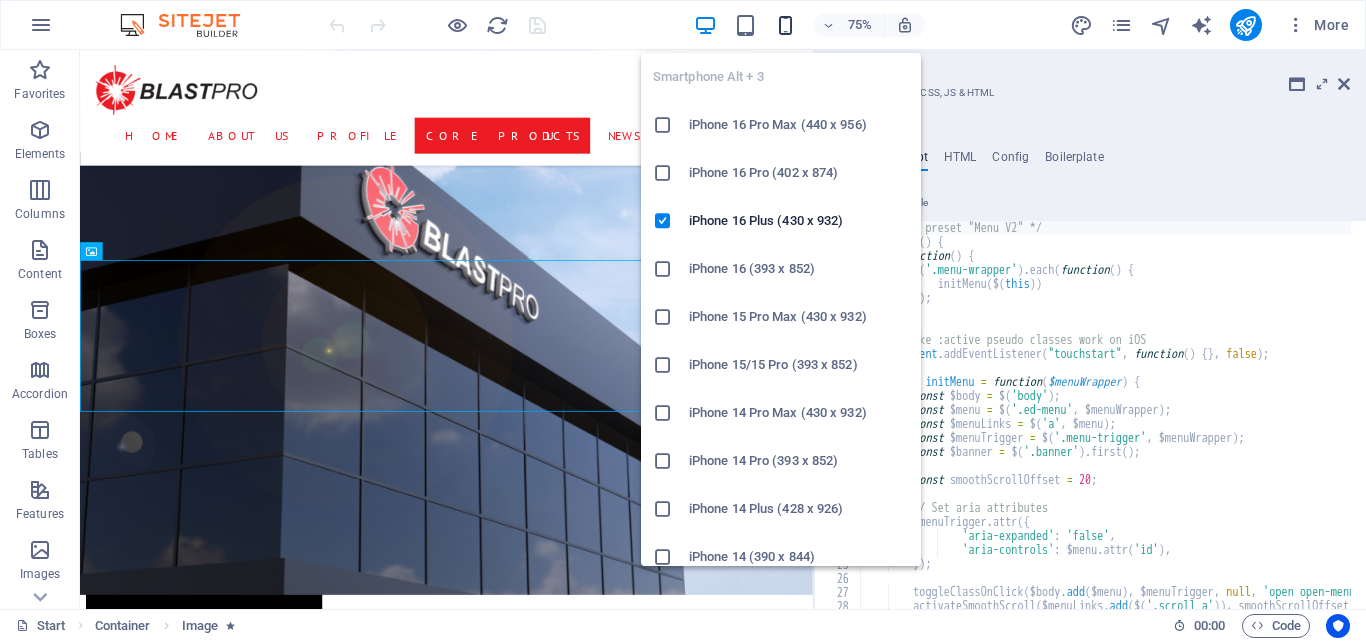 click at bounding box center (785, 25) 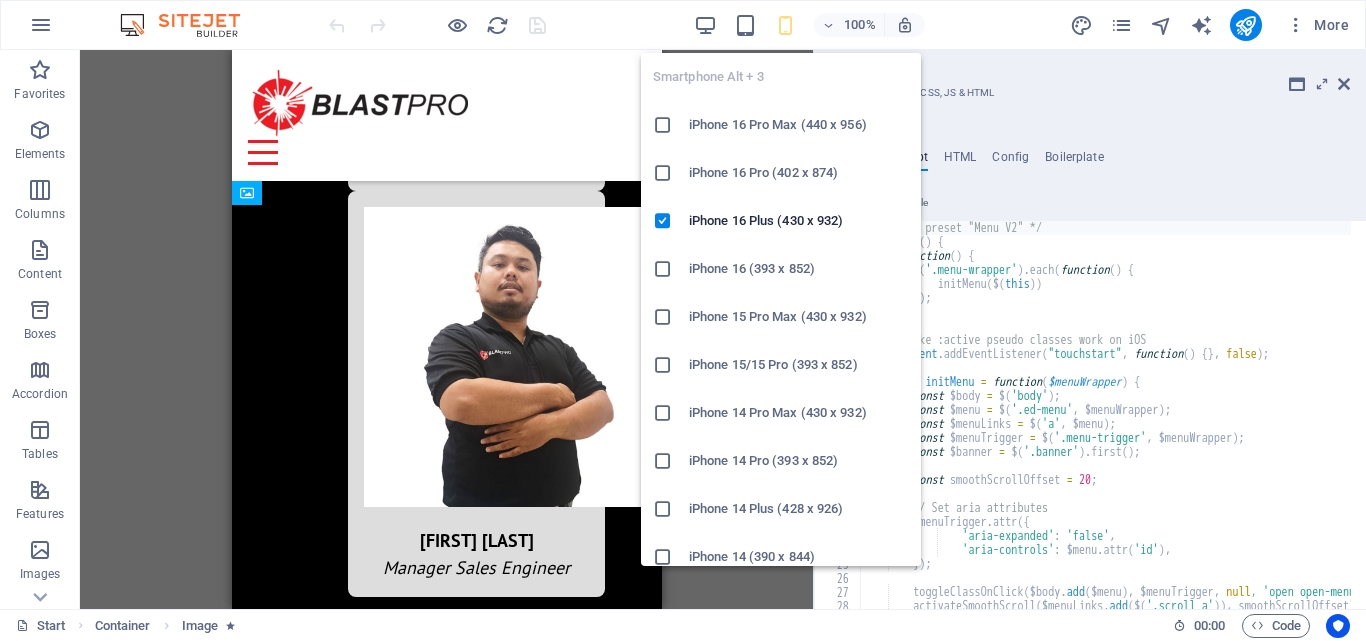 scroll, scrollTop: 7304, scrollLeft: 0, axis: vertical 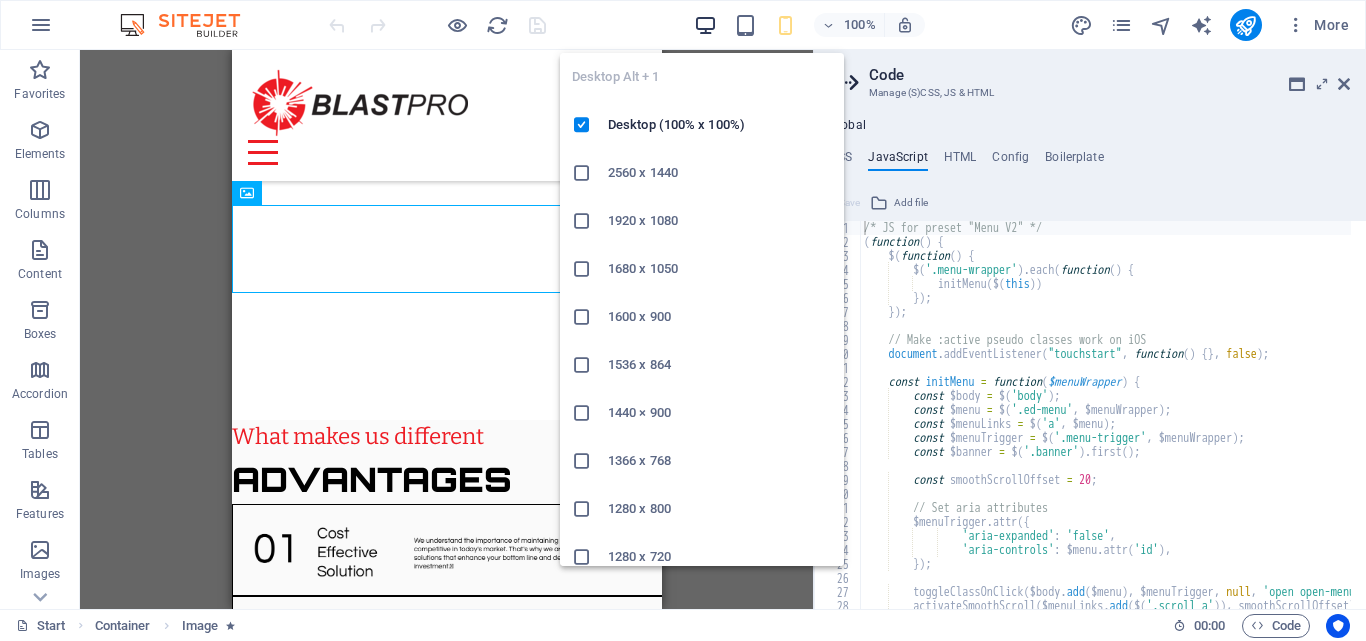 click at bounding box center (705, 25) 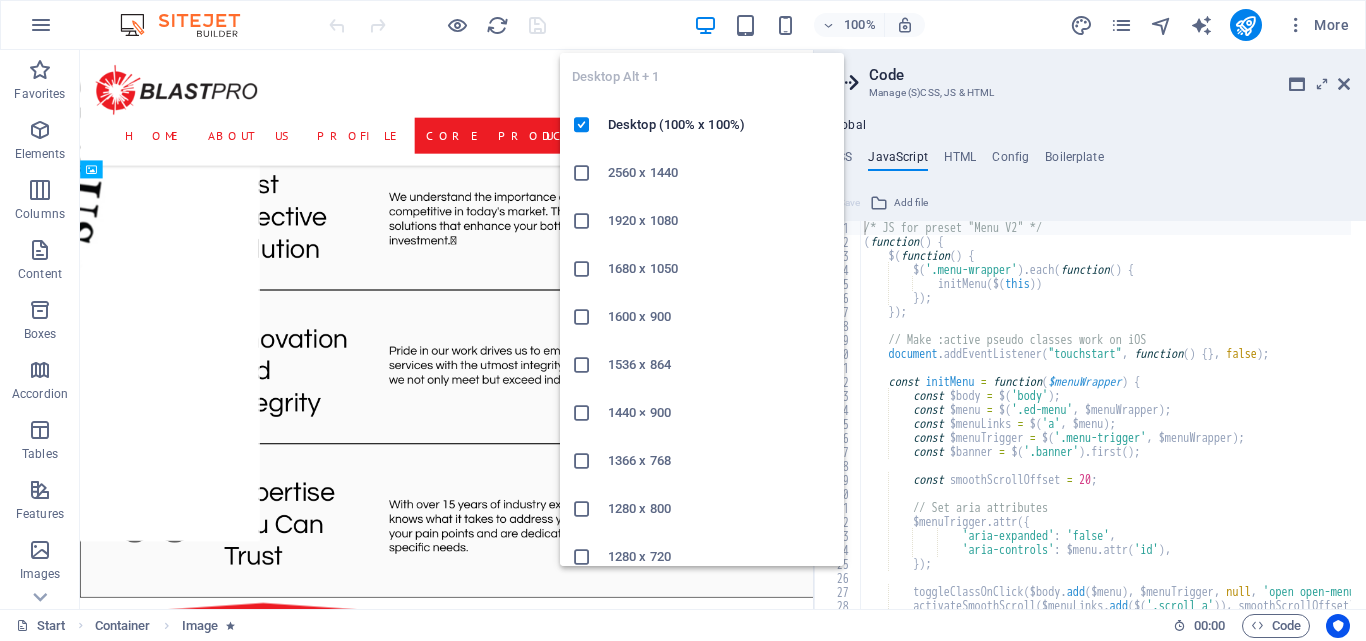 scroll, scrollTop: 6240, scrollLeft: 0, axis: vertical 